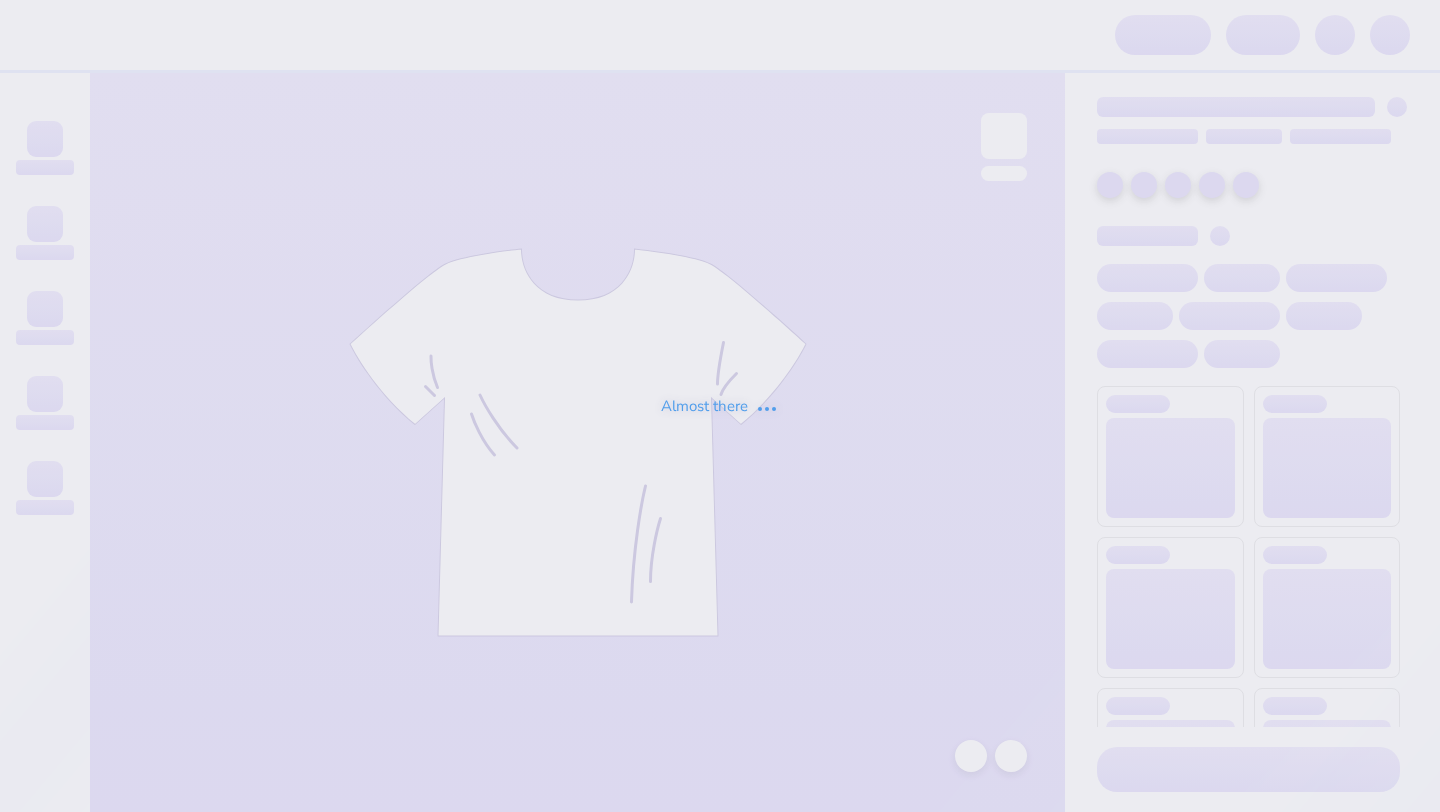 scroll, scrollTop: 0, scrollLeft: 0, axis: both 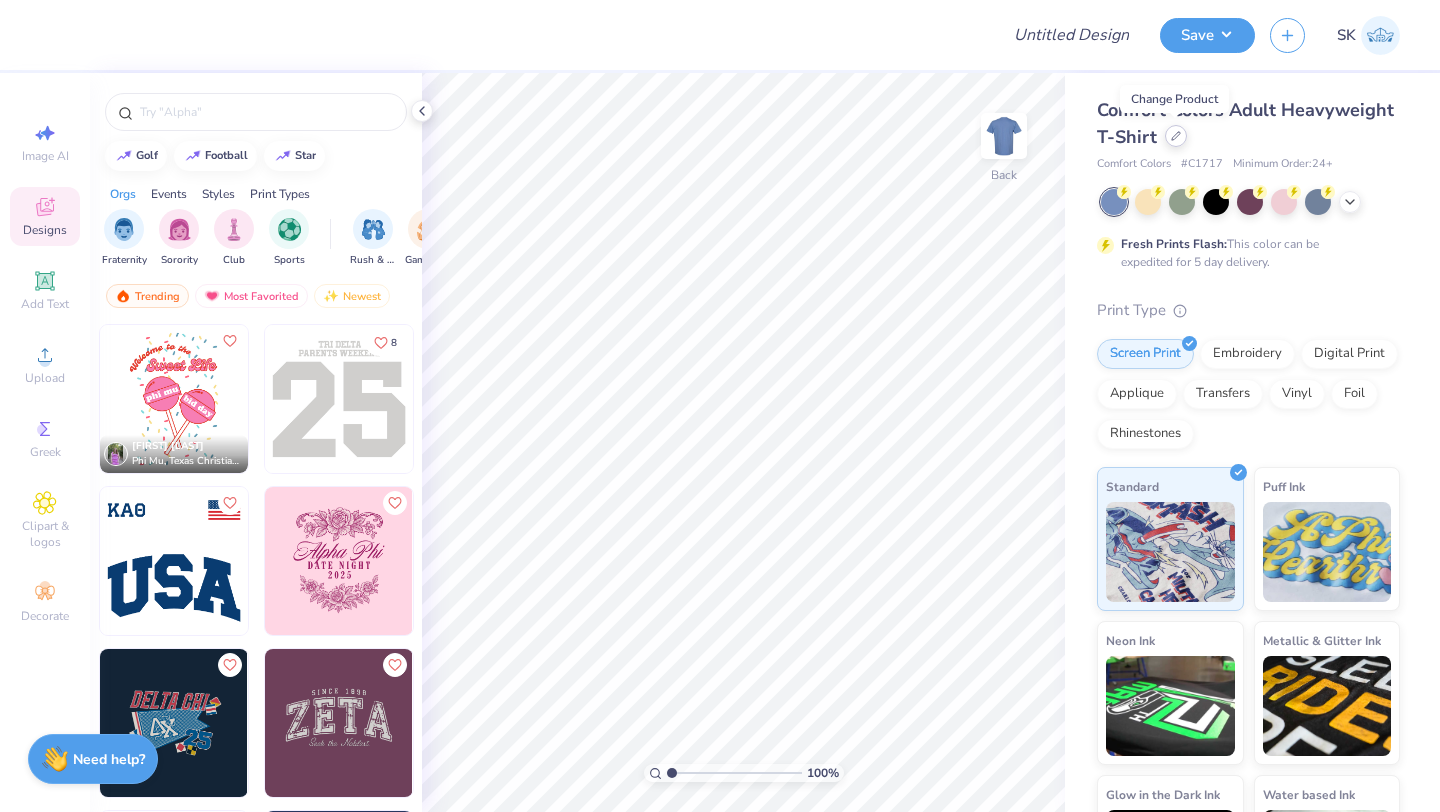 click 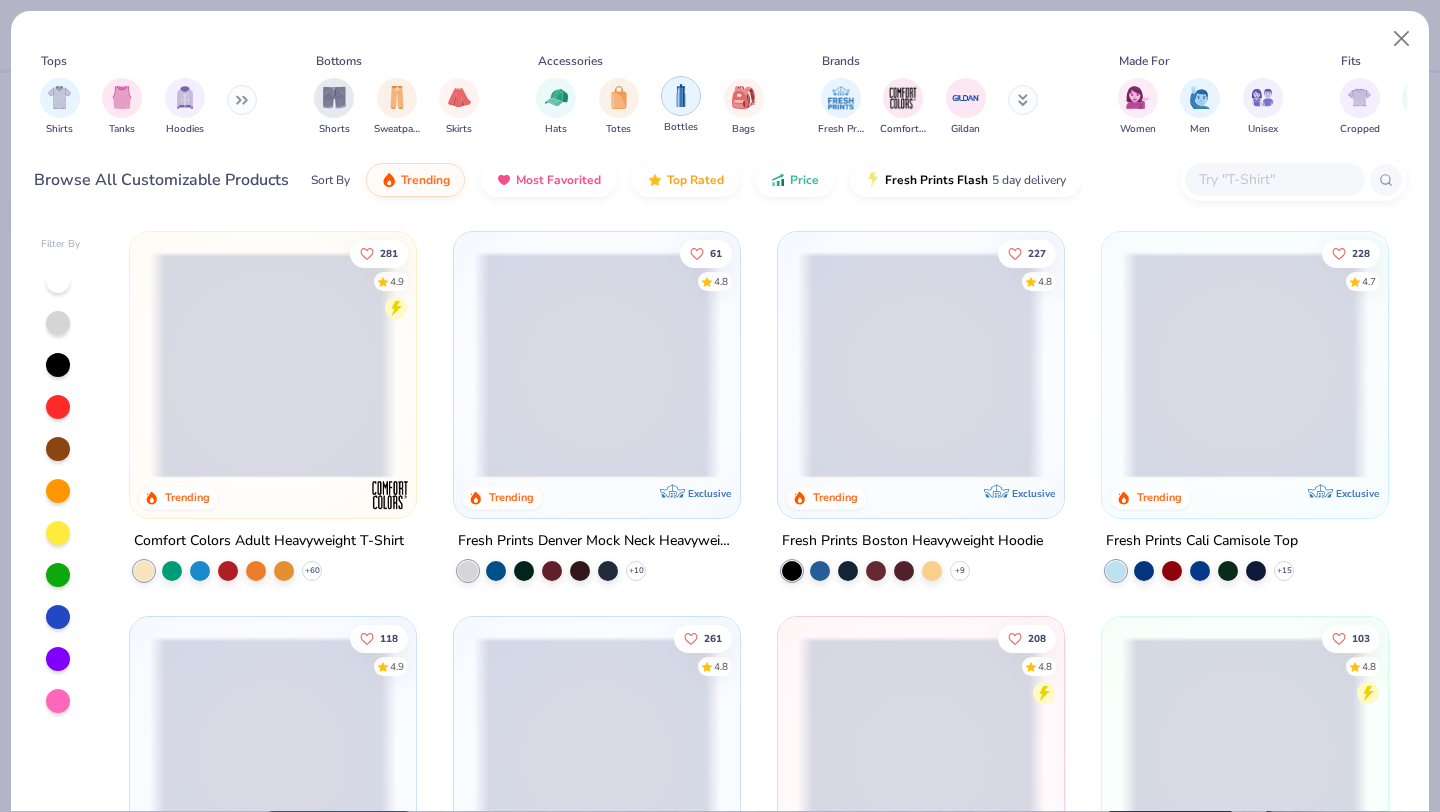 click at bounding box center [681, 95] 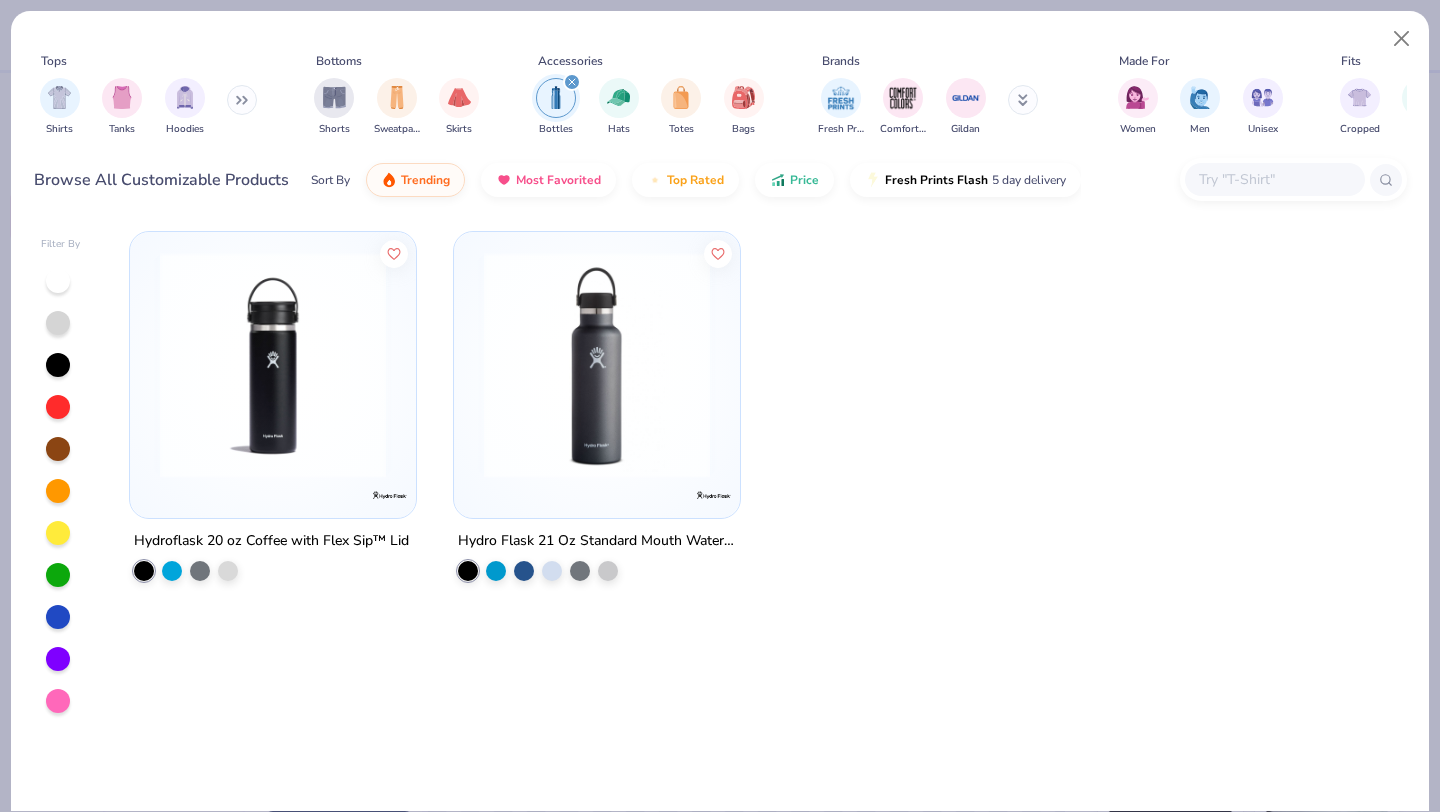 click at bounding box center (242, 100) 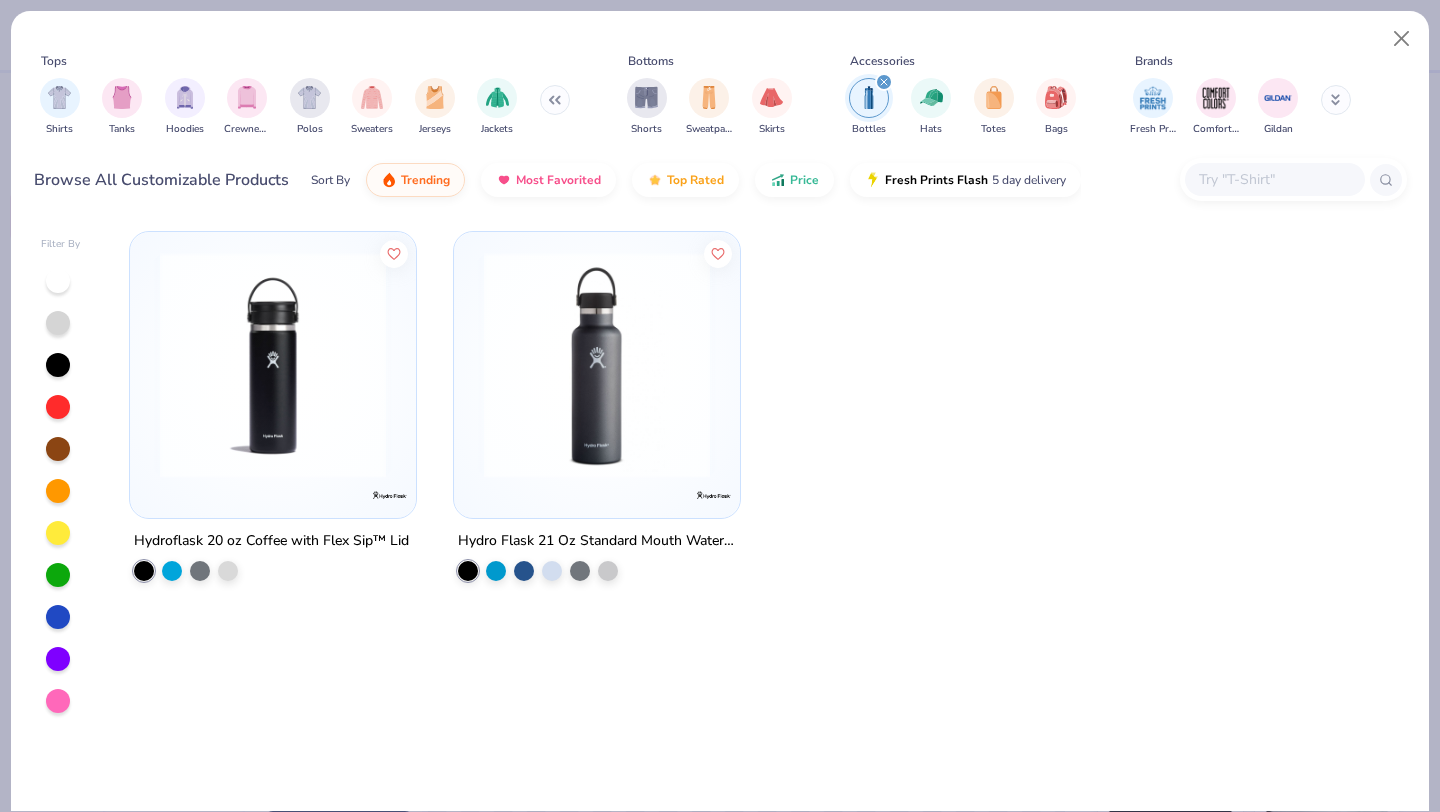 click 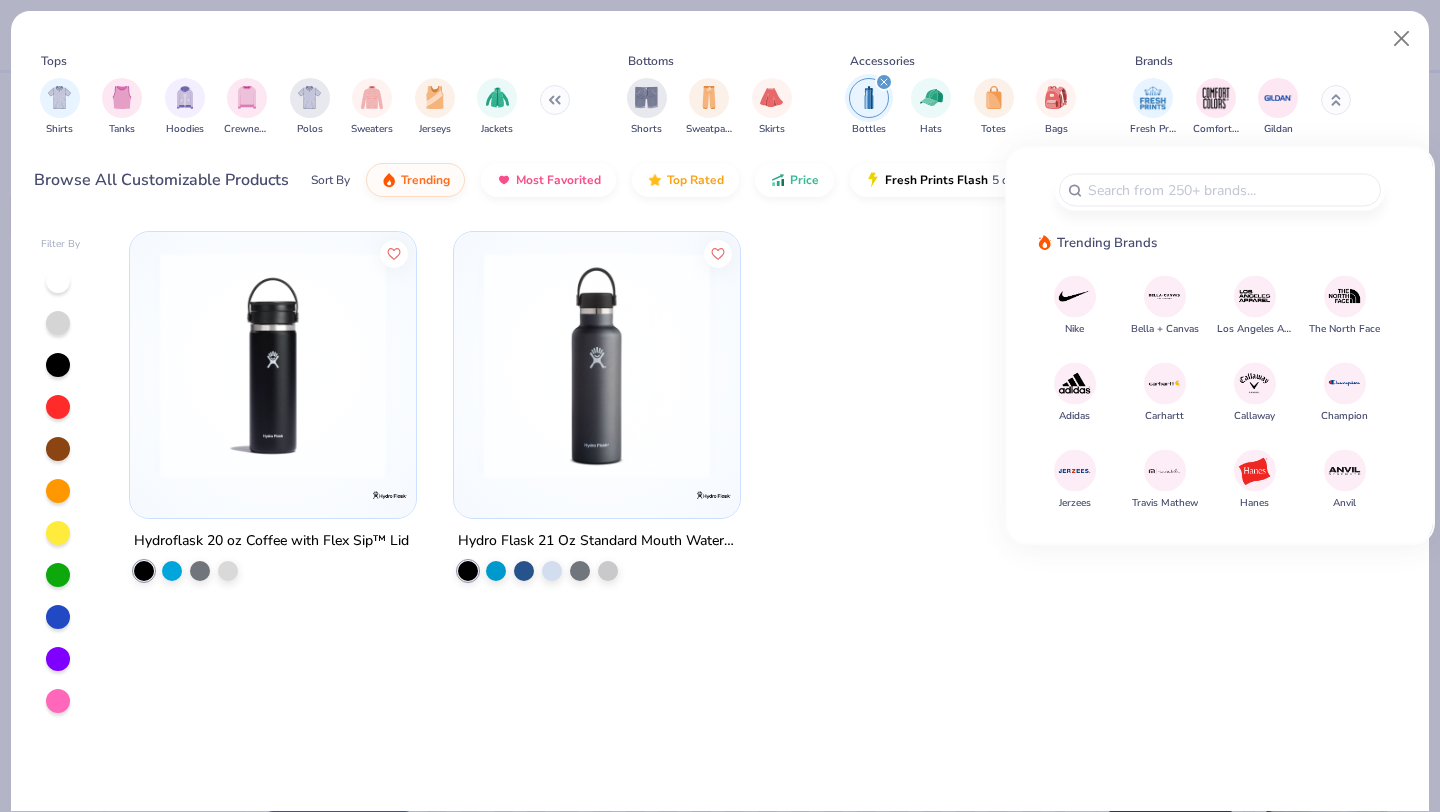 click at bounding box center [921, 423] 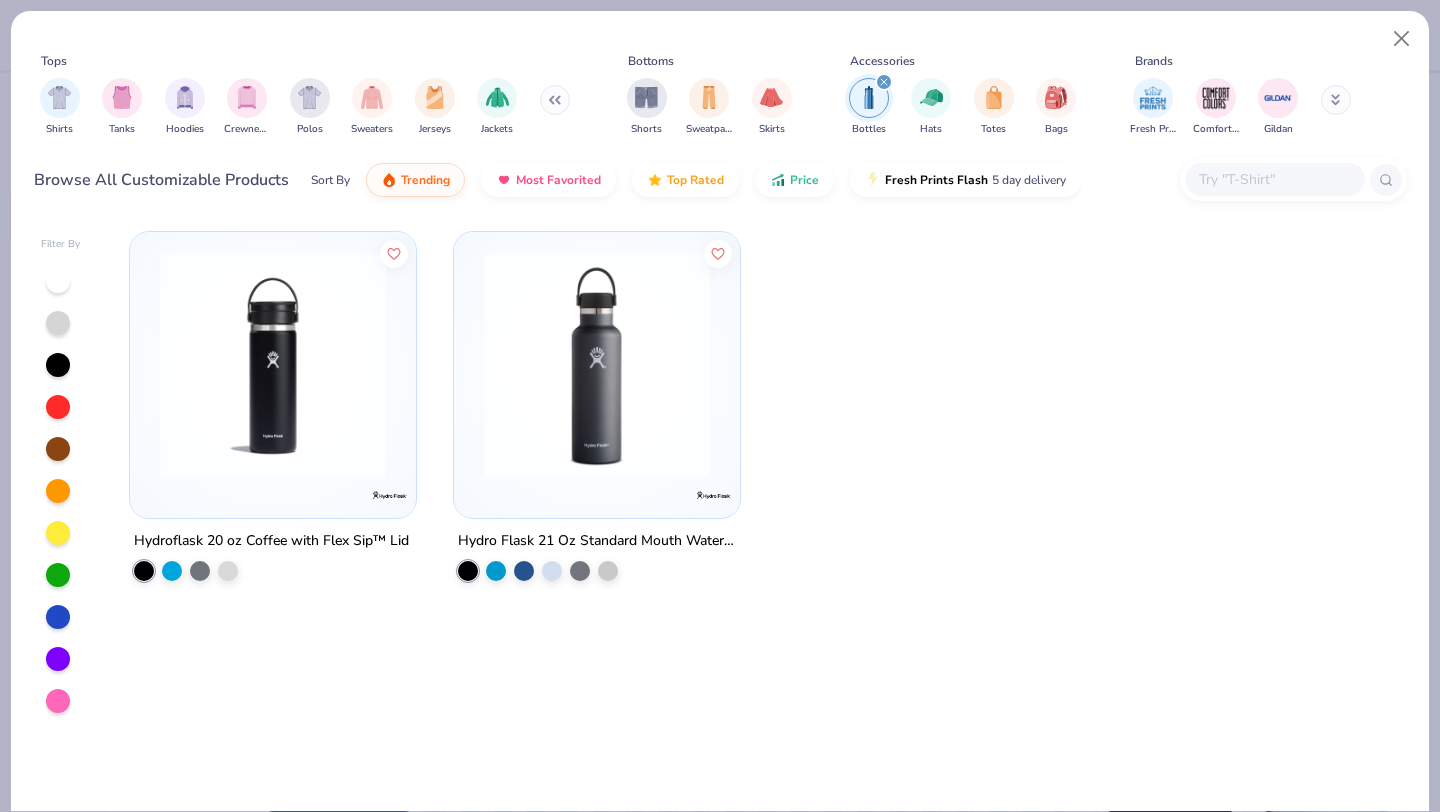 click at bounding box center [597, 365] 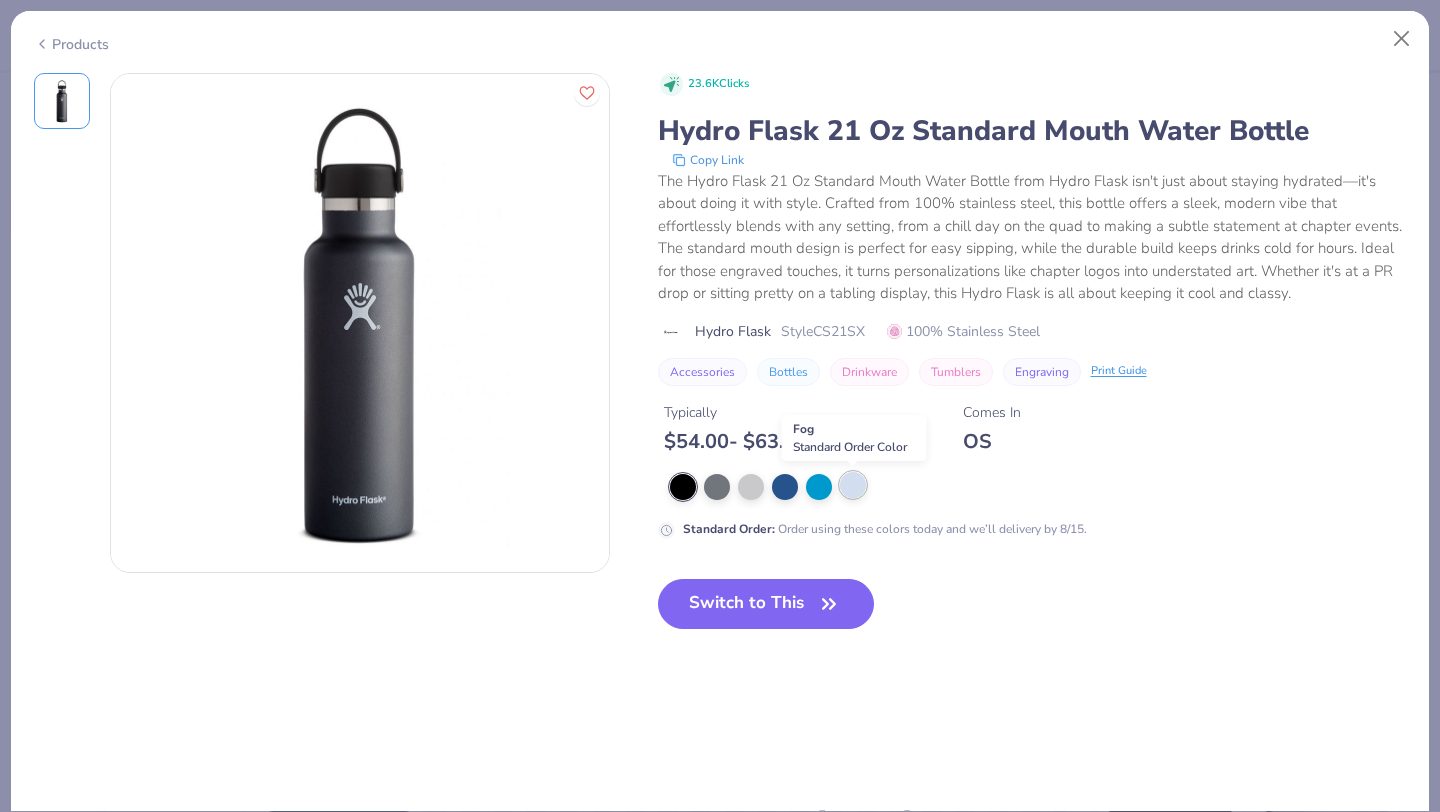 click at bounding box center [853, 485] 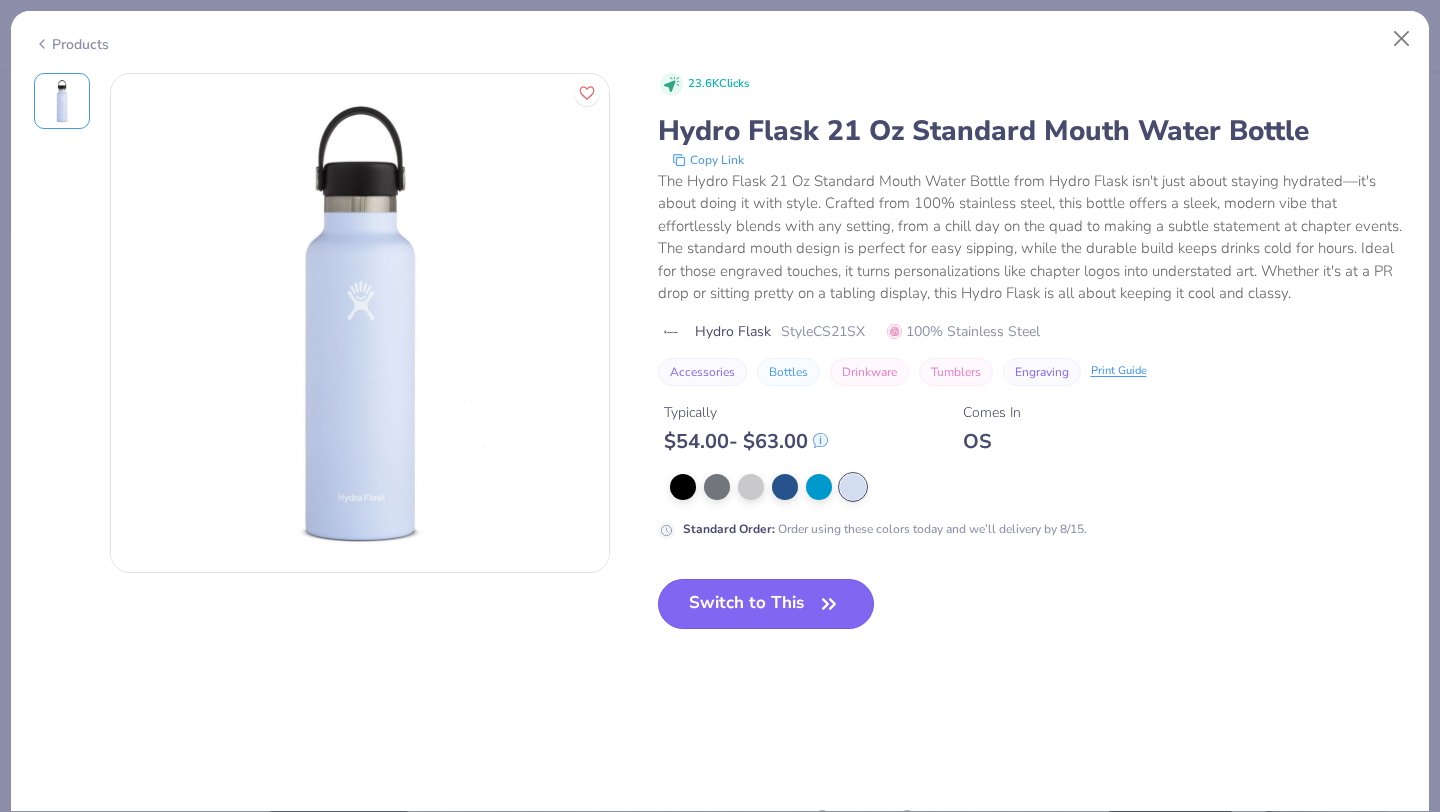 click 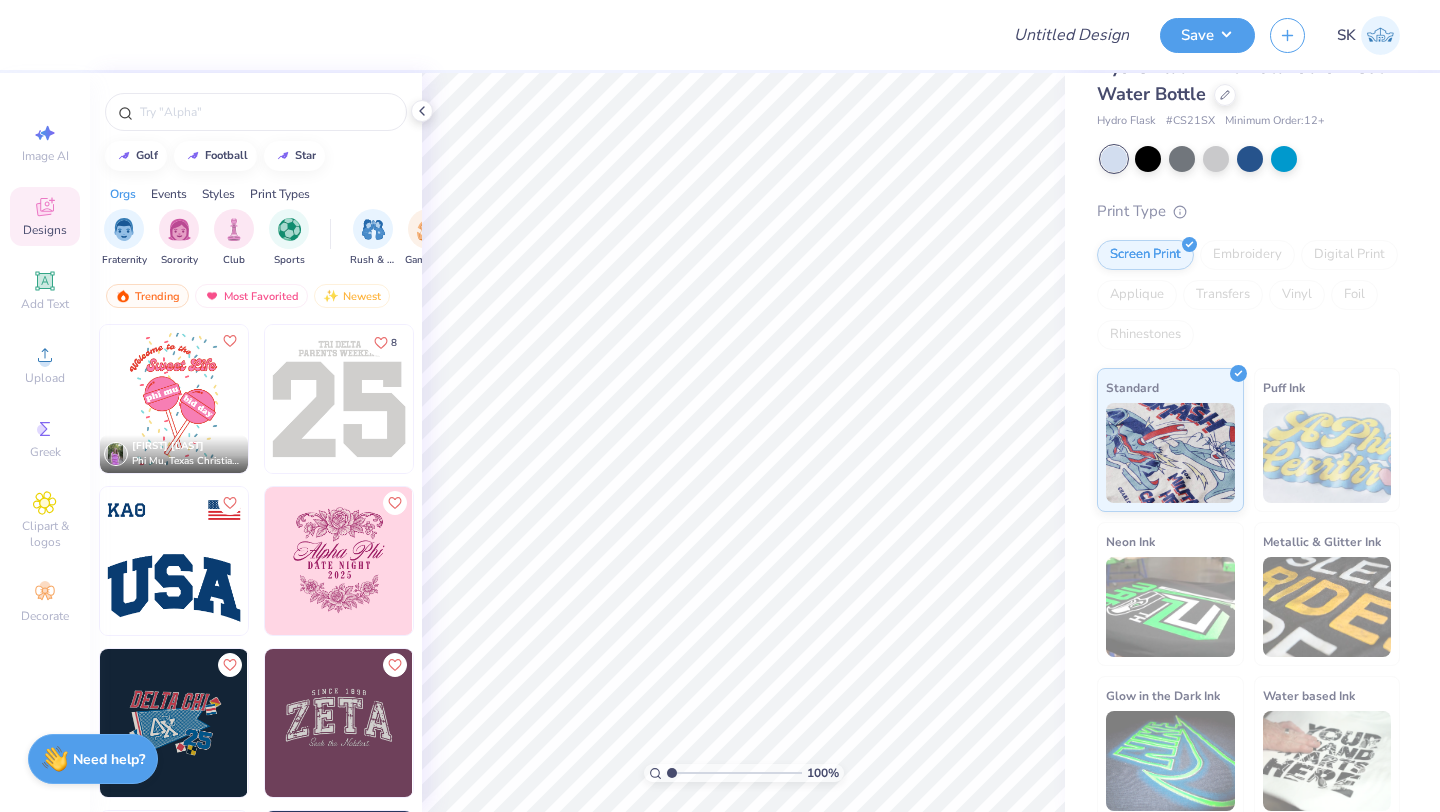 scroll, scrollTop: 51, scrollLeft: 0, axis: vertical 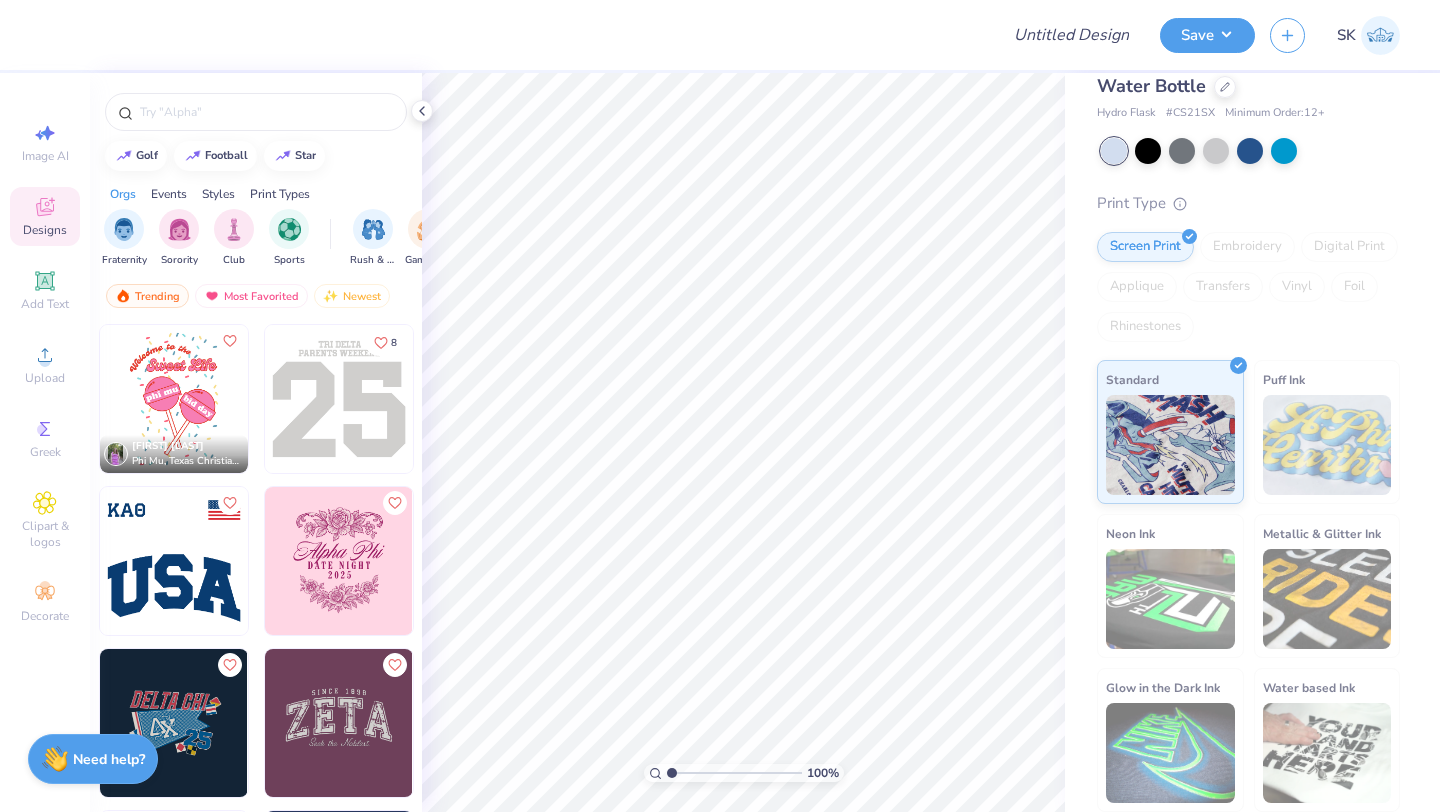 click on "Rhinestones" at bounding box center [1145, 327] 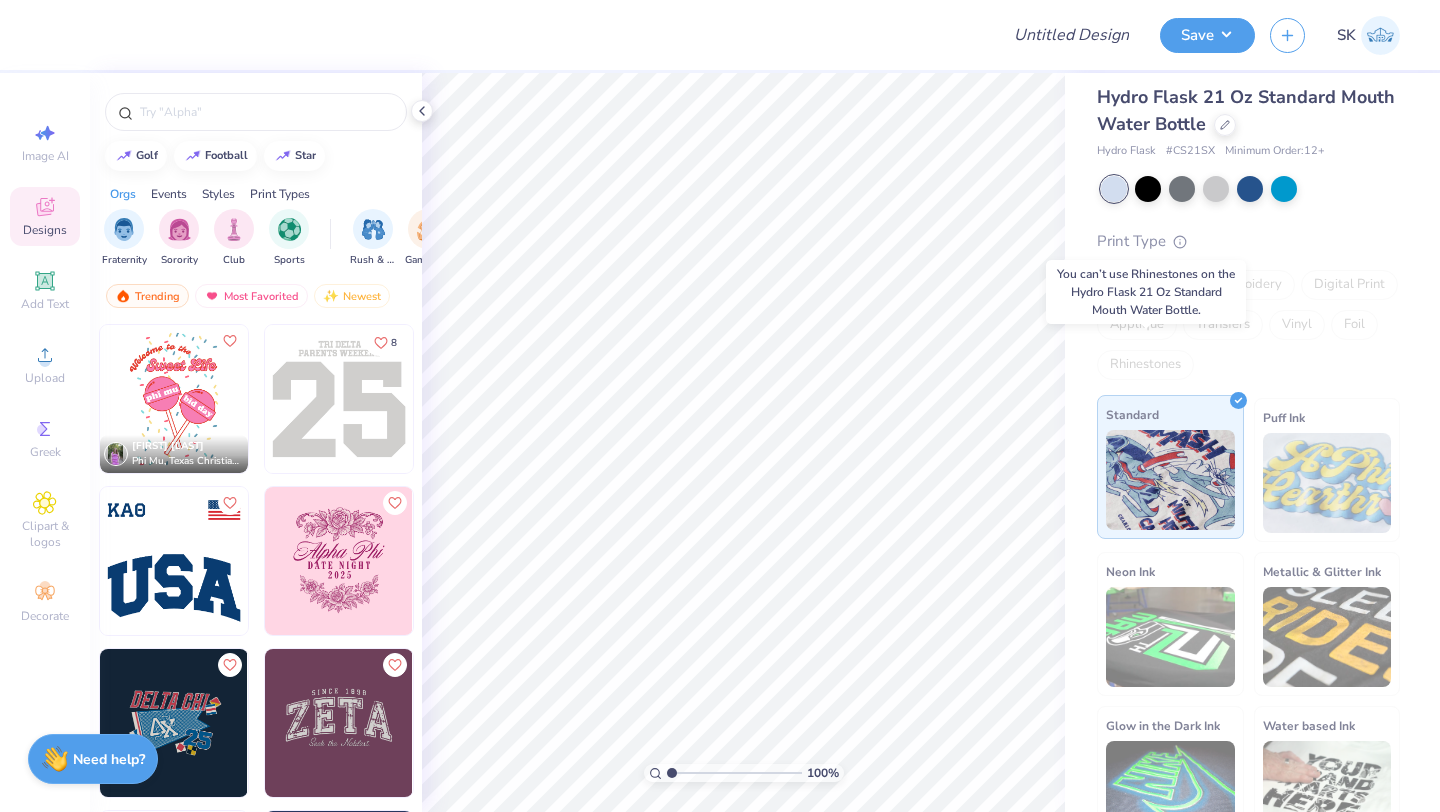 scroll, scrollTop: 0, scrollLeft: 0, axis: both 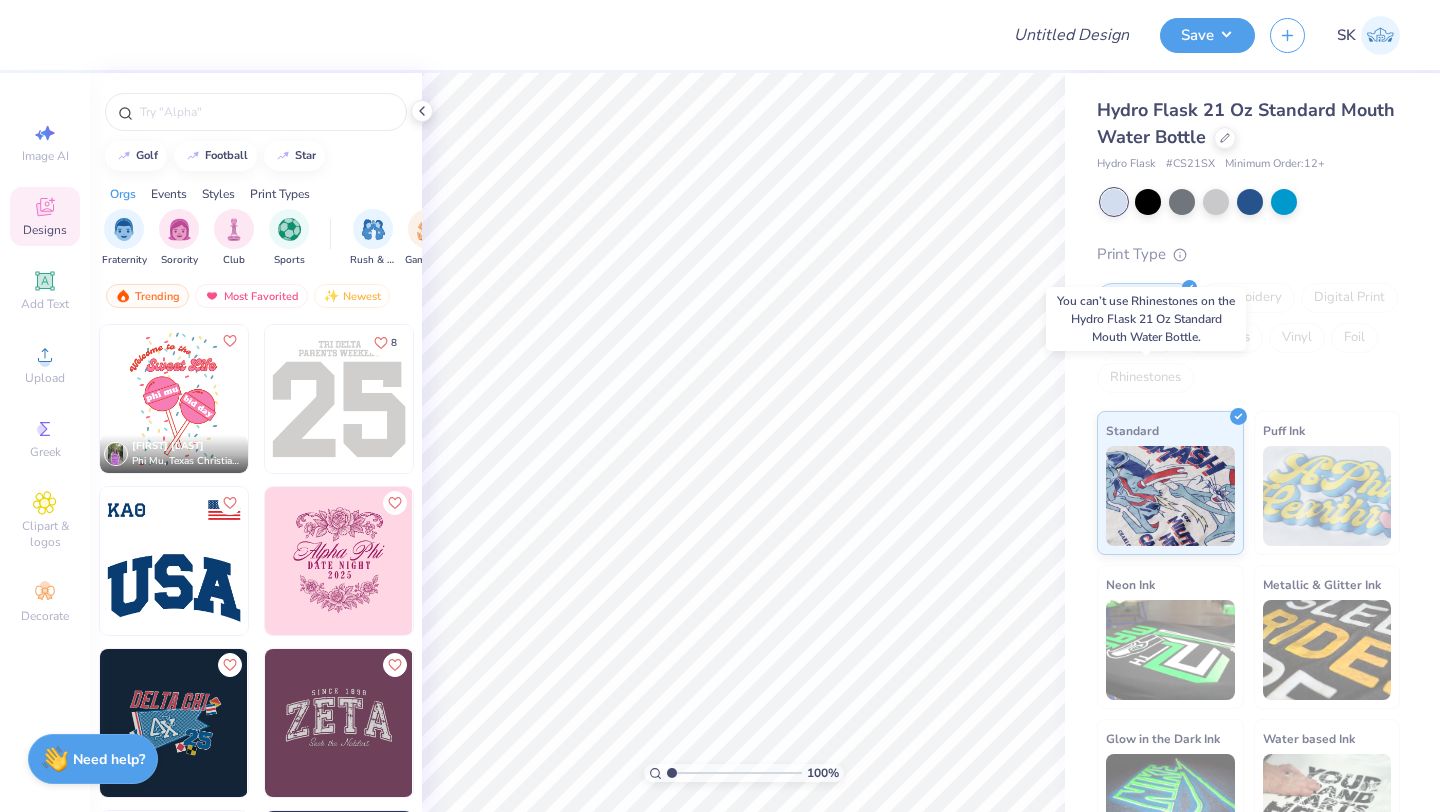 click on "Hydro Flask 21 Oz Standard Mouth Water Bottle Hydro Flask # CS21SX Minimum Order:  12 +   Print Type Screen Print Embroidery Digital Print Applique Transfers Vinyl Foil Rhinestones Standard Puff Ink Neon Ink Metallic & Glitter Ink Glow in the Dark Ink Water based Ink" at bounding box center [1248, 480] 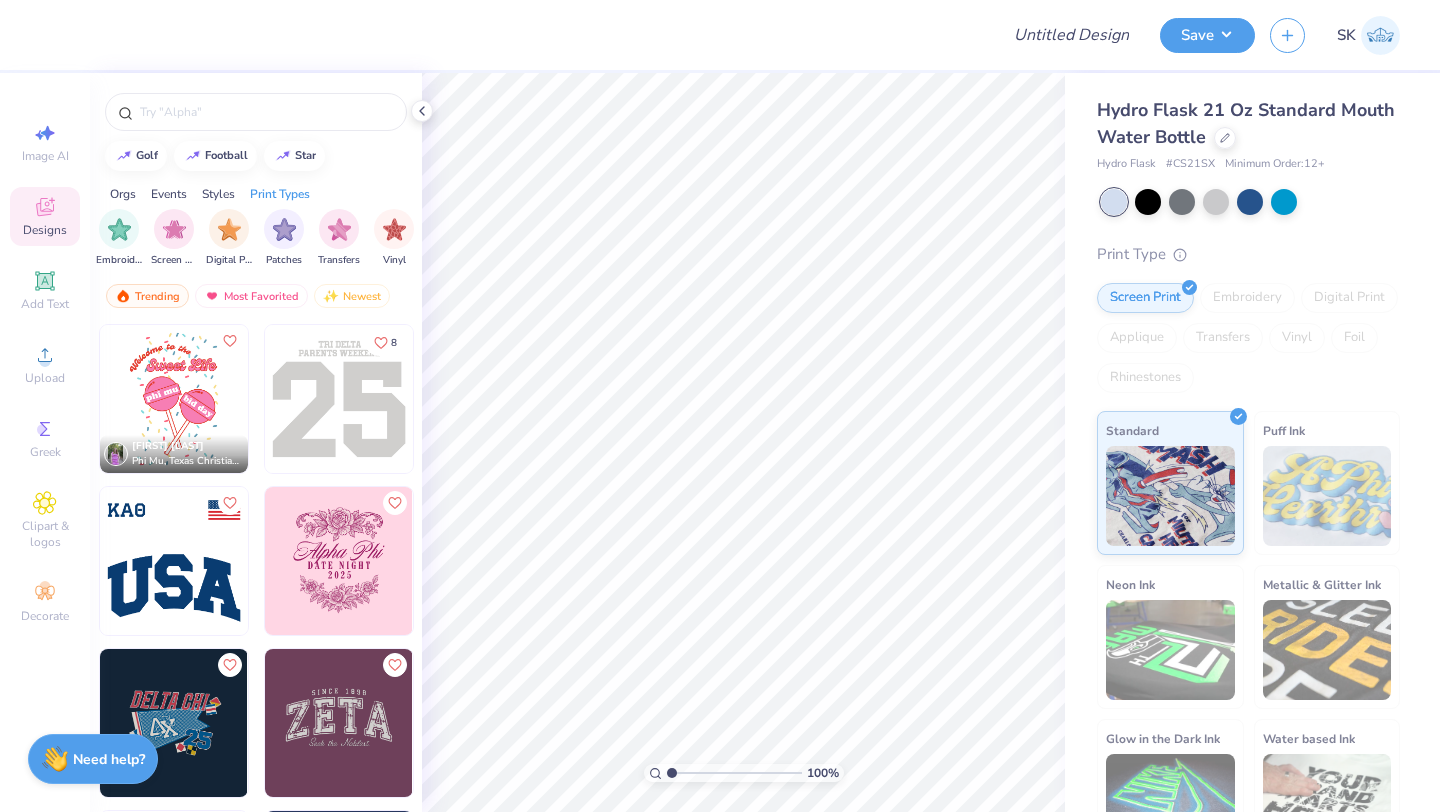 scroll, scrollTop: 0, scrollLeft: 1693, axis: horizontal 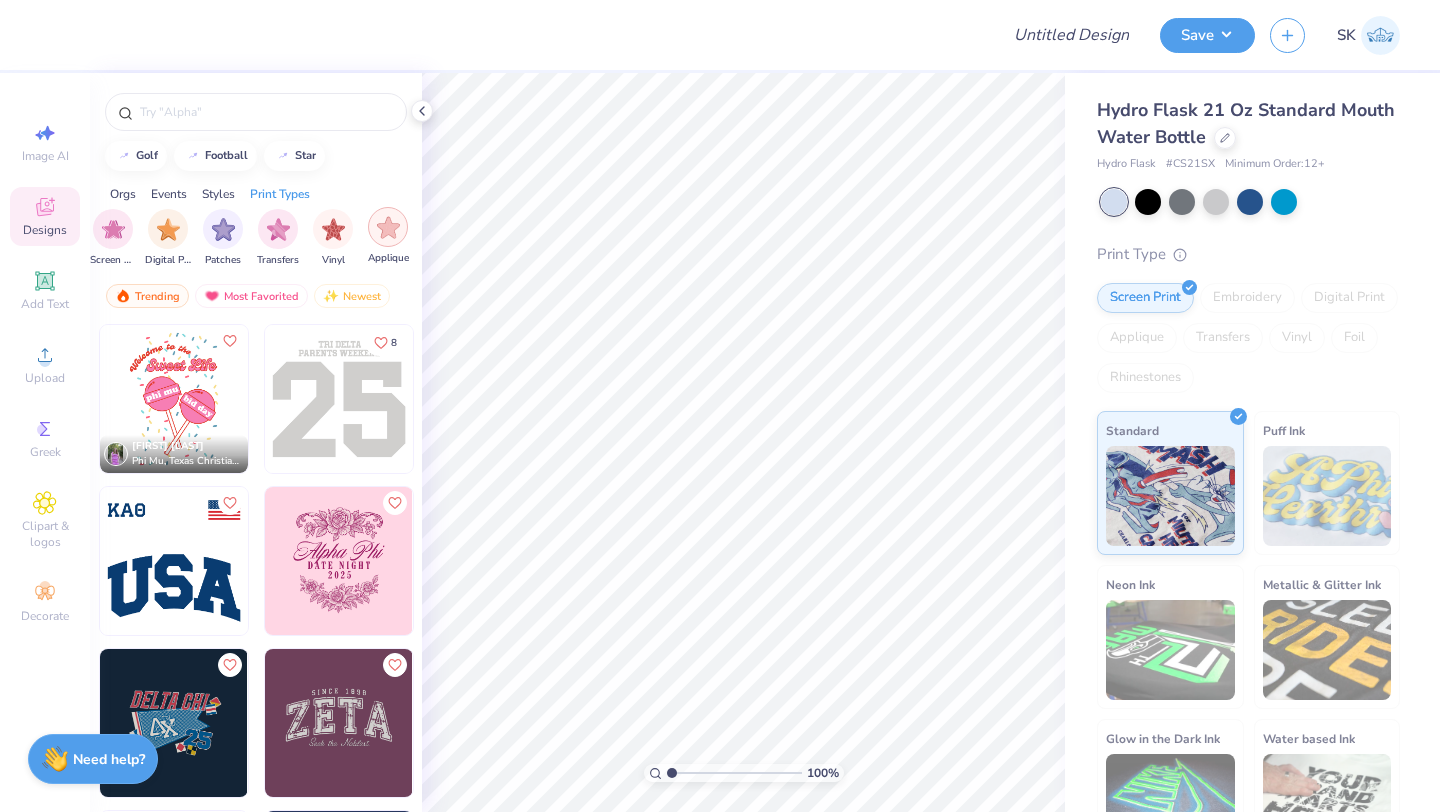 click at bounding box center [388, 227] 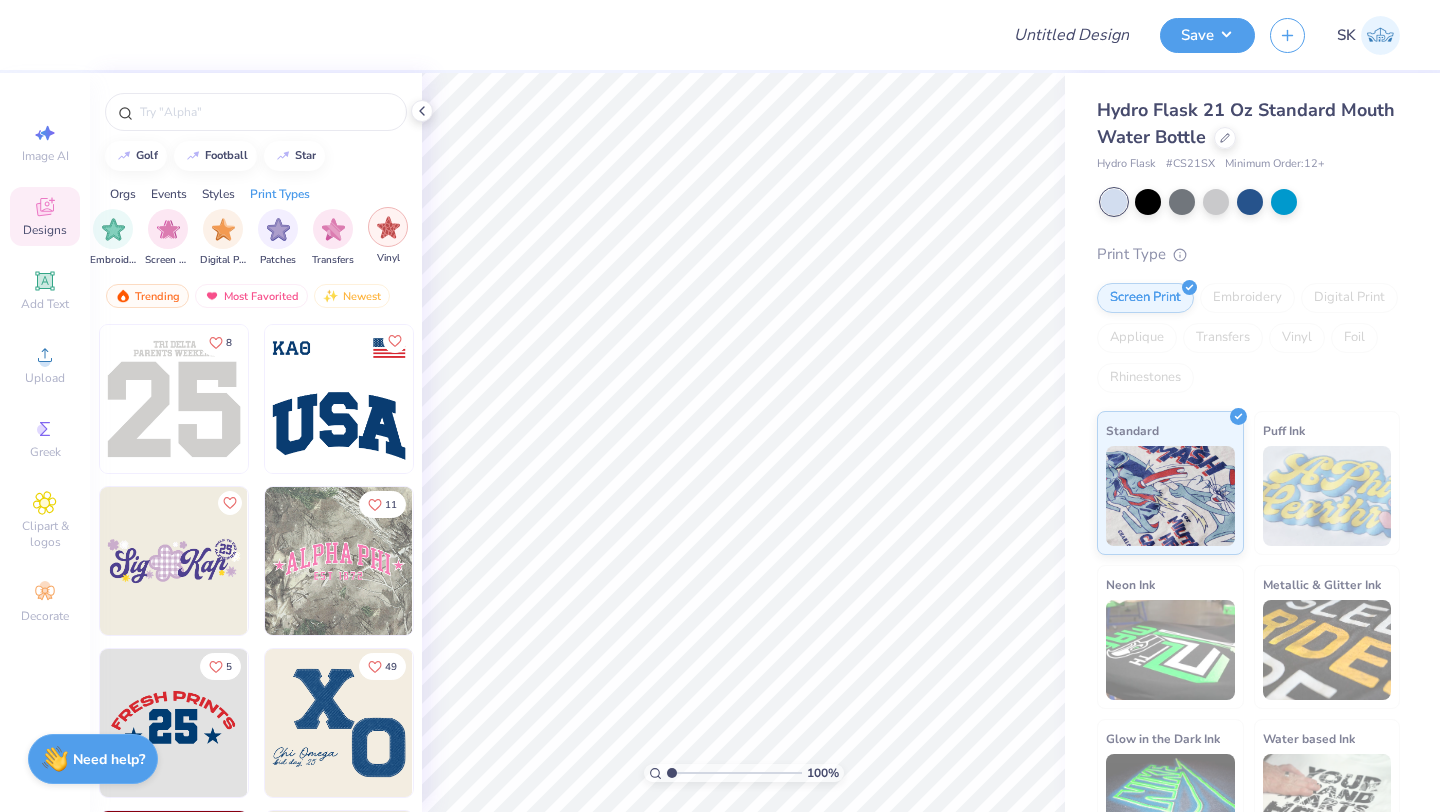 click at bounding box center [388, 227] 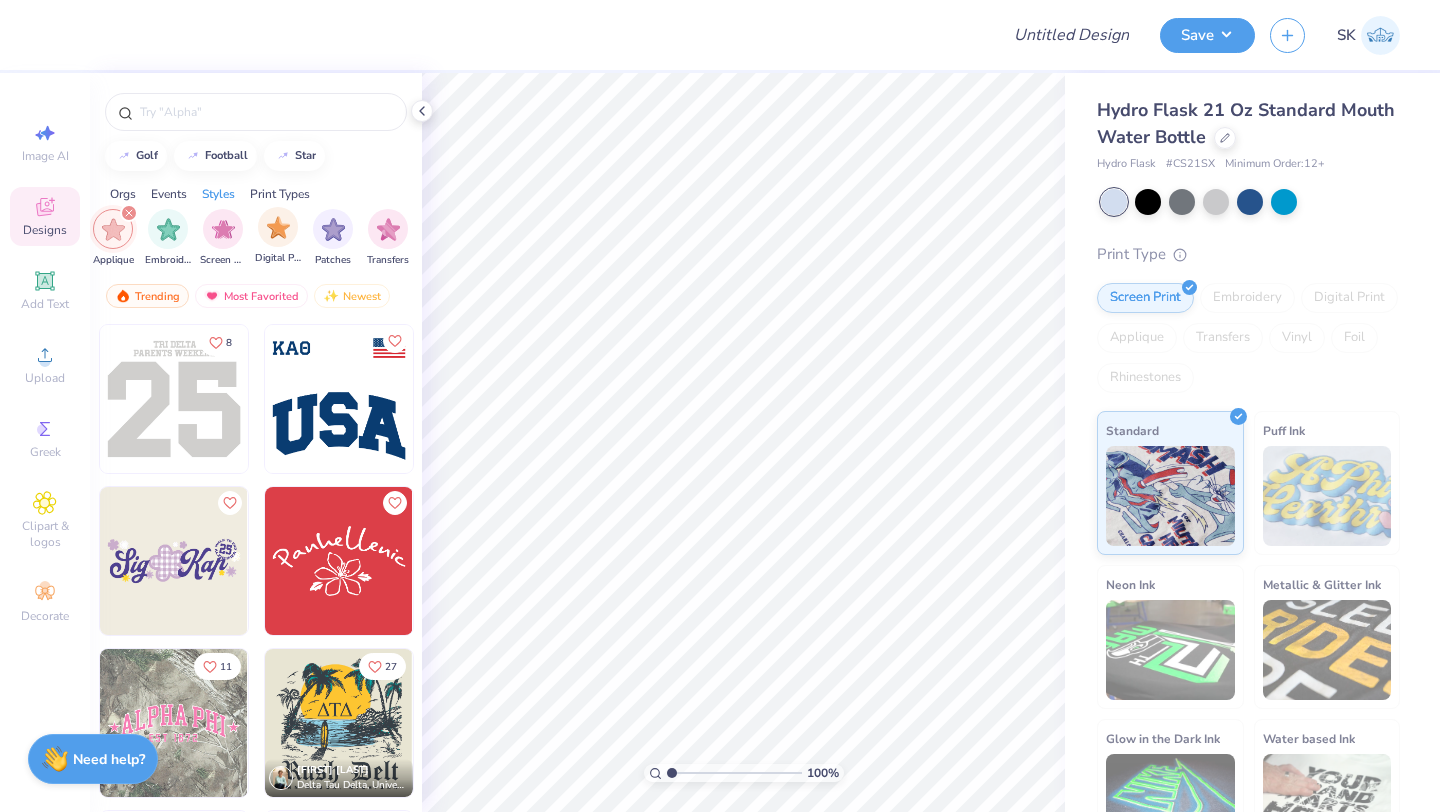 scroll, scrollTop: 0, scrollLeft: 1432, axis: horizontal 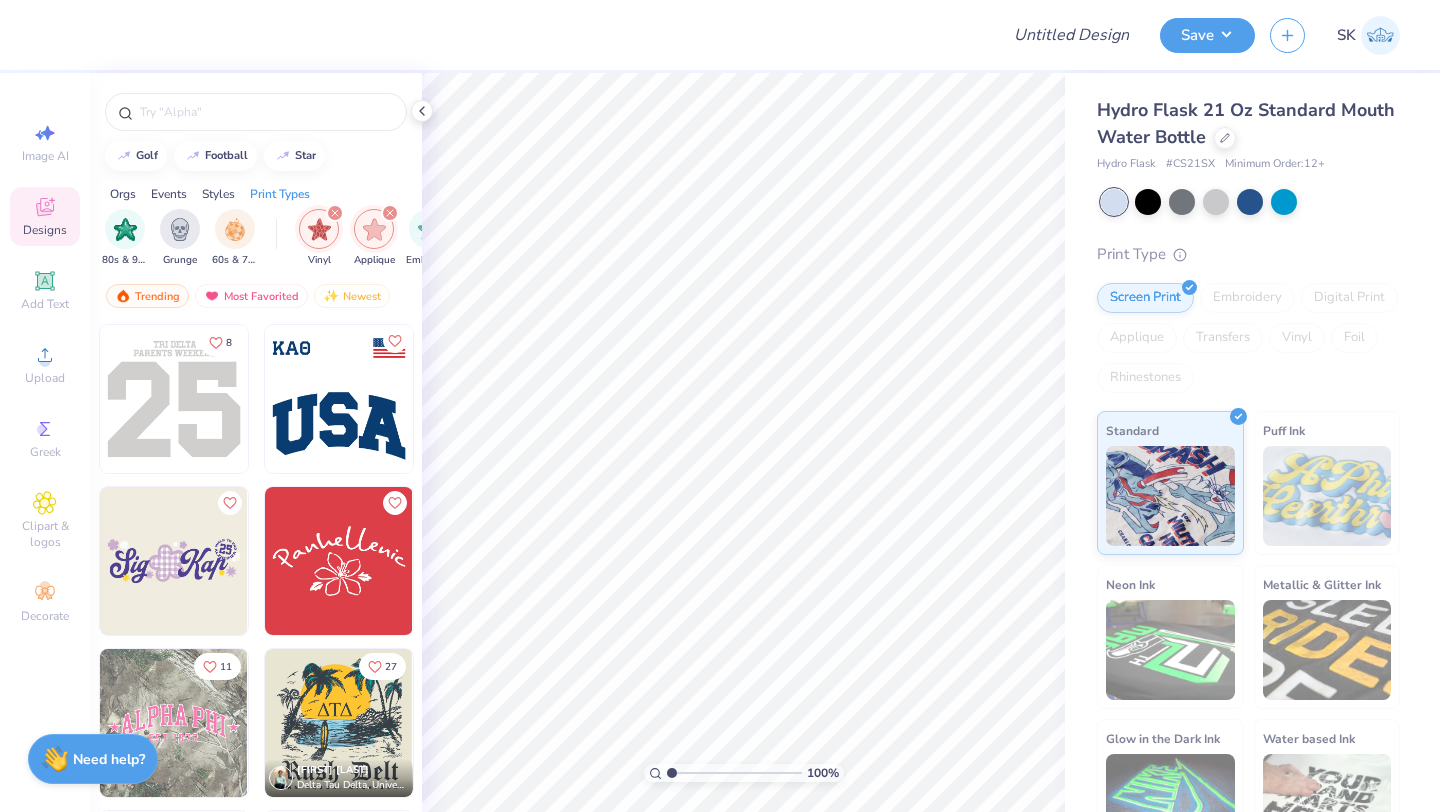 click 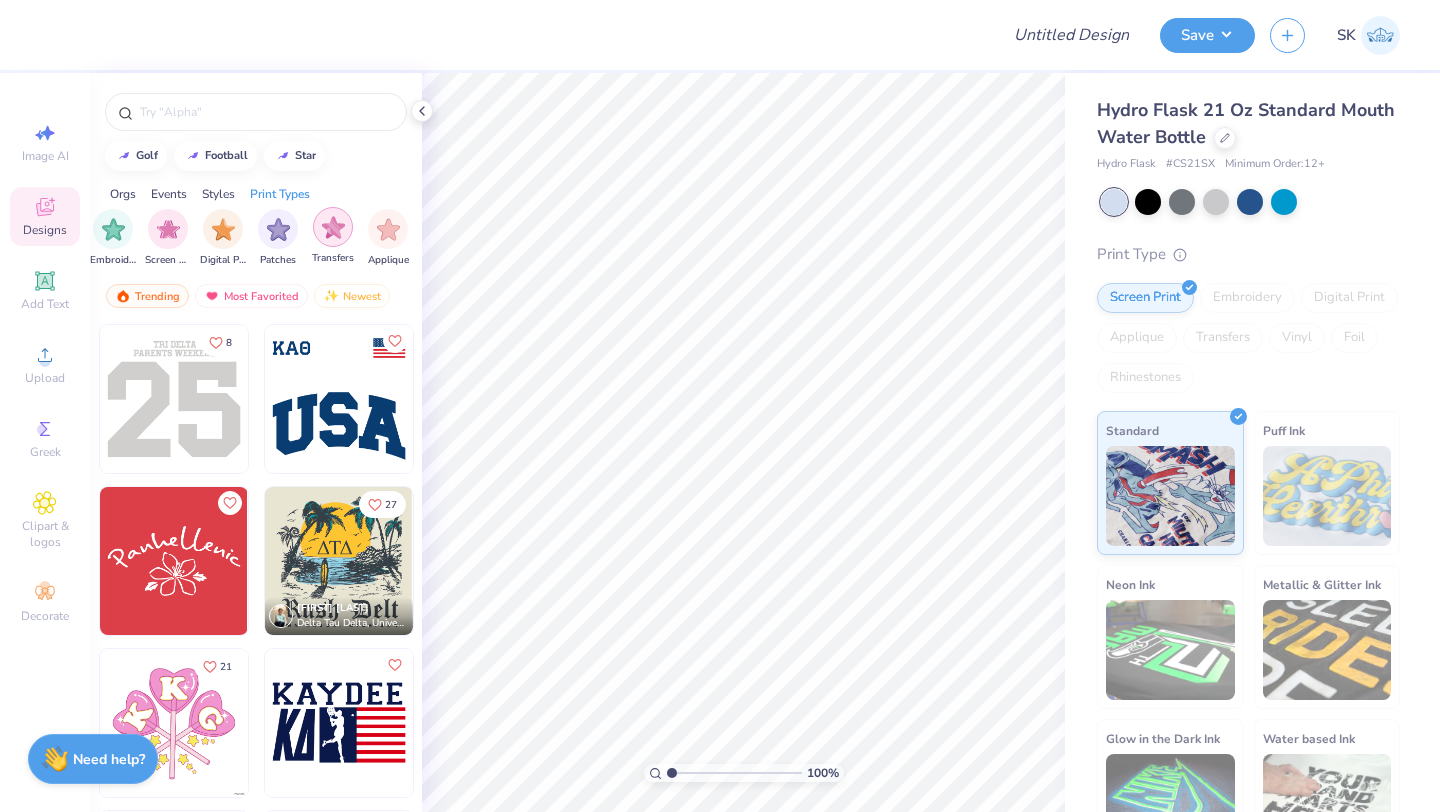 scroll, scrollTop: 0, scrollLeft: 1670, axis: horizontal 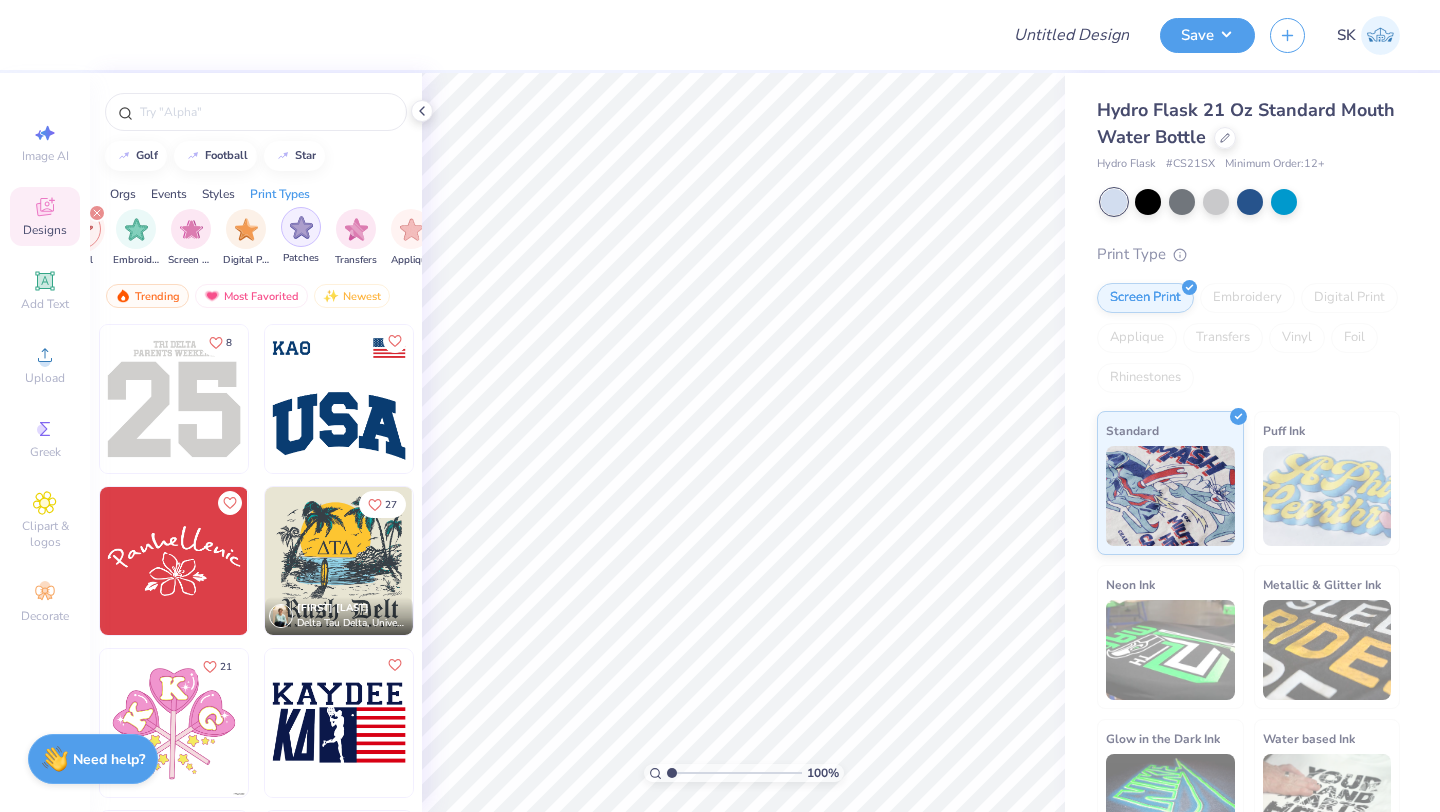 click at bounding box center [301, 227] 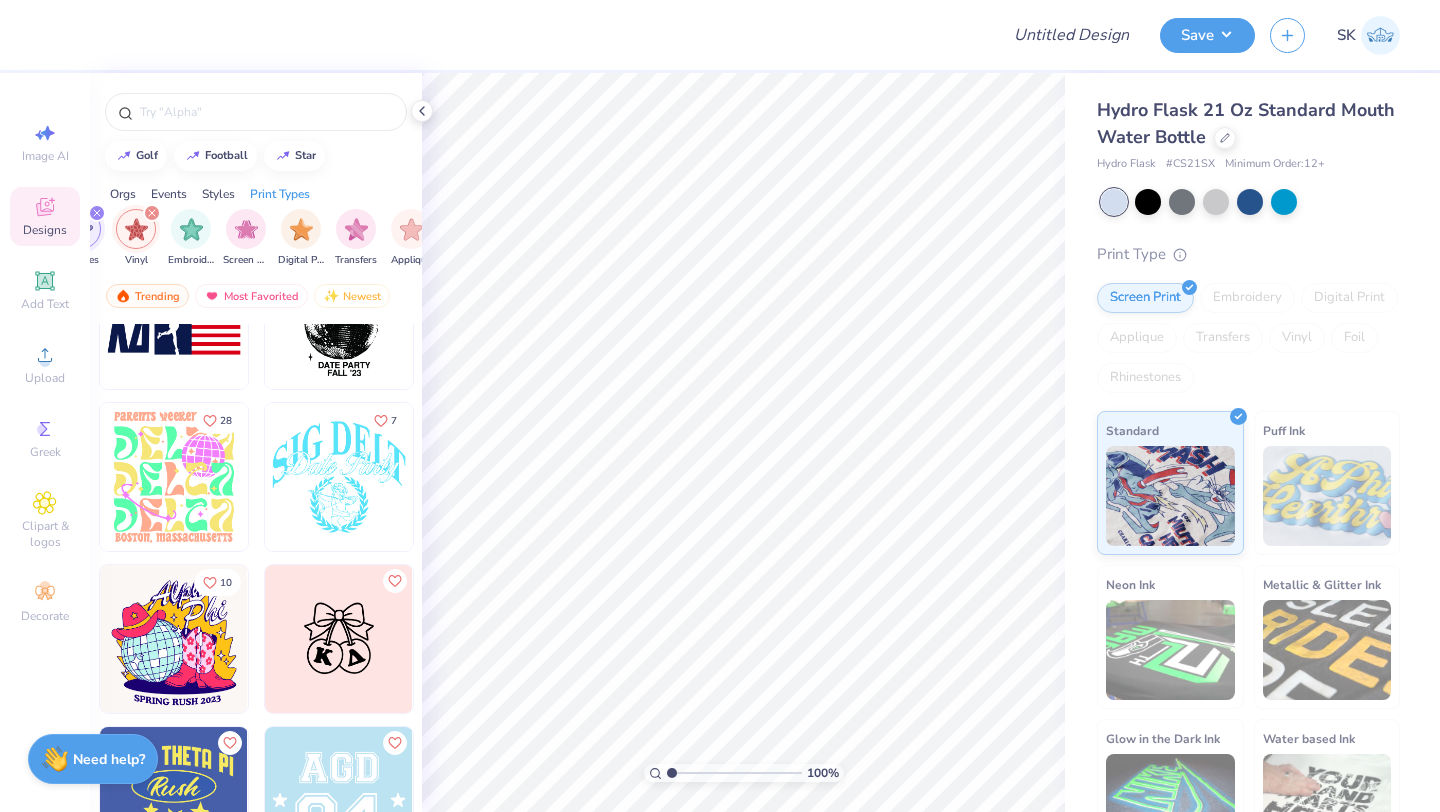 scroll, scrollTop: 737, scrollLeft: 0, axis: vertical 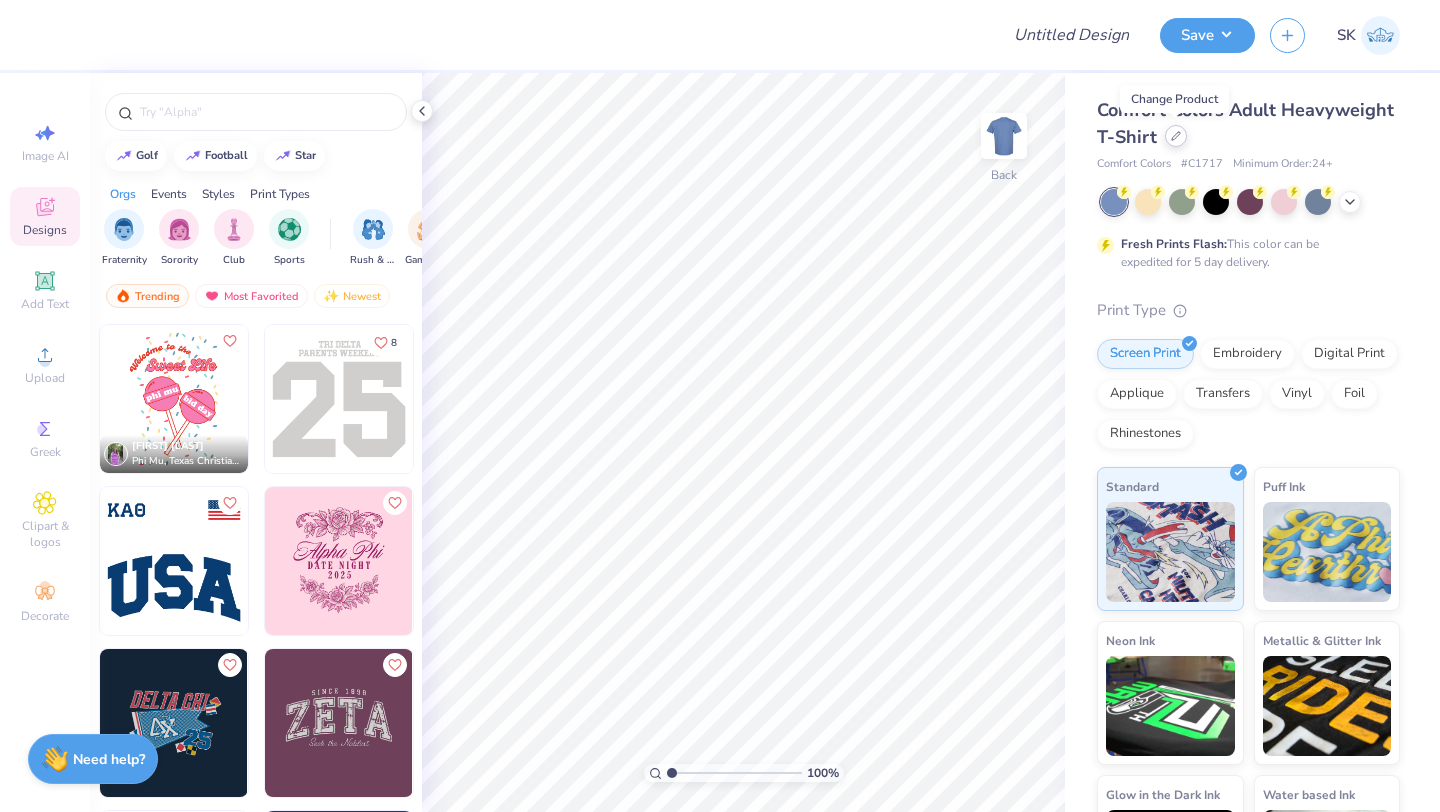 click 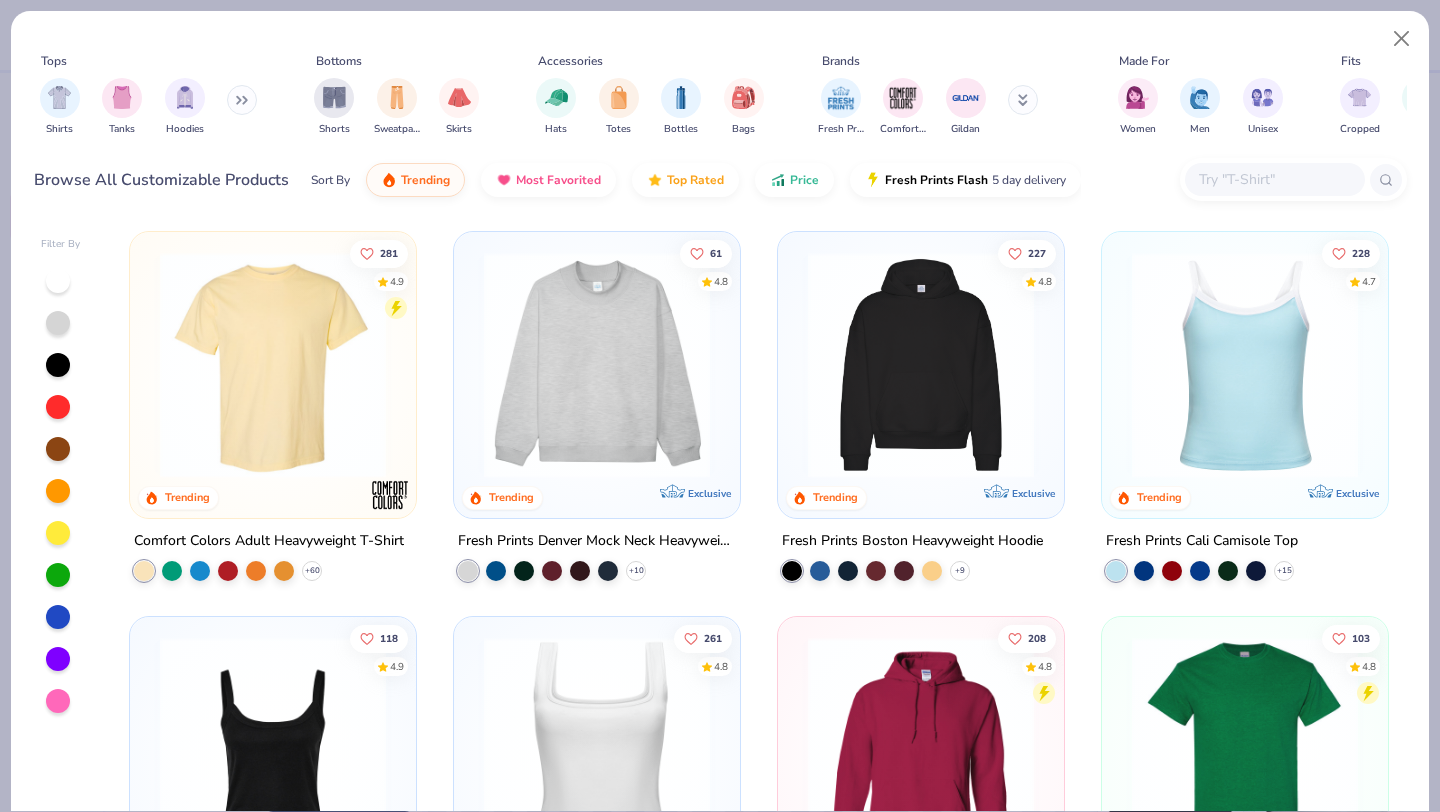 scroll, scrollTop: 288, scrollLeft: 0, axis: vertical 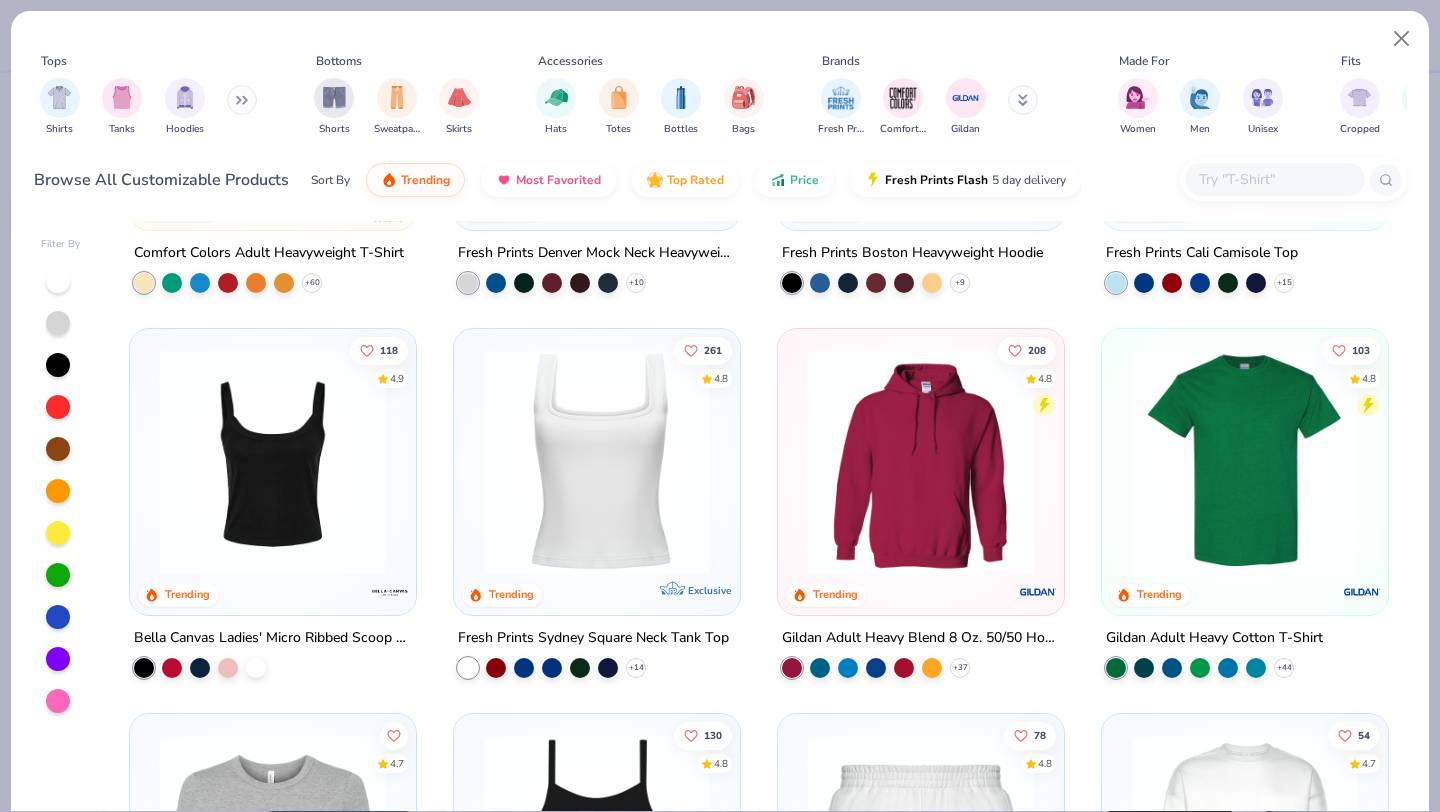 click 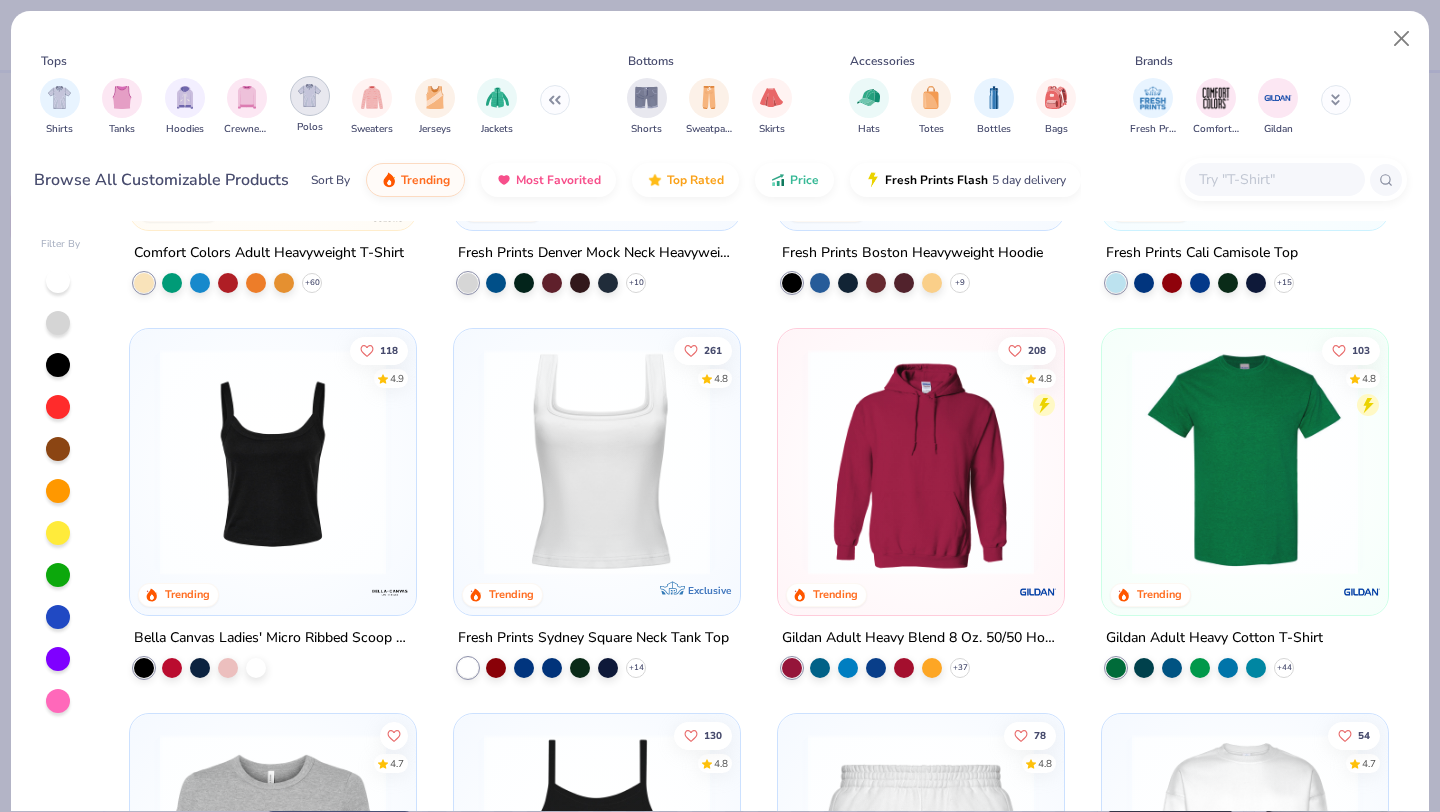 click at bounding box center (309, 95) 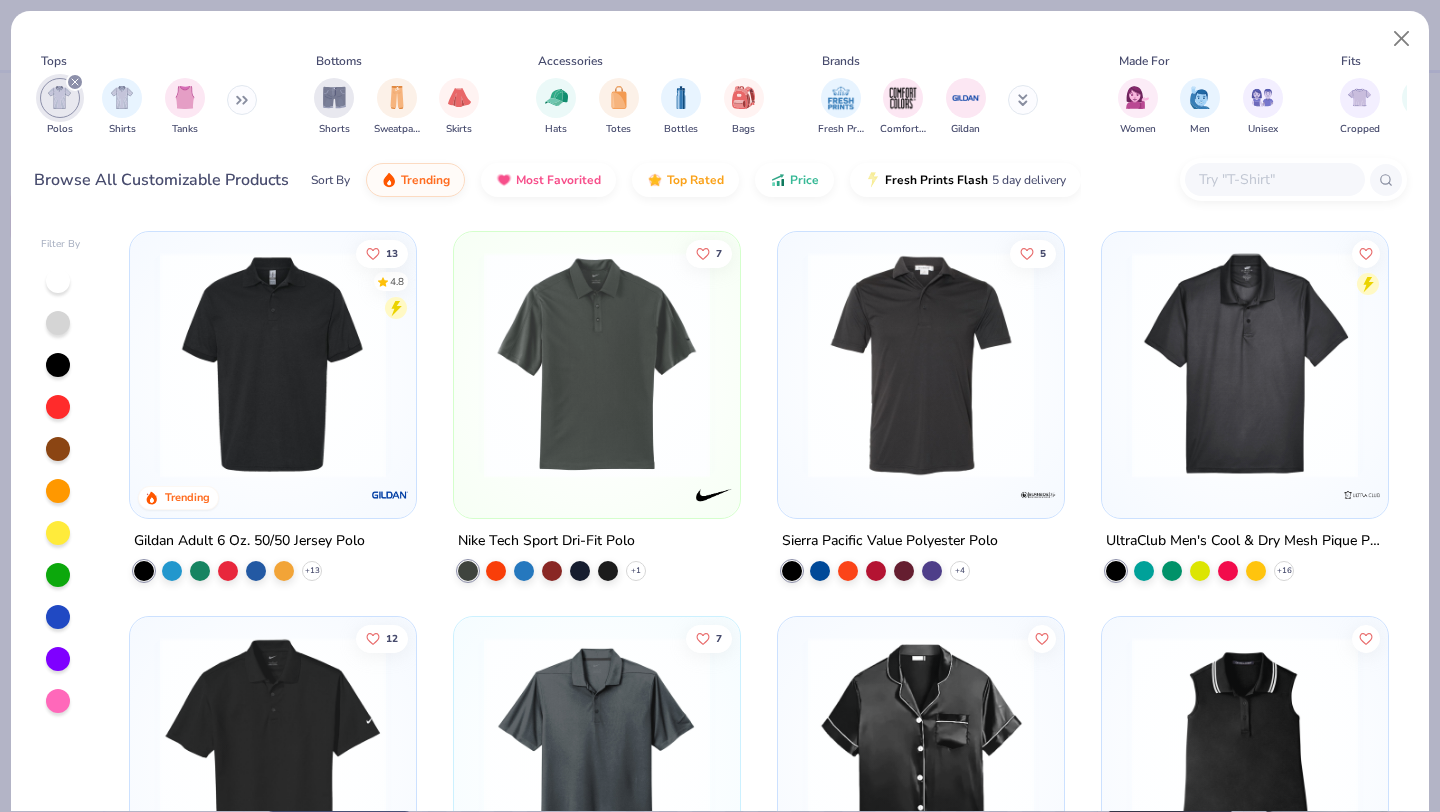 scroll, scrollTop: 411, scrollLeft: 0, axis: vertical 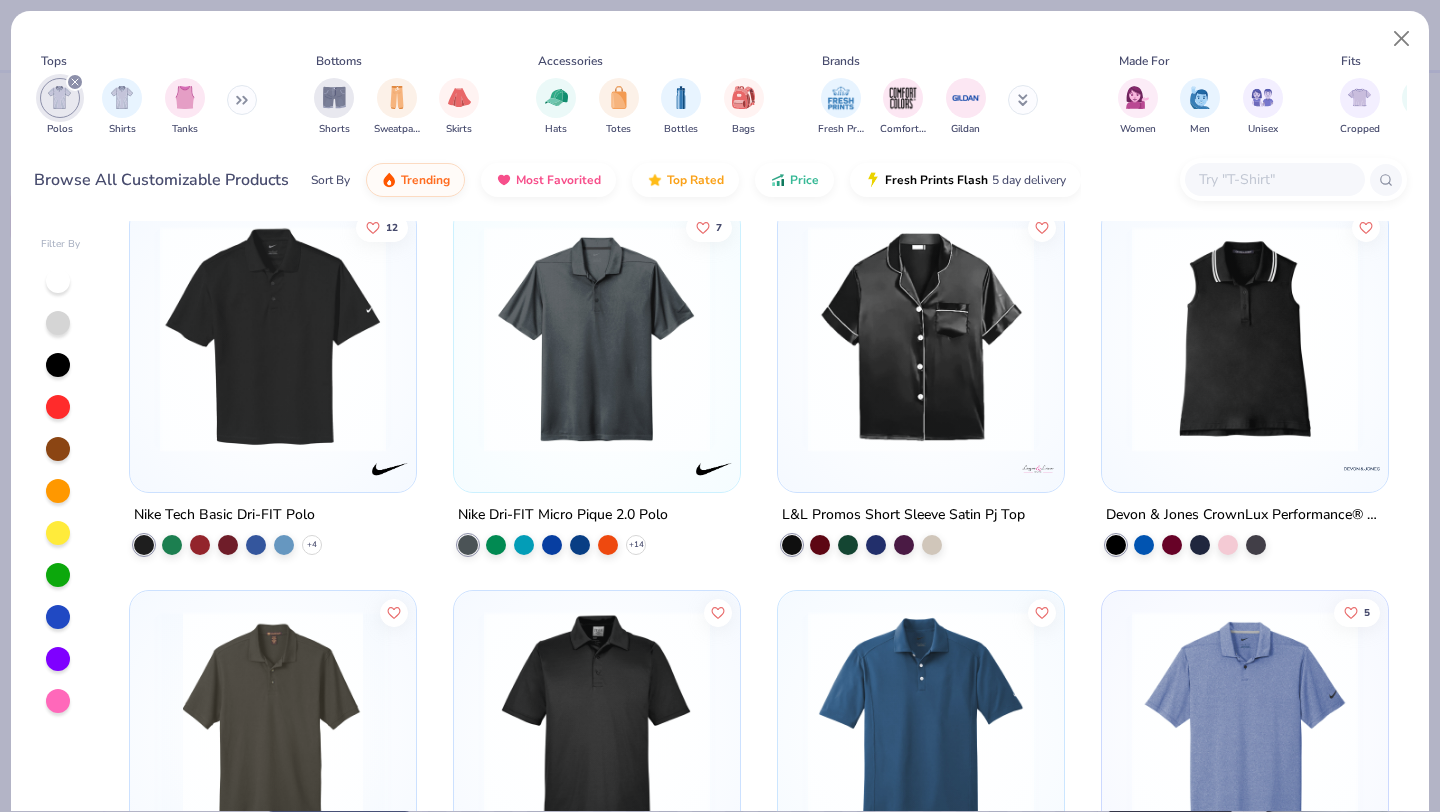 click 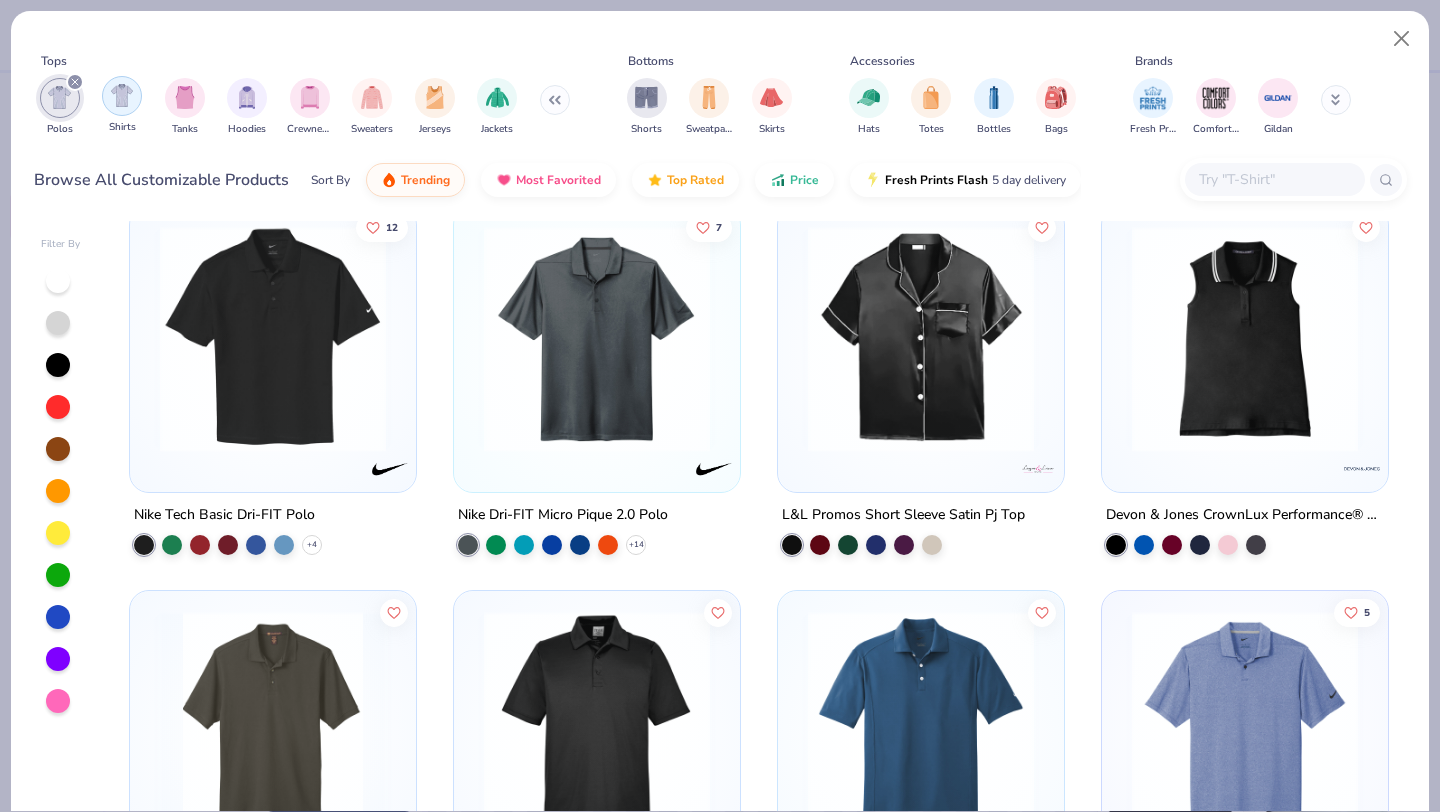 click at bounding box center (122, 95) 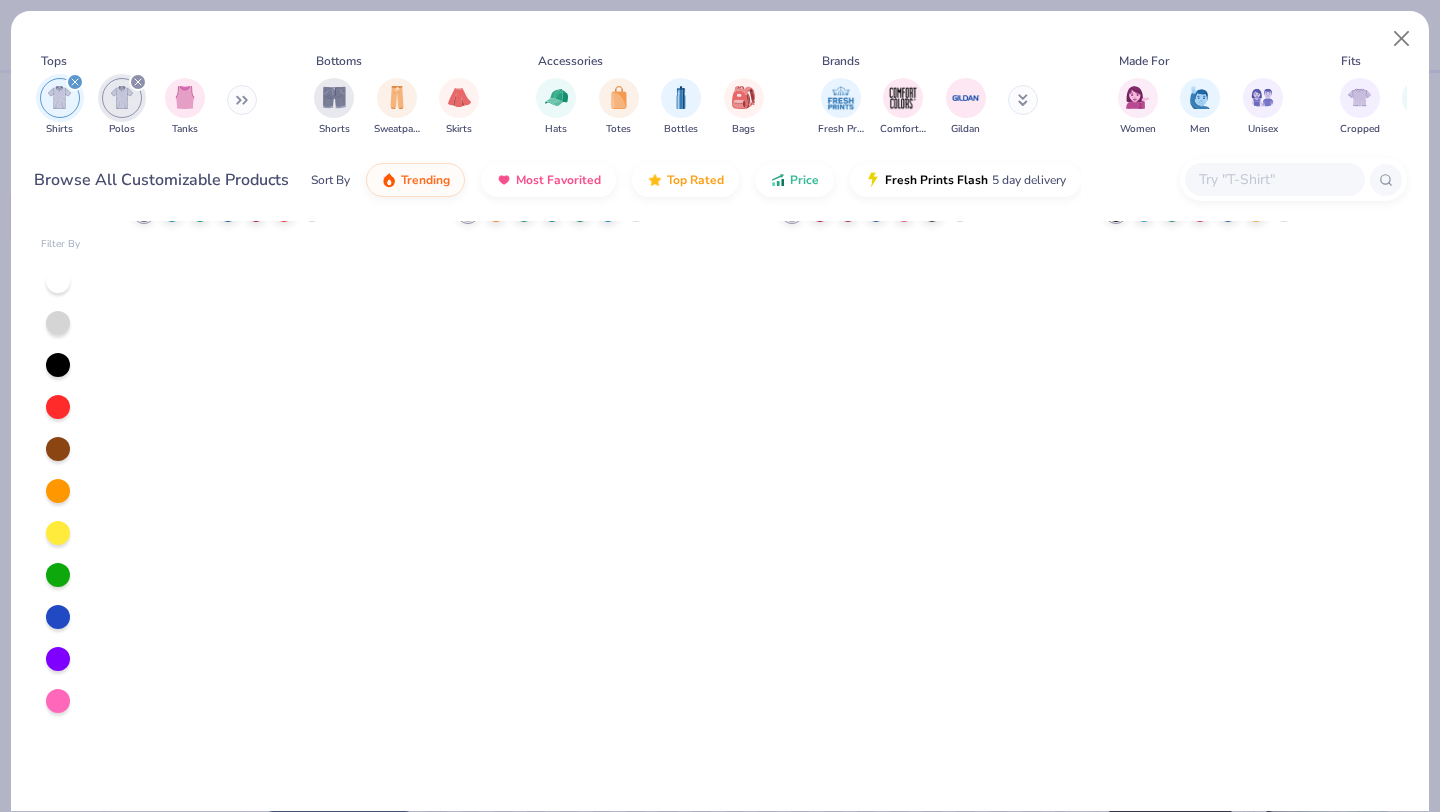 scroll, scrollTop: 0, scrollLeft: 0, axis: both 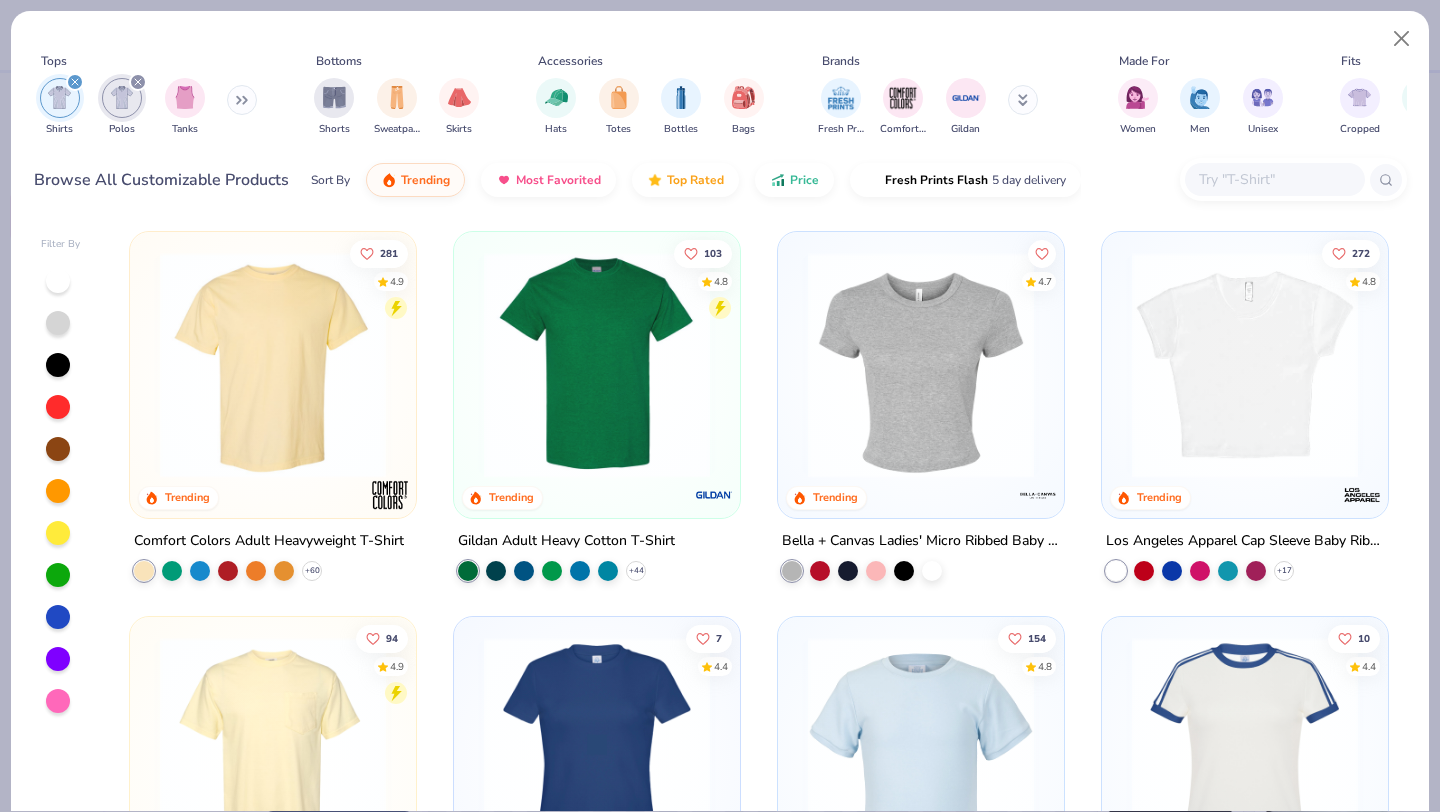 click 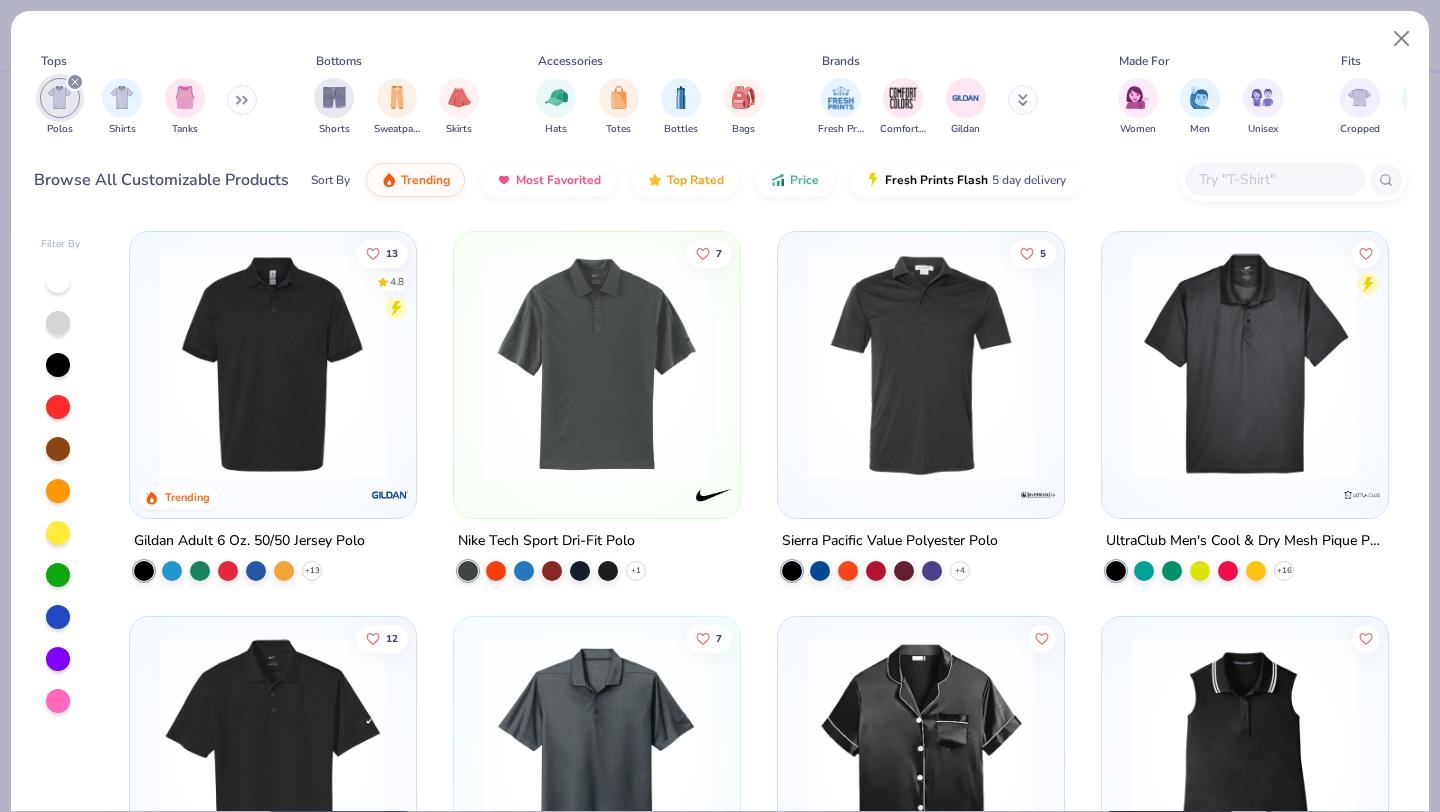 click 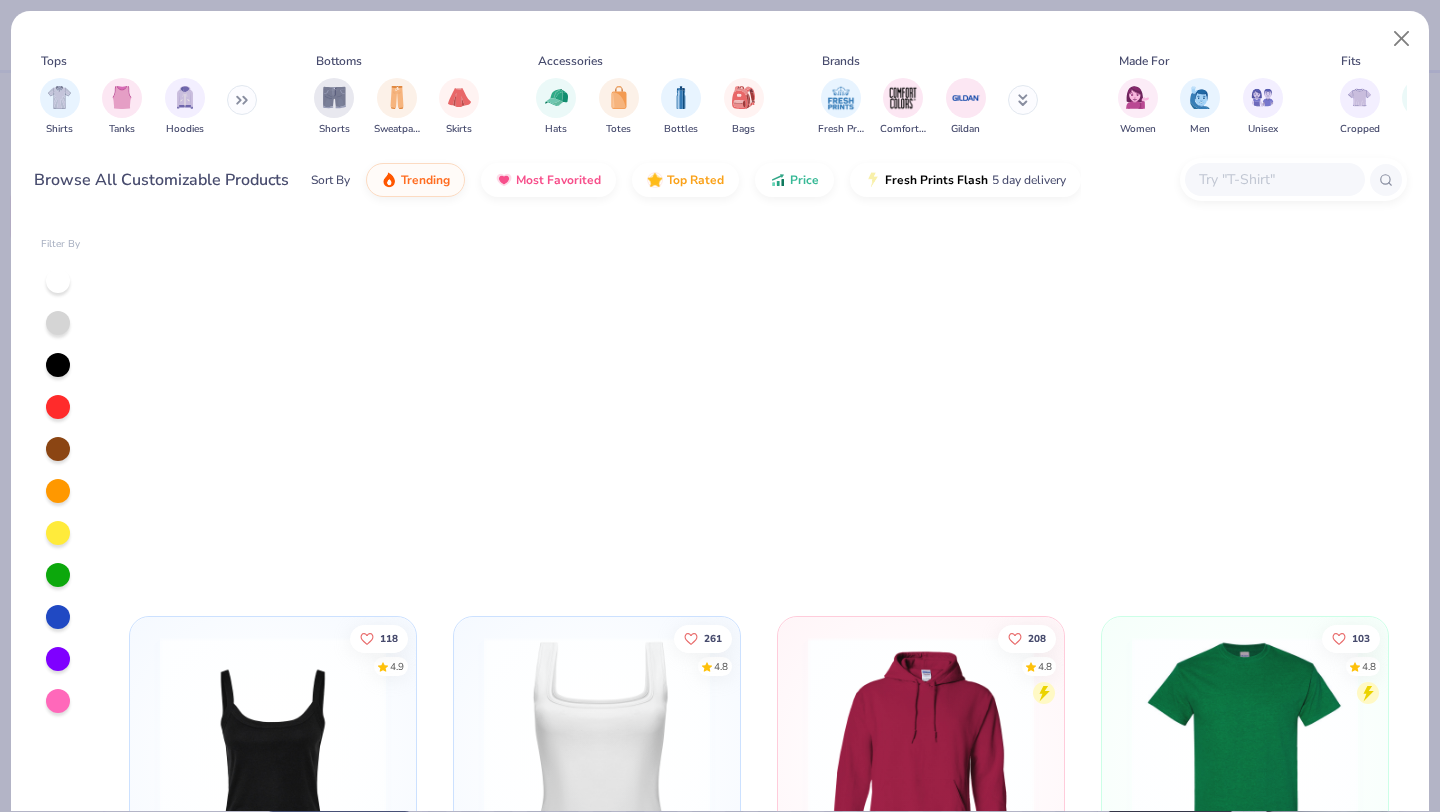 scroll, scrollTop: 773, scrollLeft: 0, axis: vertical 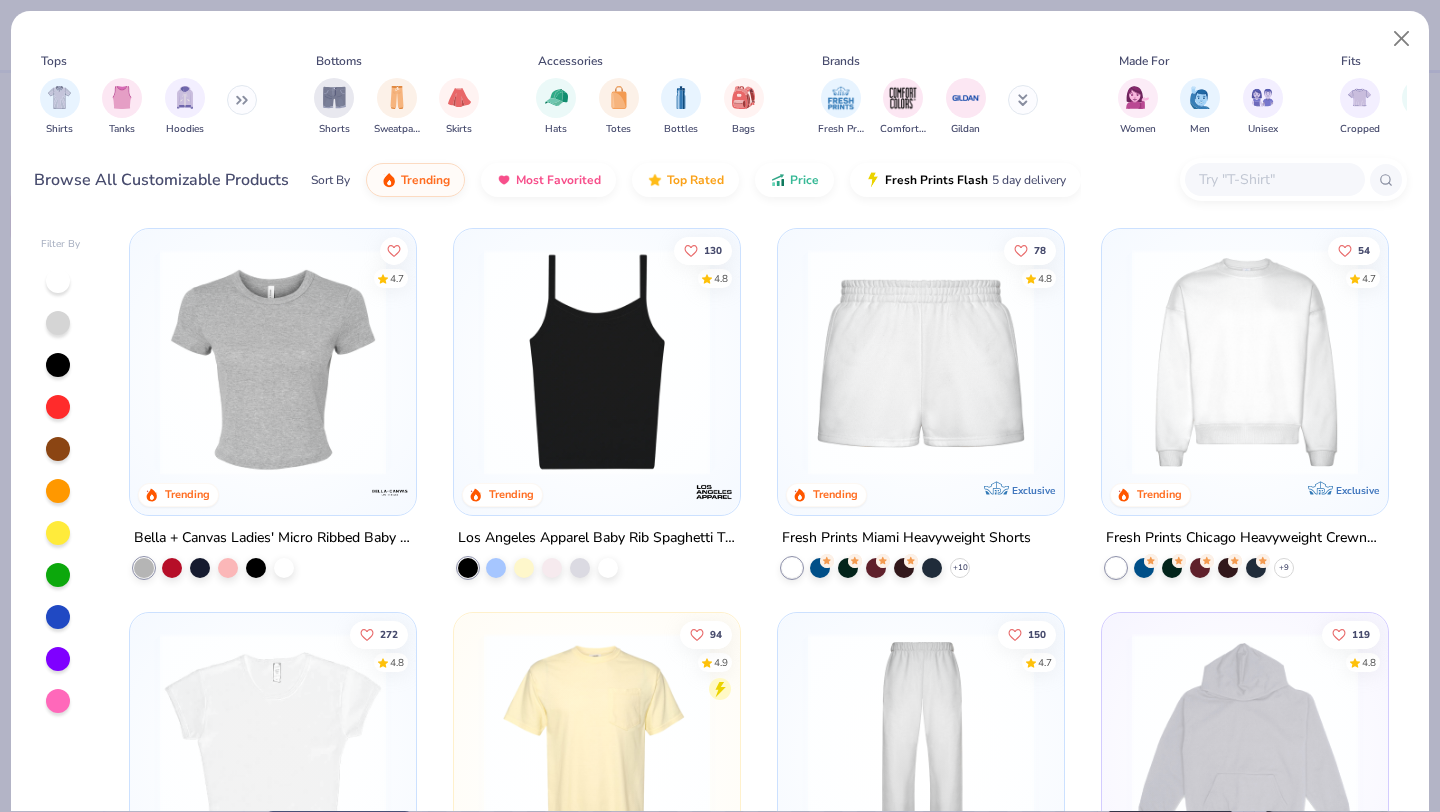 click at bounding box center [1245, 361] 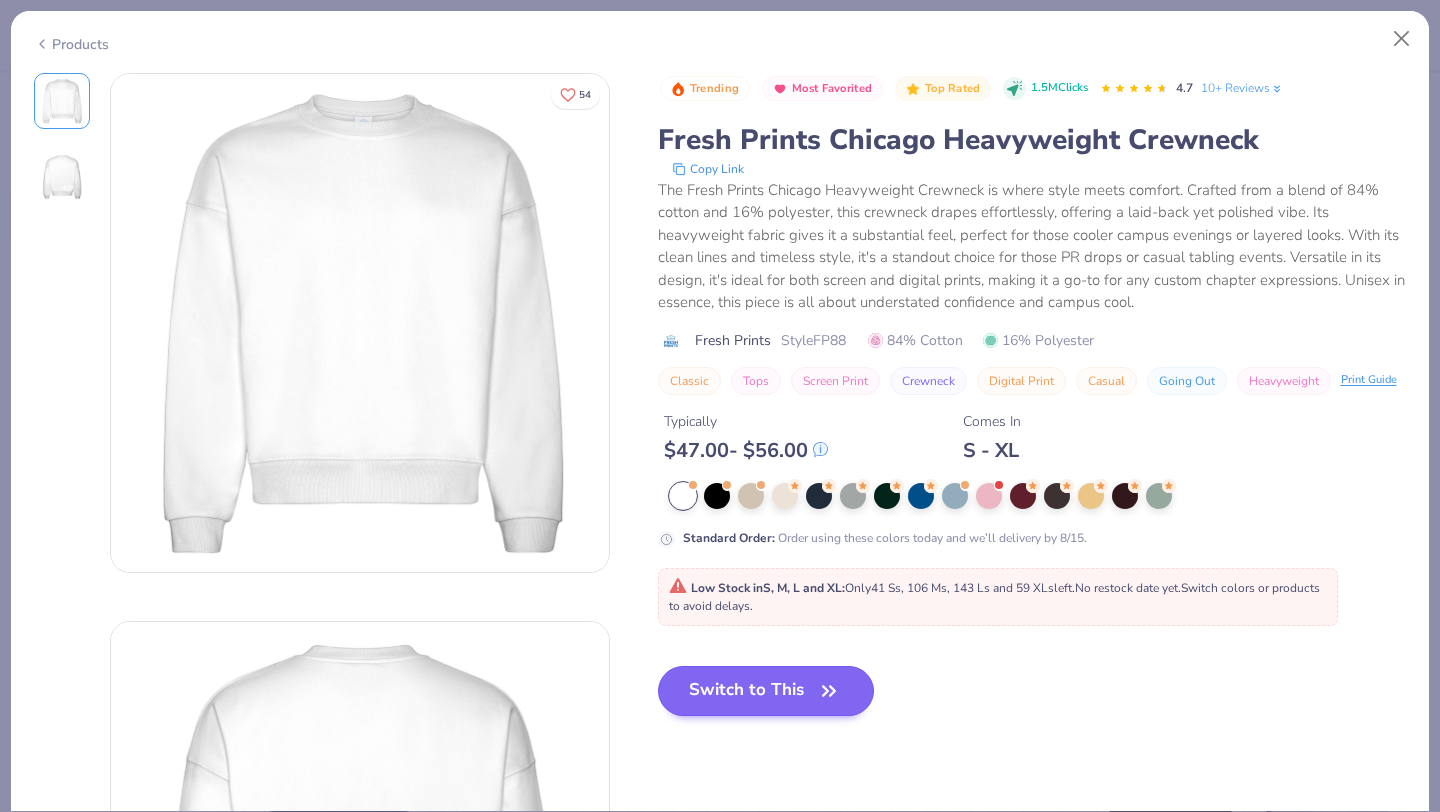 click on "Low Stock in  S, M, L and XL :  Only  41 Ss, 106 Ms, 143 Ls and 59 XLs  left.  No restock date yet.  Switch colors or products to avoid delays." at bounding box center (994, 597) 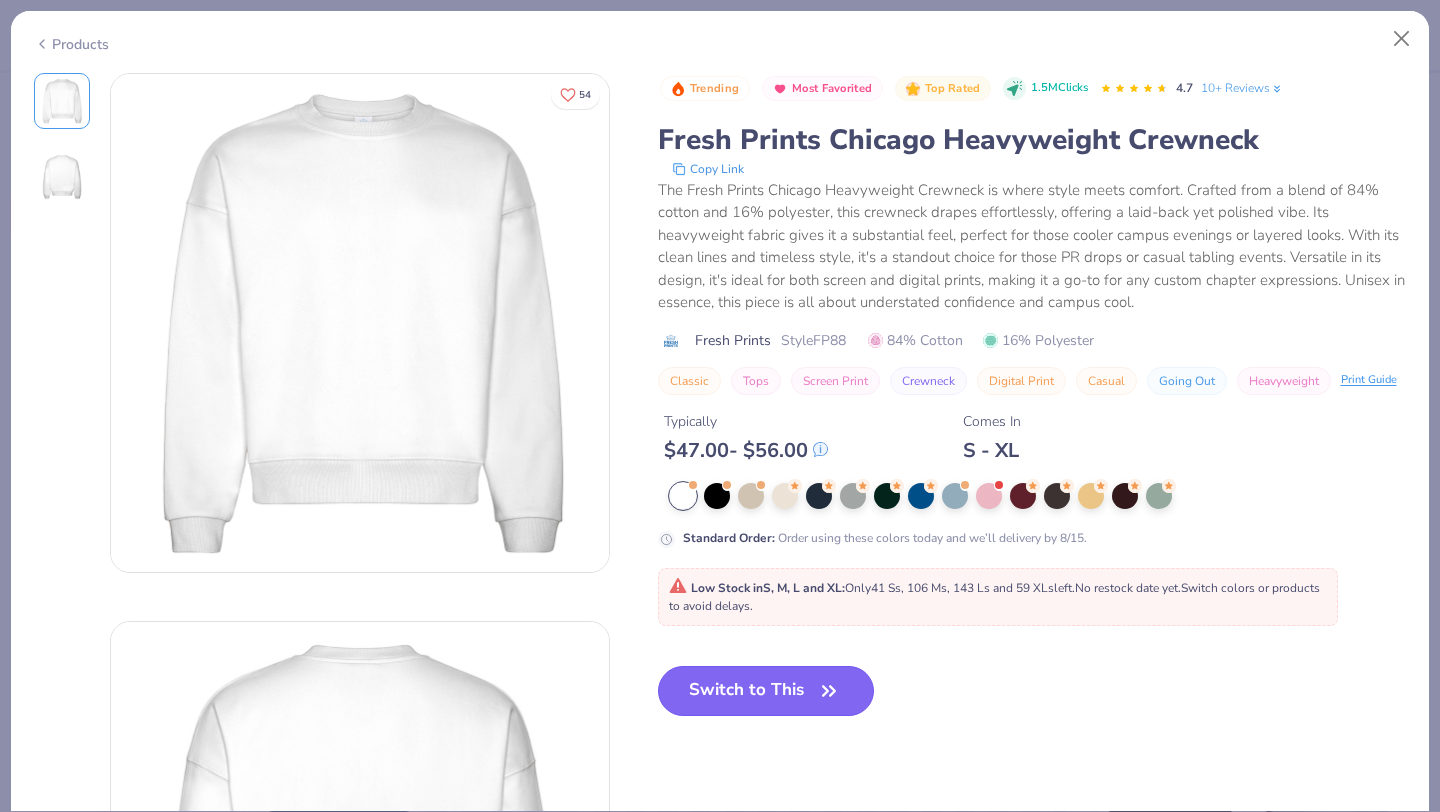 click 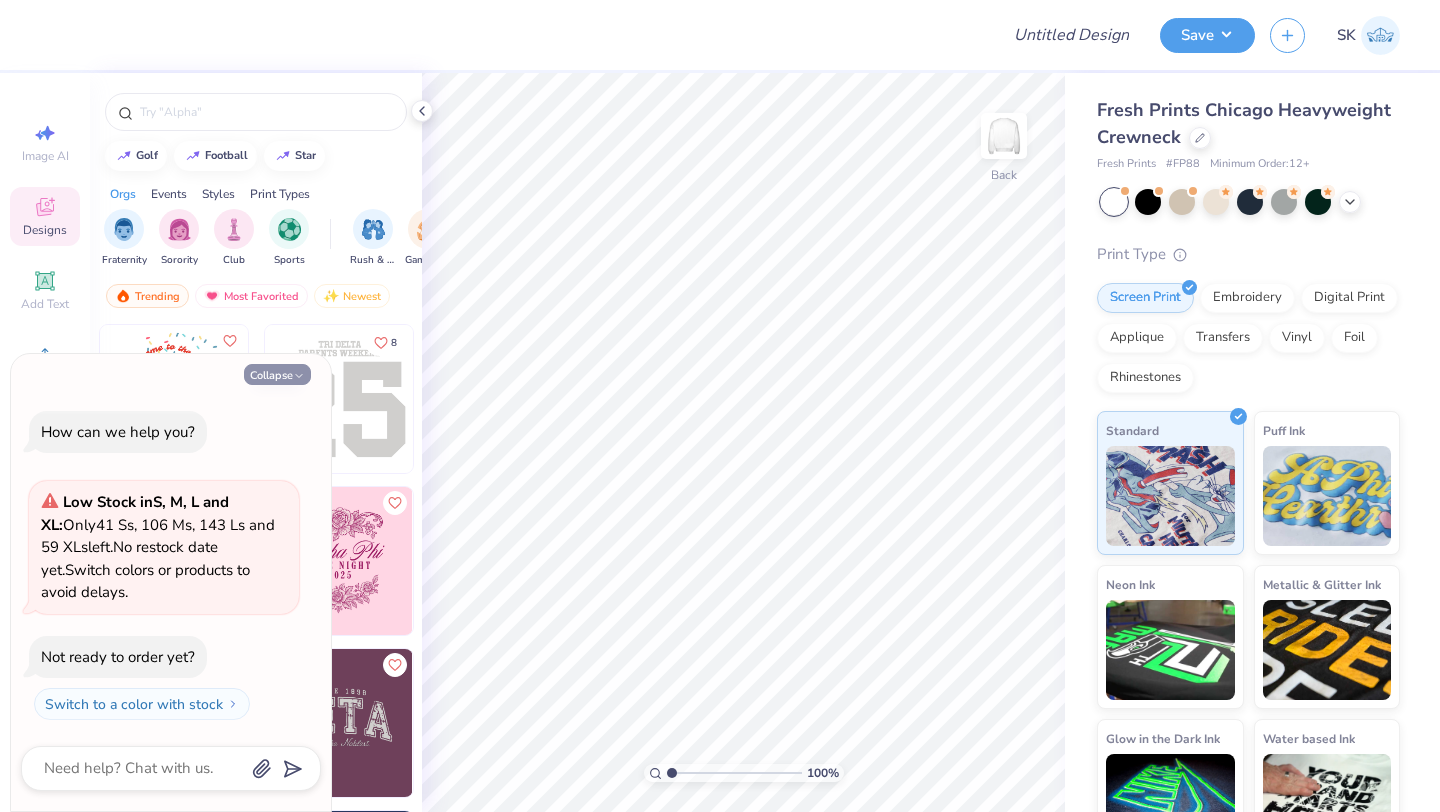 click on "Collapse" at bounding box center [277, 374] 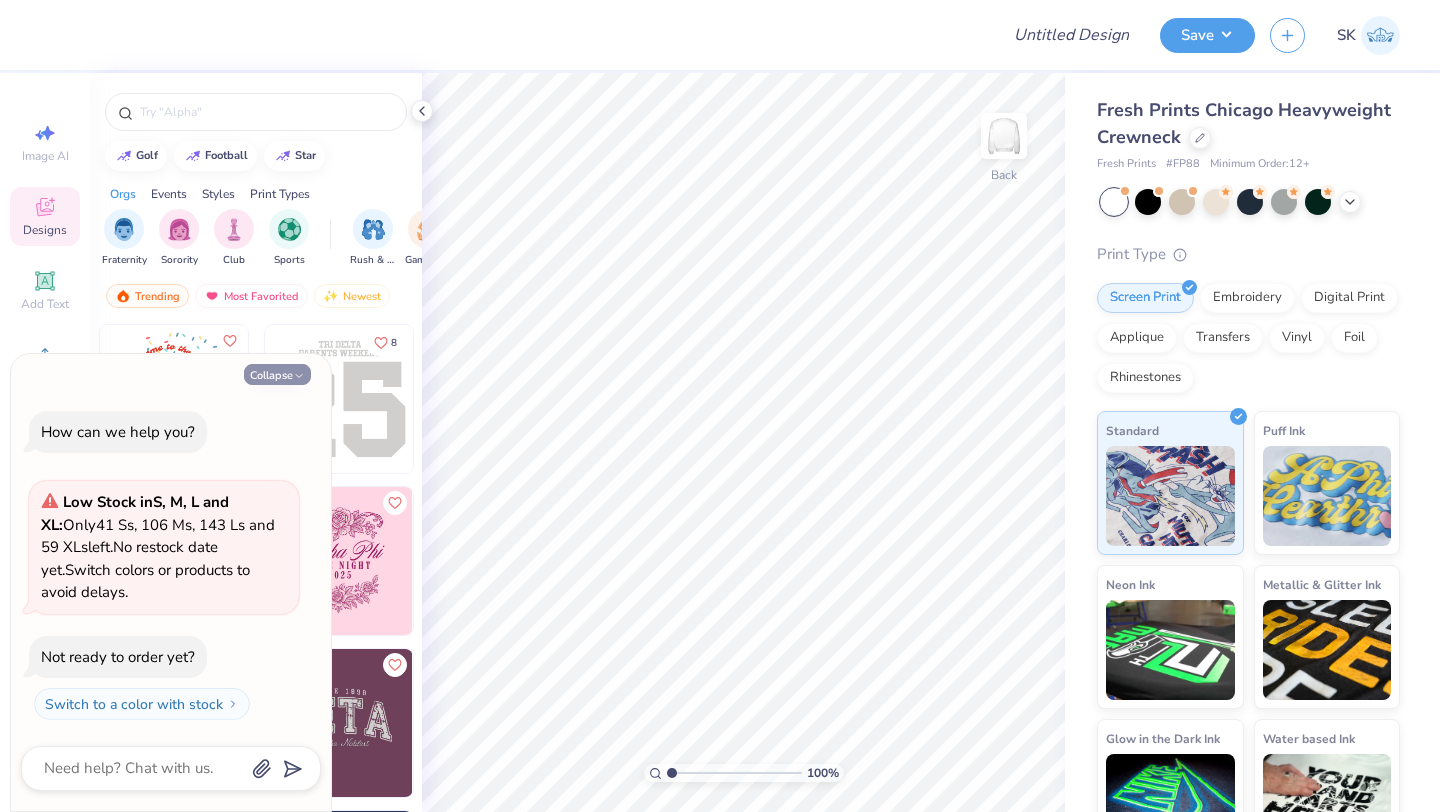 type on "x" 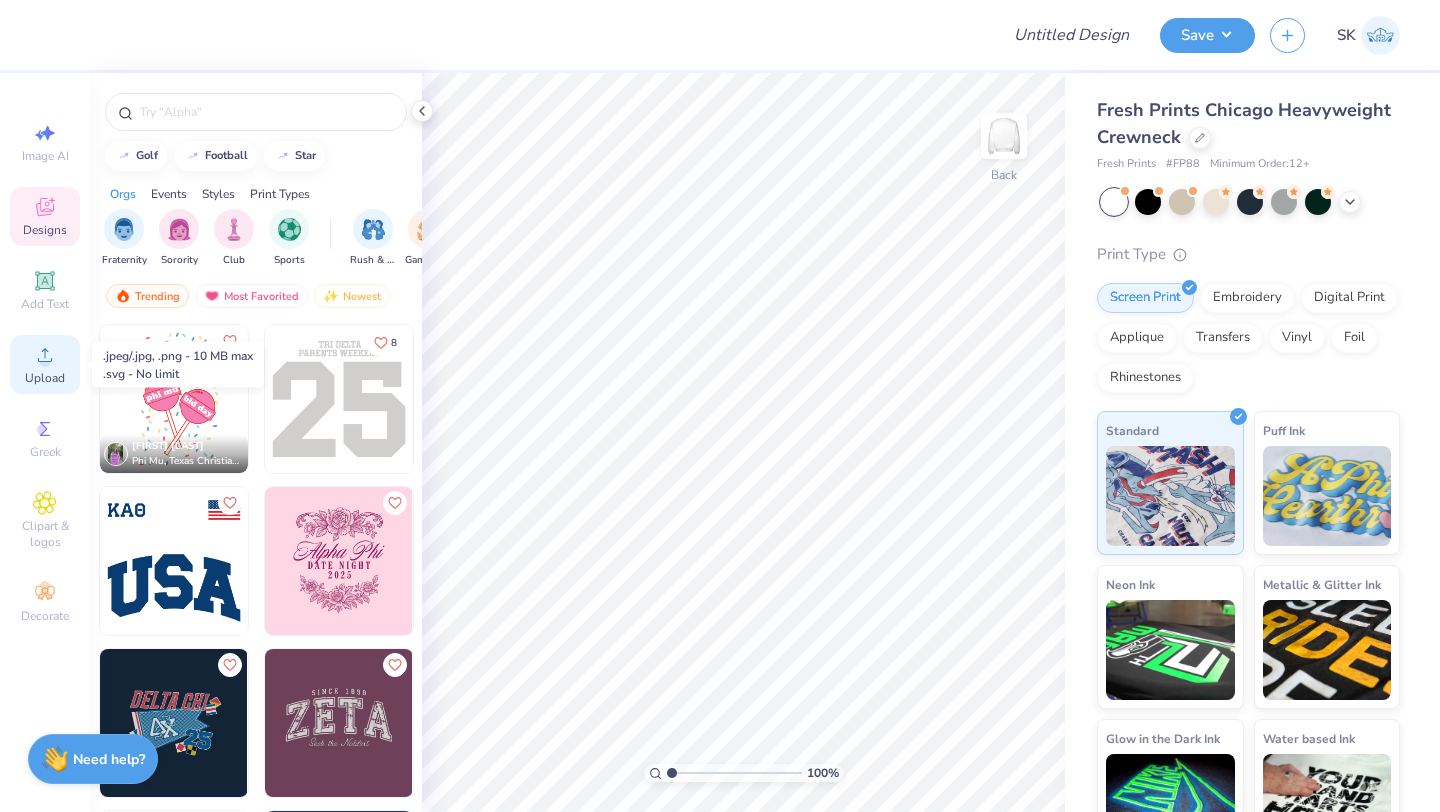 click 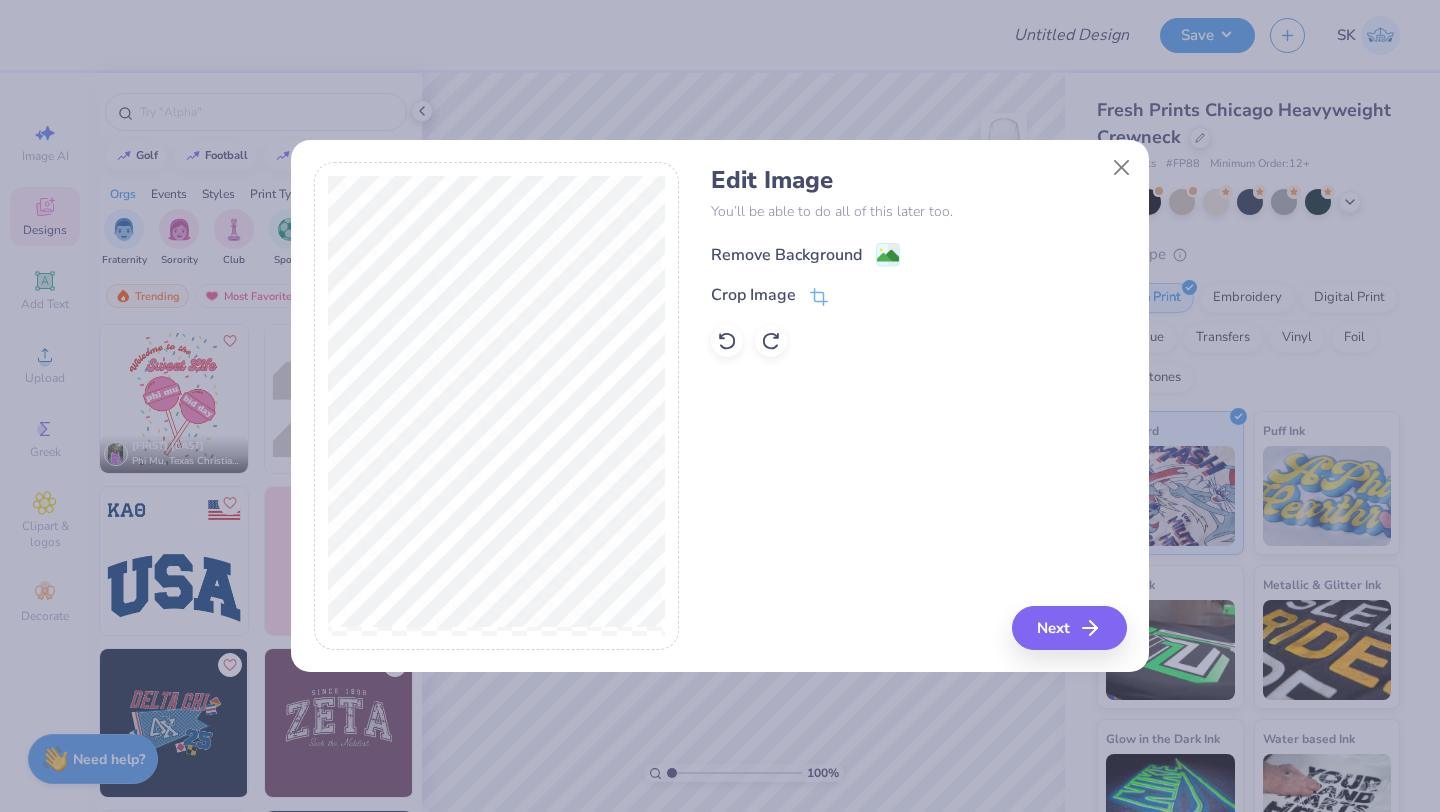 click 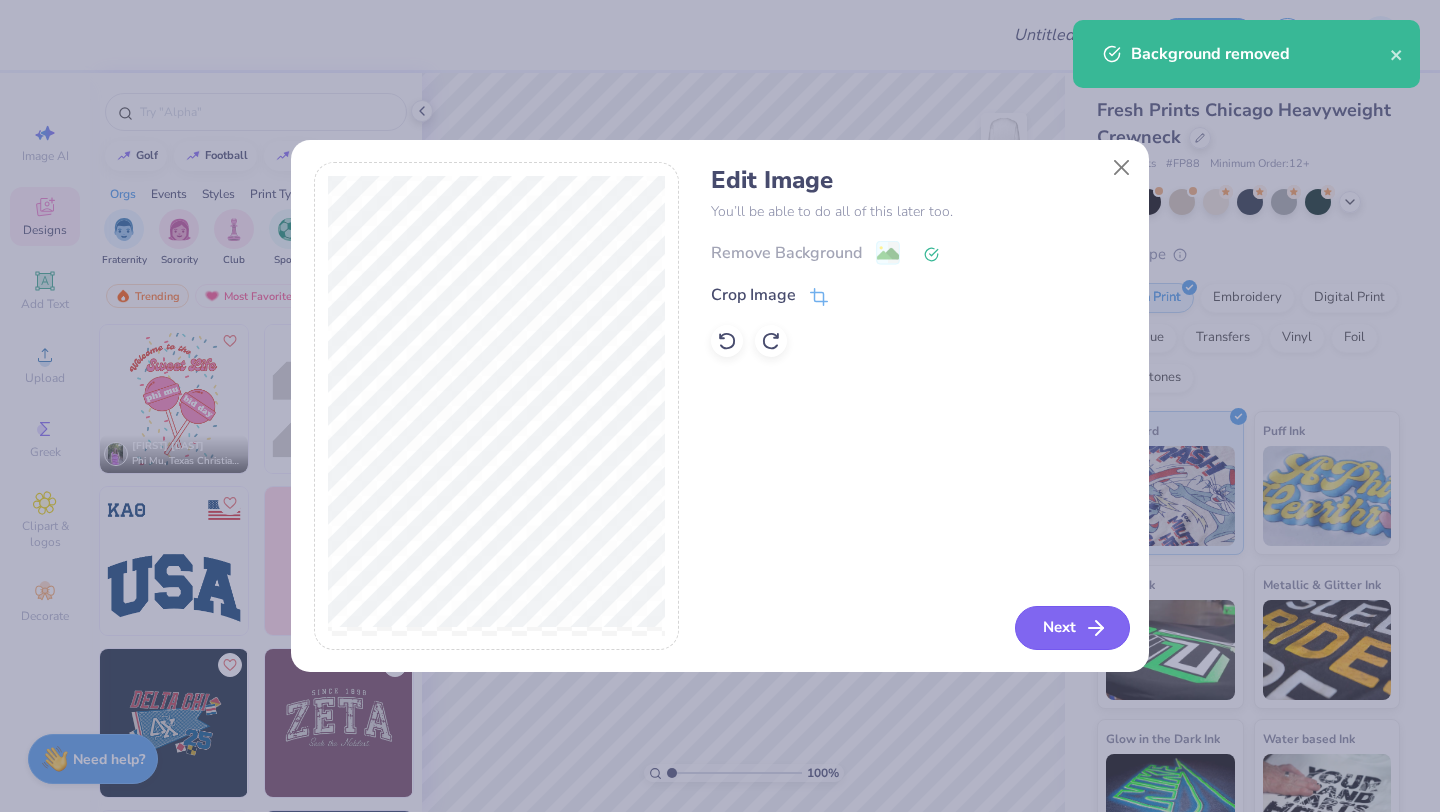 click on "Next" at bounding box center (1072, 628) 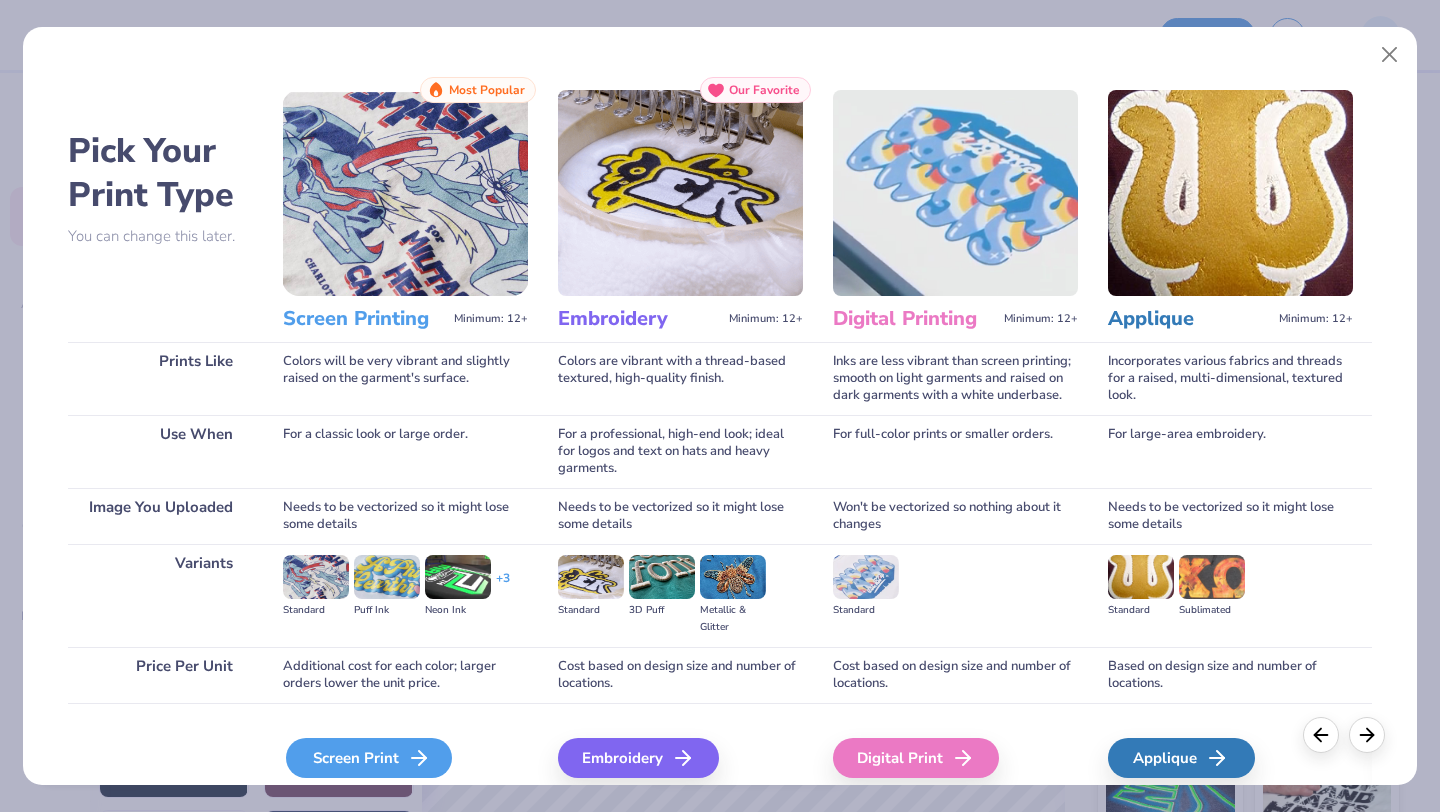 click on "Screen Print" at bounding box center (369, 758) 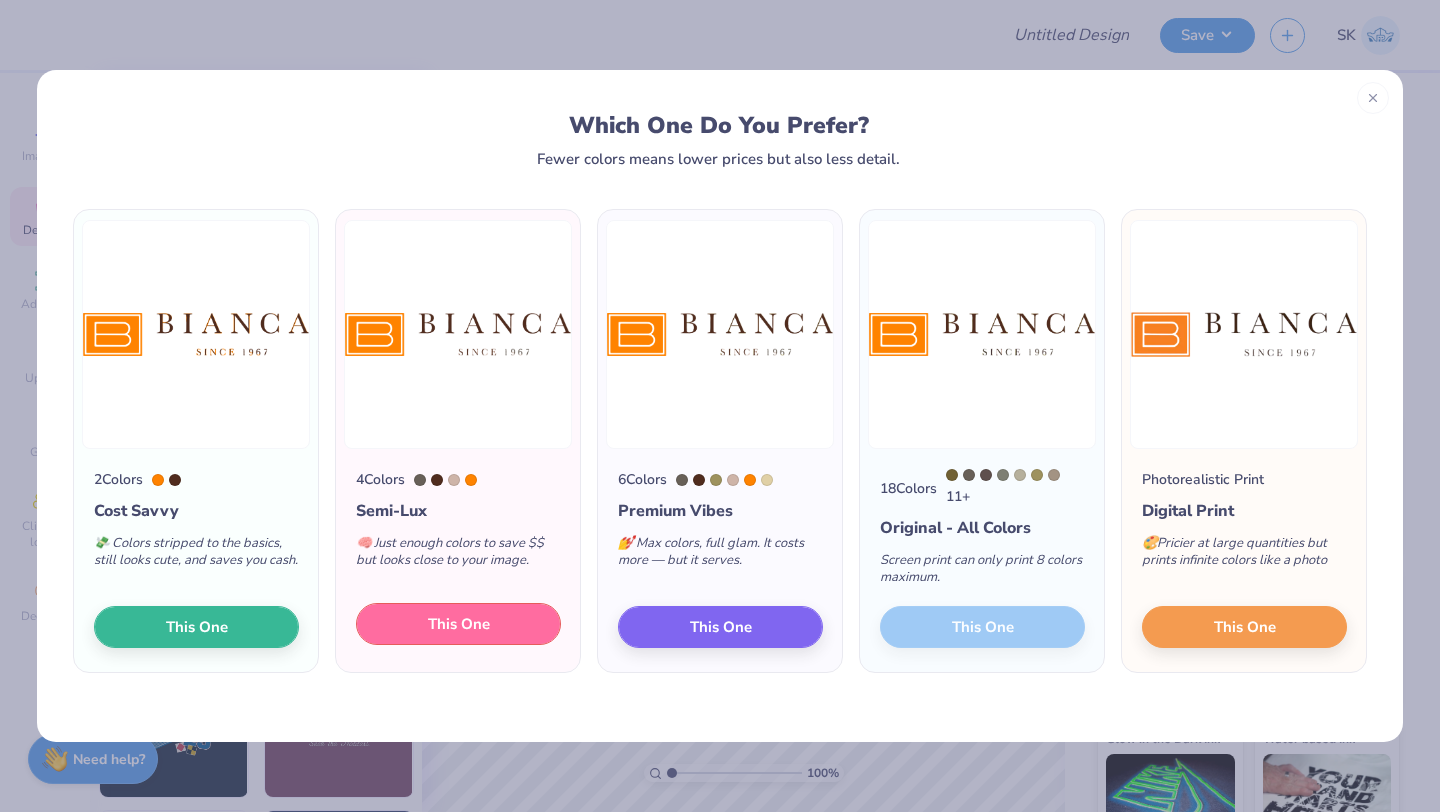 click on "This One" at bounding box center (459, 624) 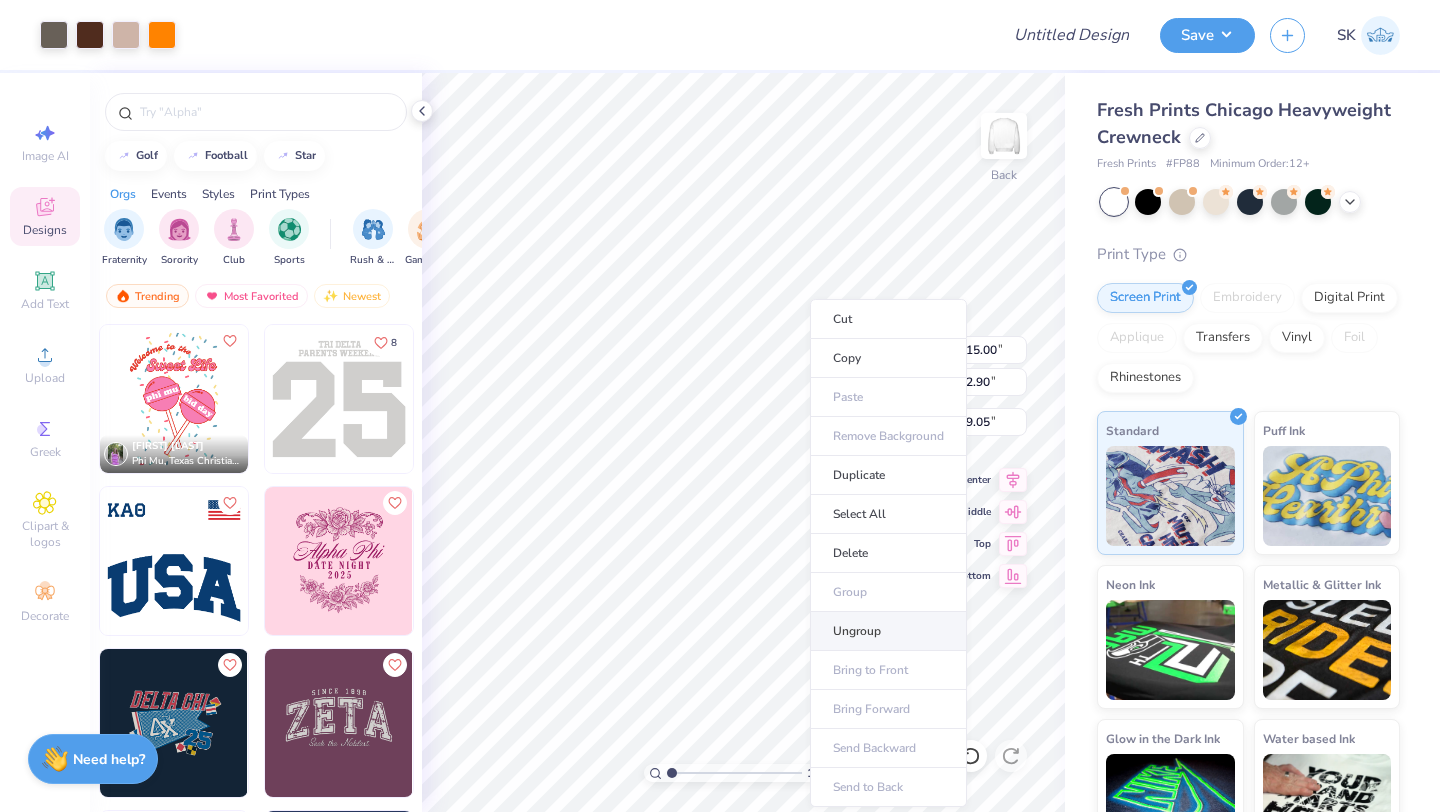 click on "Ungroup" at bounding box center [888, 631] 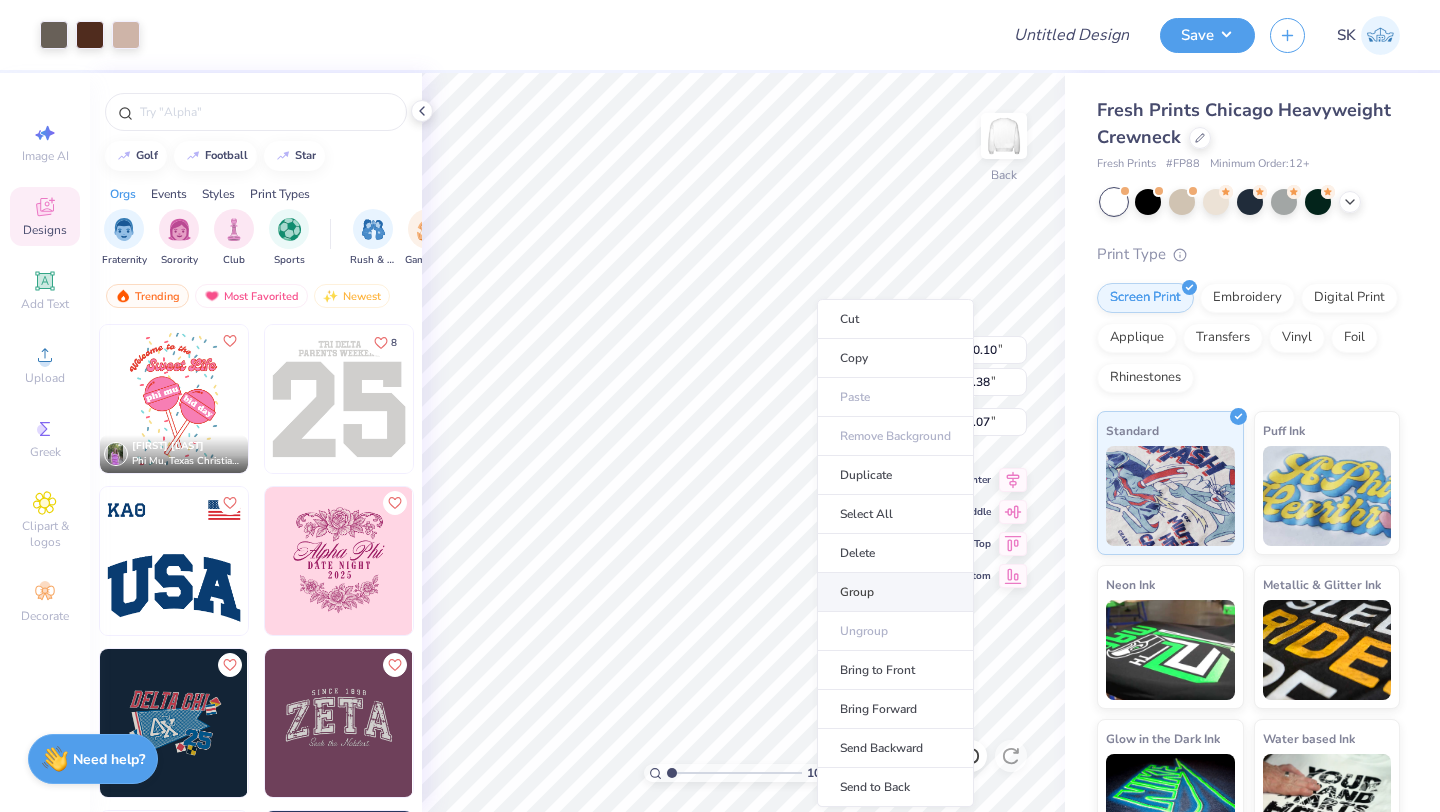 click on "Group" at bounding box center (895, 592) 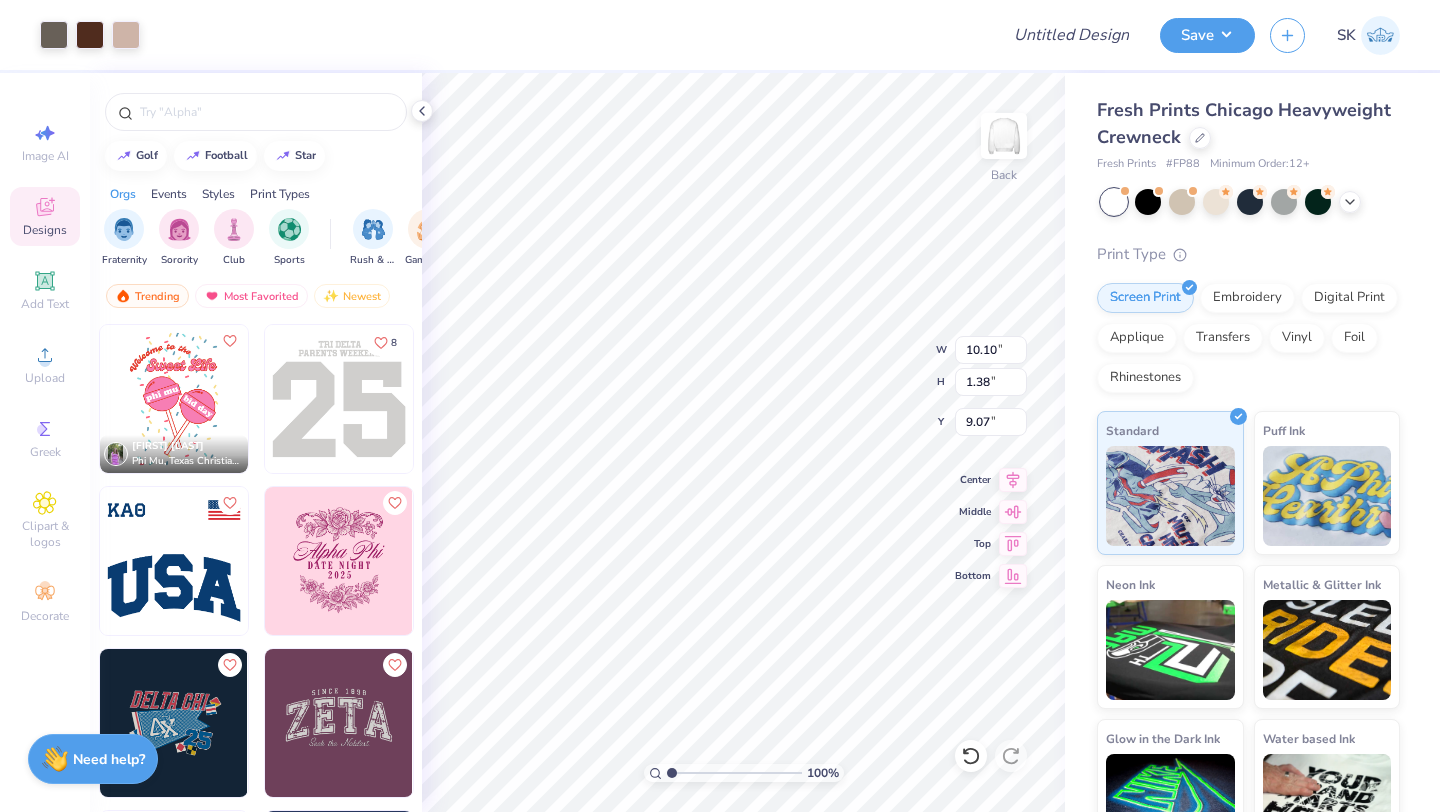 type on "4.68" 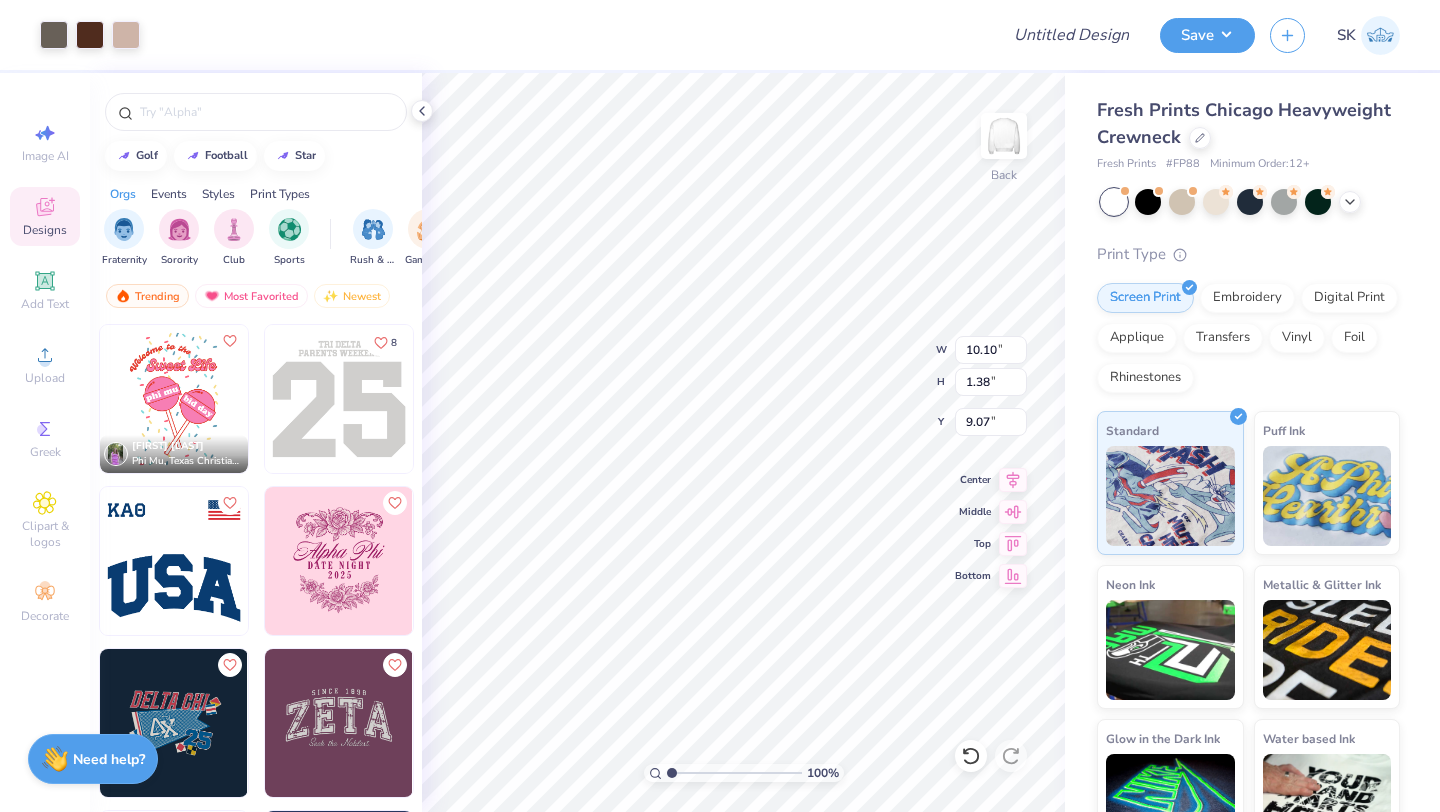 type on "0.47" 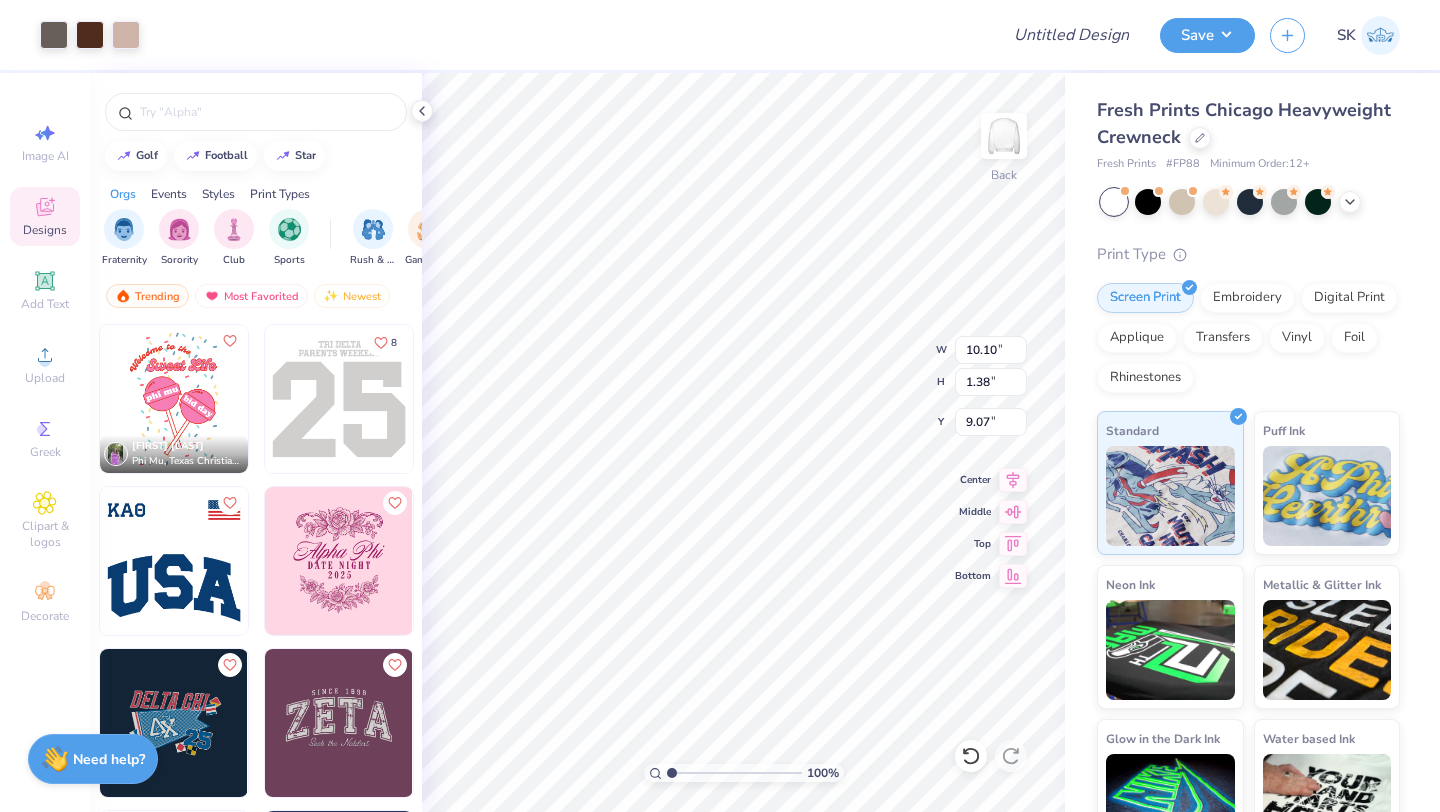 type on "11.44" 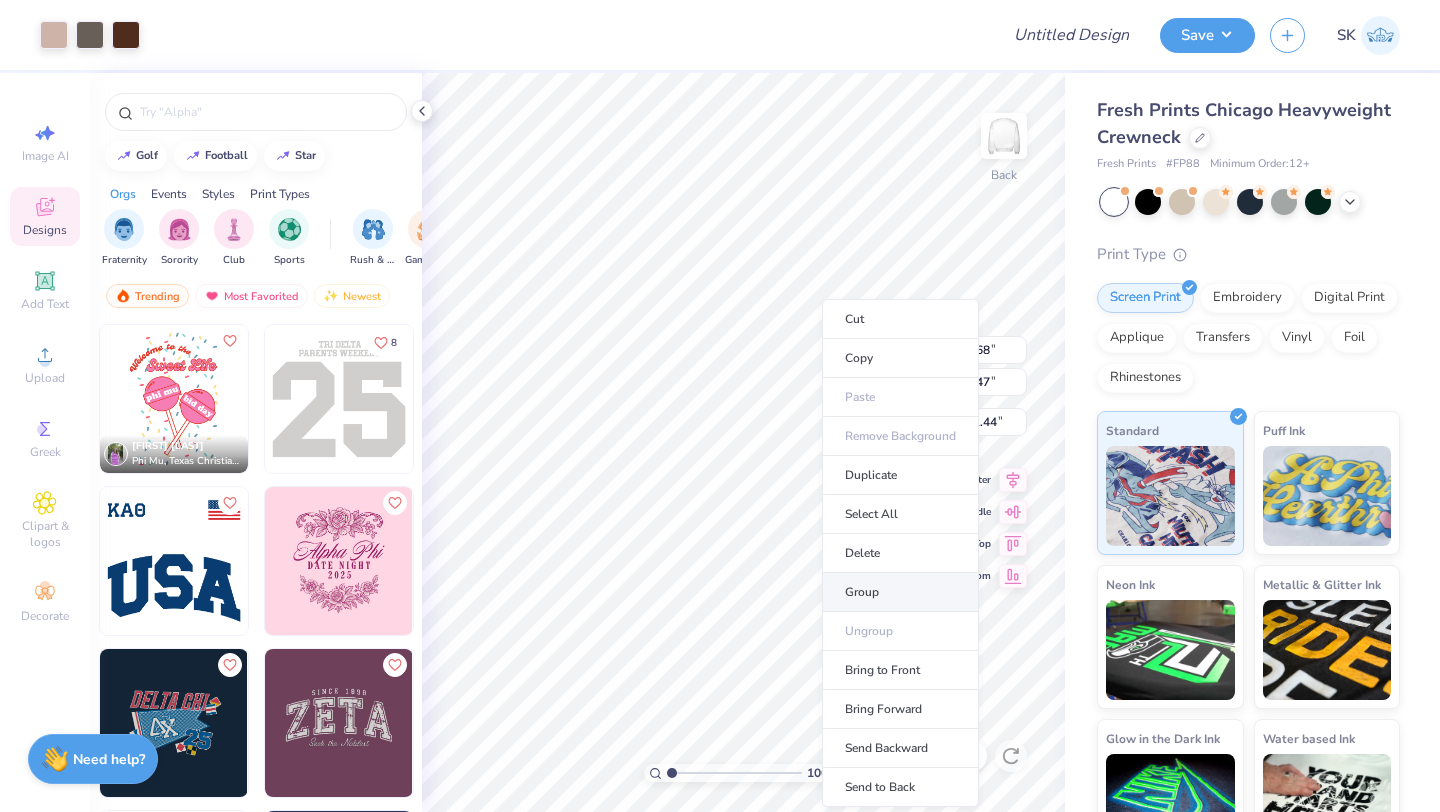 click on "Group" at bounding box center [900, 592] 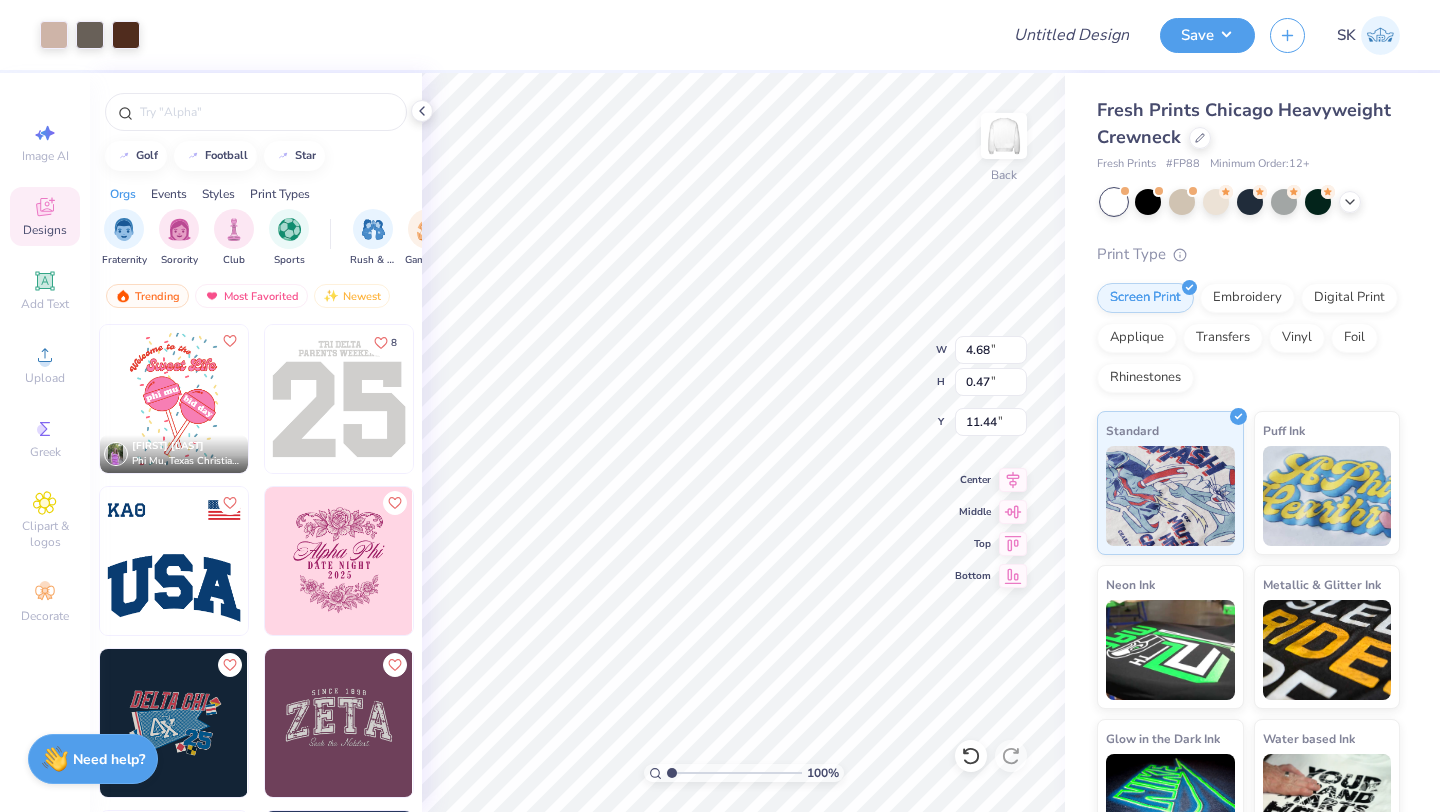 type on "3.91" 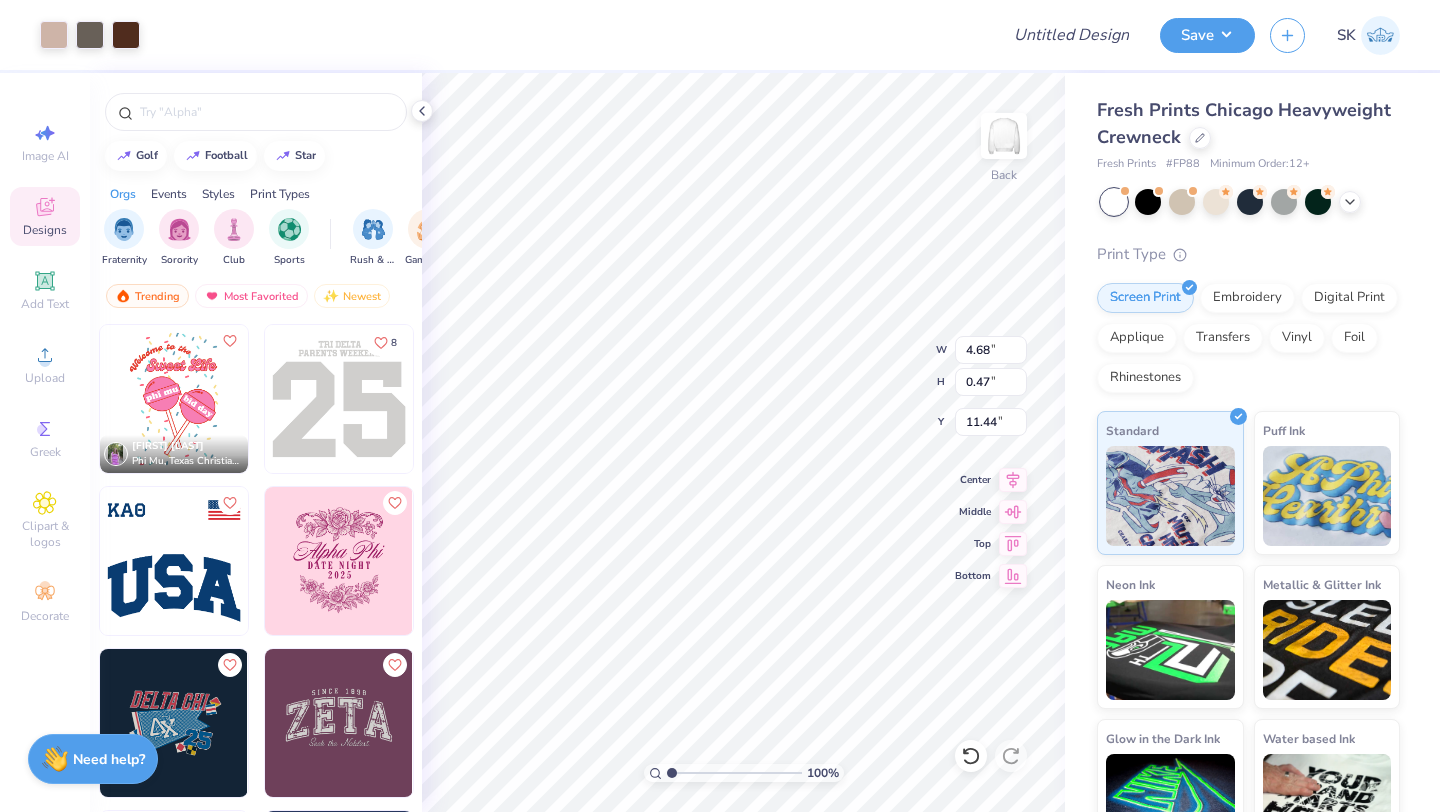 type on "2.90" 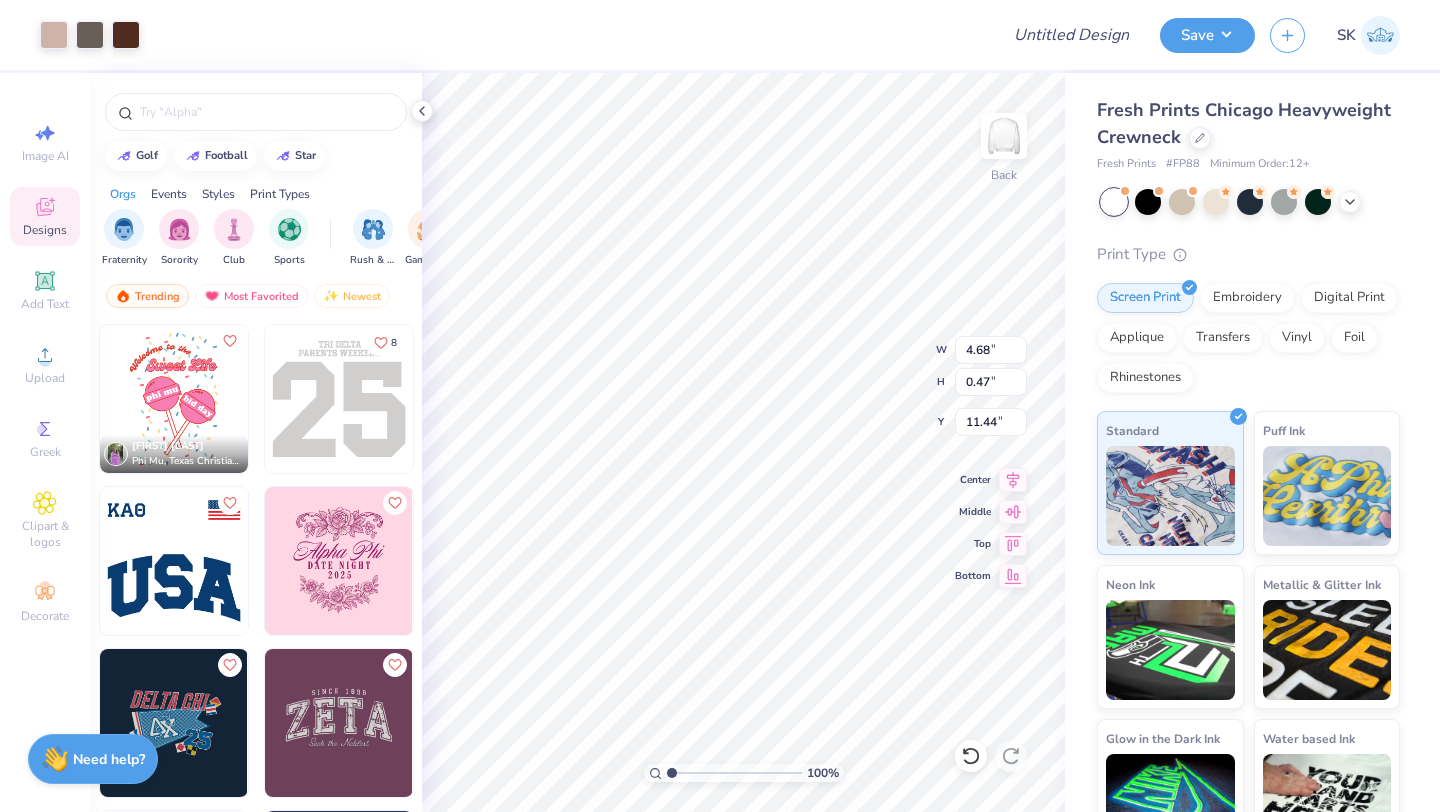 type on "9.05" 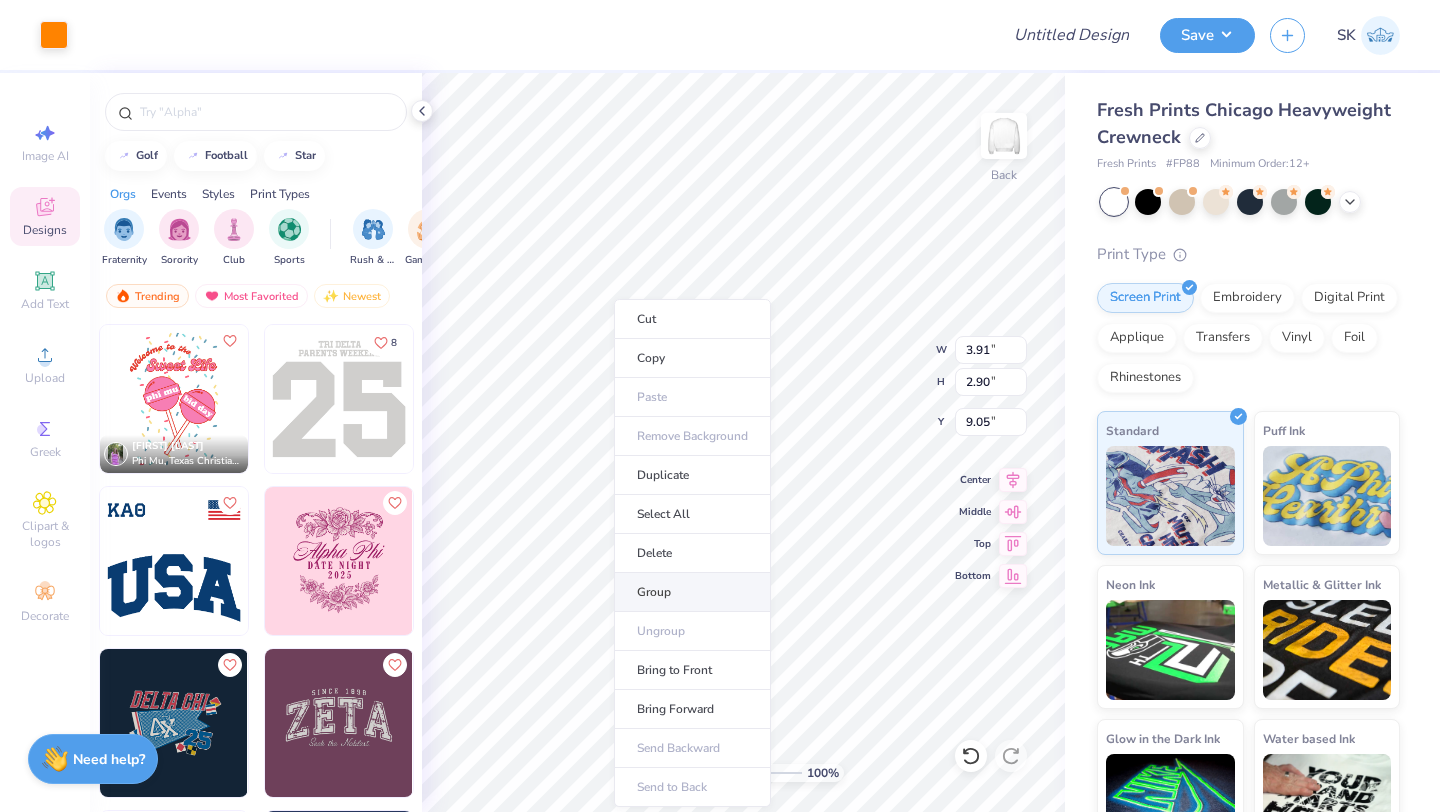click on "Group" at bounding box center [692, 592] 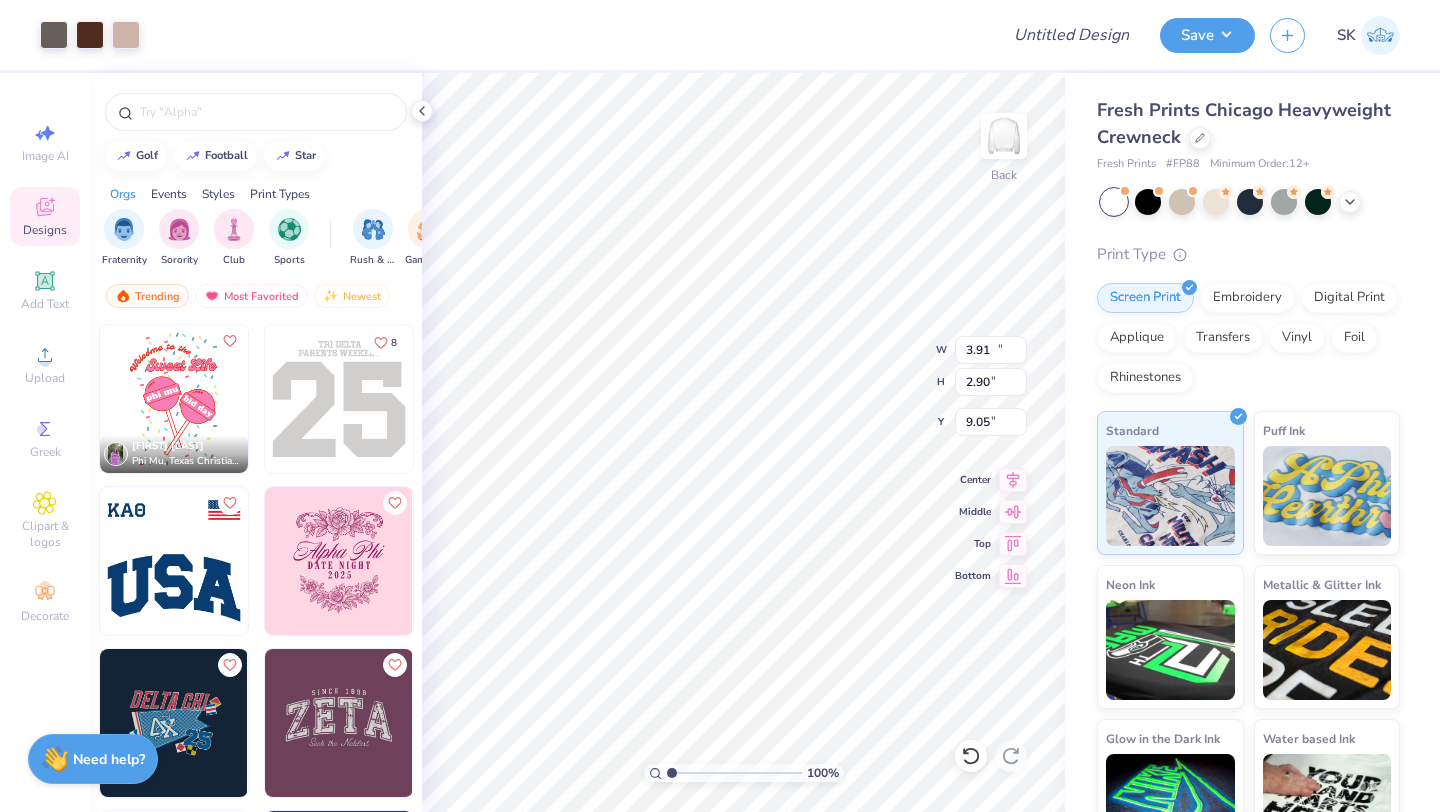 type on "10.10" 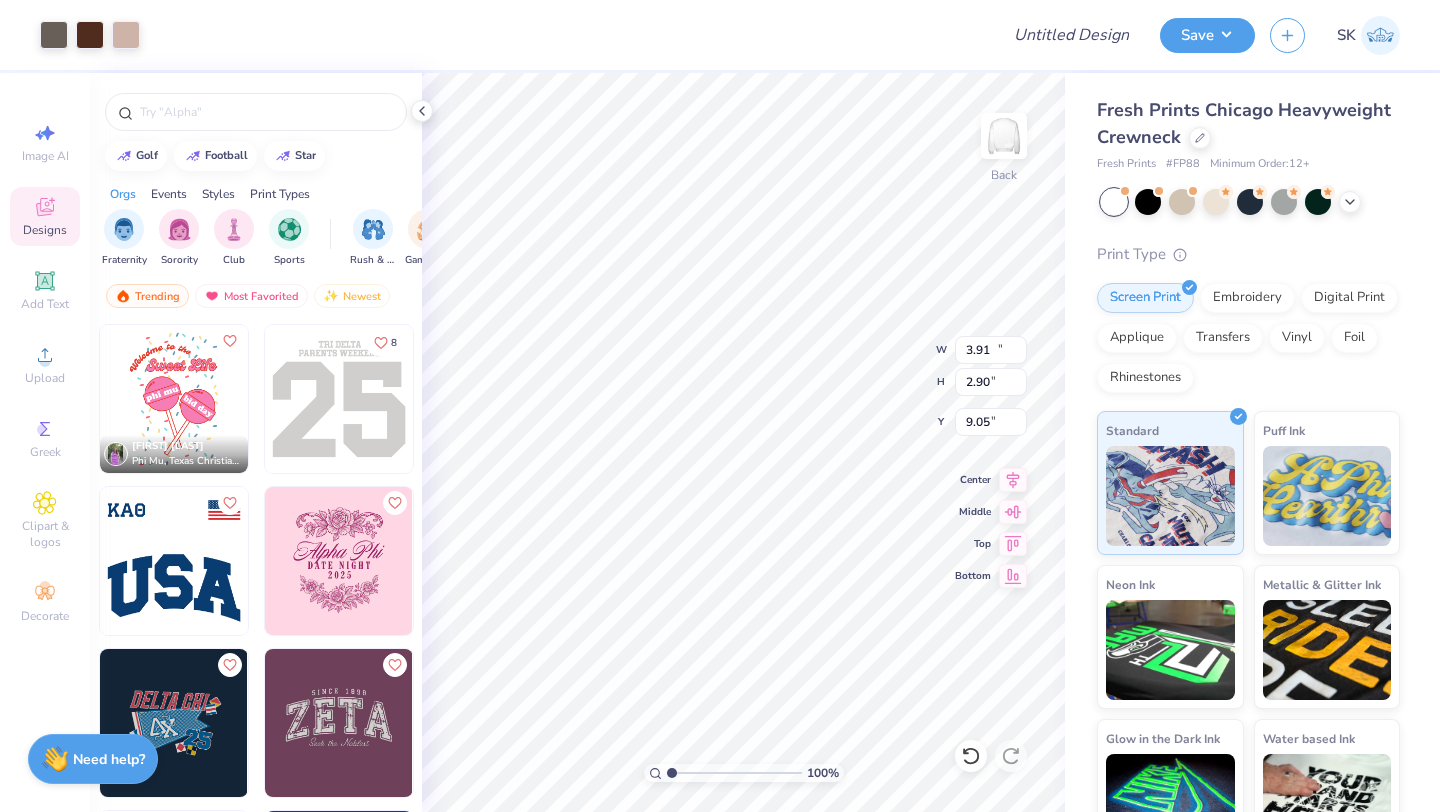 type on "1.38" 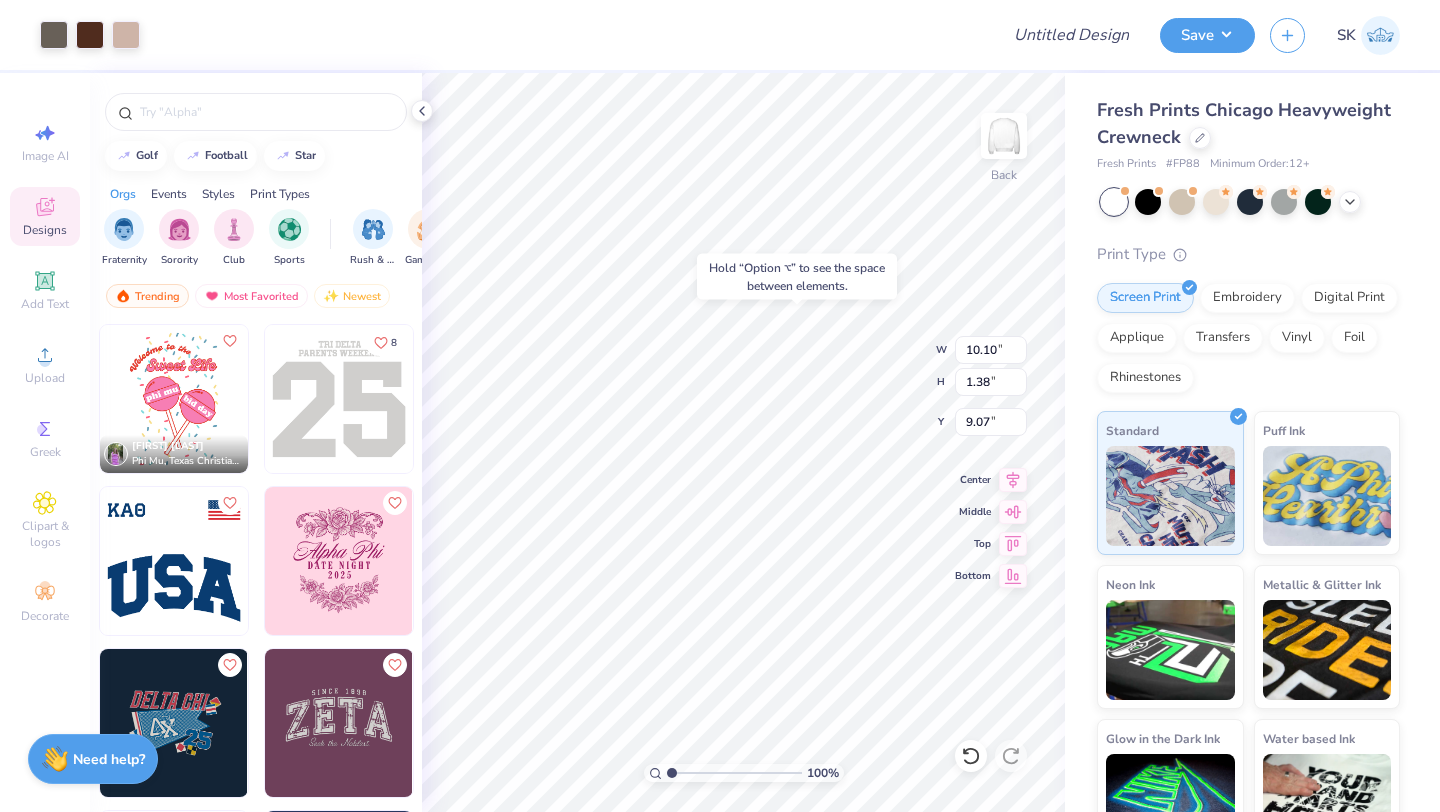 type on "6.37" 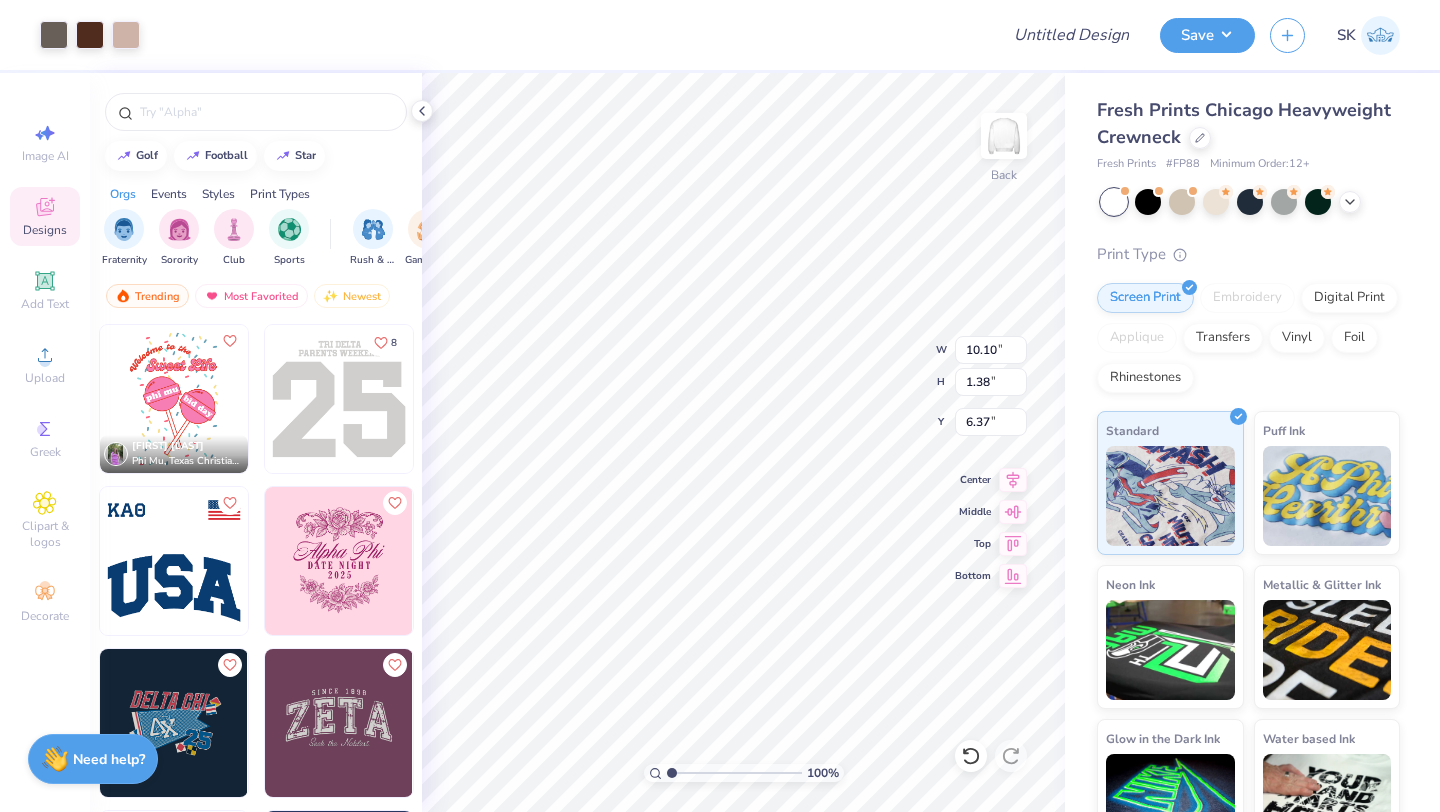 type on "12.06" 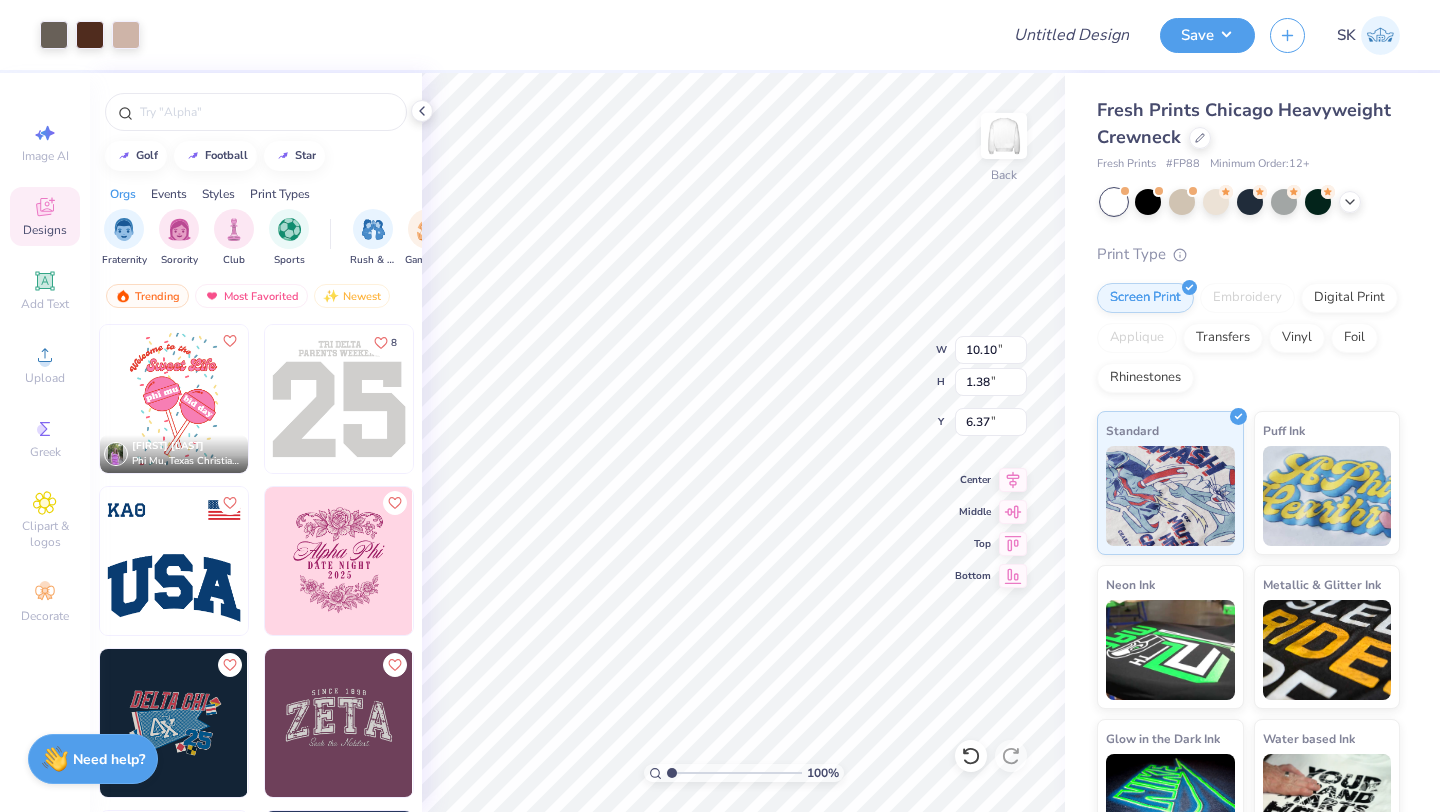 type on "1.64" 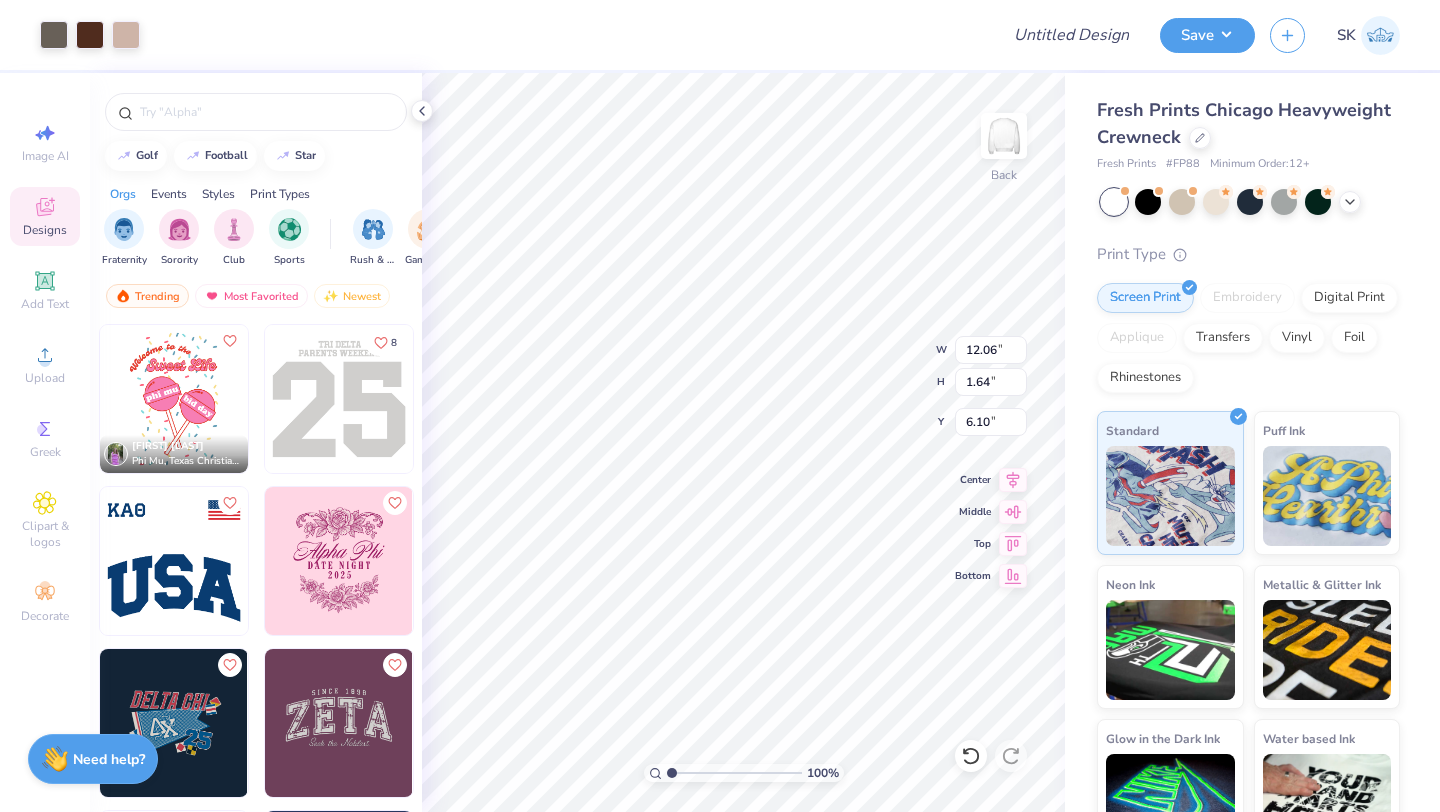 type on "4.64" 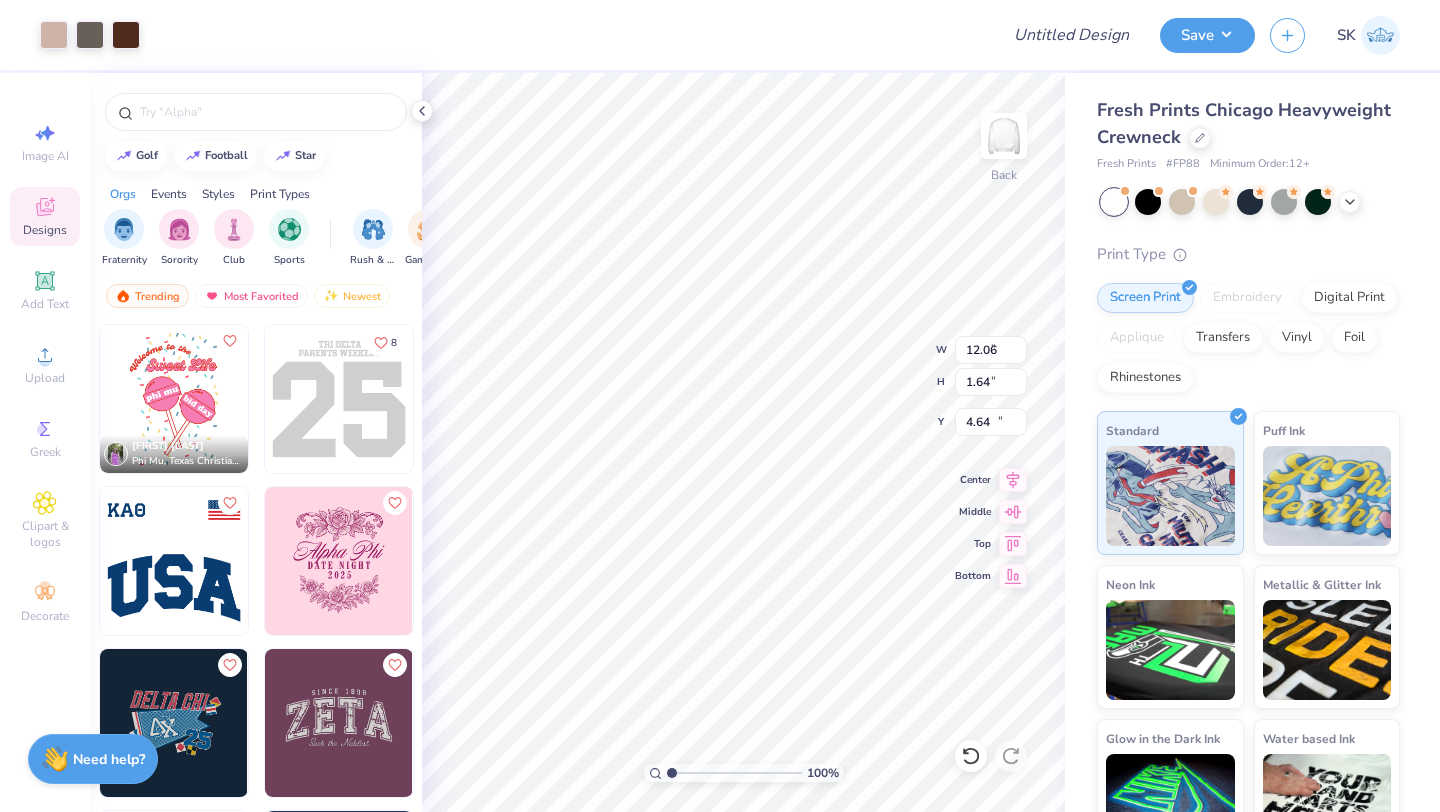 type on "4.68" 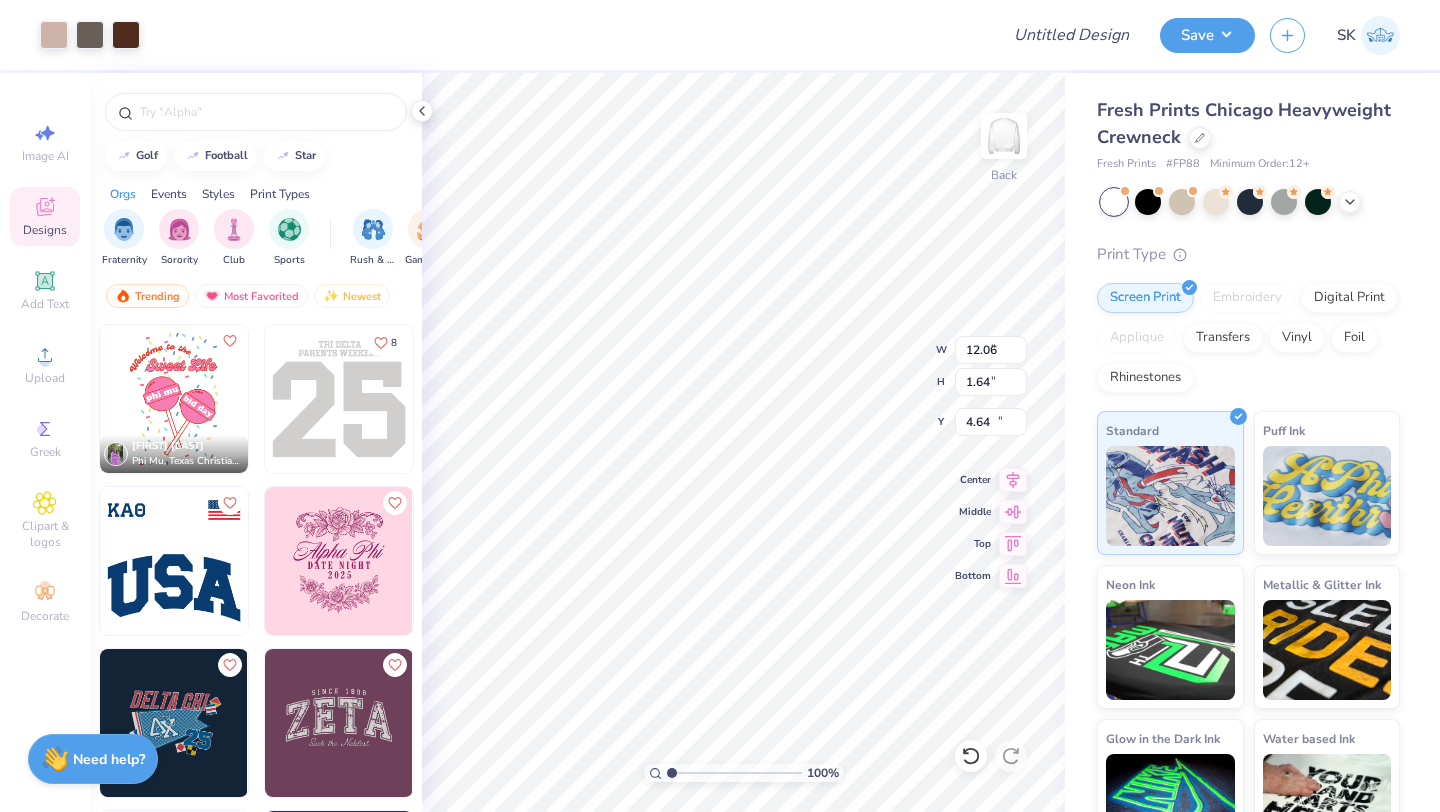 type on "0.47" 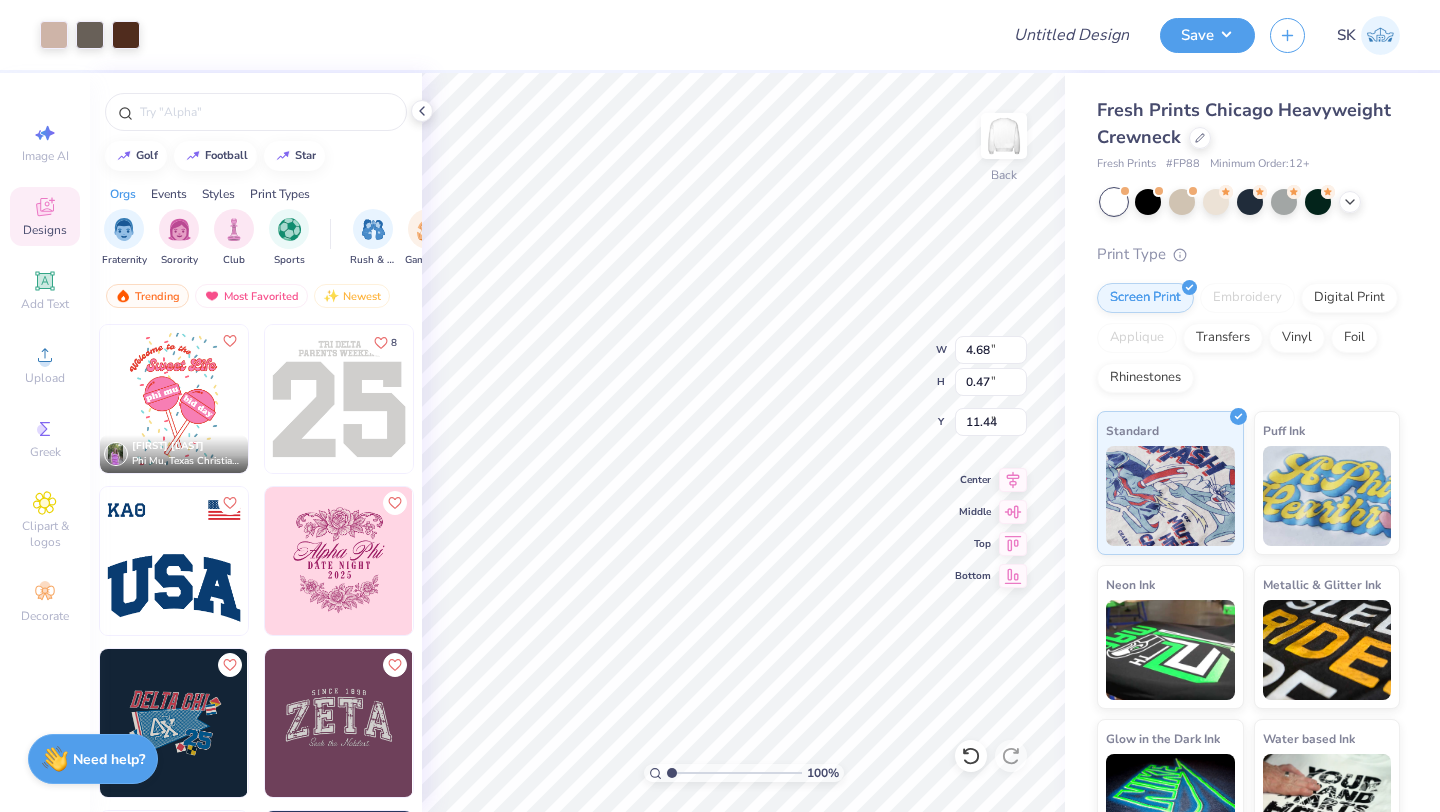 type on "7.61" 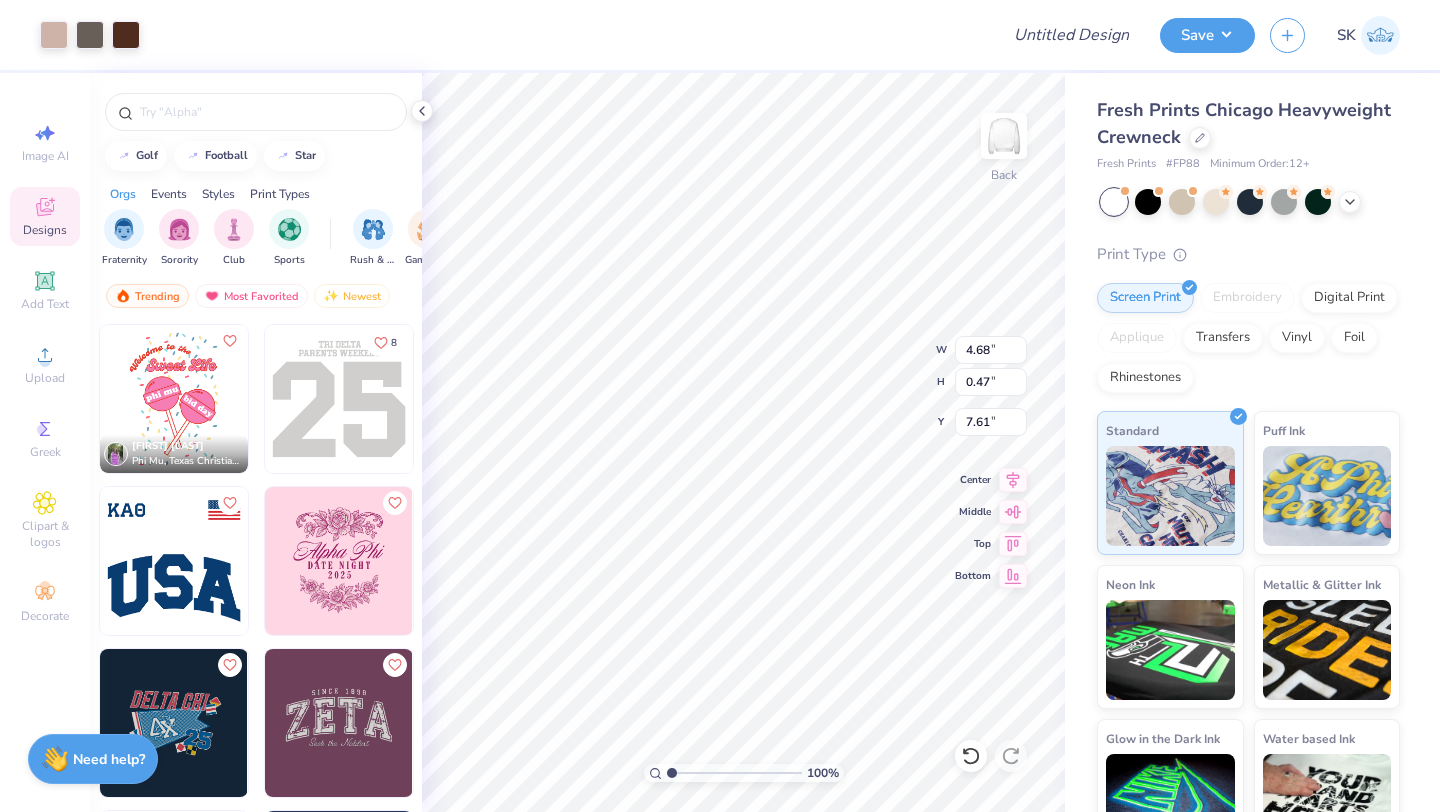 type on "5.68" 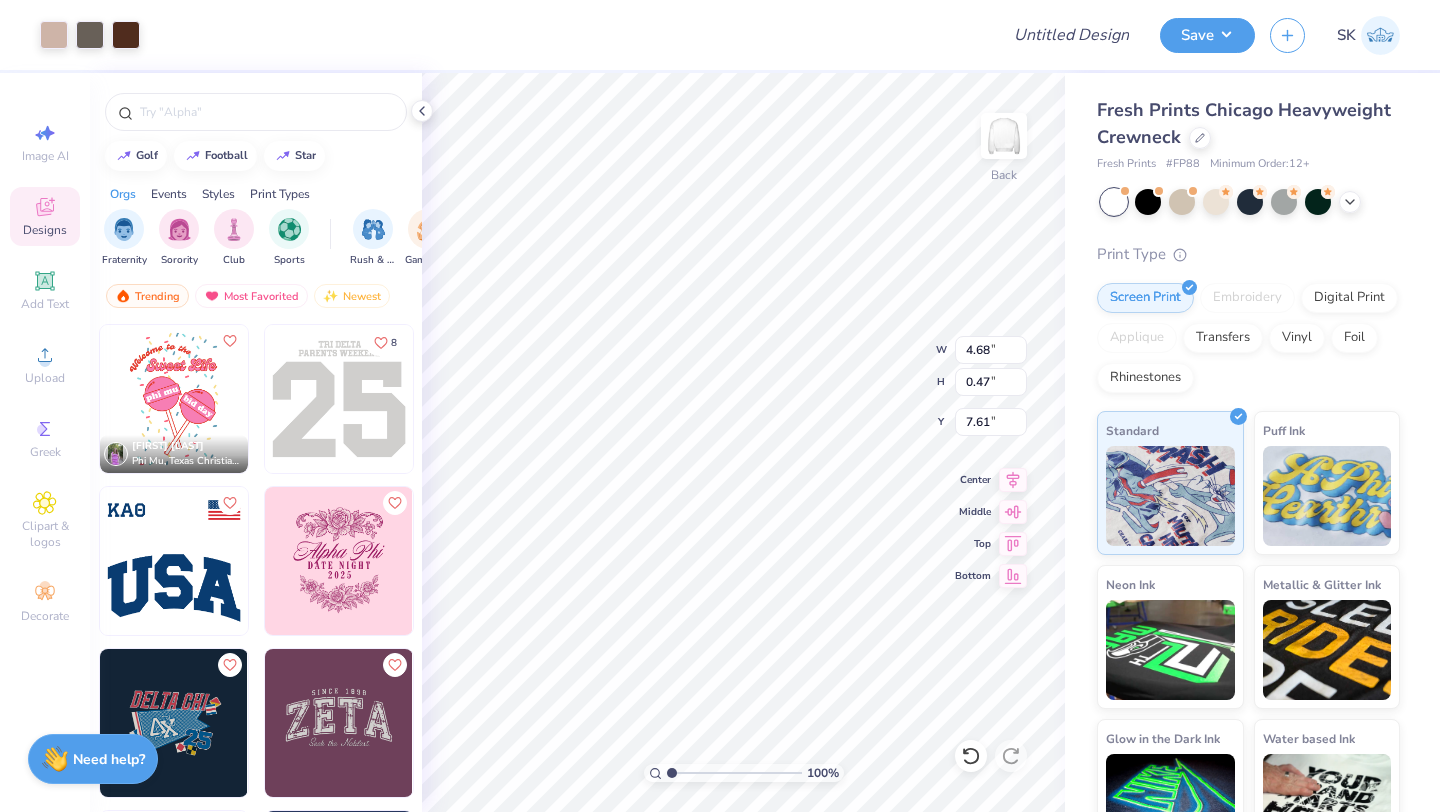 type on "0.57" 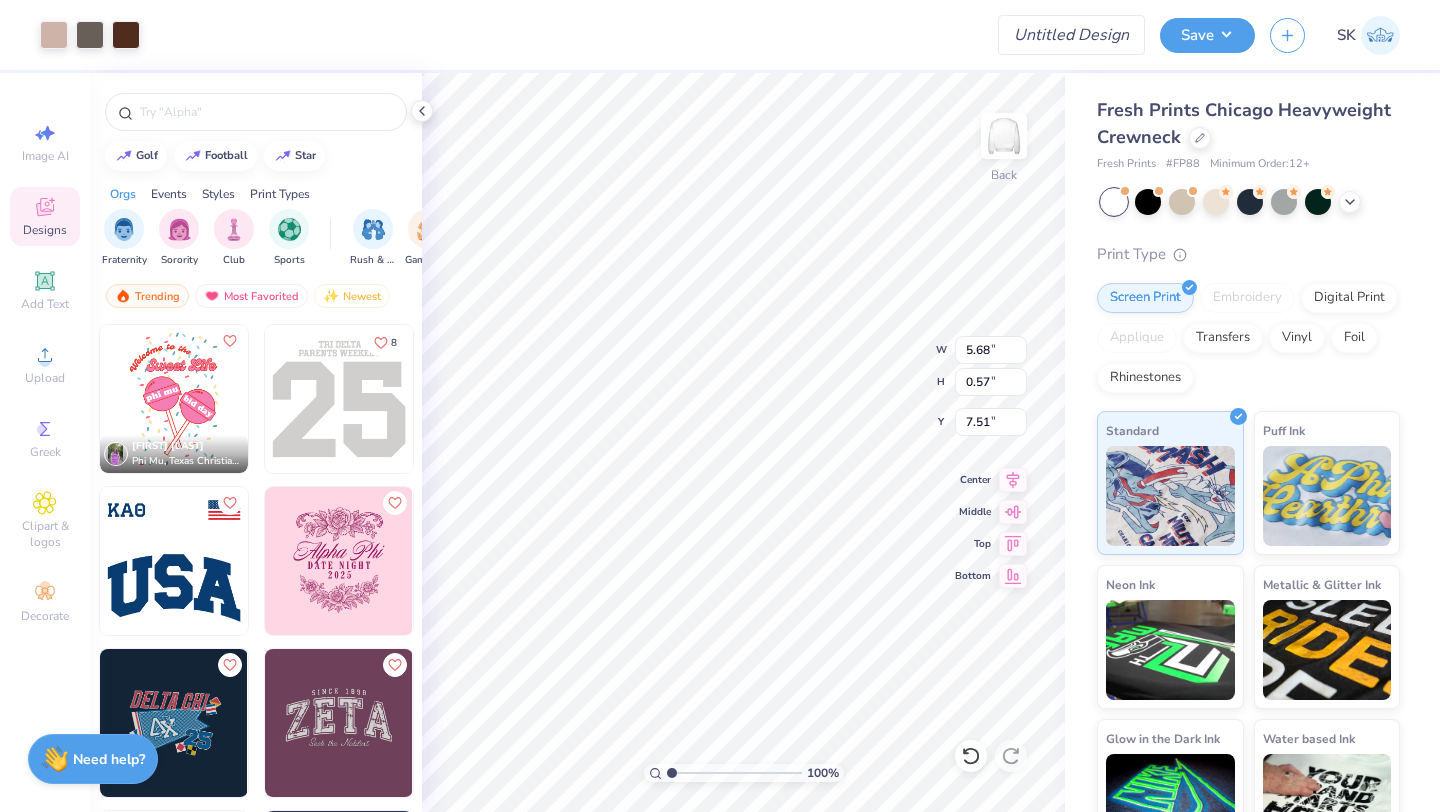 type on "7.48" 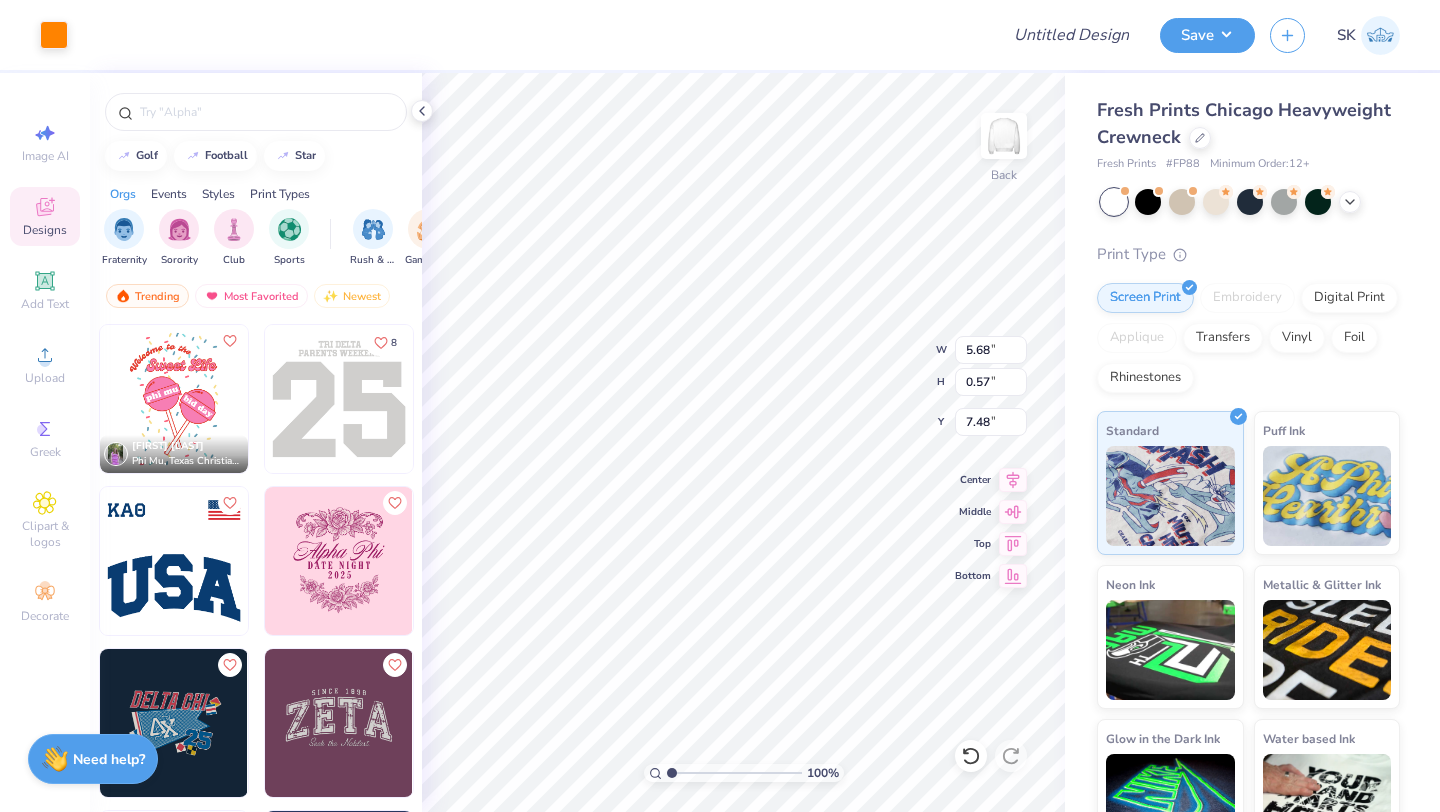 type on "3.91" 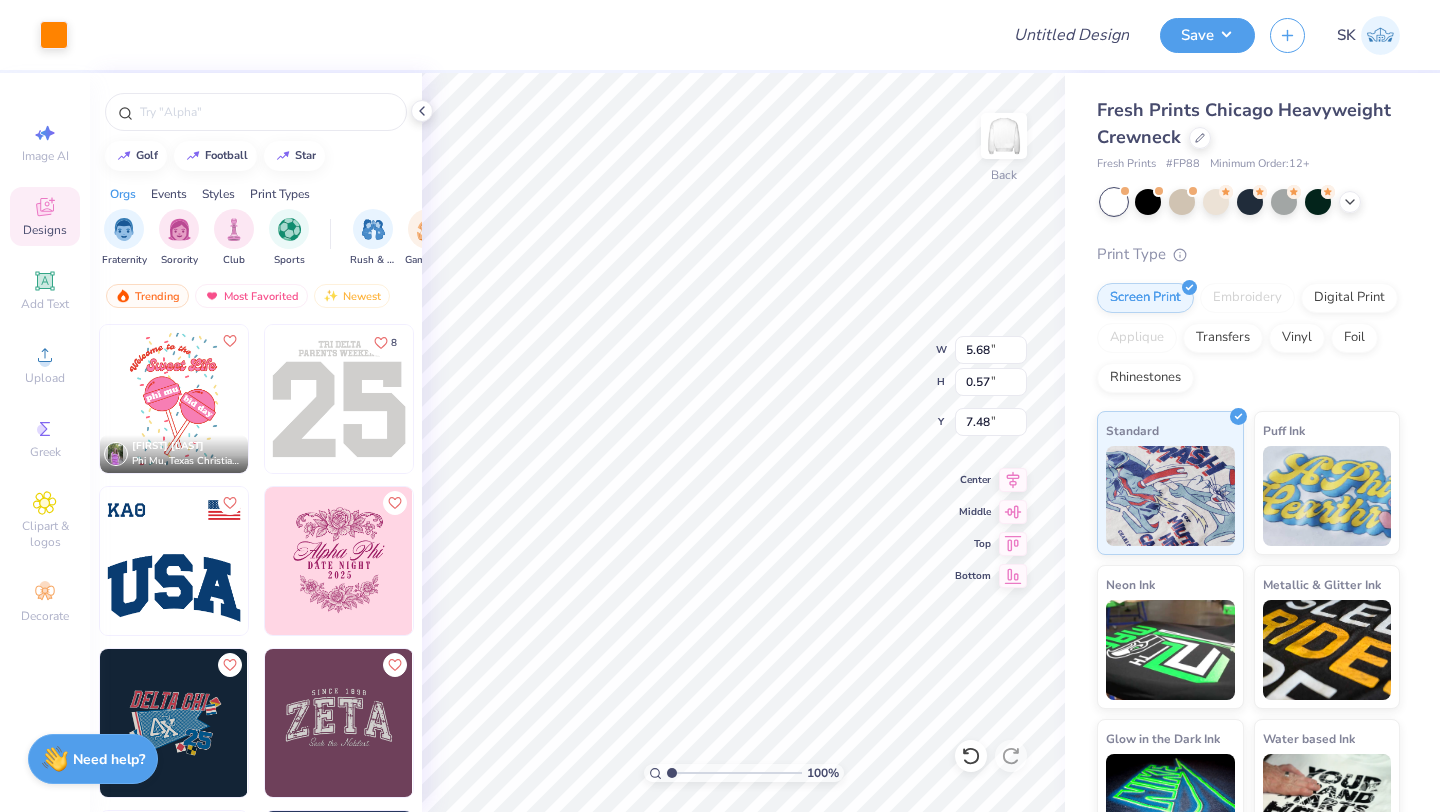 type on "2.90" 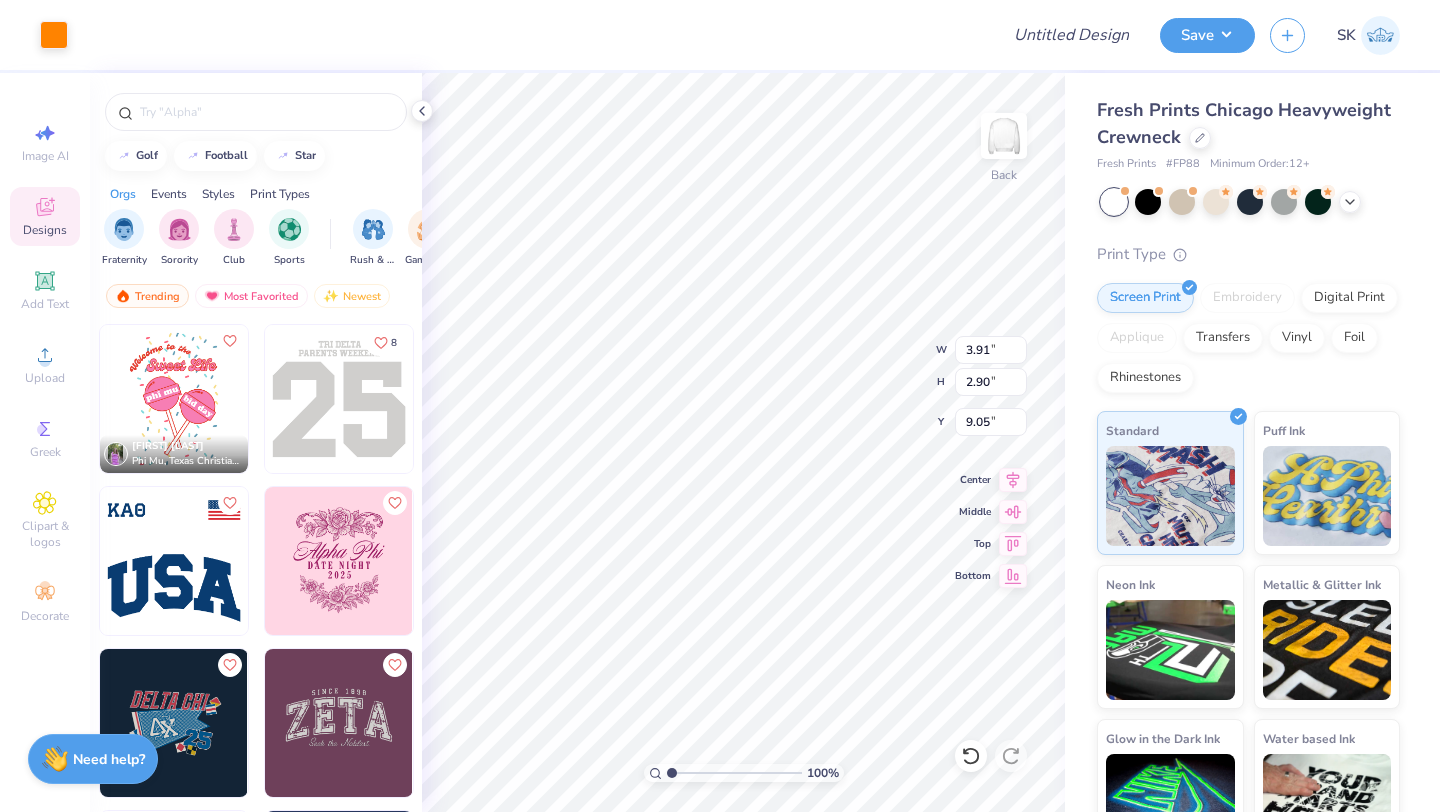 type on "8.79" 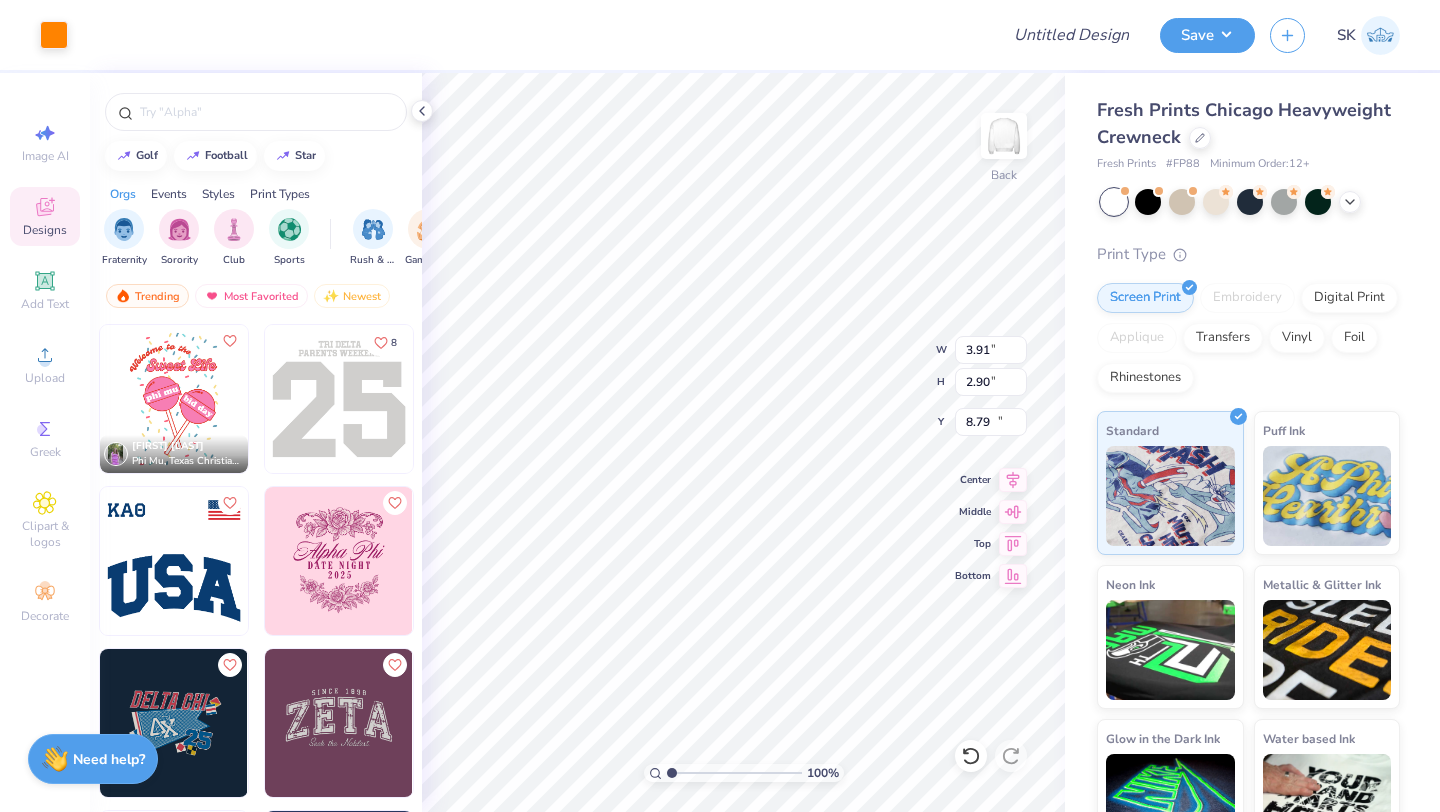 type on "1.91" 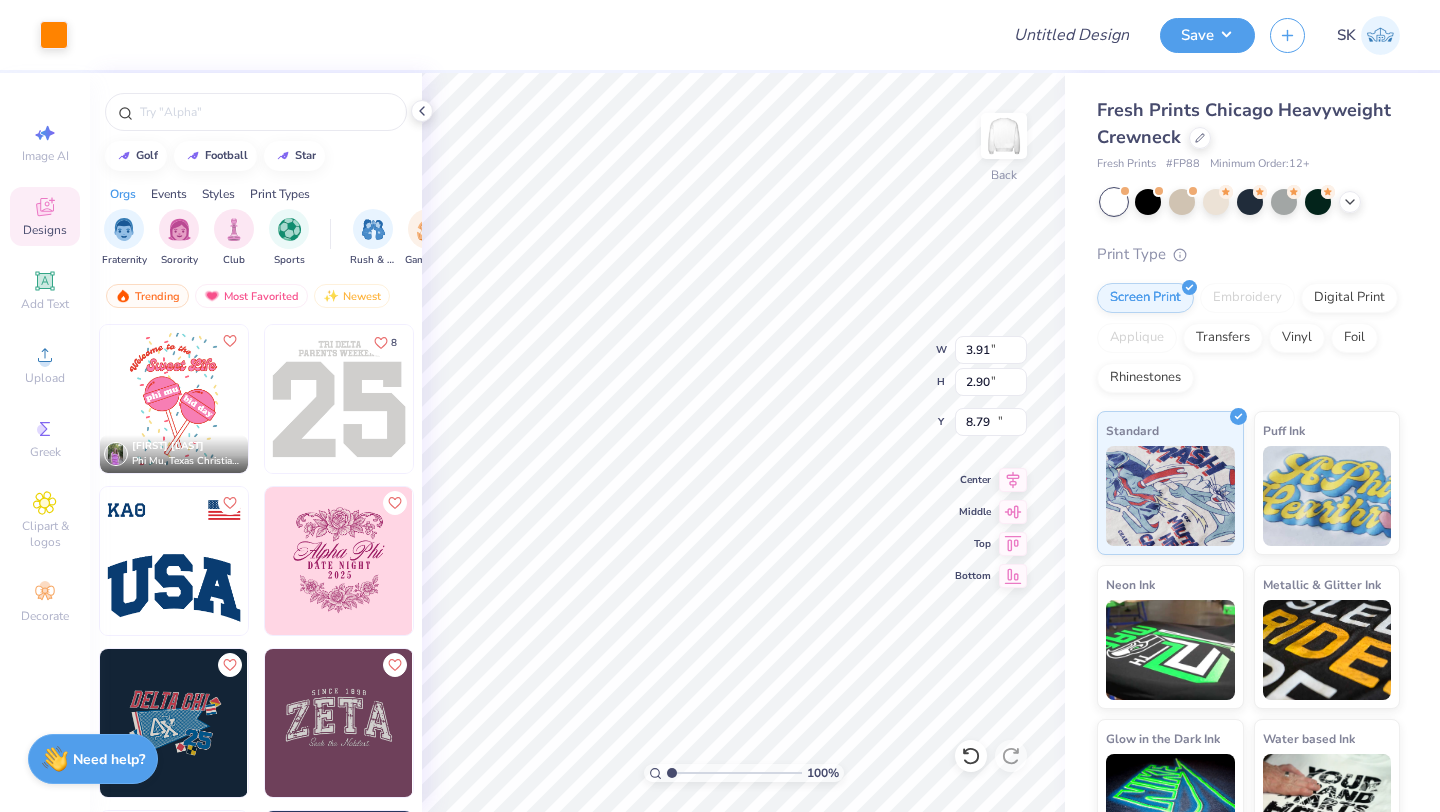 type on "1.42" 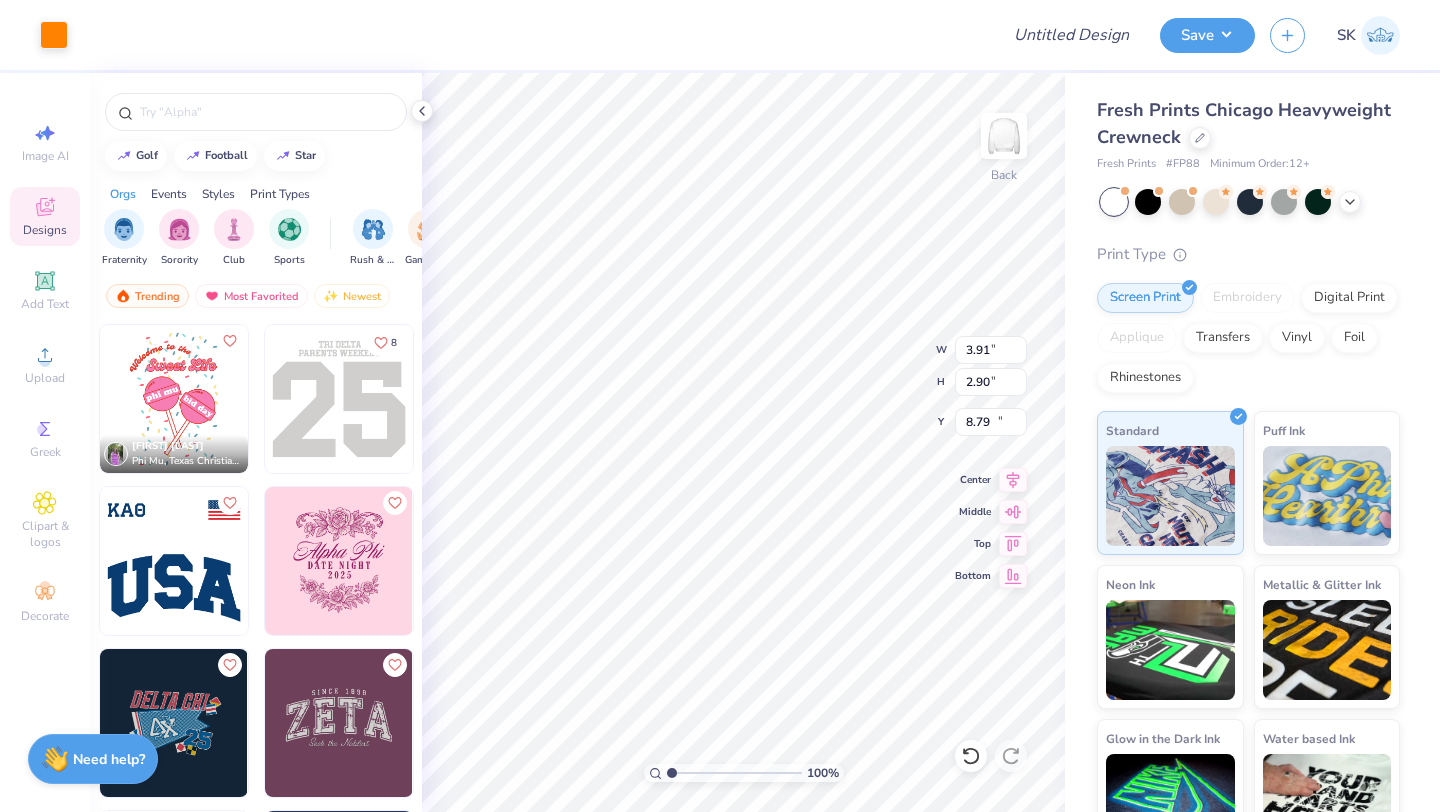 type on "10.28" 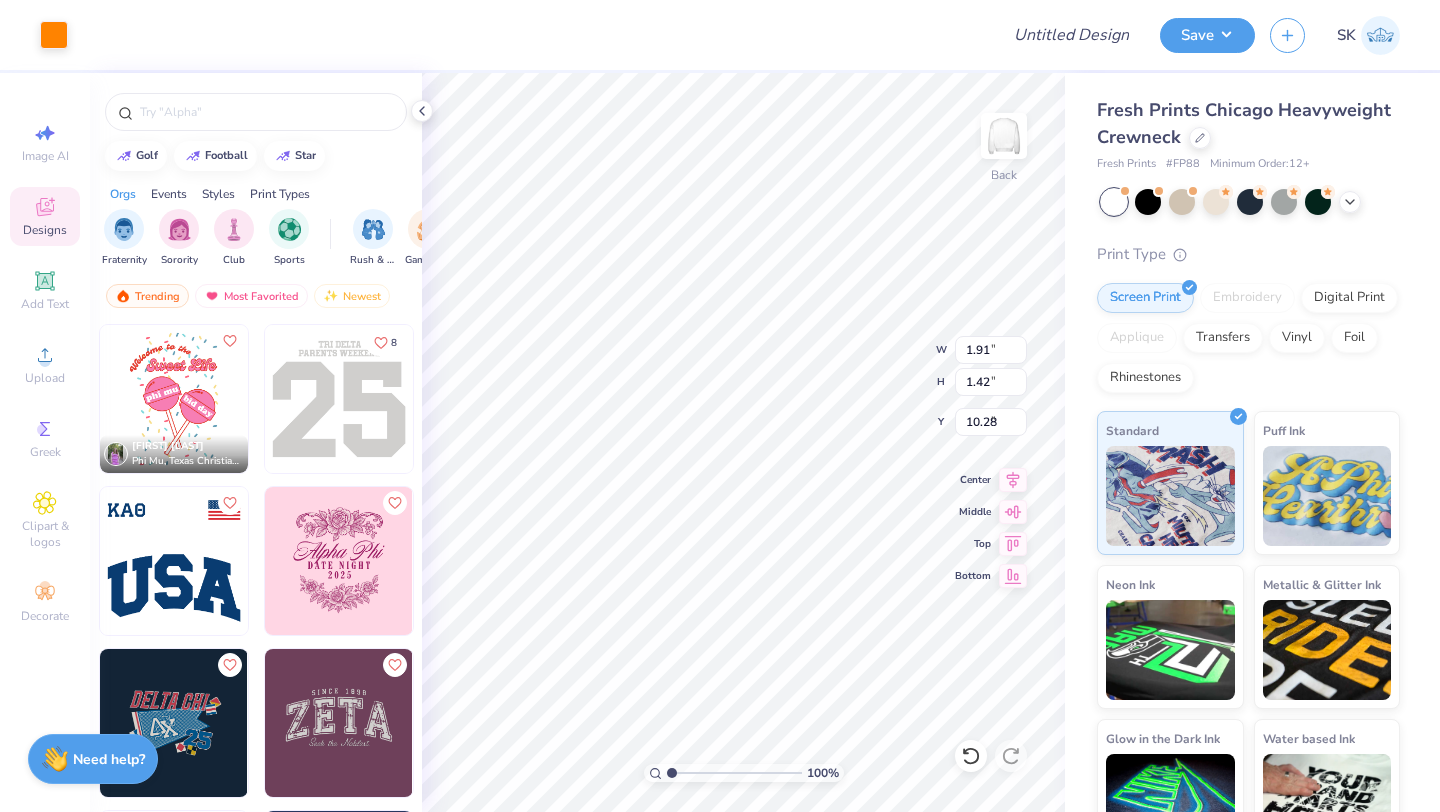 type on "2.48" 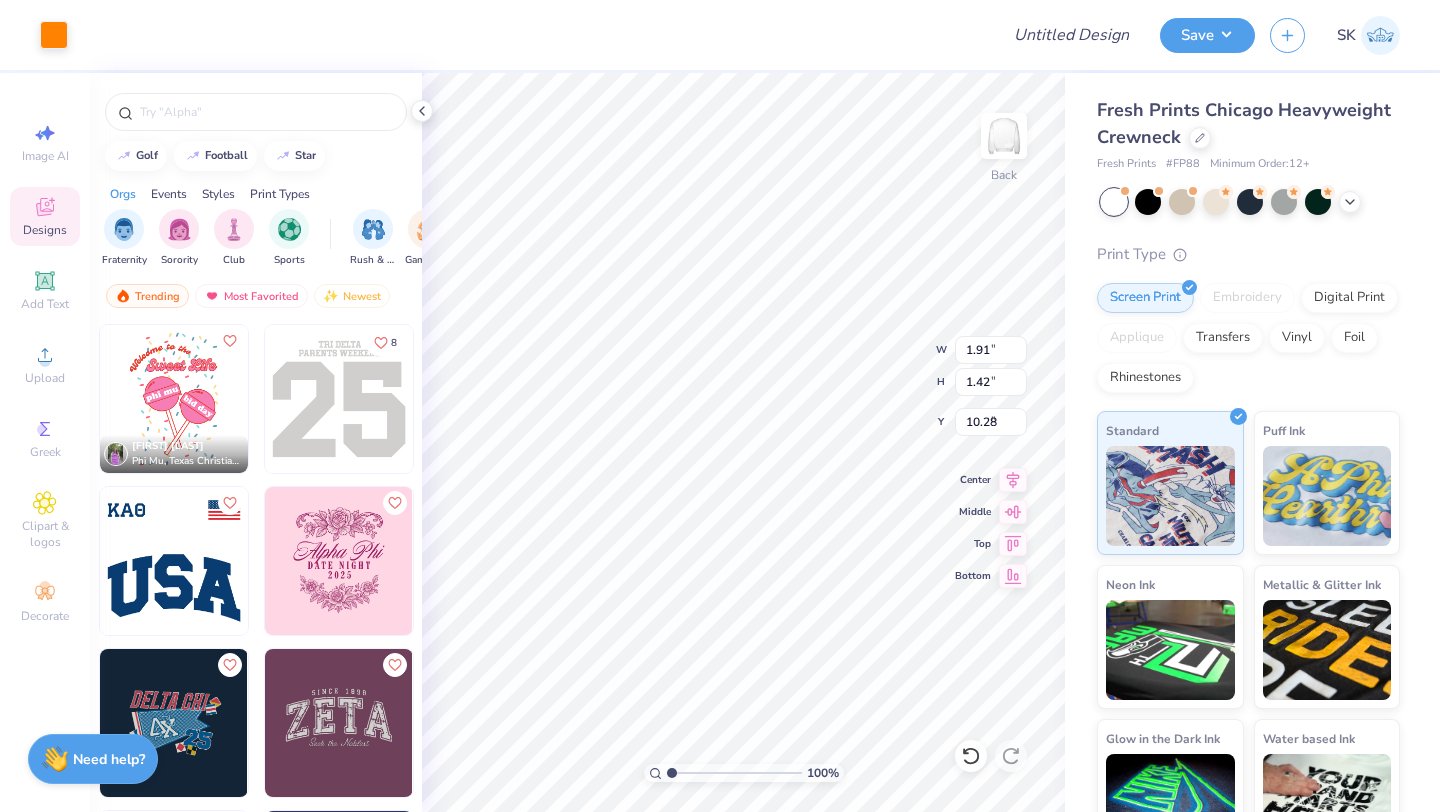 type on "1.84" 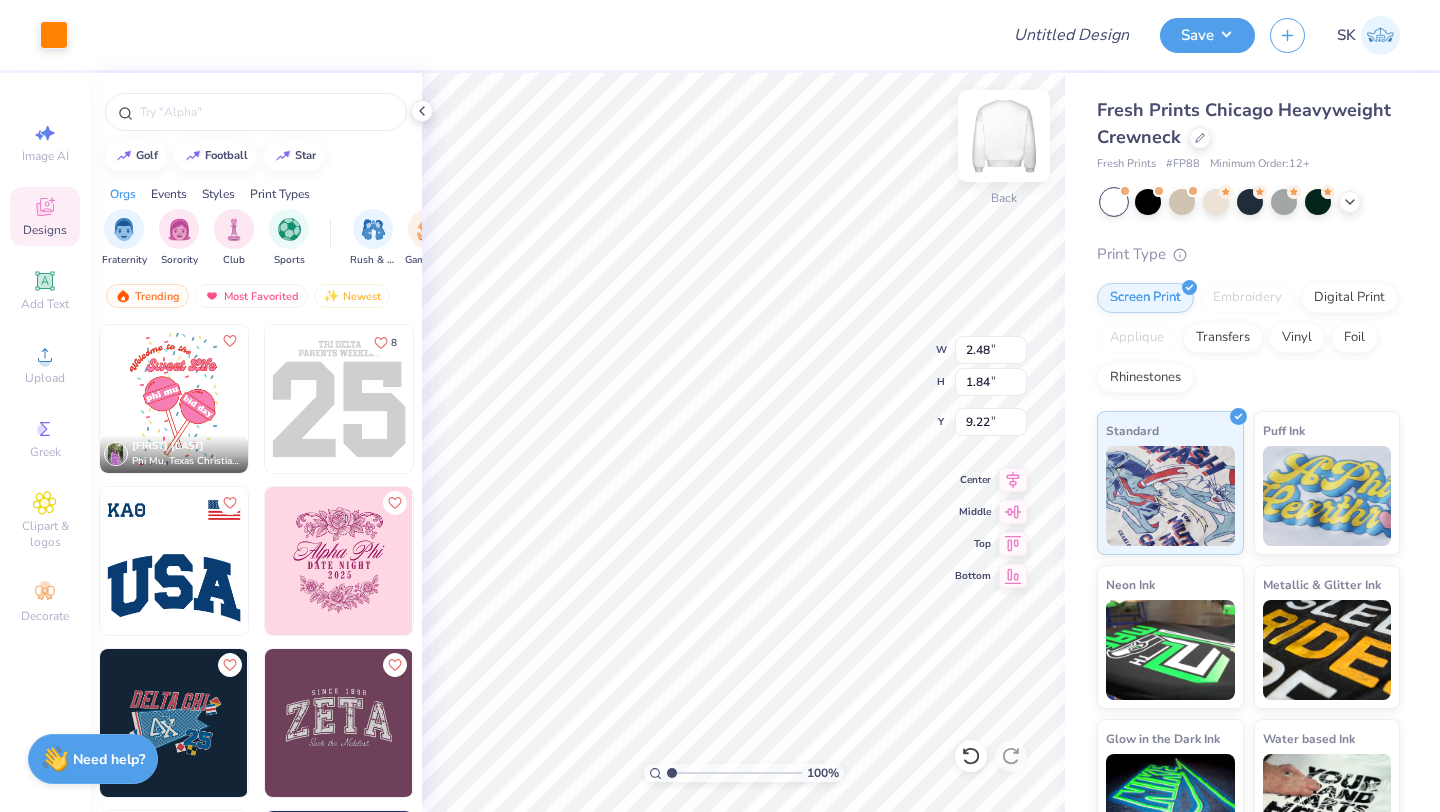 type on "8.66" 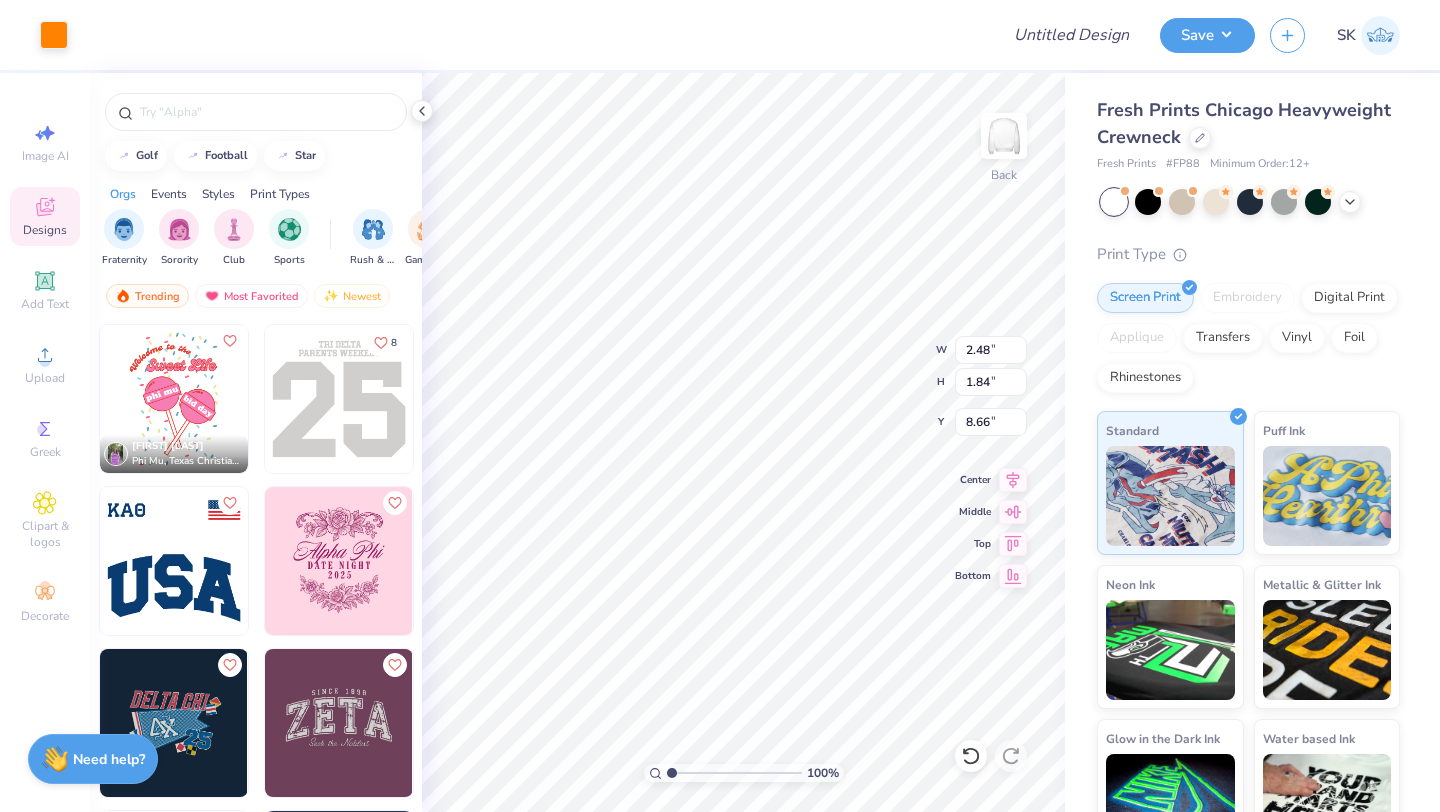 click at bounding box center [533, 35] 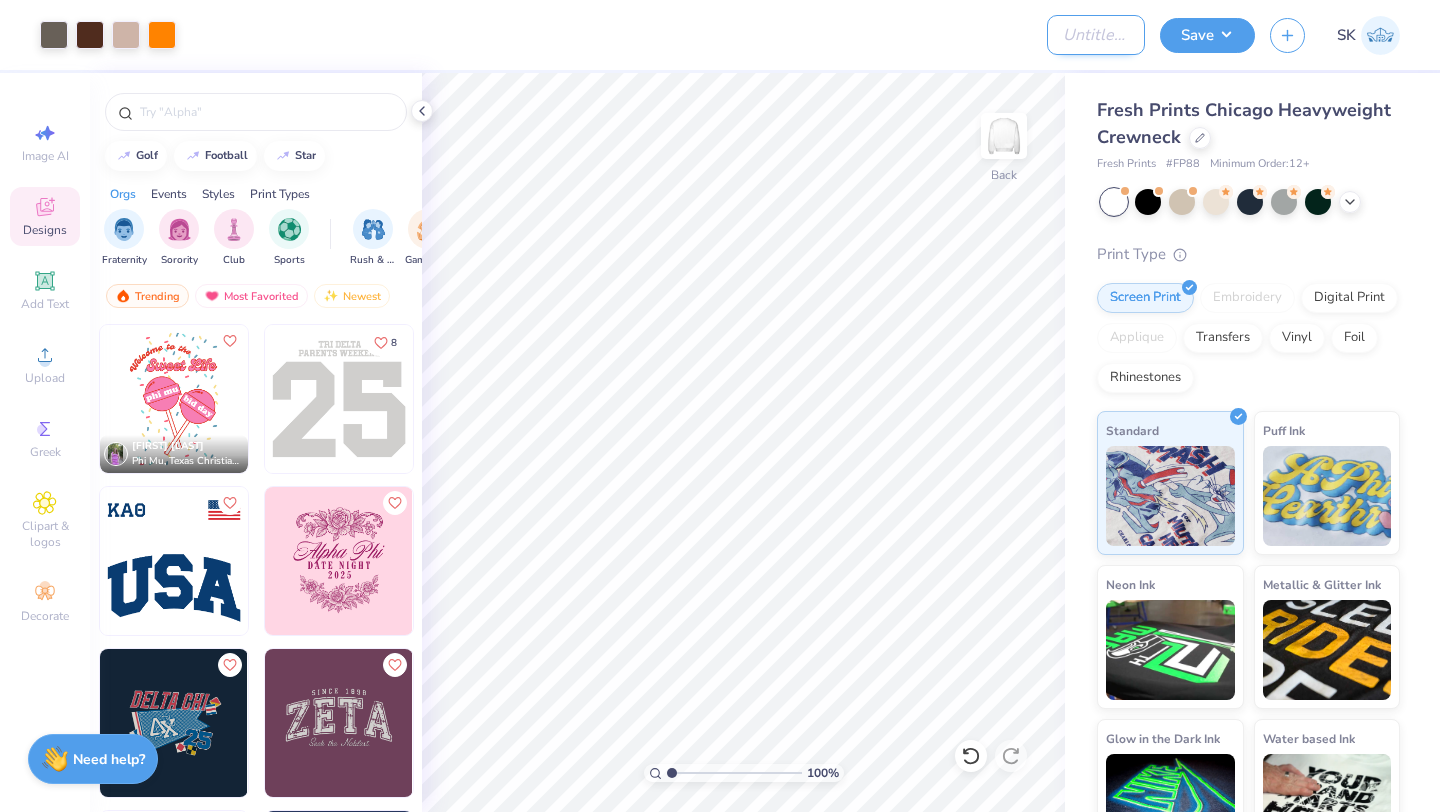 click on "Design Title" at bounding box center (1096, 35) 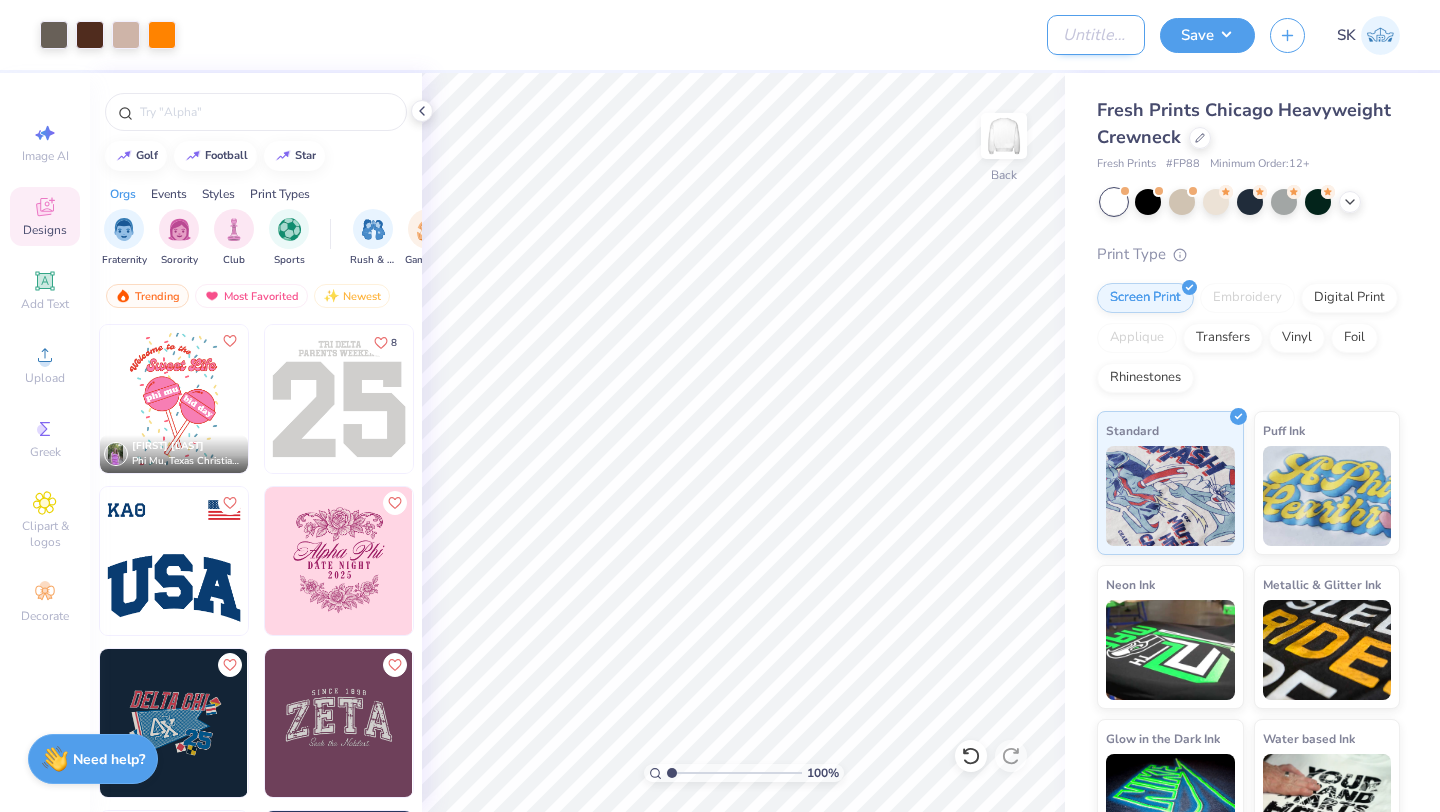type on "Bianca Jewlers Crew" 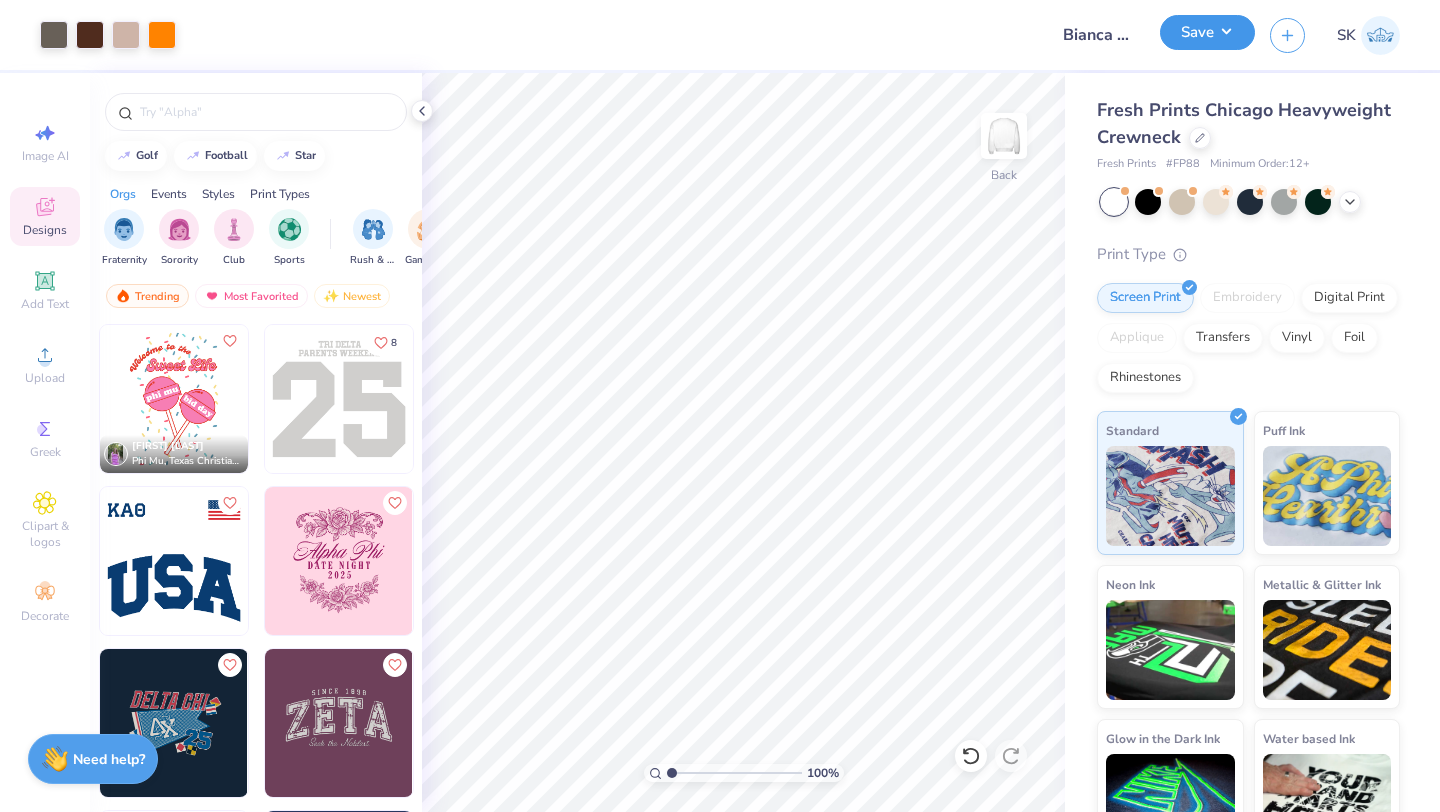 click on "Save" at bounding box center (1207, 32) 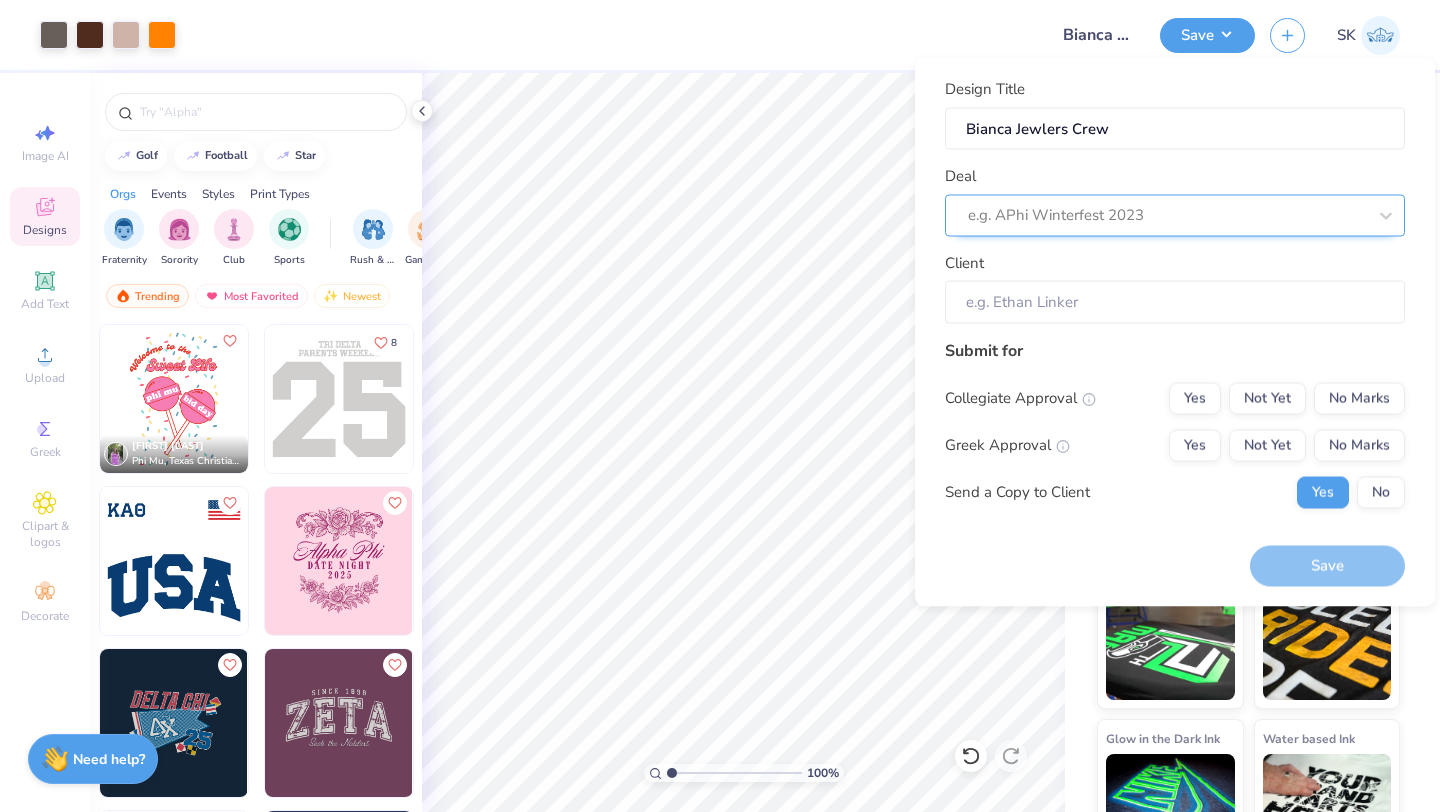 click at bounding box center (1167, 215) 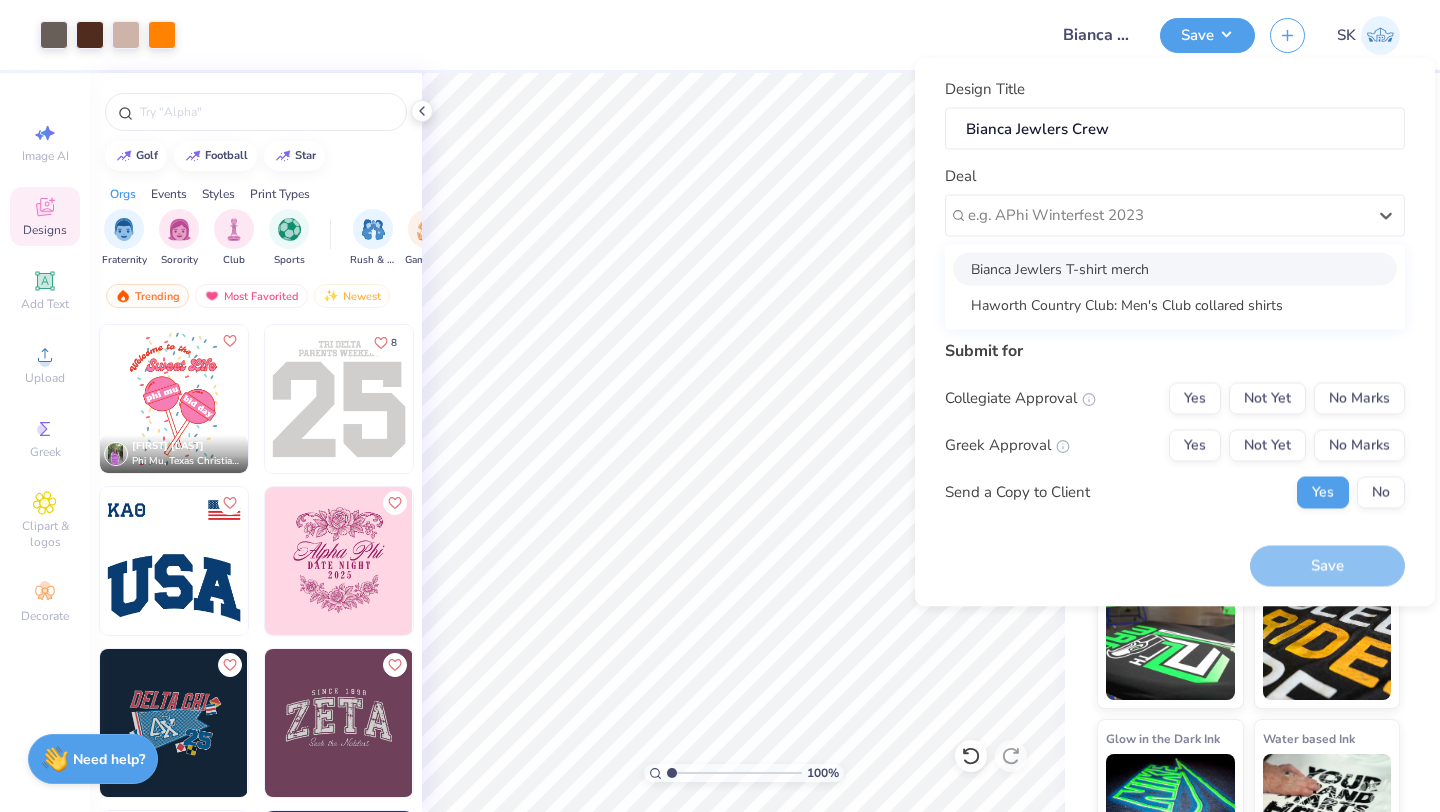 click on "Bianca Jewlers T-shirt merch" at bounding box center (1175, 268) 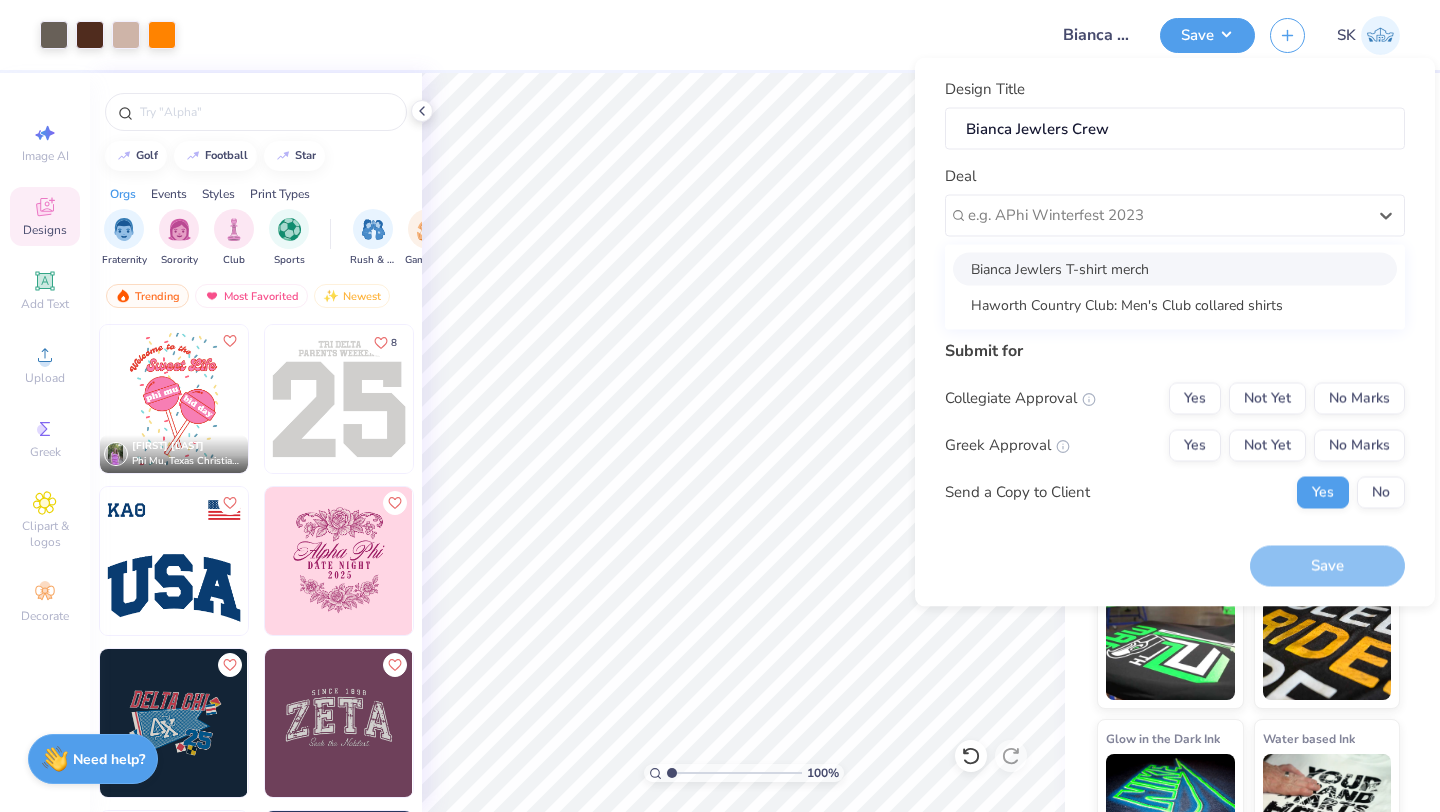 type on "Irma Benzer" 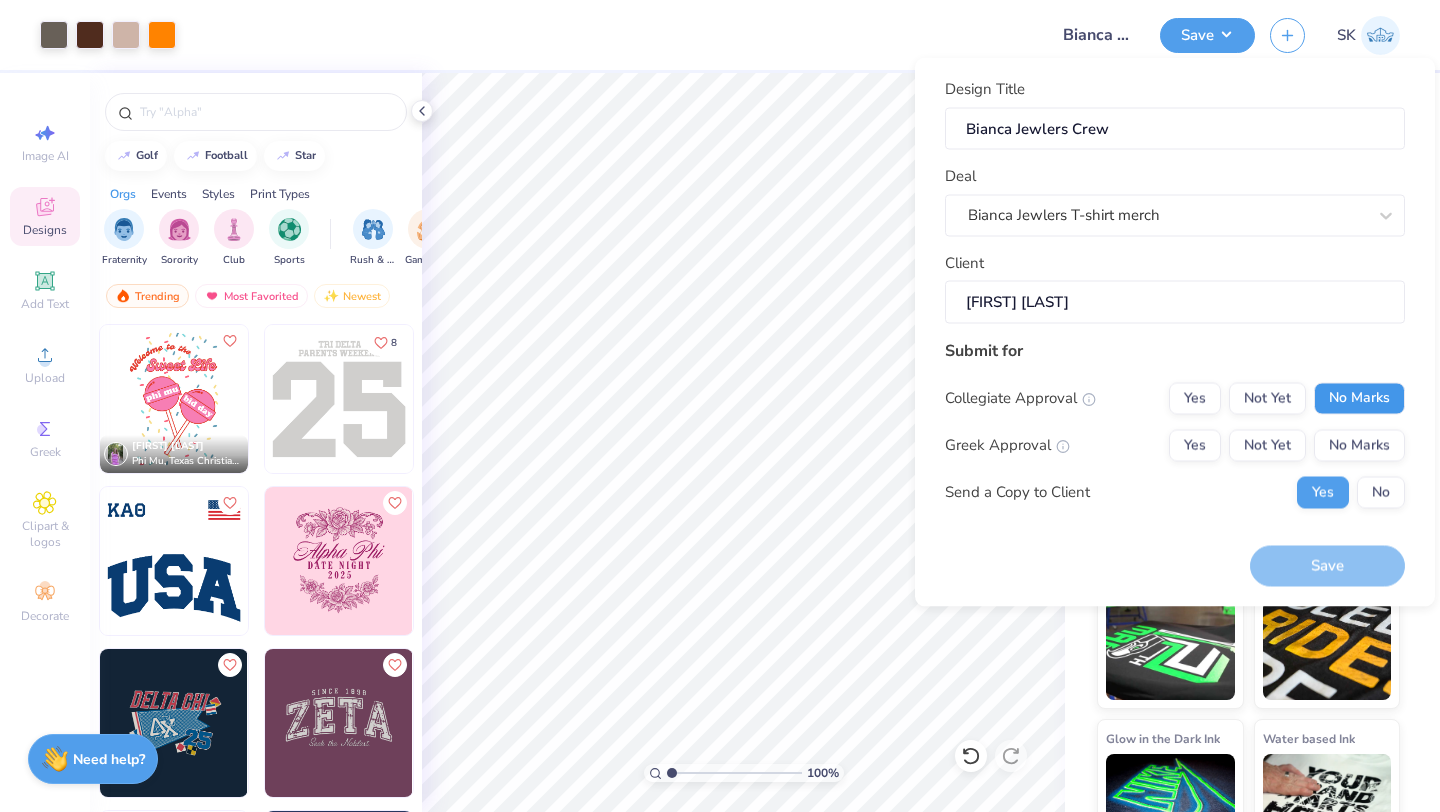 click on "No Marks" at bounding box center (1359, 398) 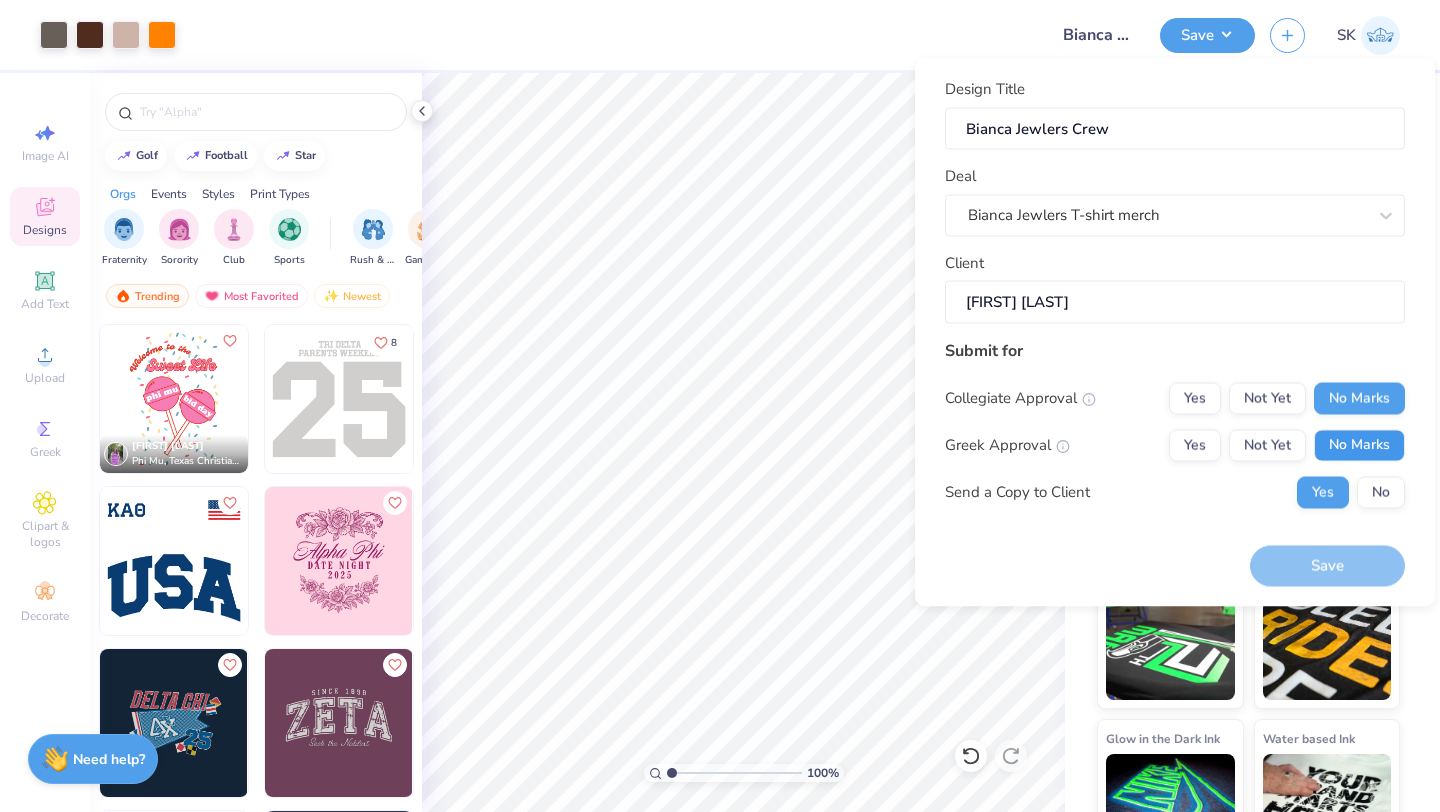 click on "No Marks" at bounding box center (1359, 445) 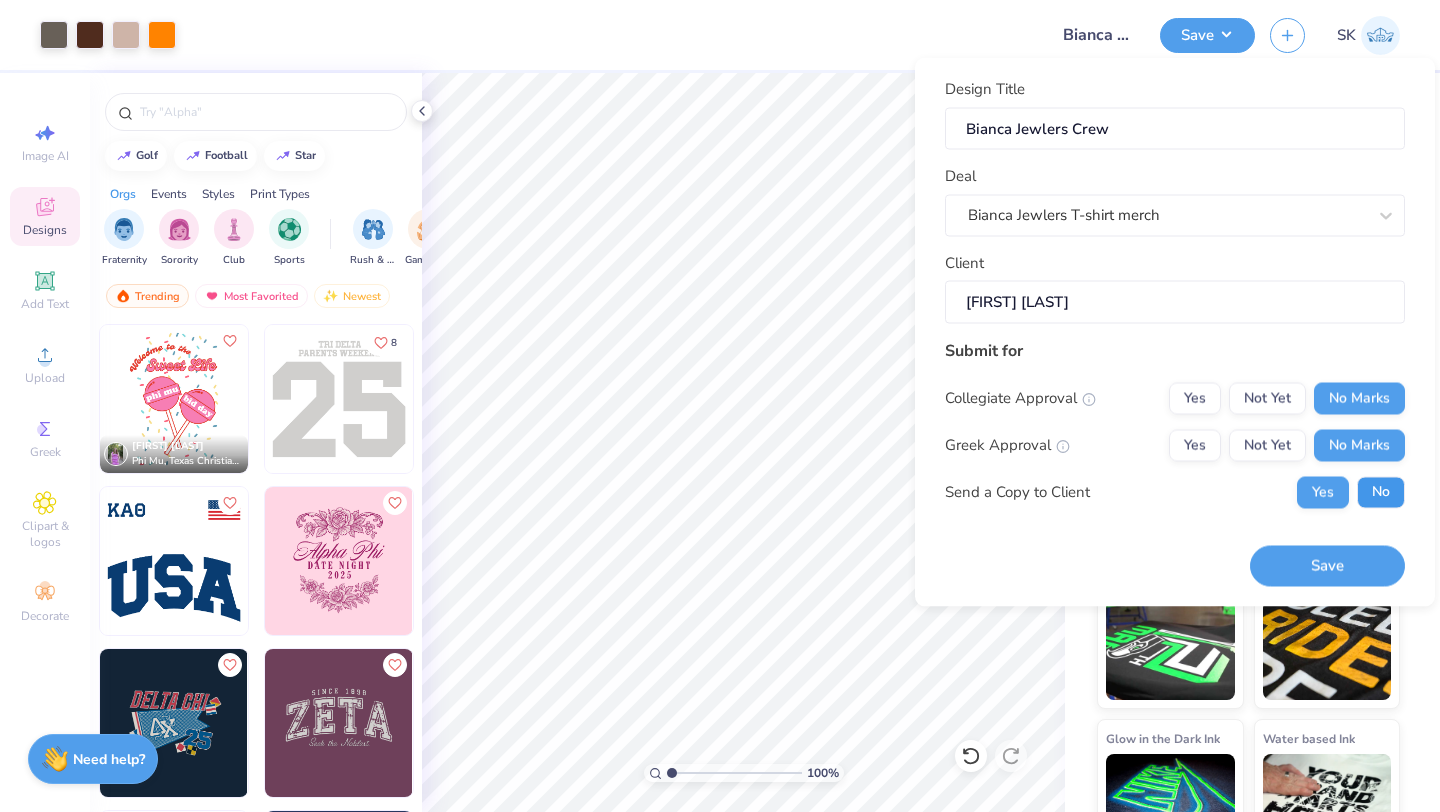 click on "No" at bounding box center (1381, 492) 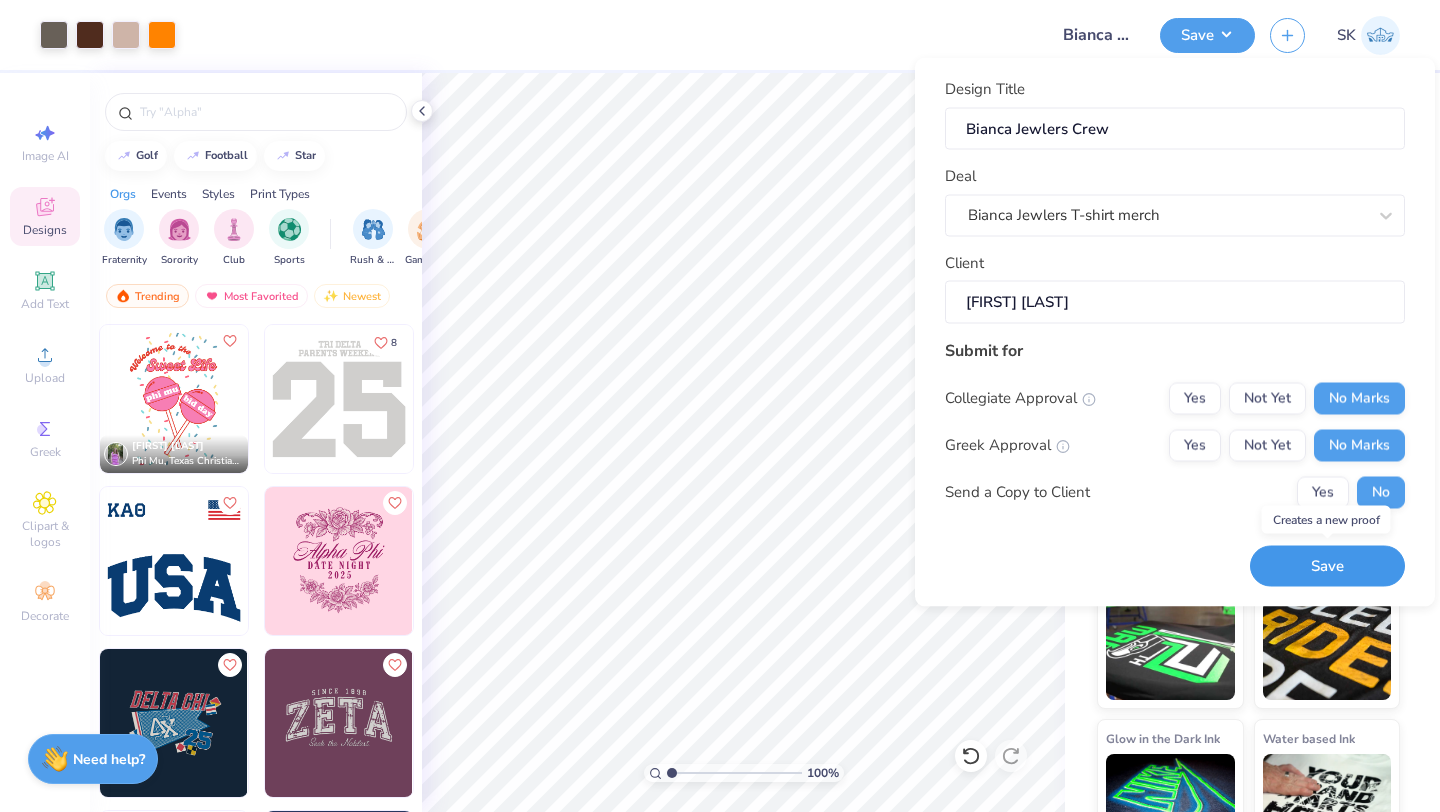 click on "Save" at bounding box center [1327, 566] 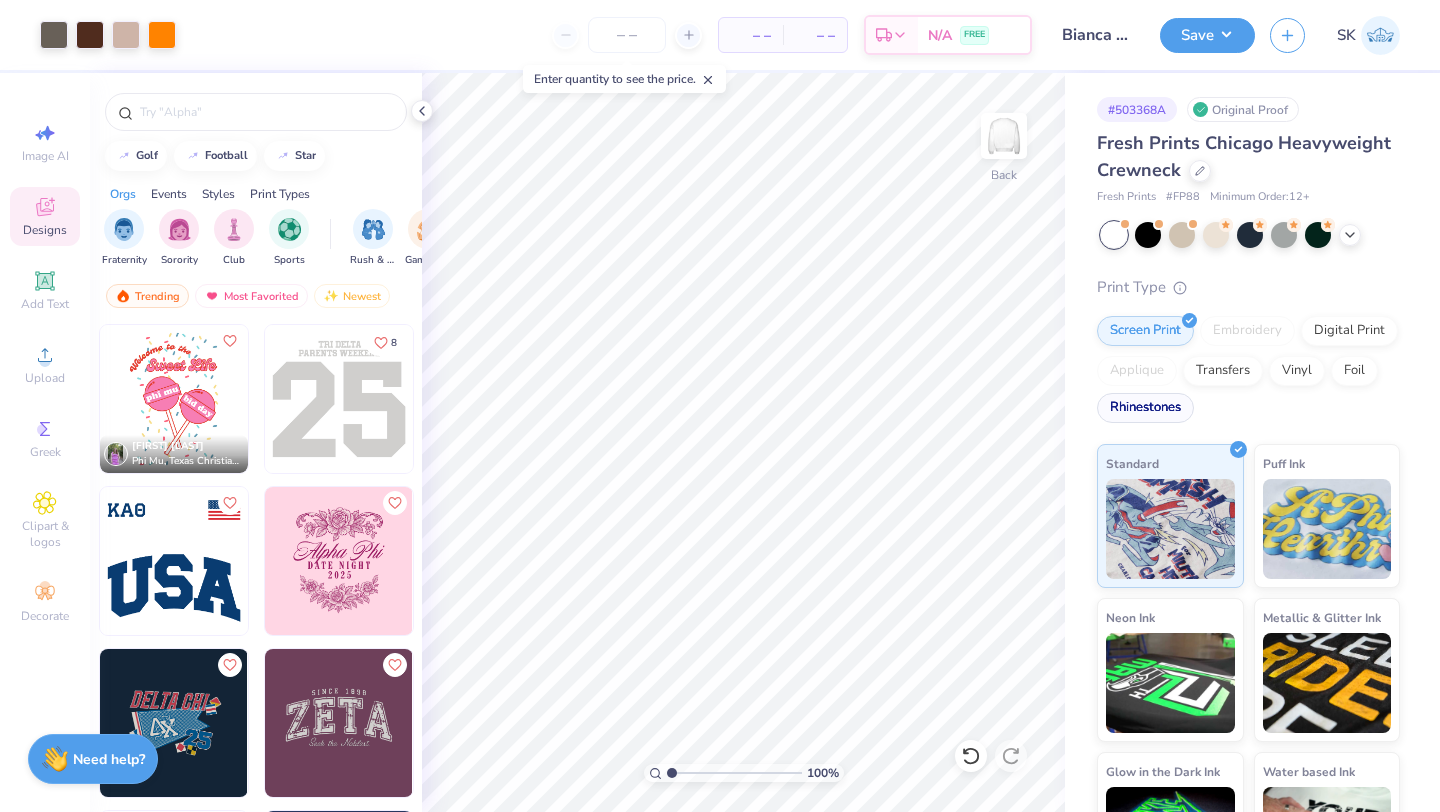 click on "Rhinestones" at bounding box center [1145, 408] 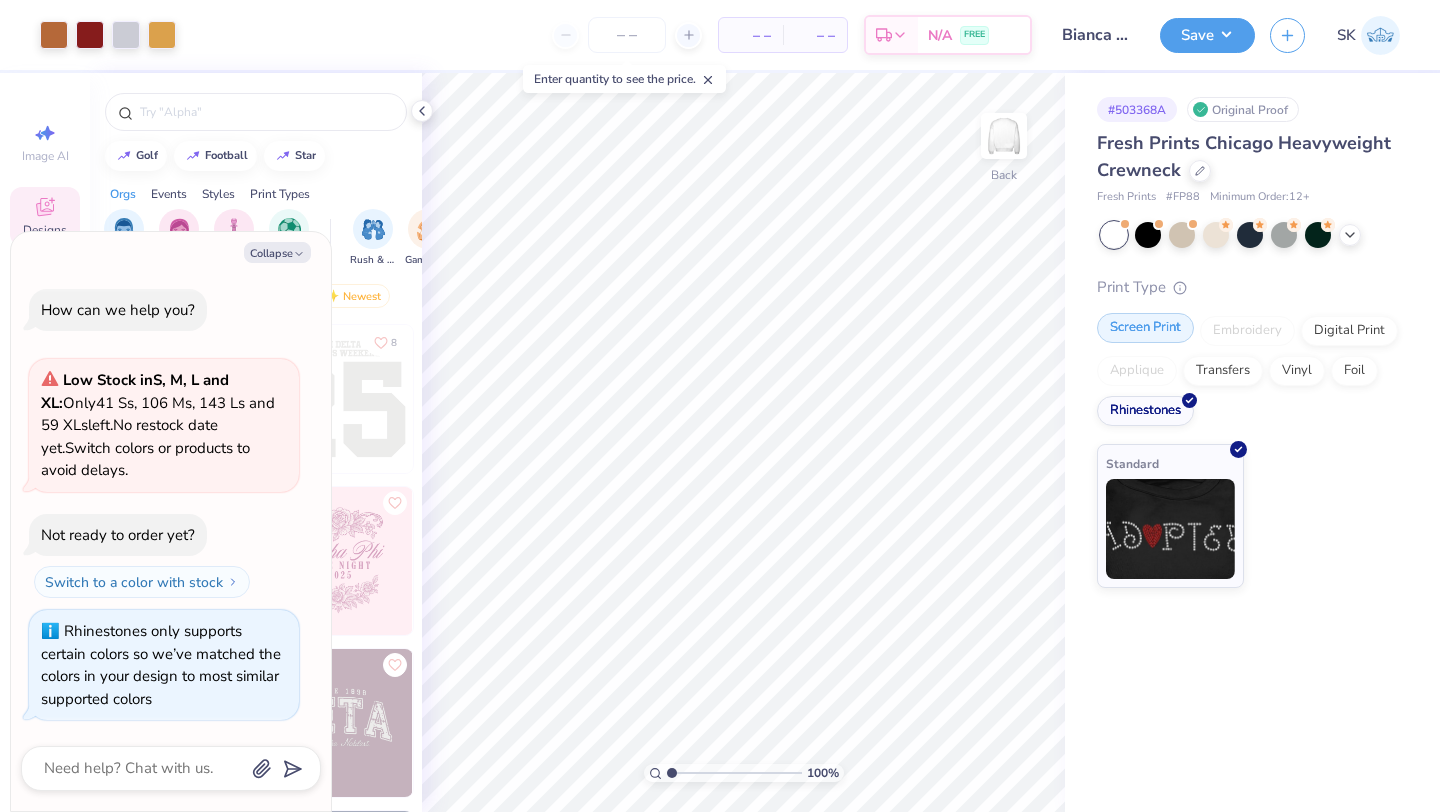 click on "Screen Print" at bounding box center (1145, 328) 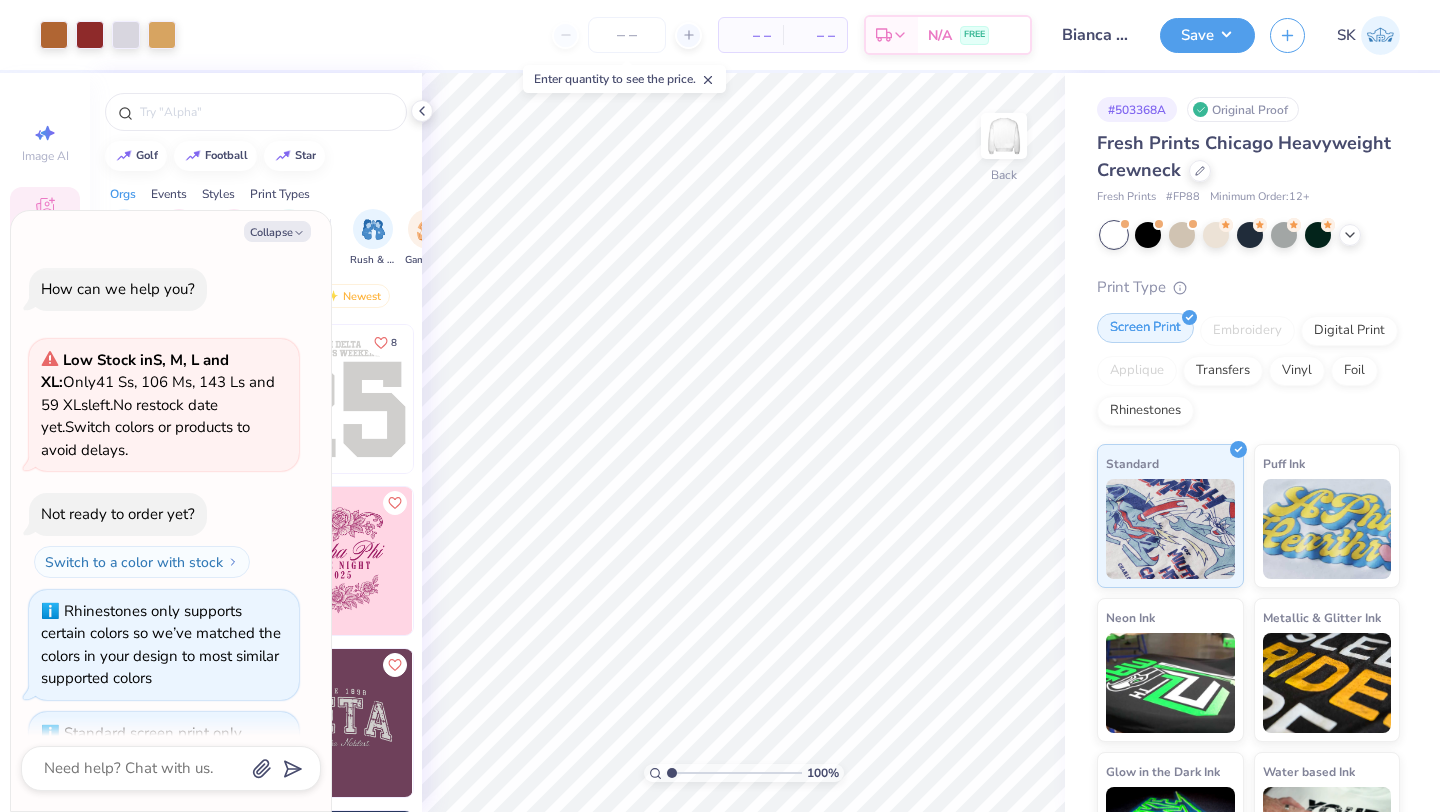scroll, scrollTop: 101, scrollLeft: 0, axis: vertical 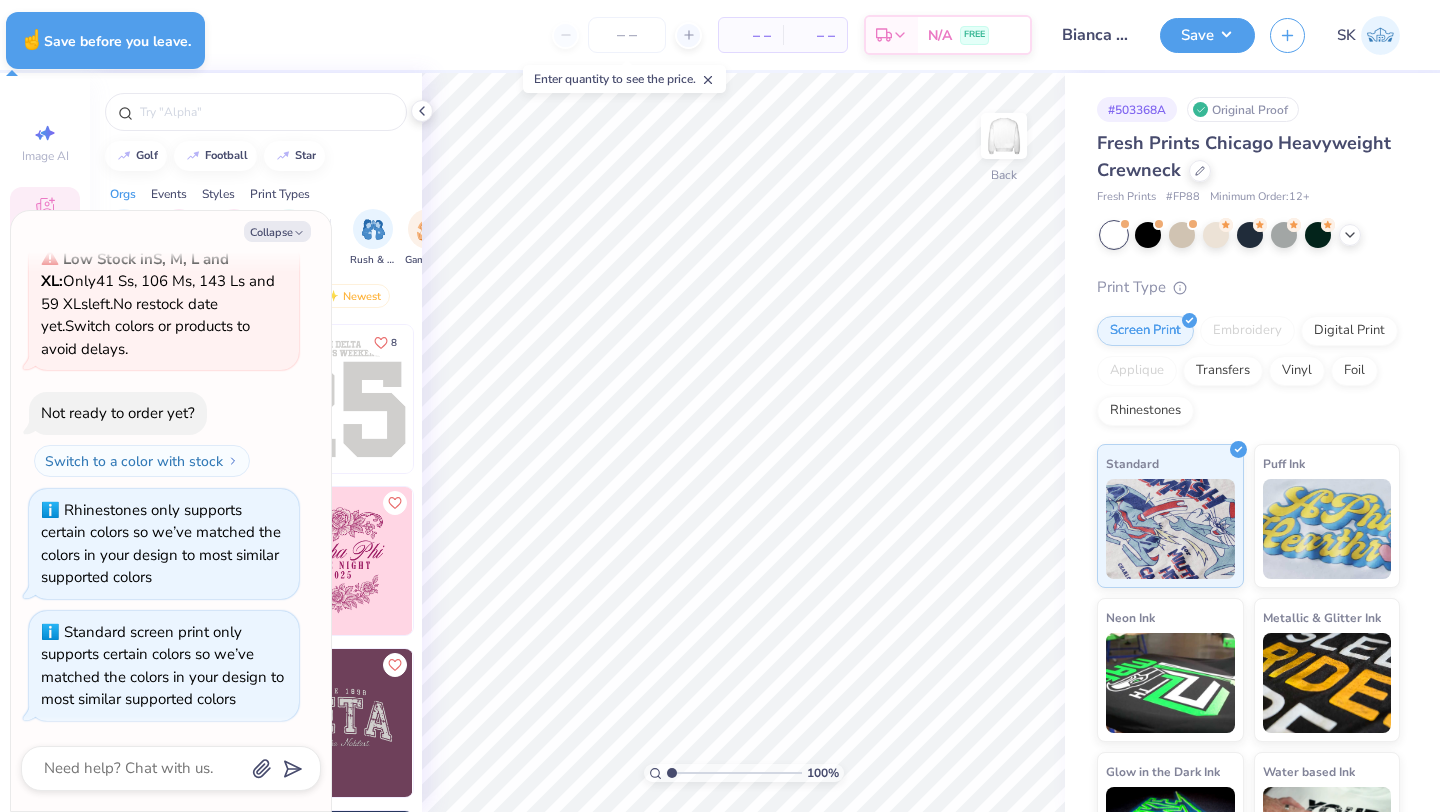 type on "x" 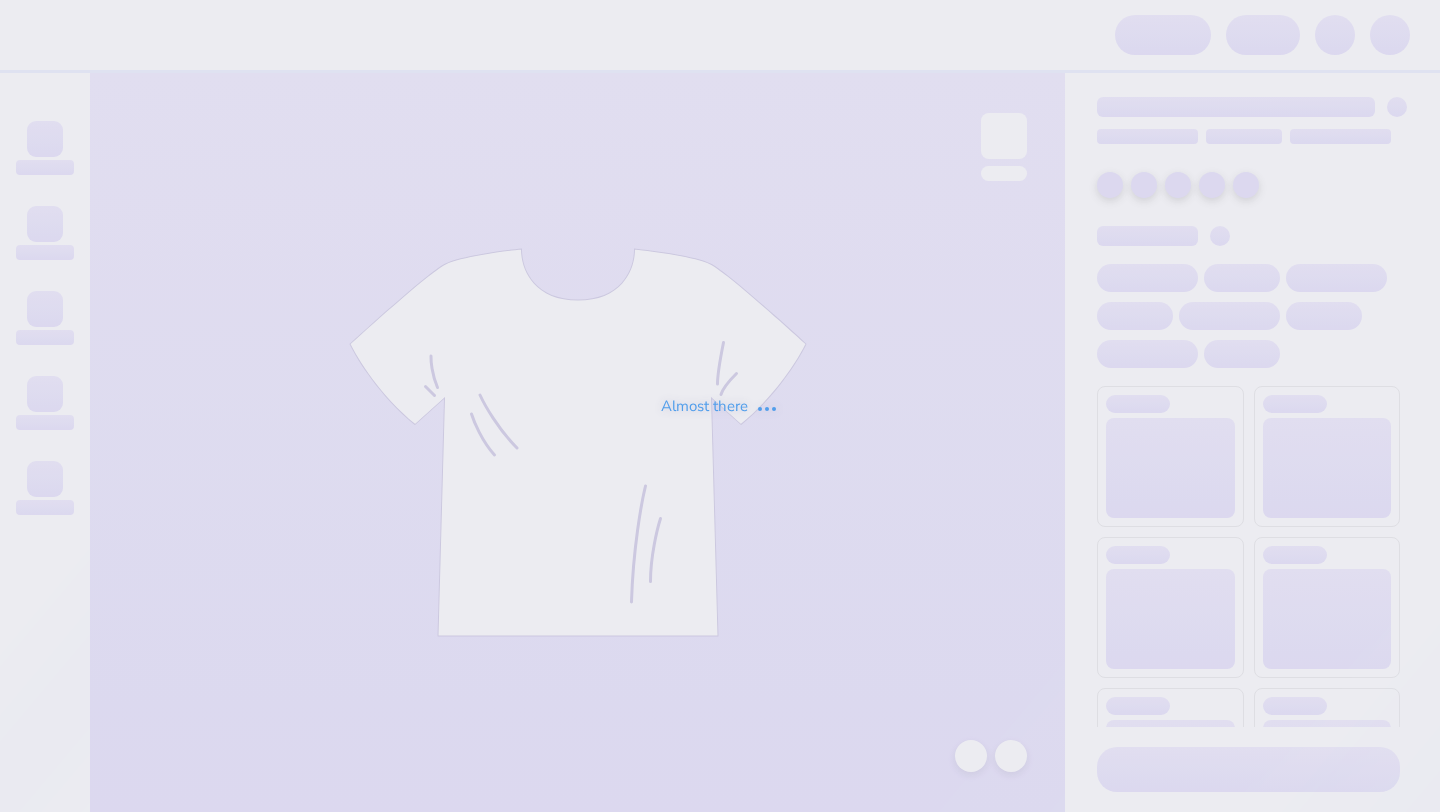 scroll, scrollTop: 0, scrollLeft: 0, axis: both 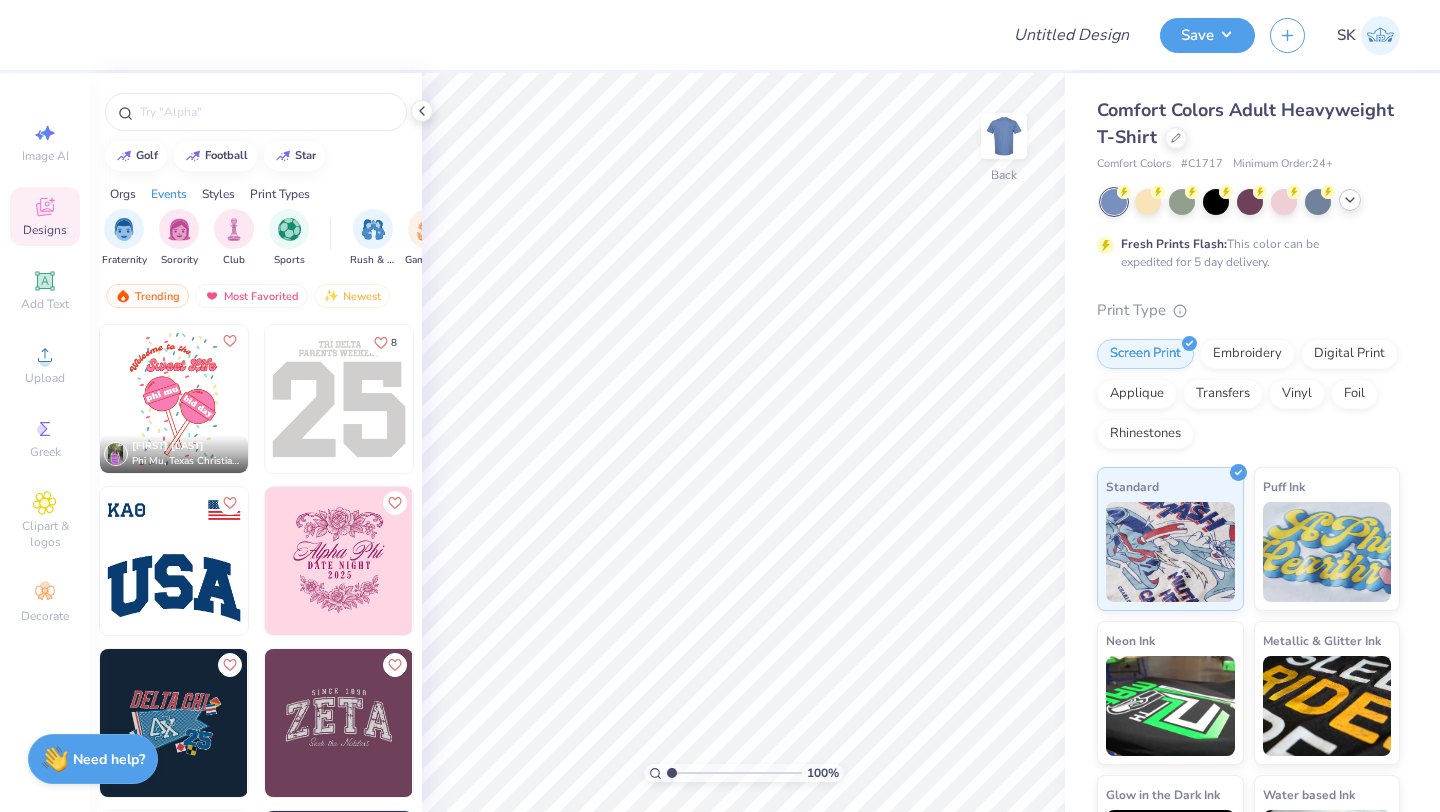 click 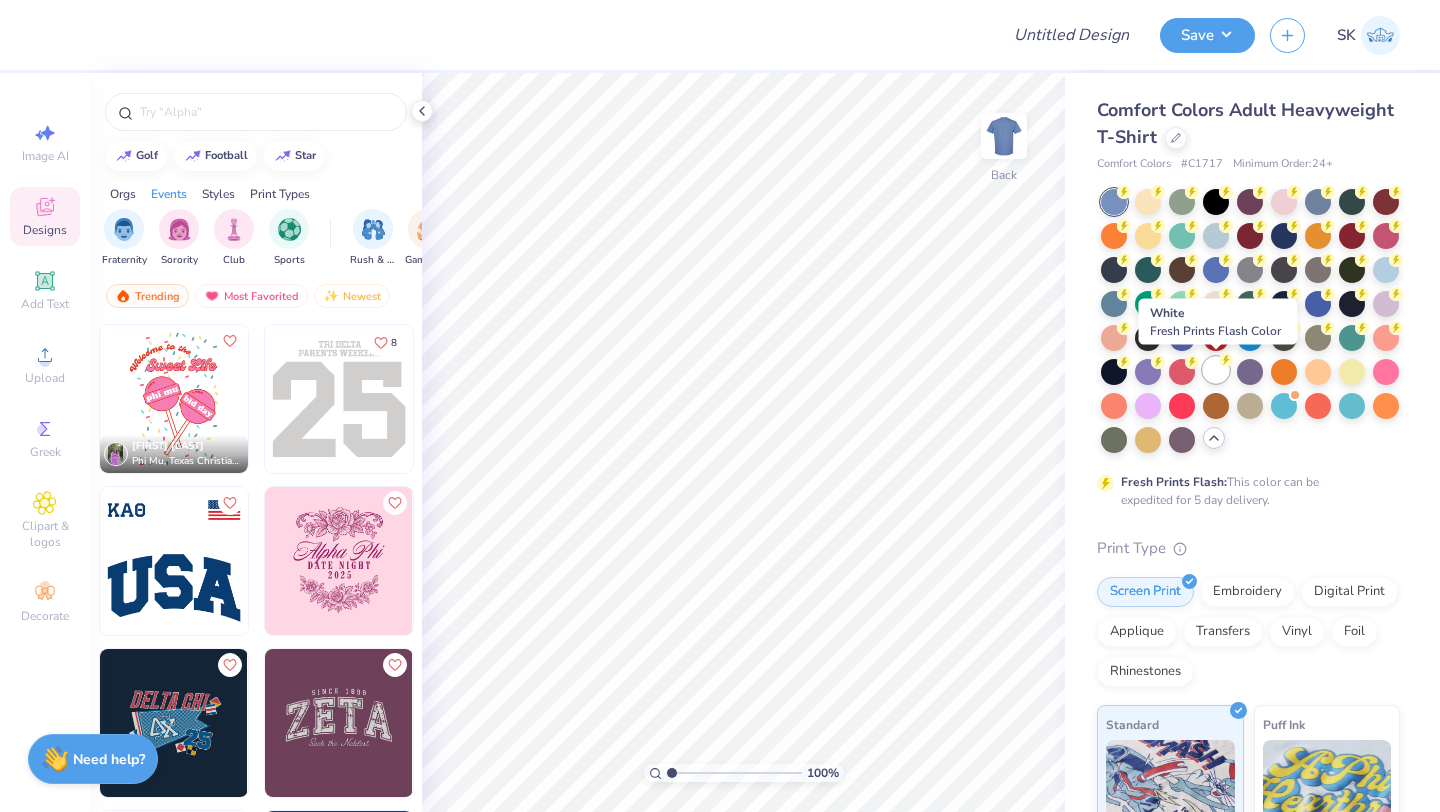 click at bounding box center (1216, 370) 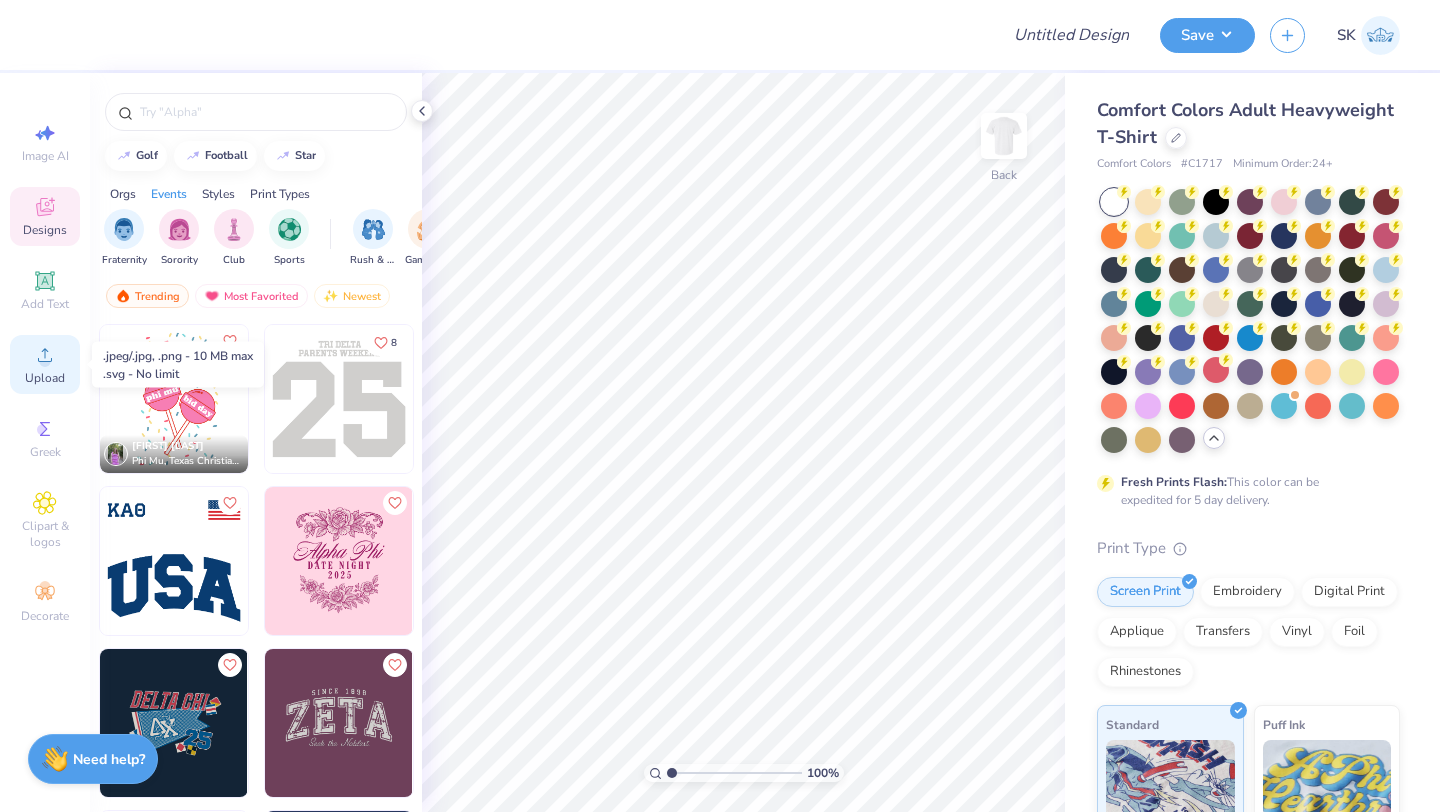 click 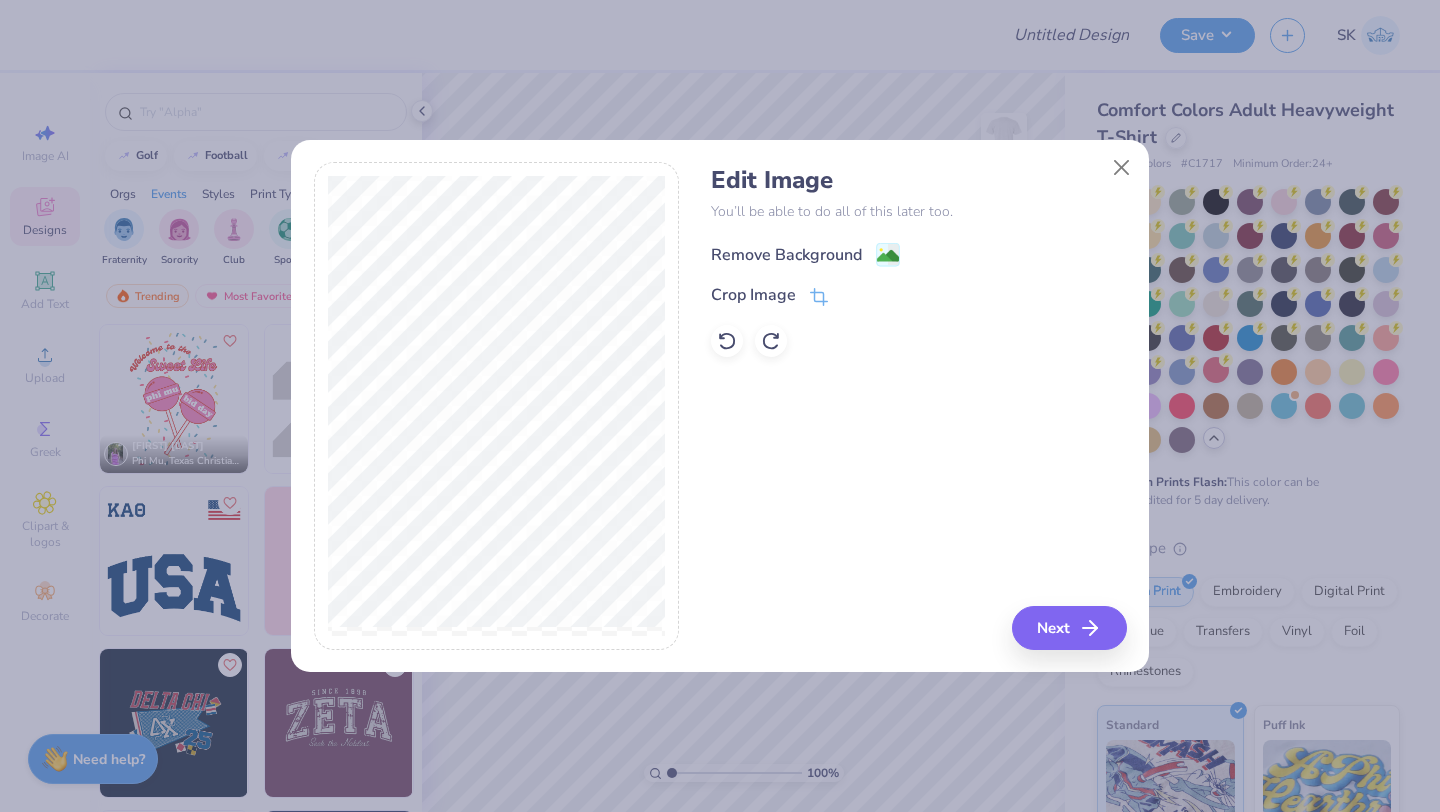 click 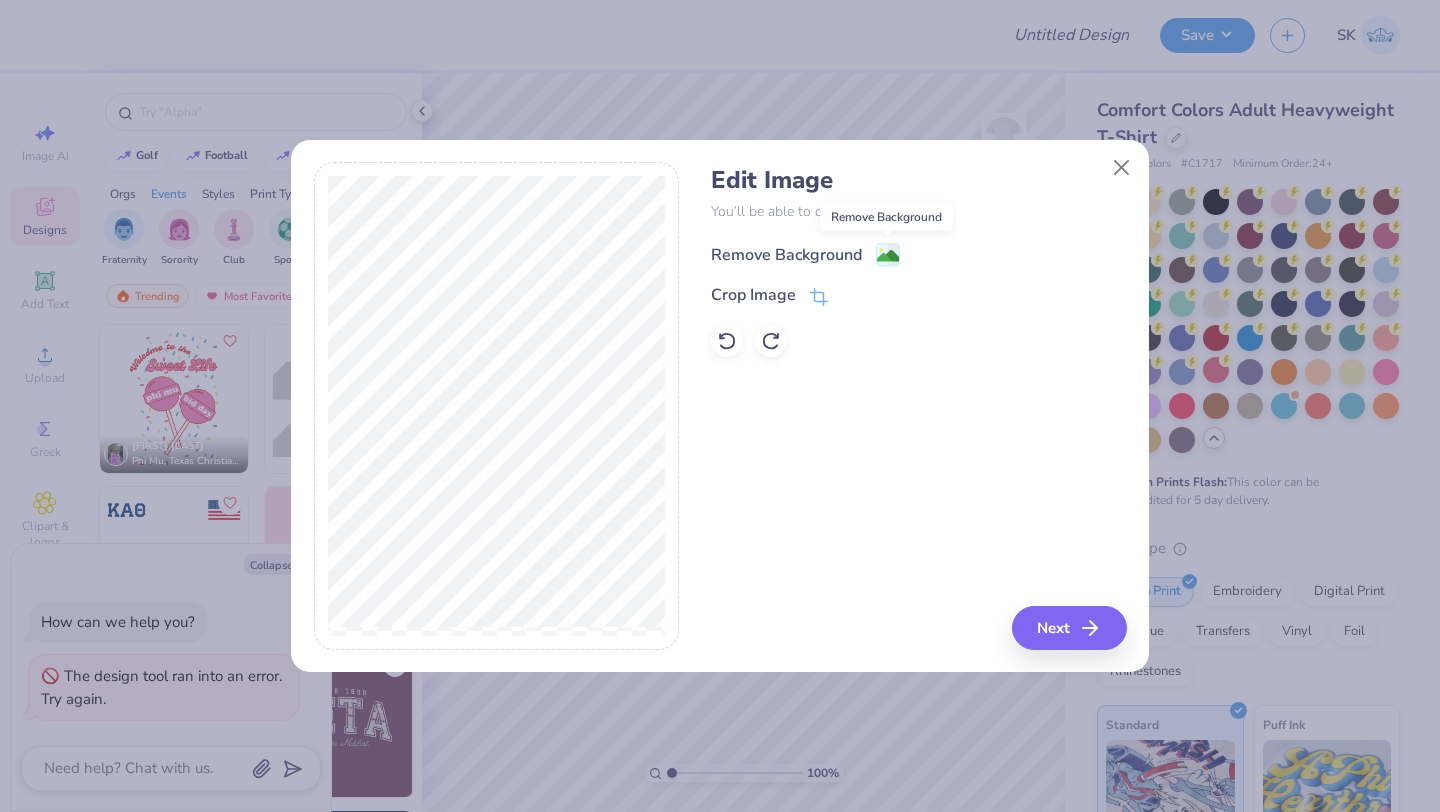 click 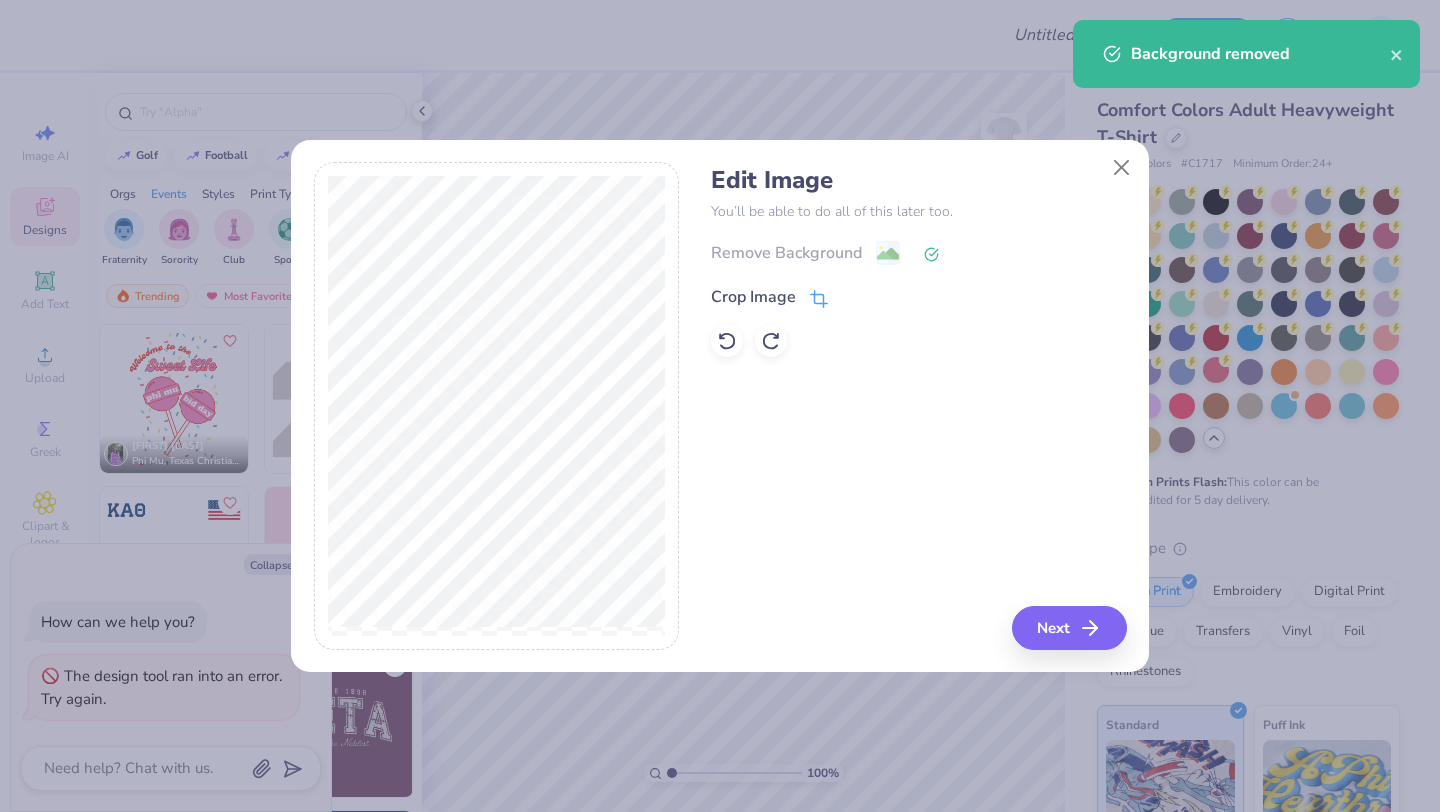 click 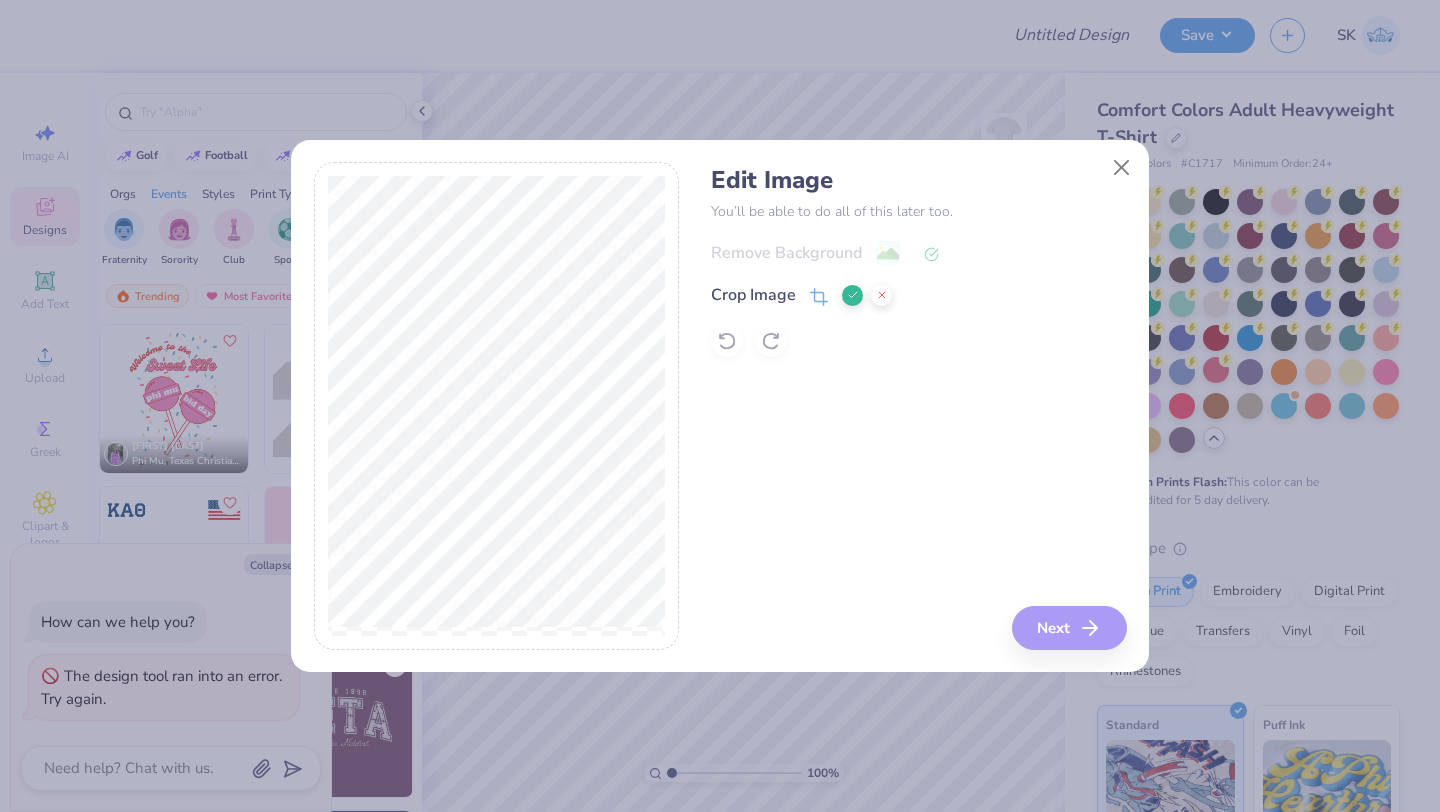 click on "Edit Image You’ll be able to do all of this later too. Remove Background Crop Image Next" at bounding box center [720, 406] 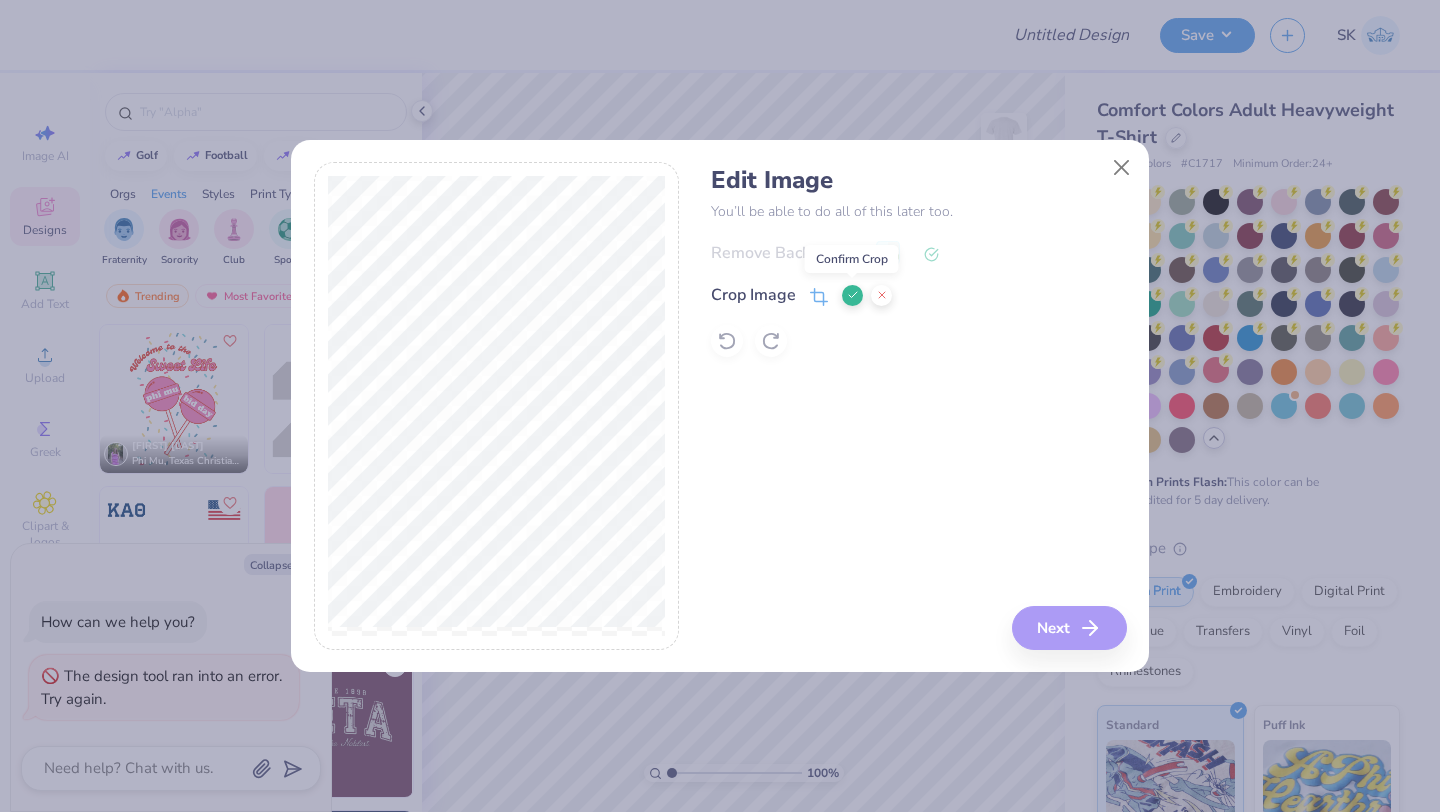 click 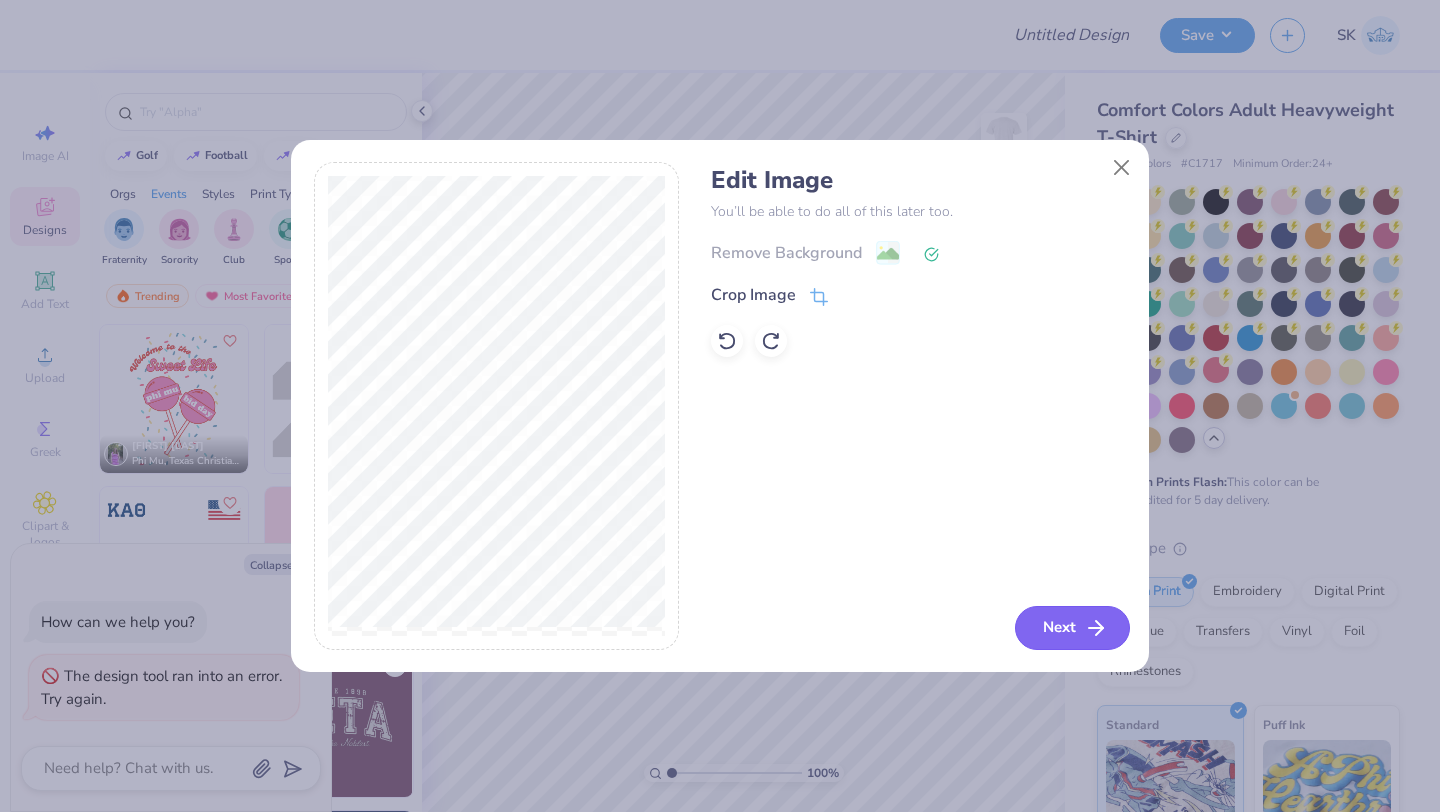 click on "Next" at bounding box center (1072, 628) 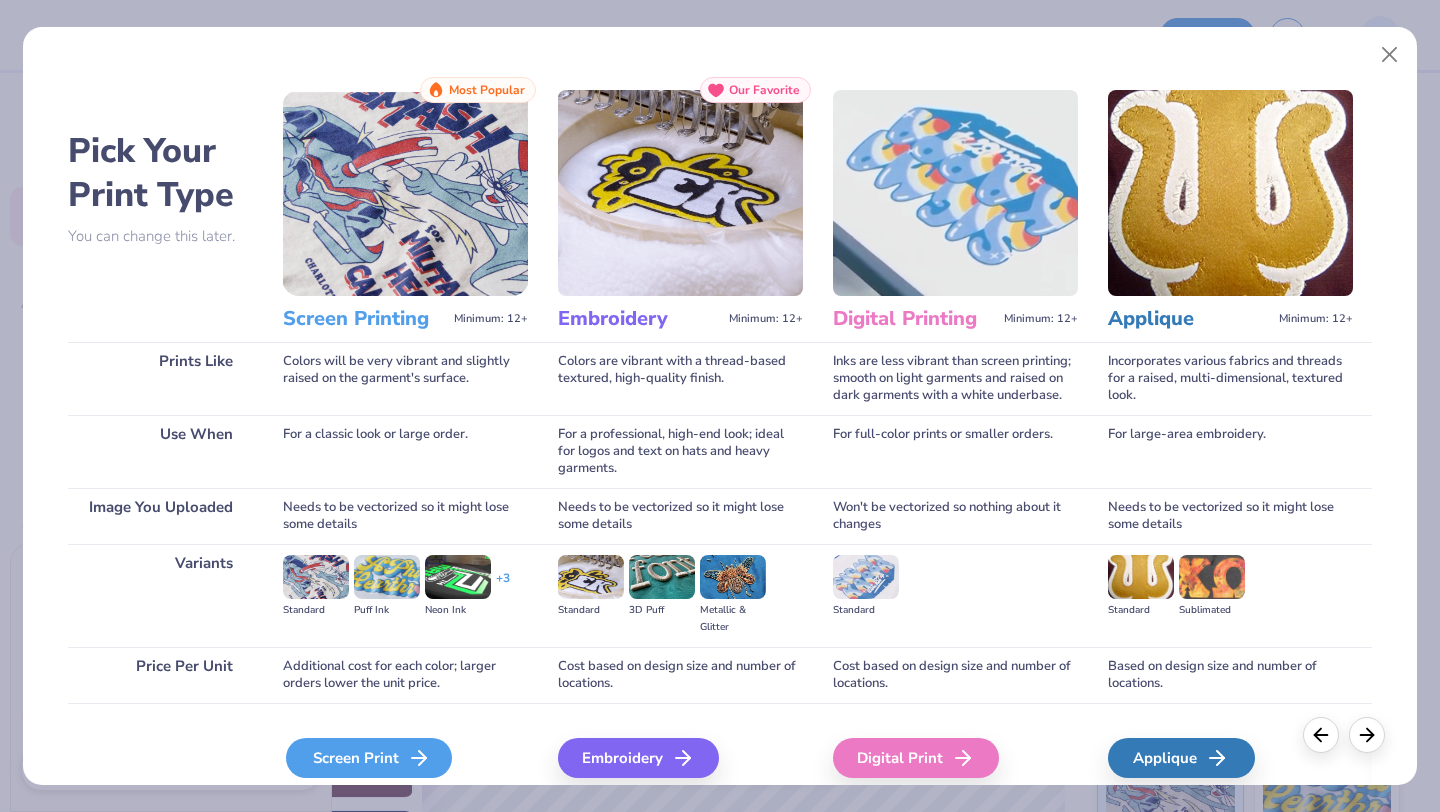 click on "Screen Print" at bounding box center (369, 758) 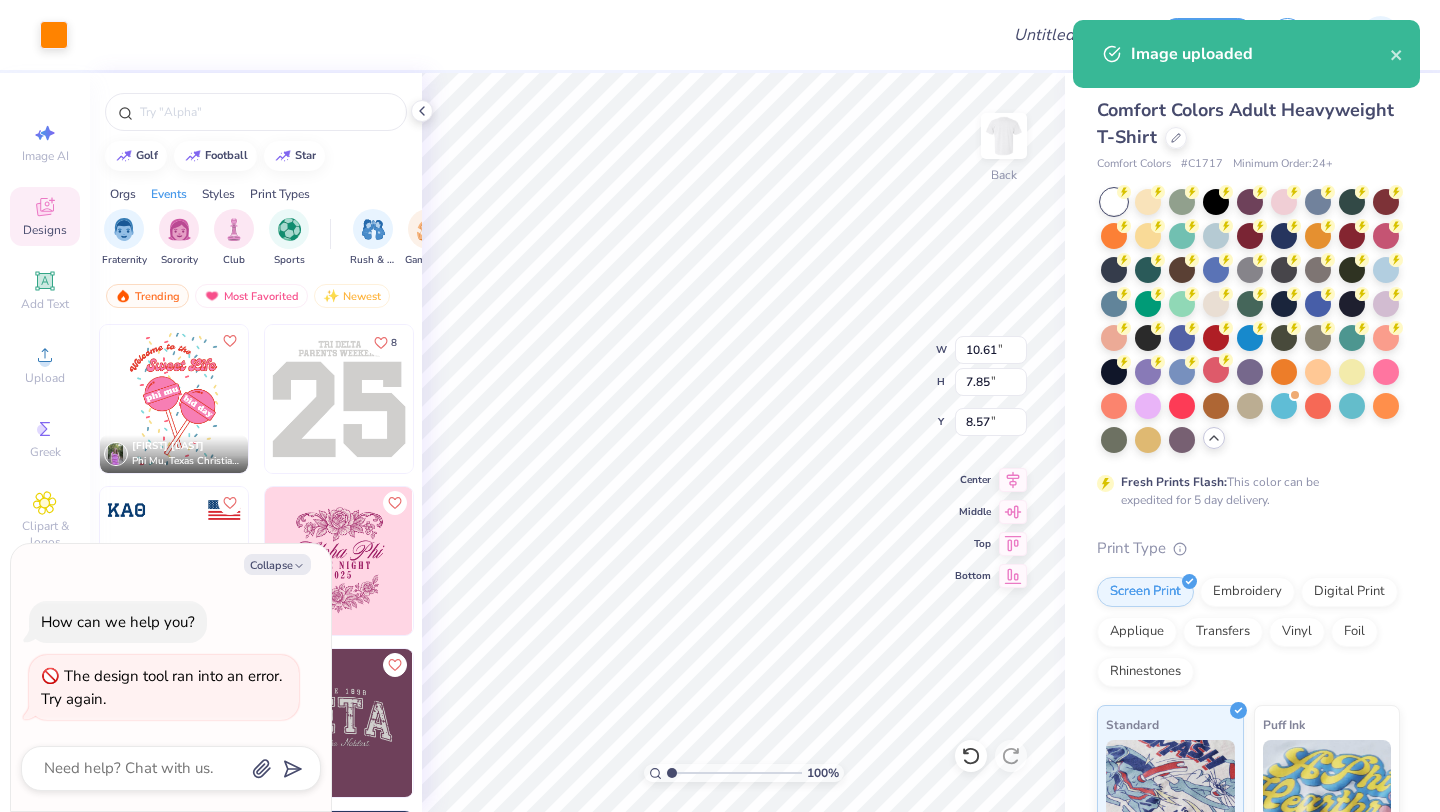 type on "x" 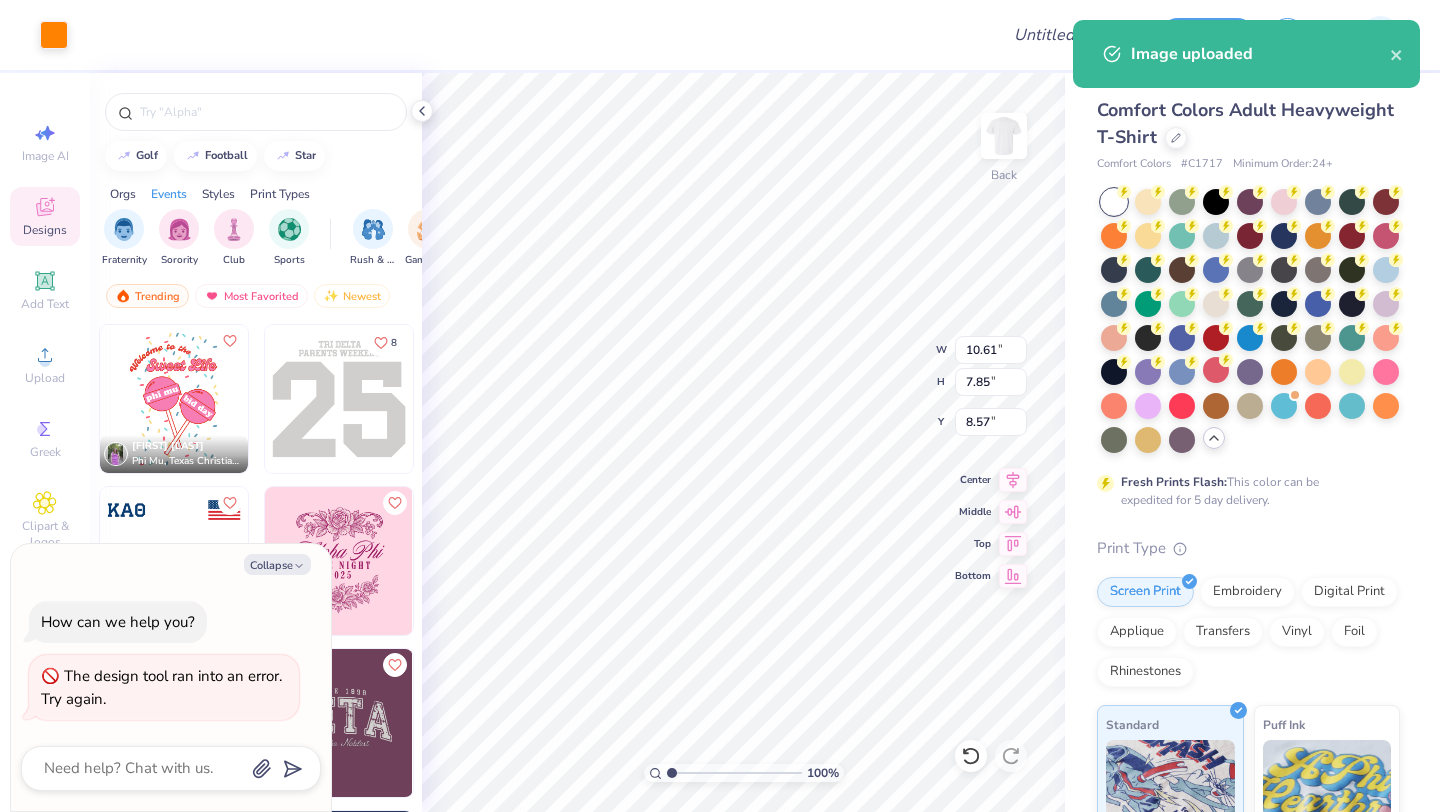type on "5.29" 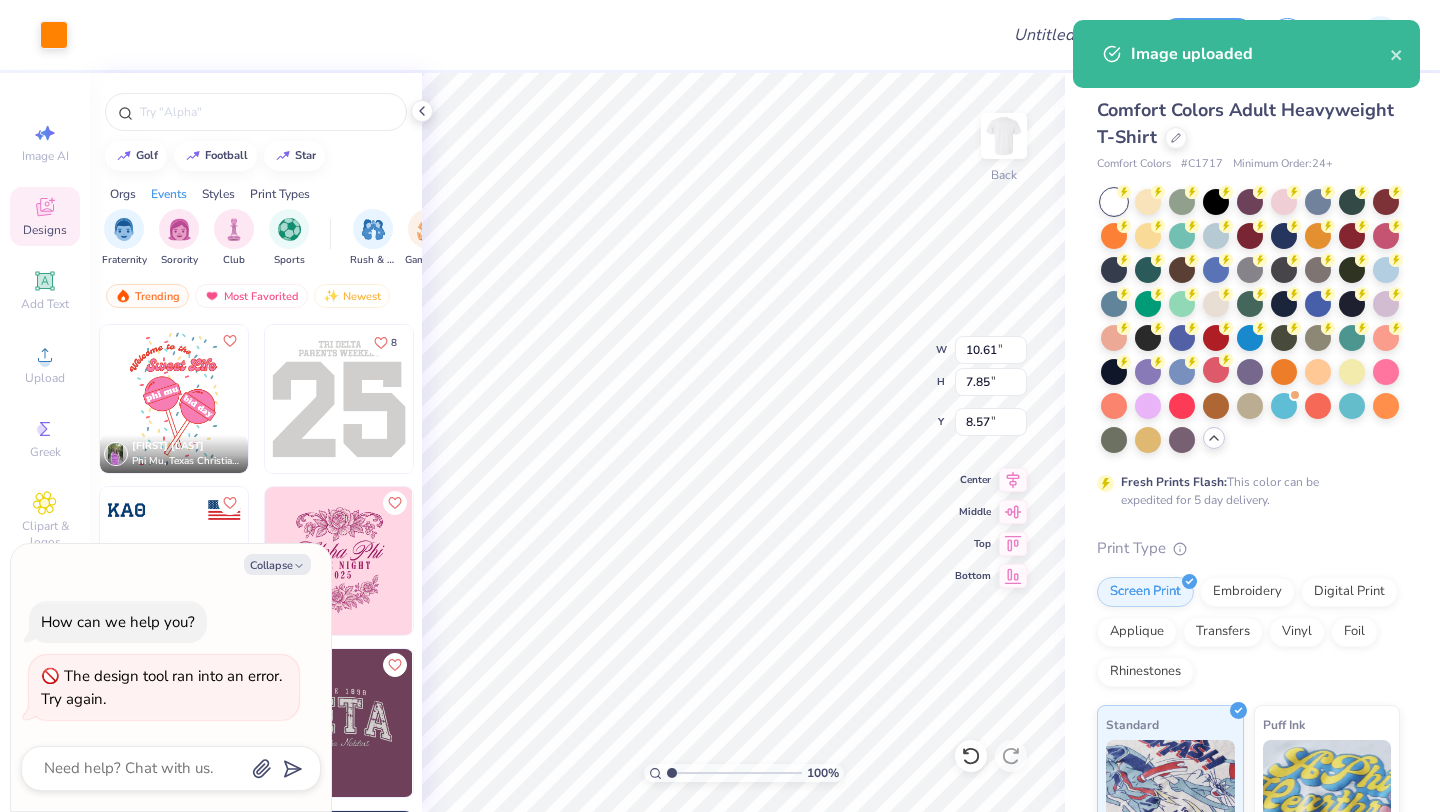 type on "3.91" 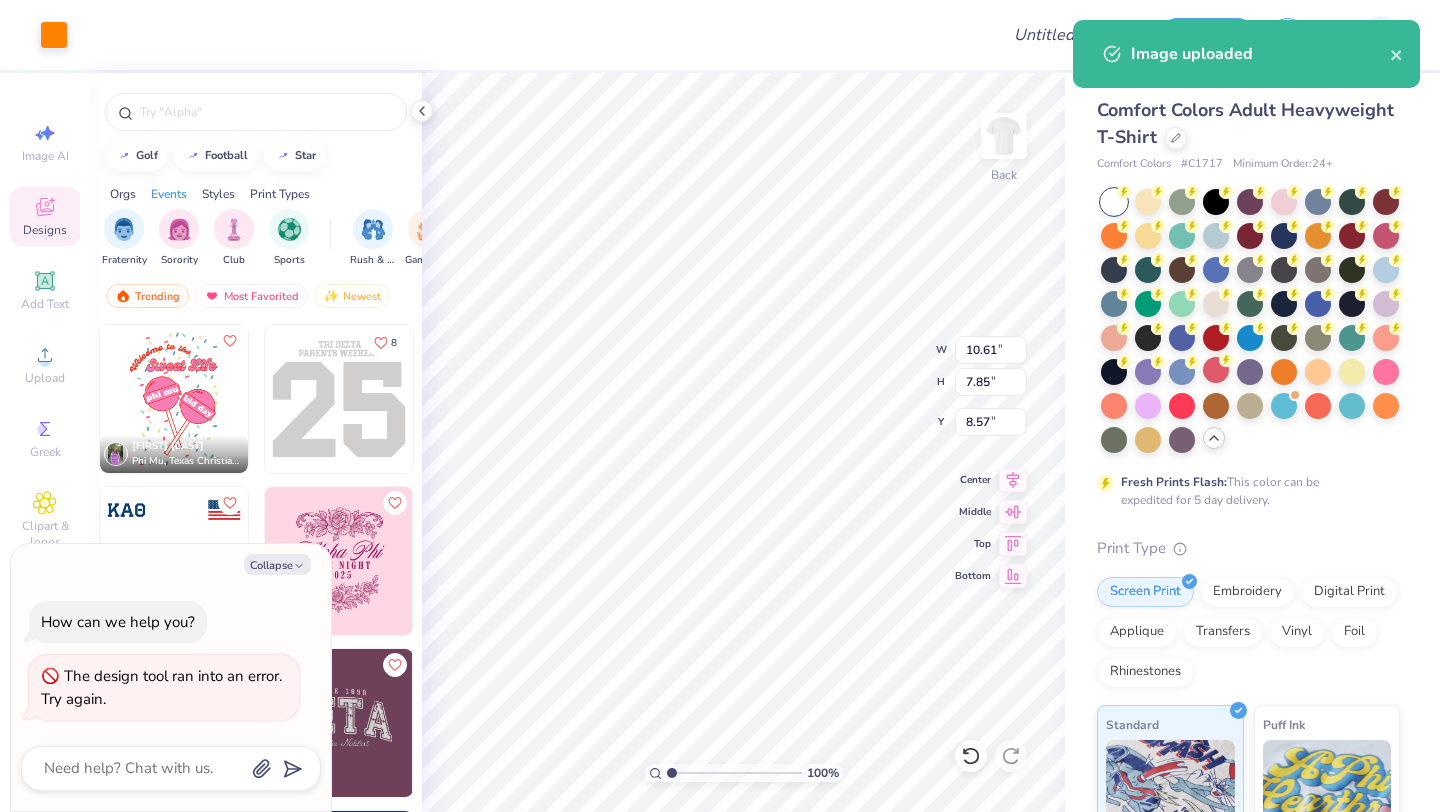 type on "12.51" 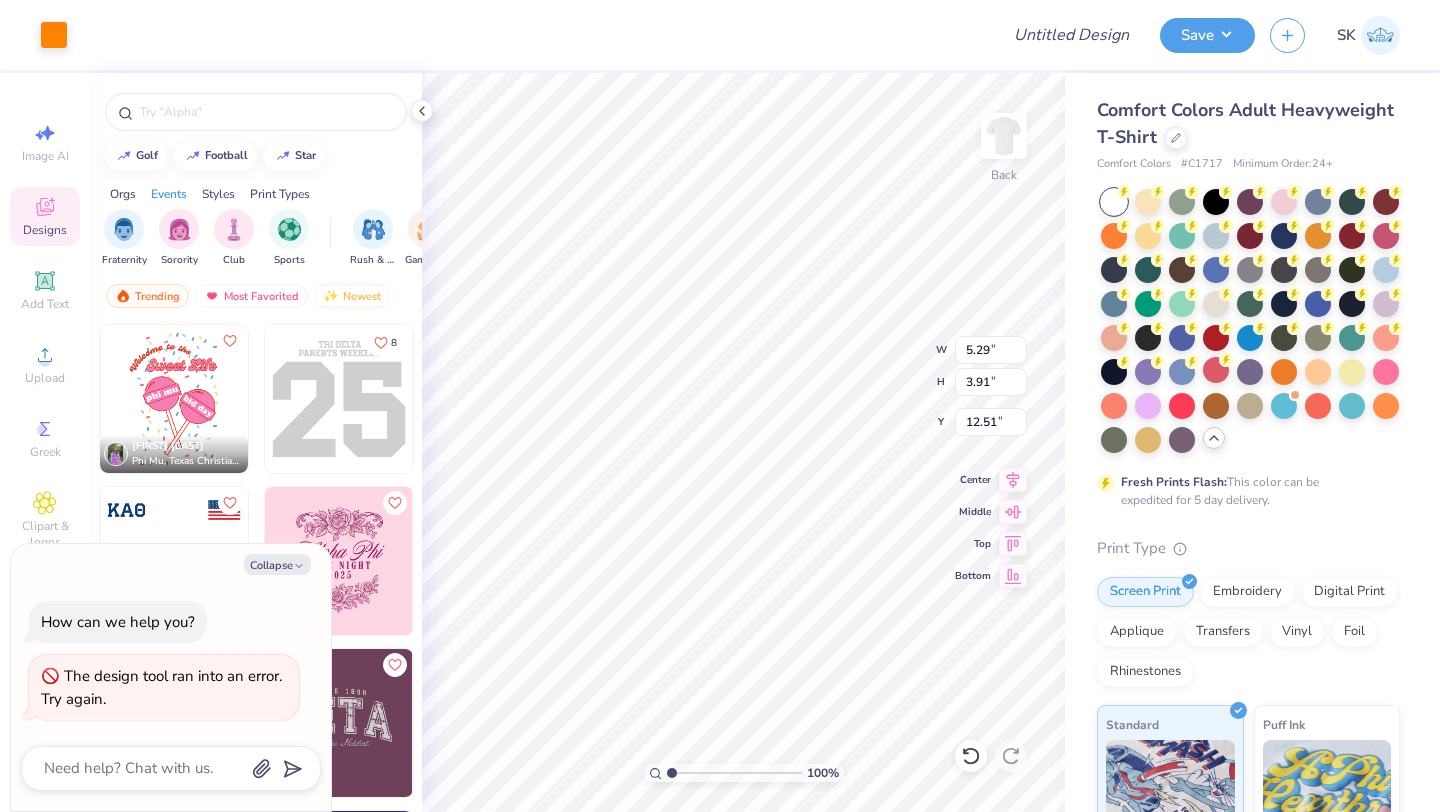 type on "x" 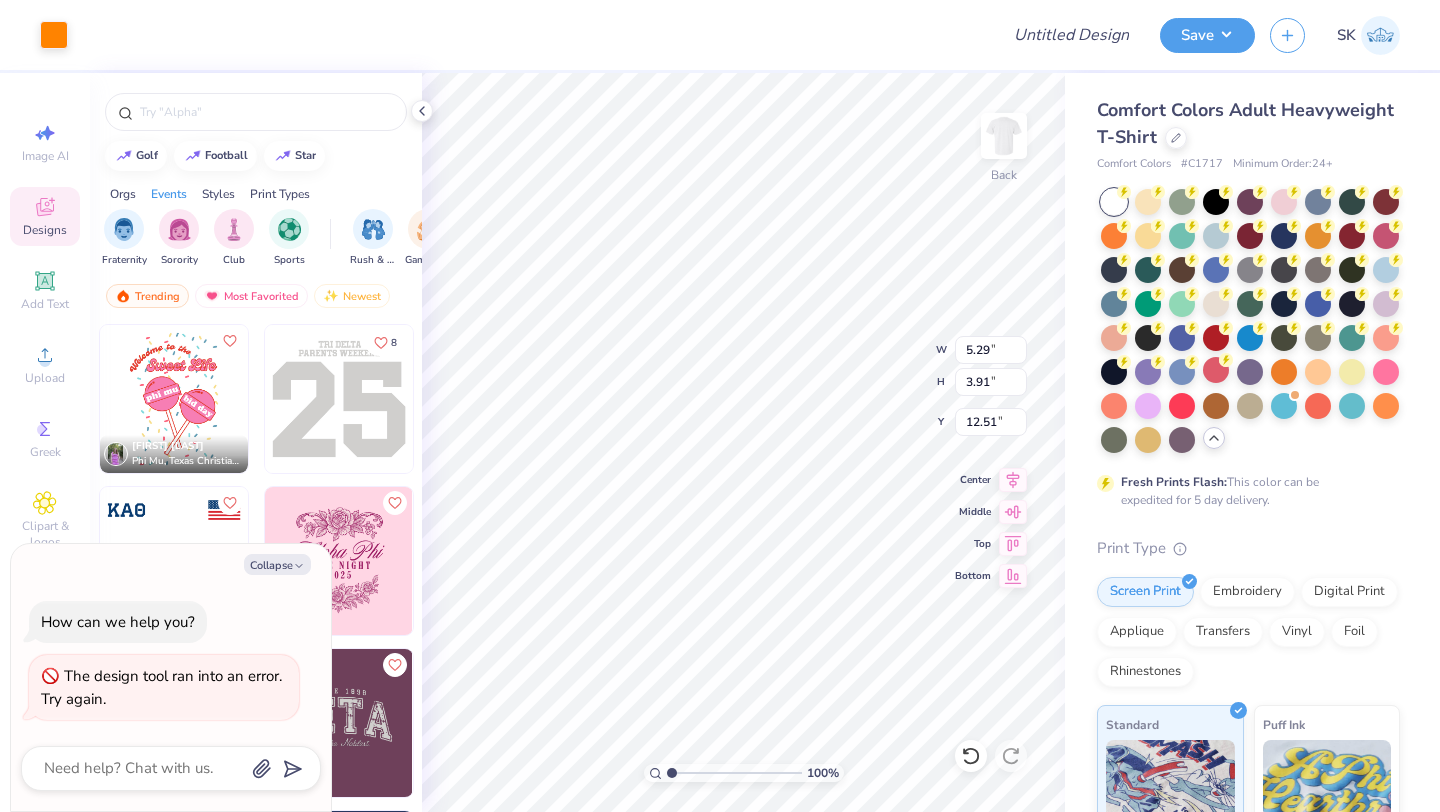 type on "0.71" 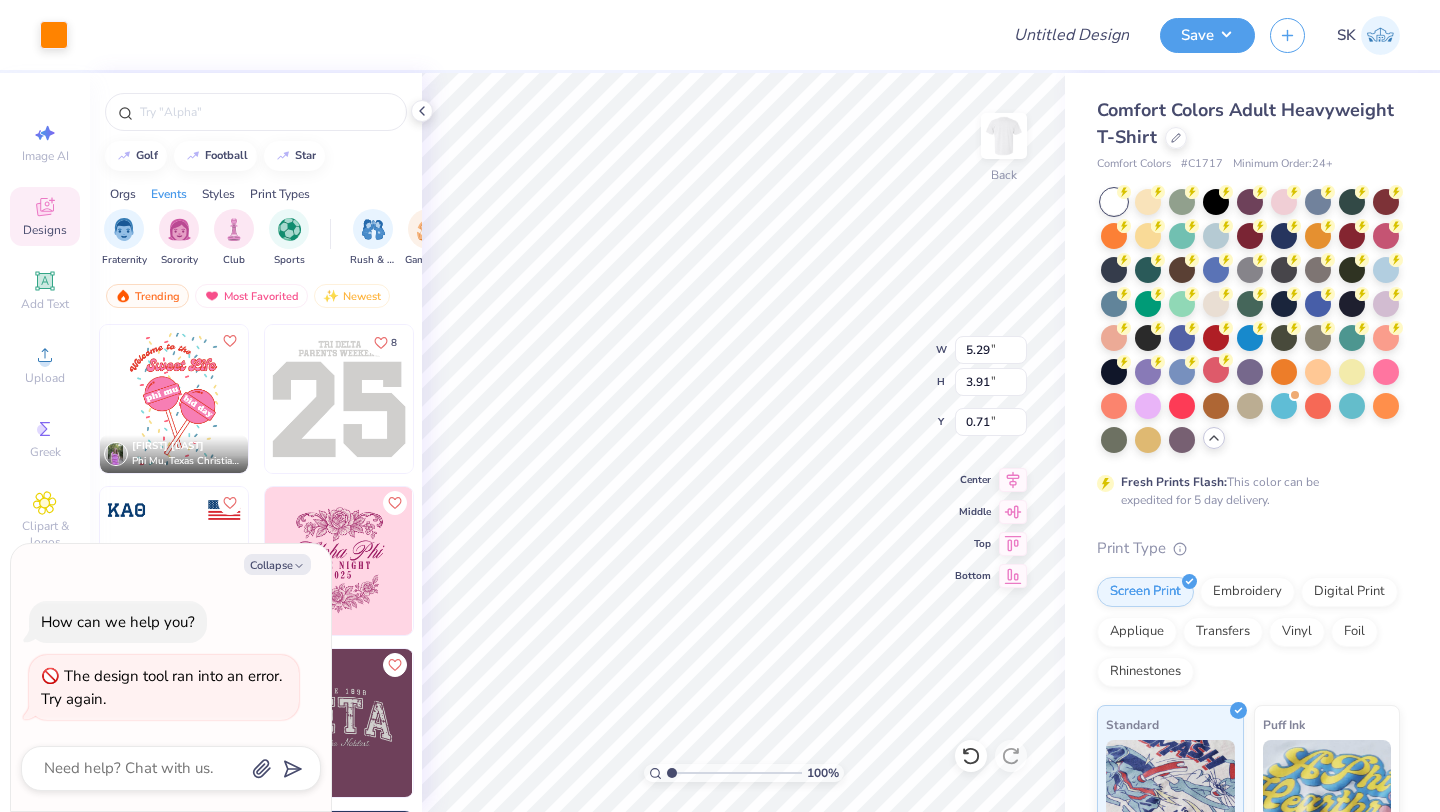type on "x" 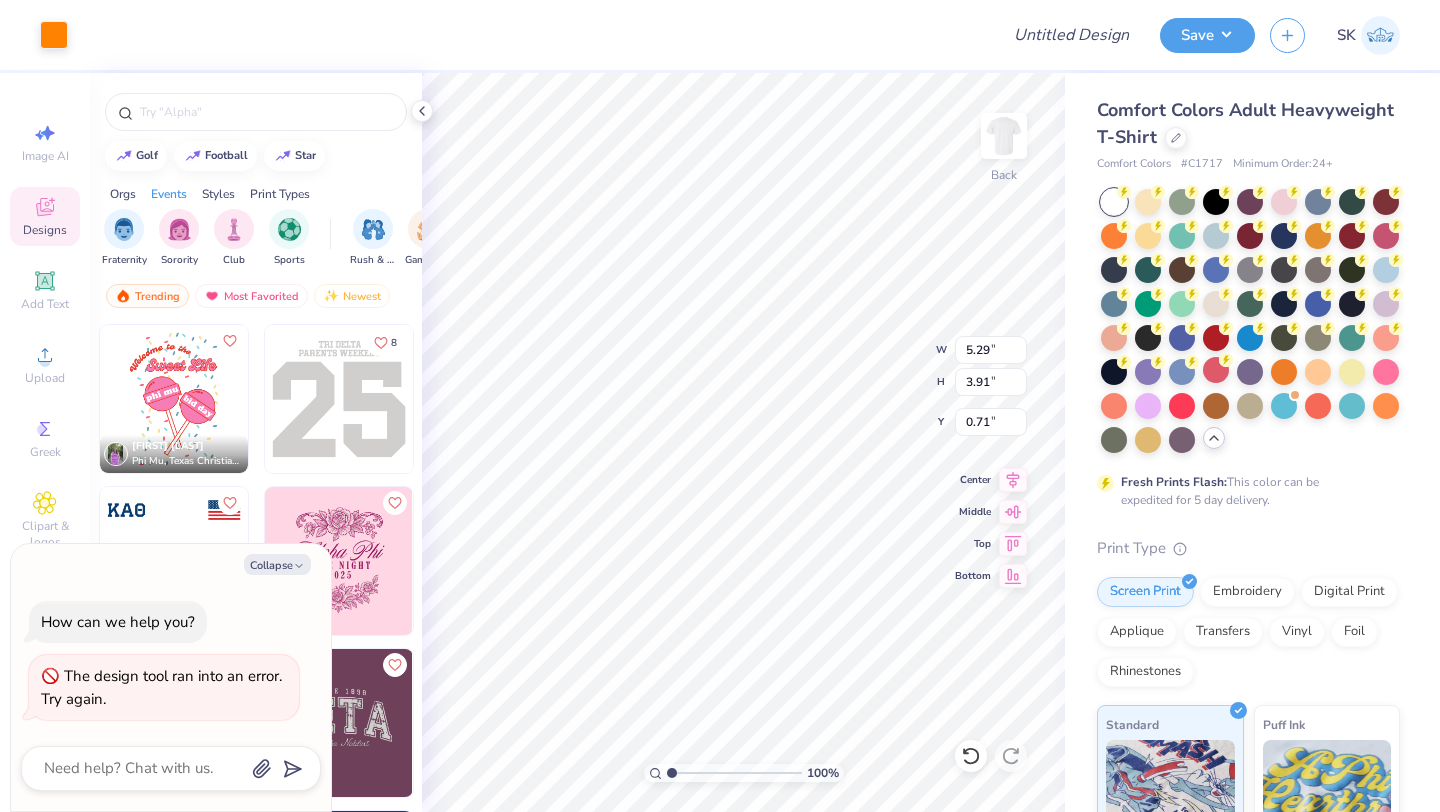 type on "3.27" 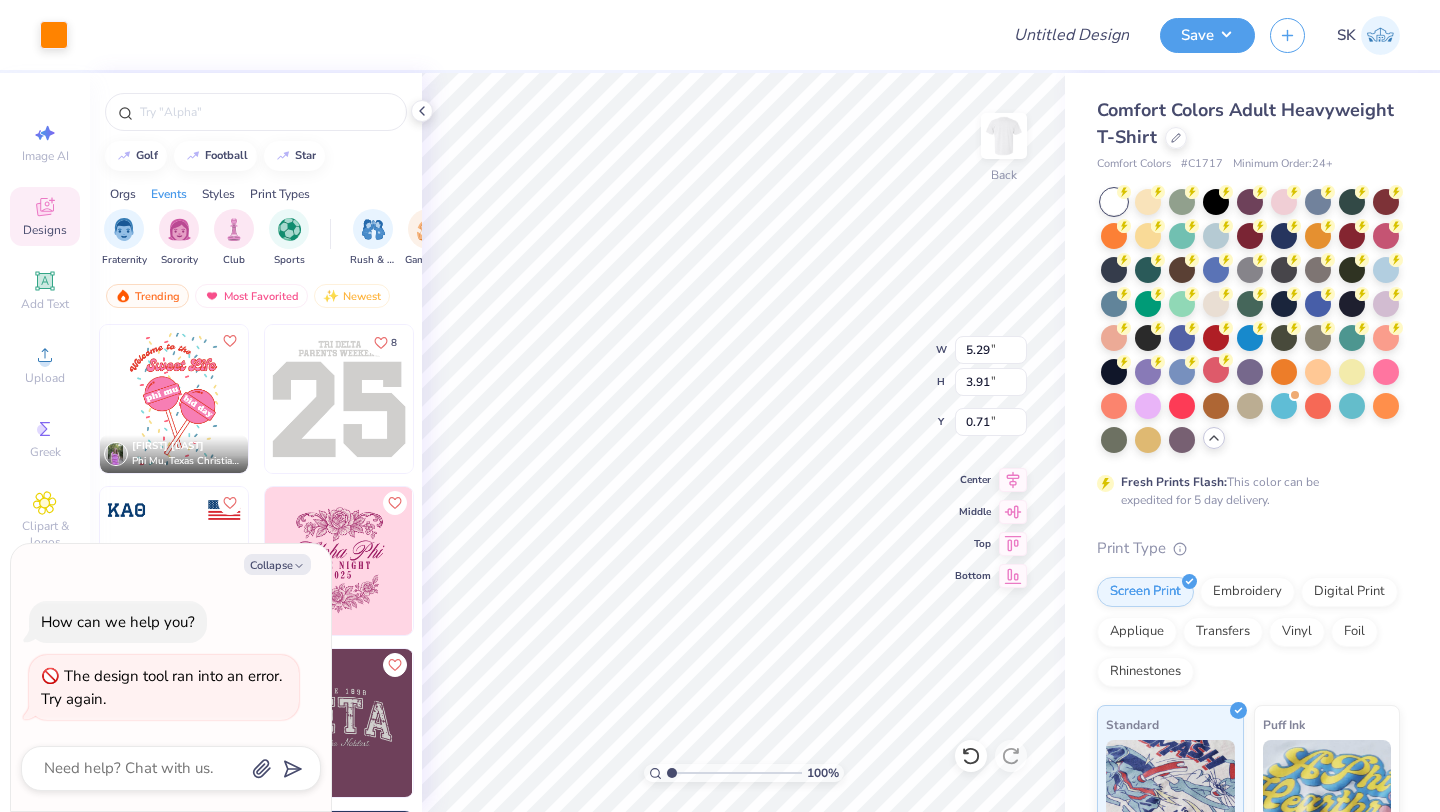 type on "2.42" 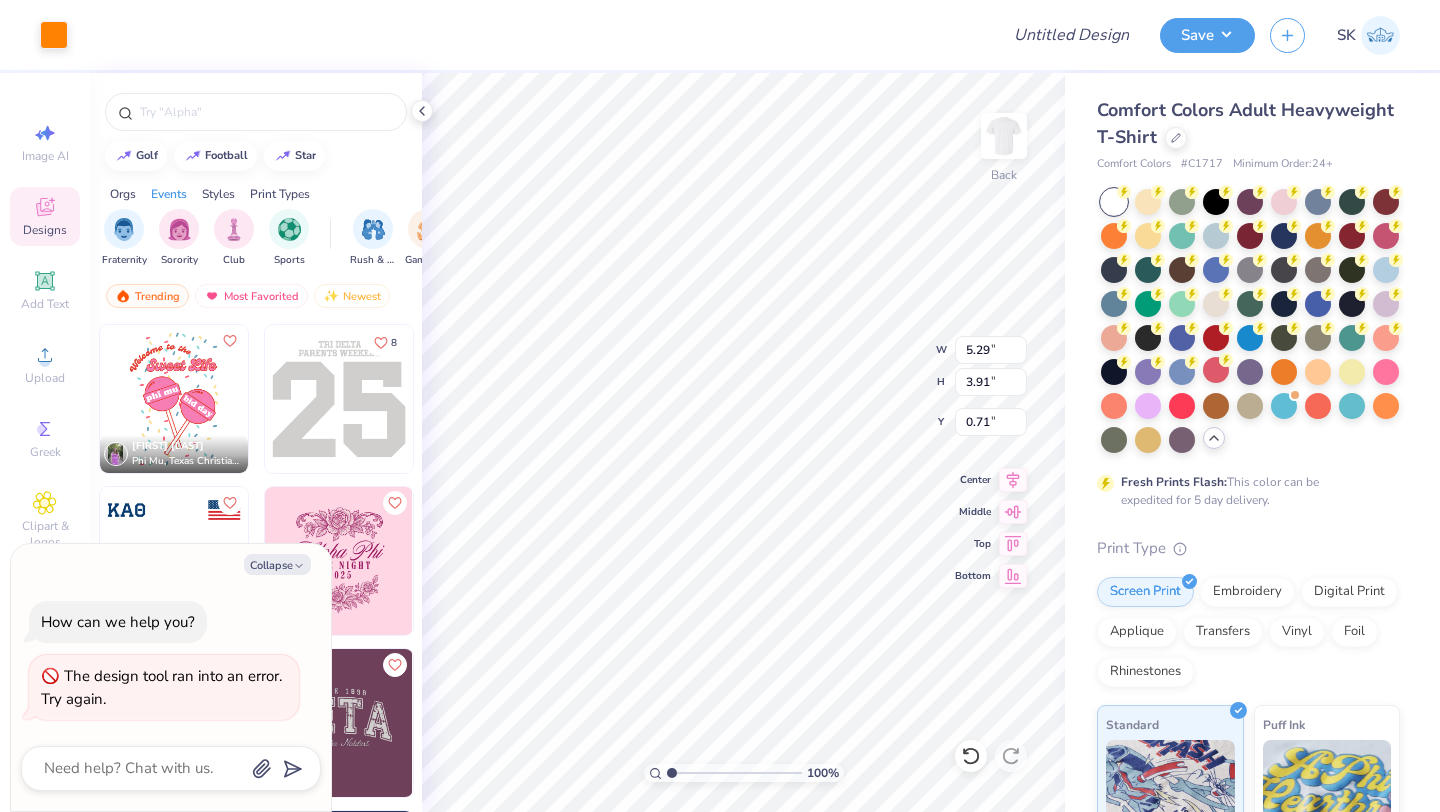 type on "2.21" 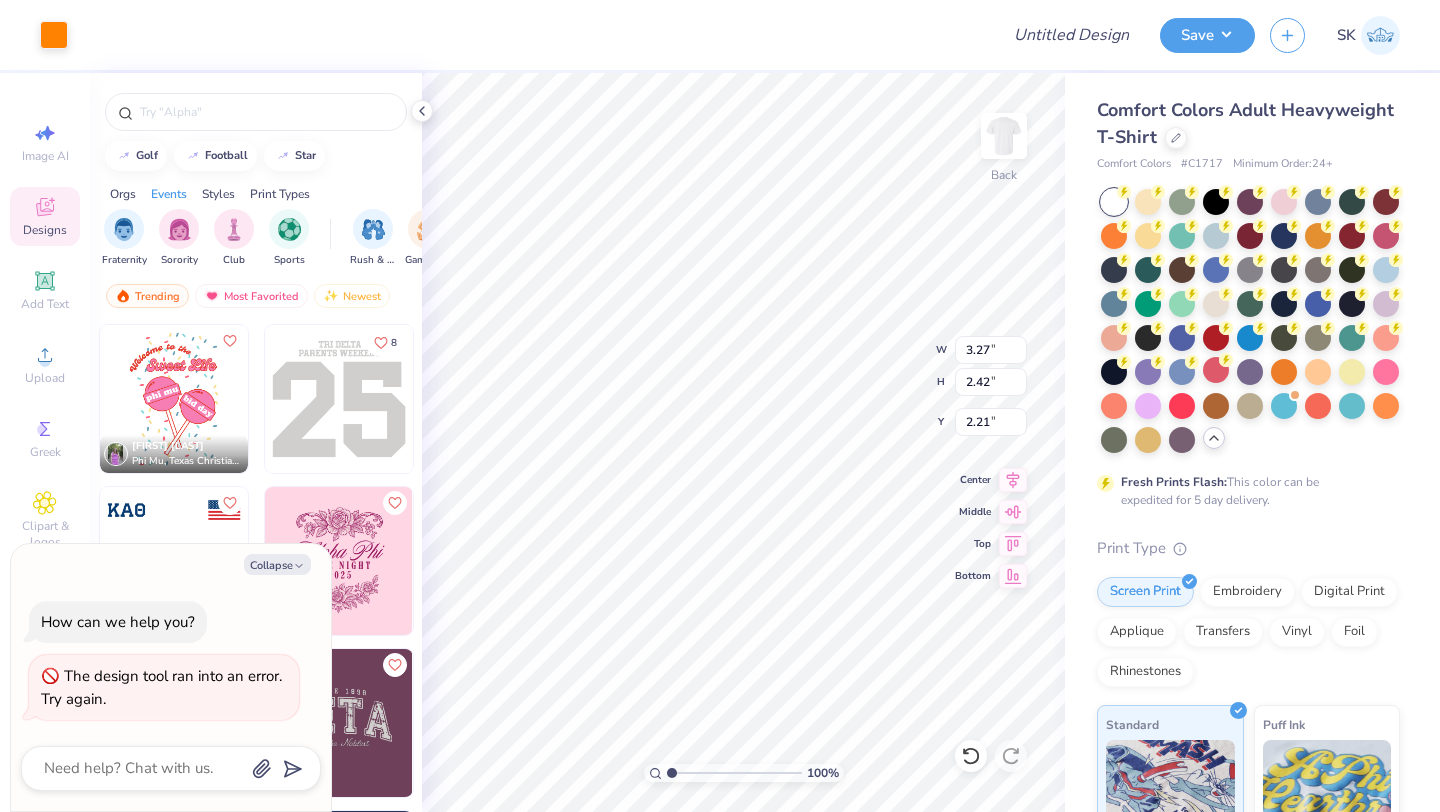type on "x" 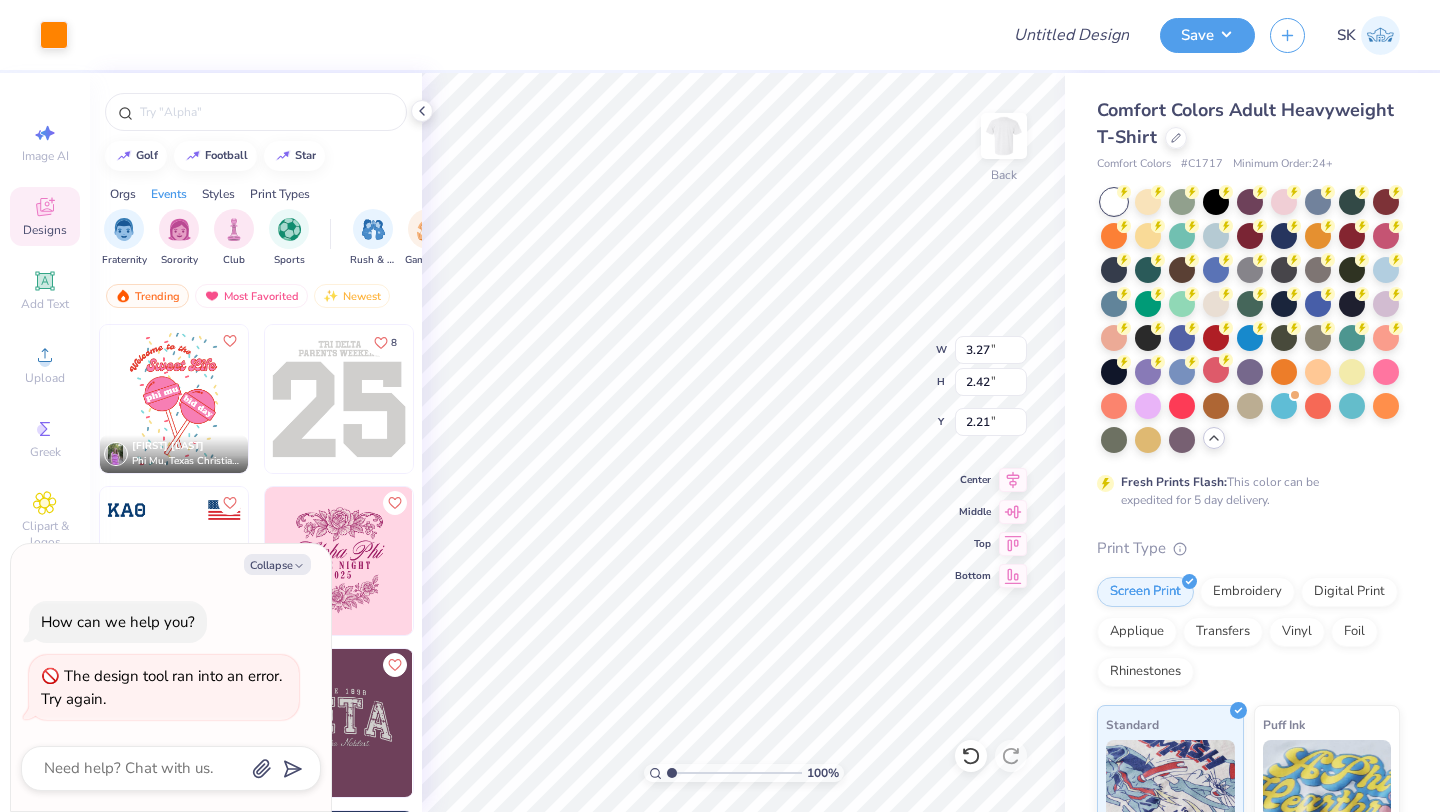 type on "3.00" 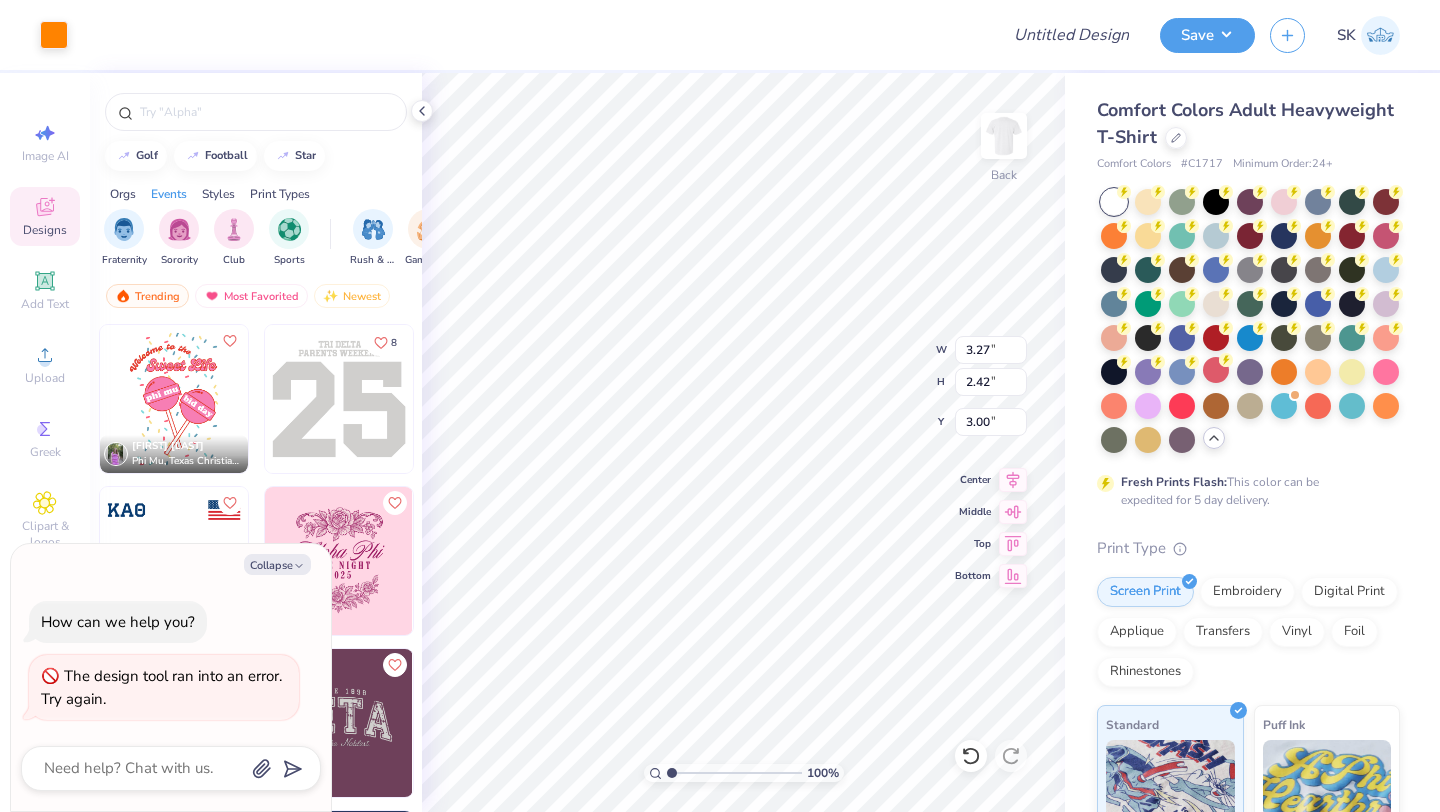 type on "x" 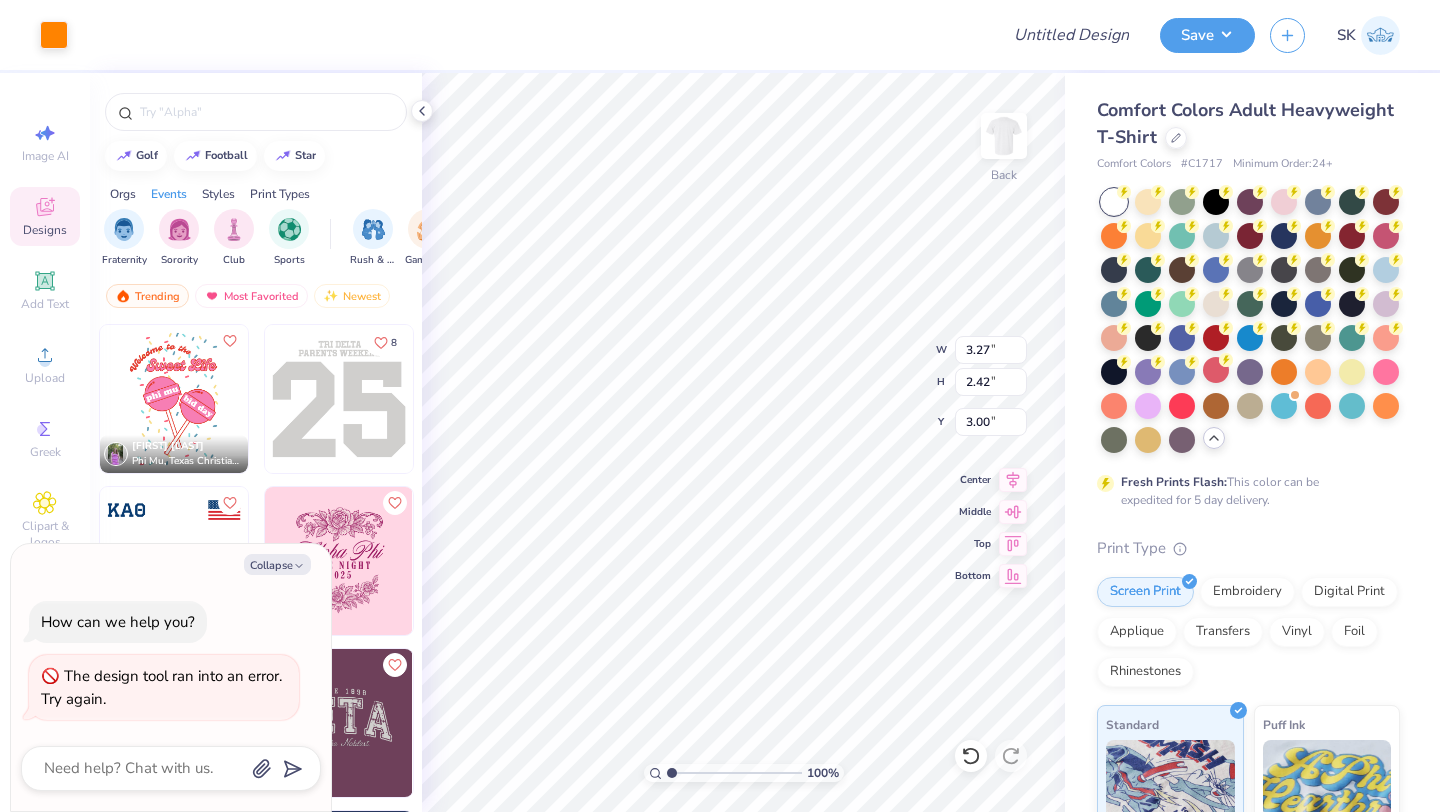 type on "2.82" 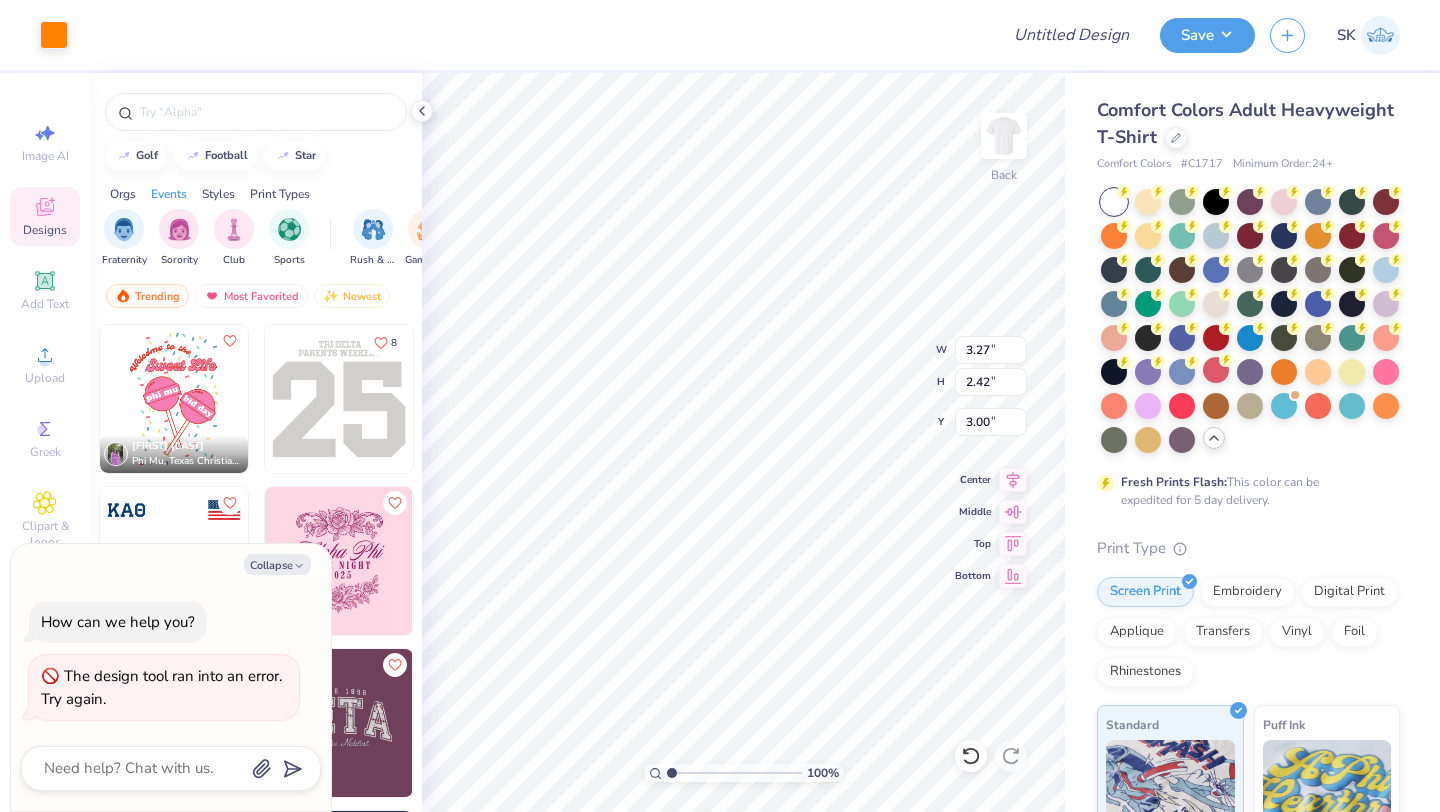 type on "2.08" 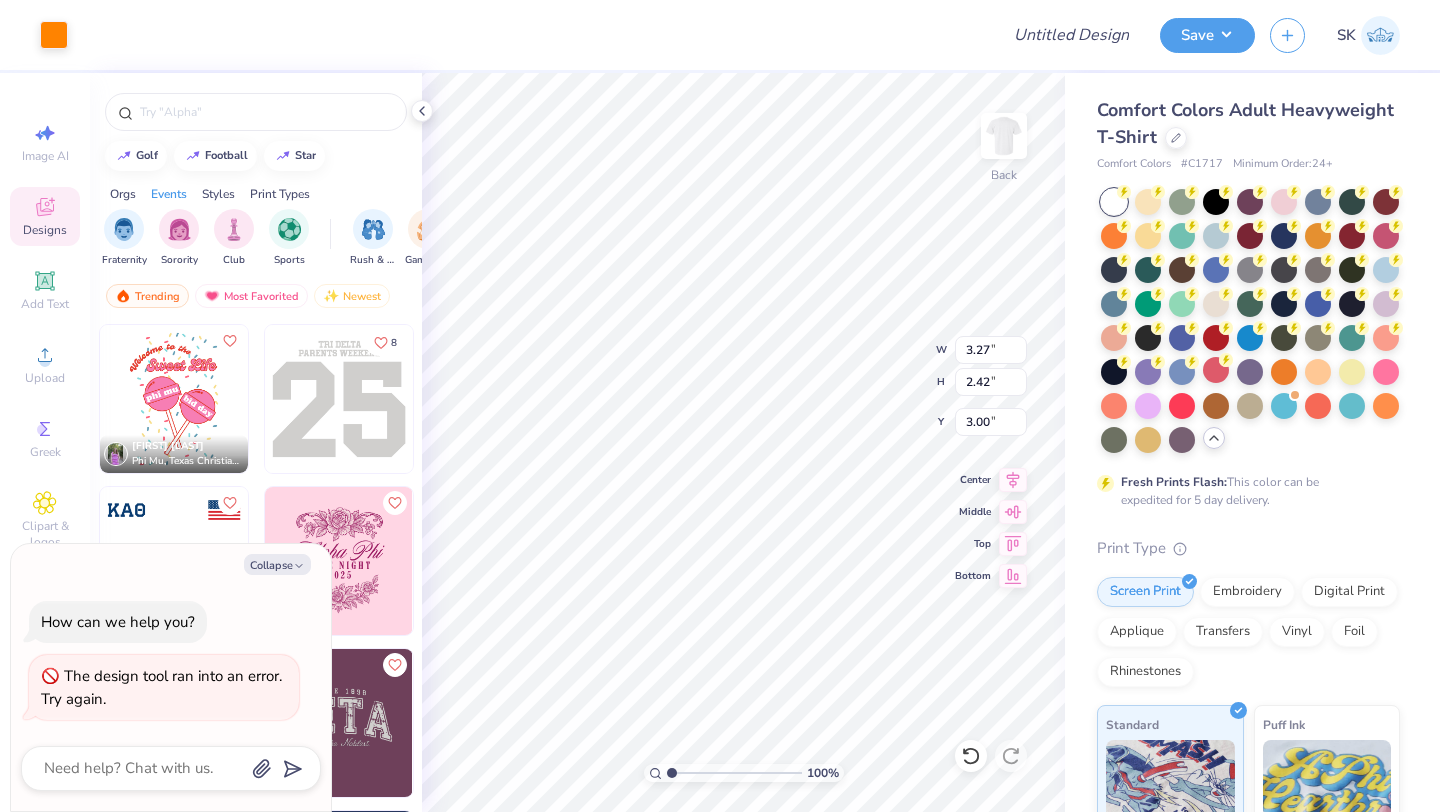 type on "3.34" 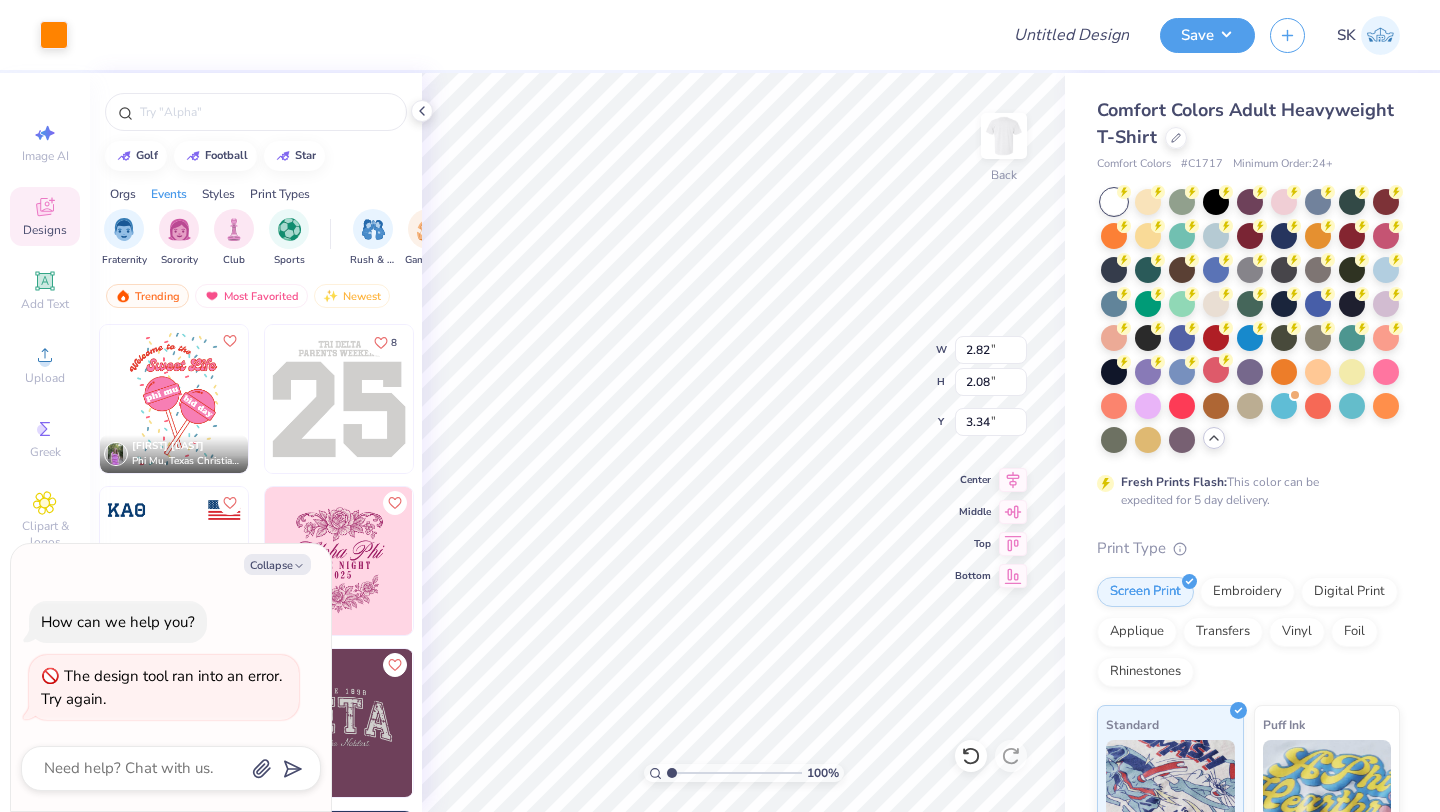 type on "x" 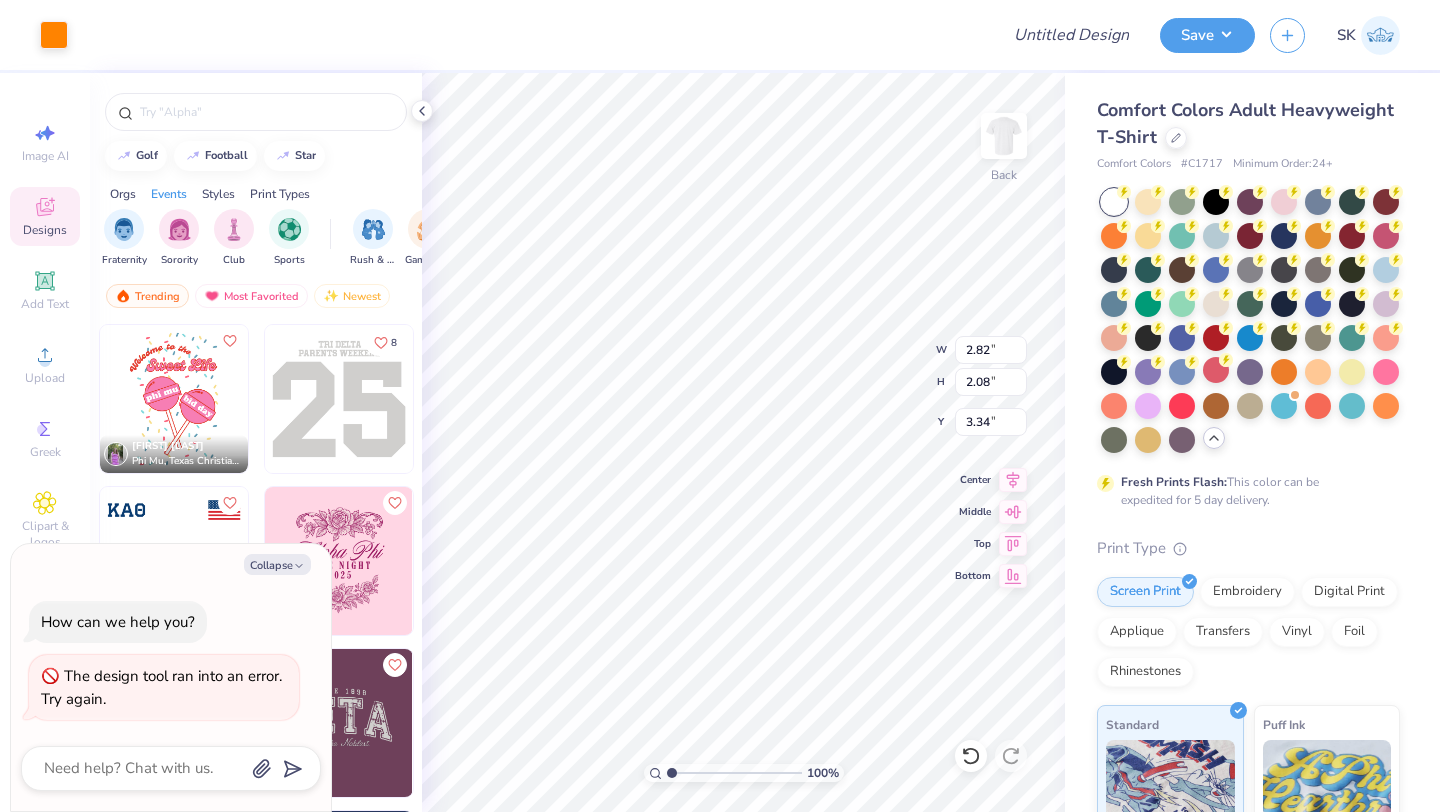 type on "3.62" 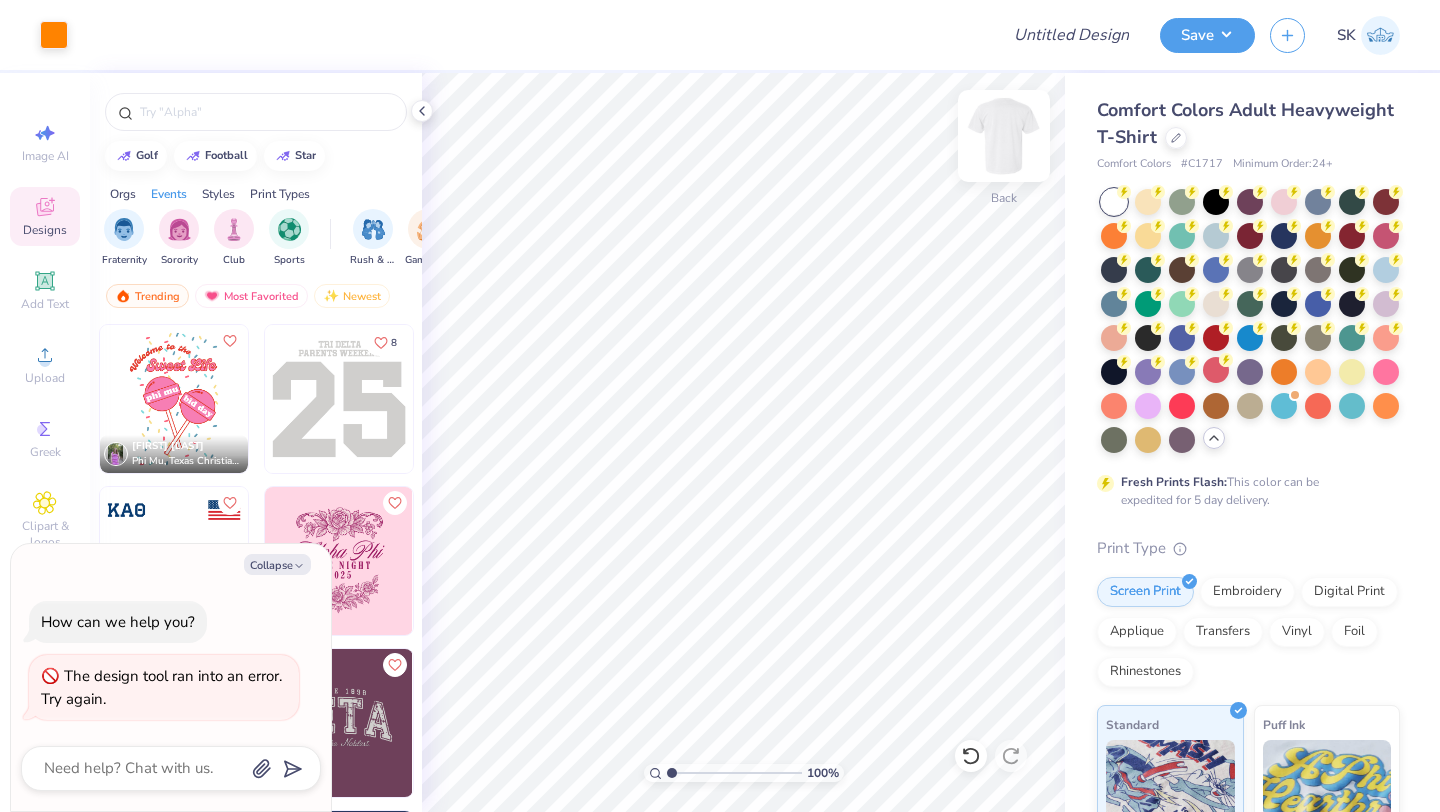 click at bounding box center (1004, 136) 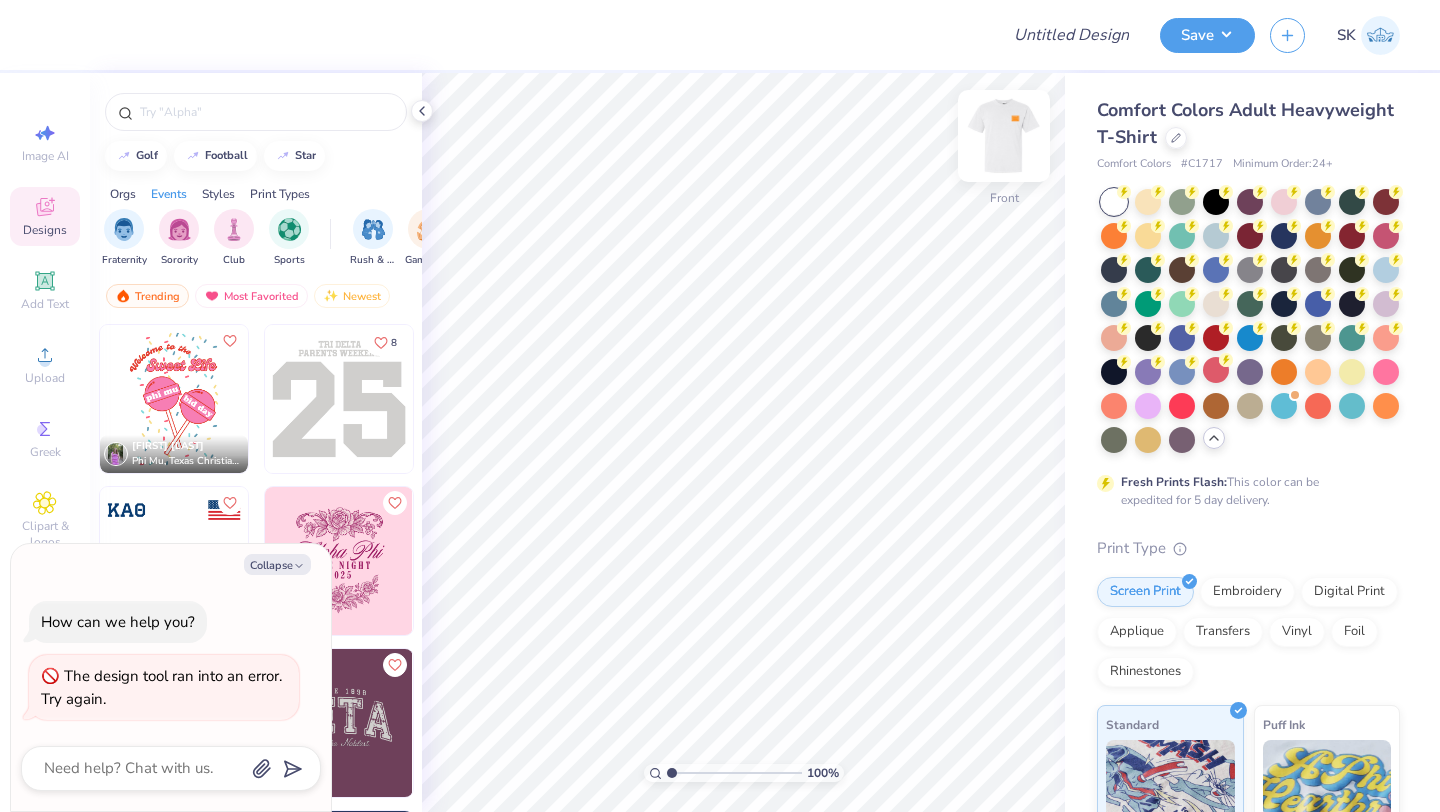 click at bounding box center (1004, 136) 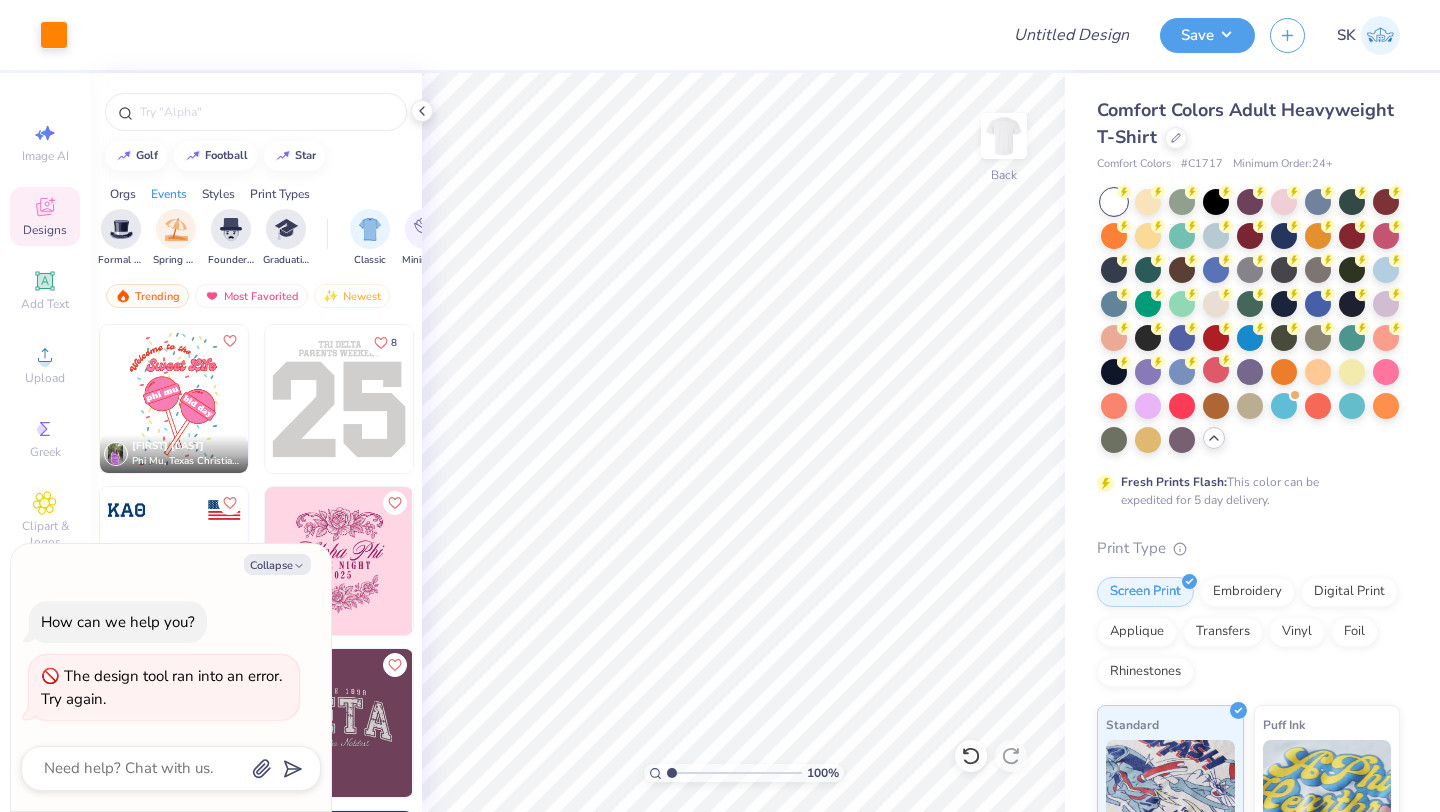 scroll, scrollTop: 0, scrollLeft: 829, axis: horizontal 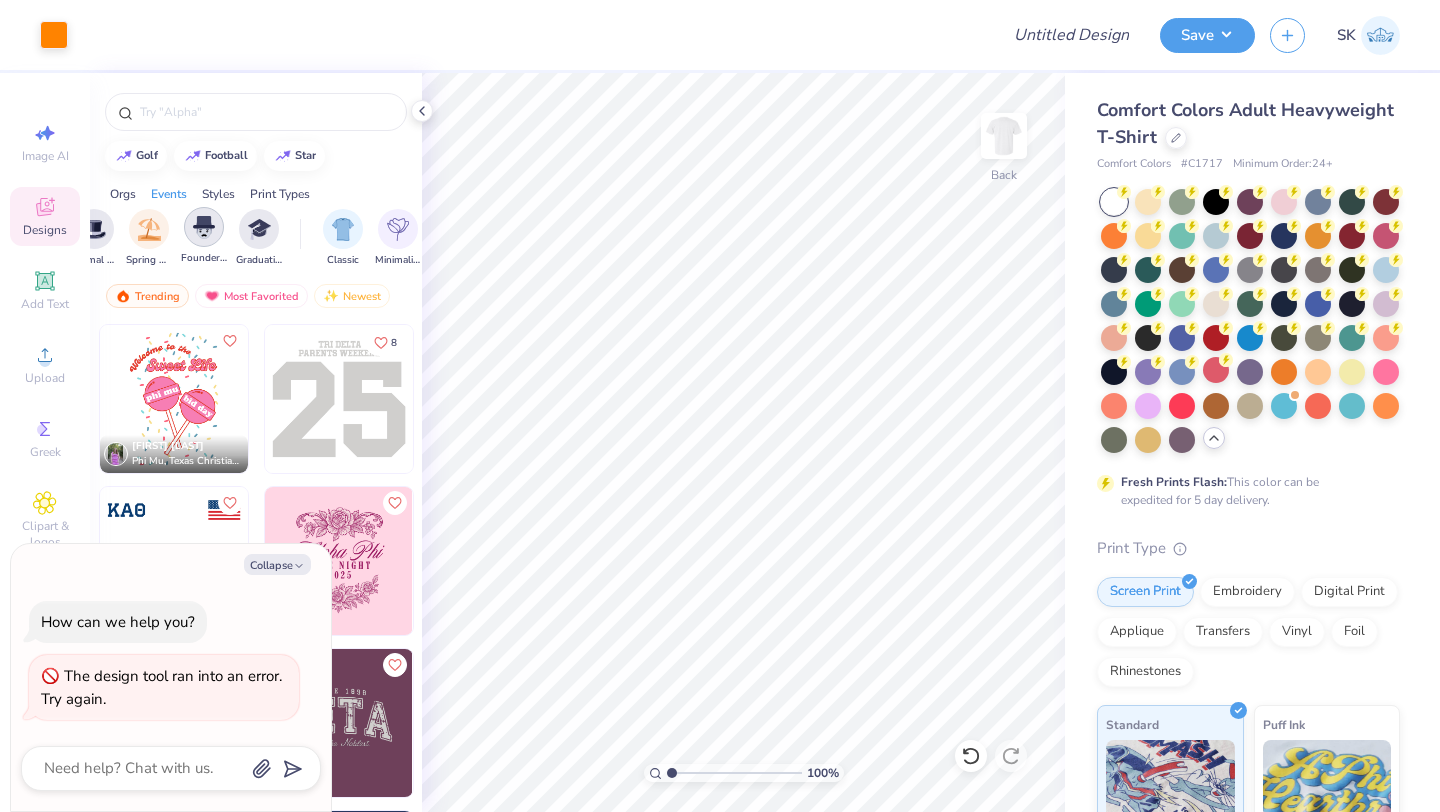 click at bounding box center [204, 227] 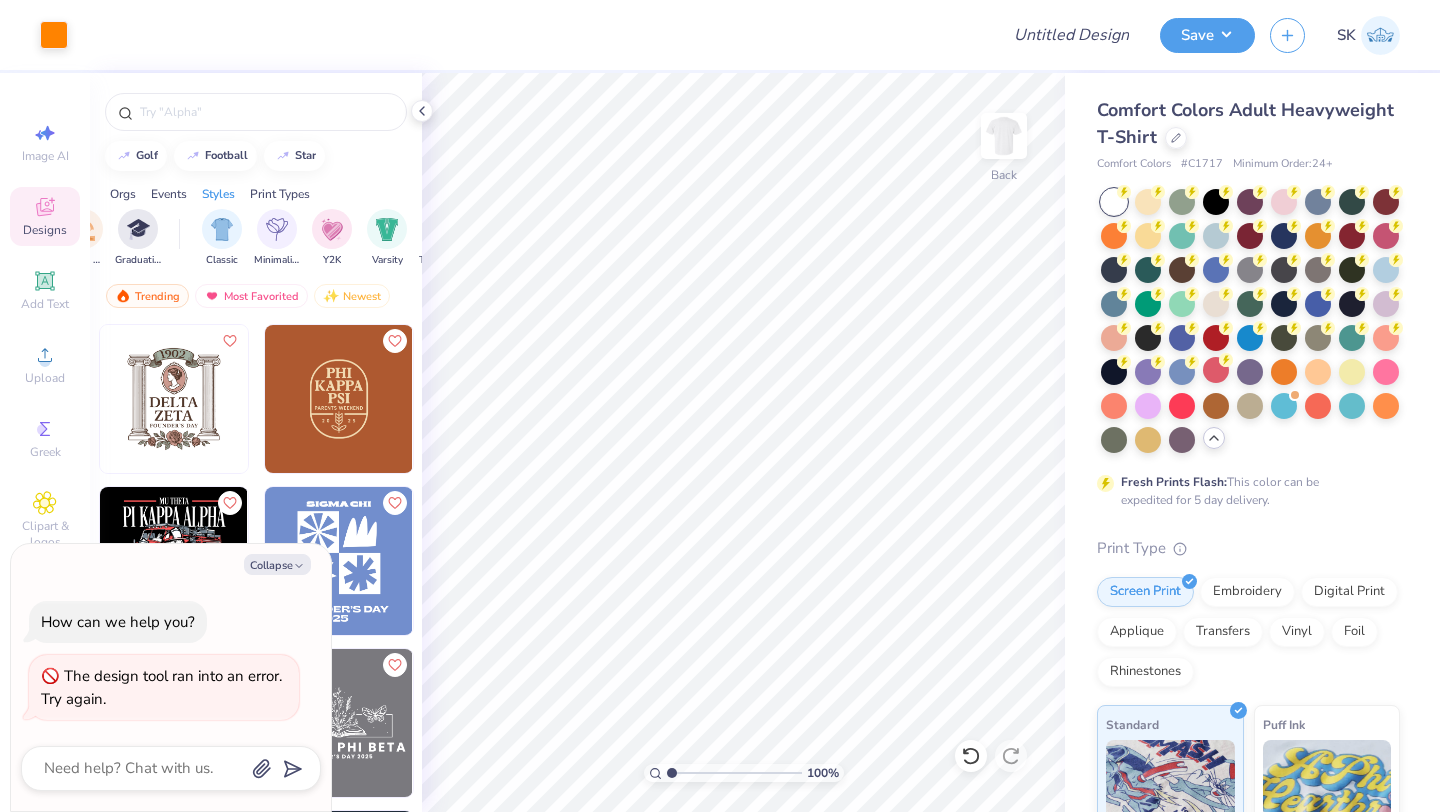 scroll, scrollTop: 0, scrollLeft: 957, axis: horizontal 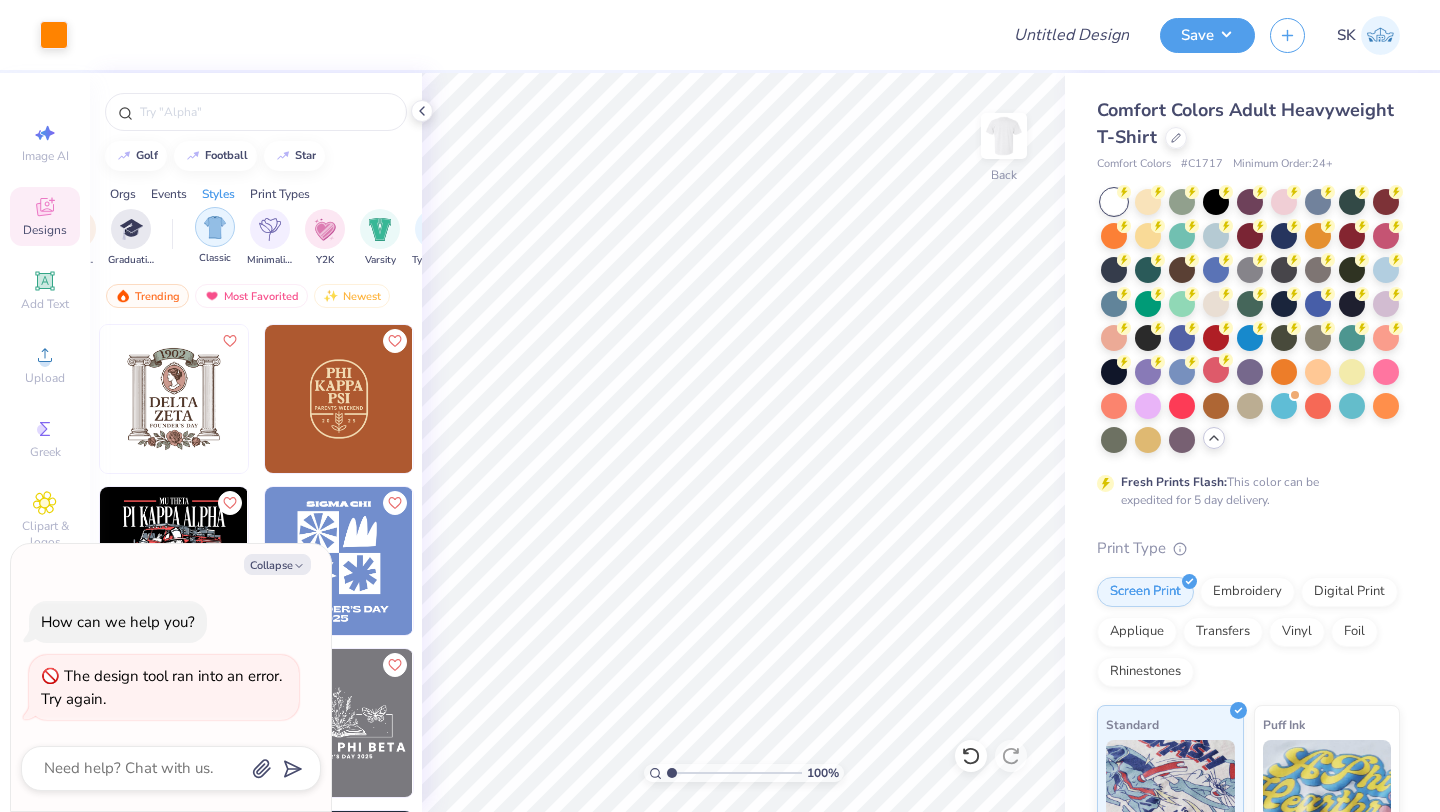 click at bounding box center (215, 227) 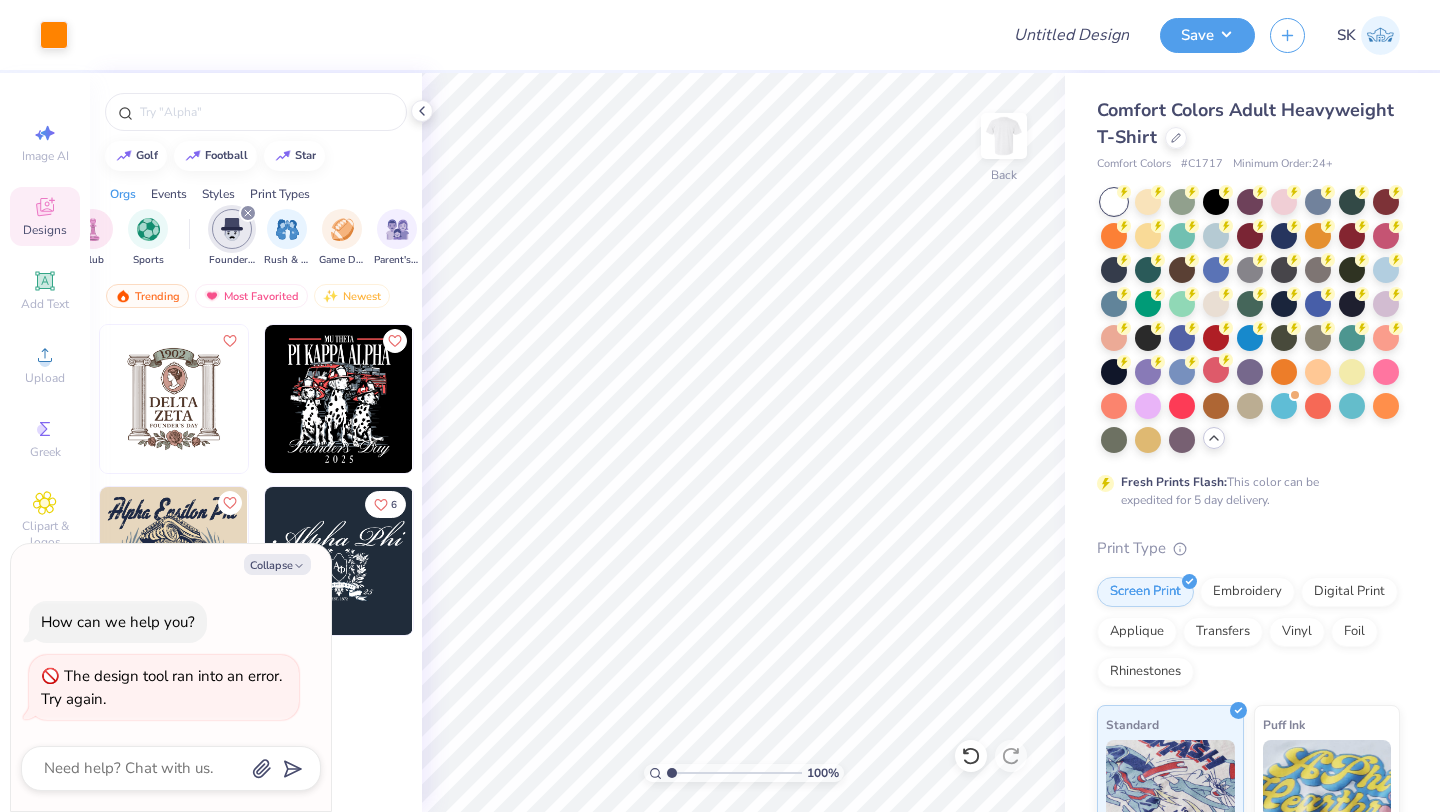scroll, scrollTop: 0, scrollLeft: 144, axis: horizontal 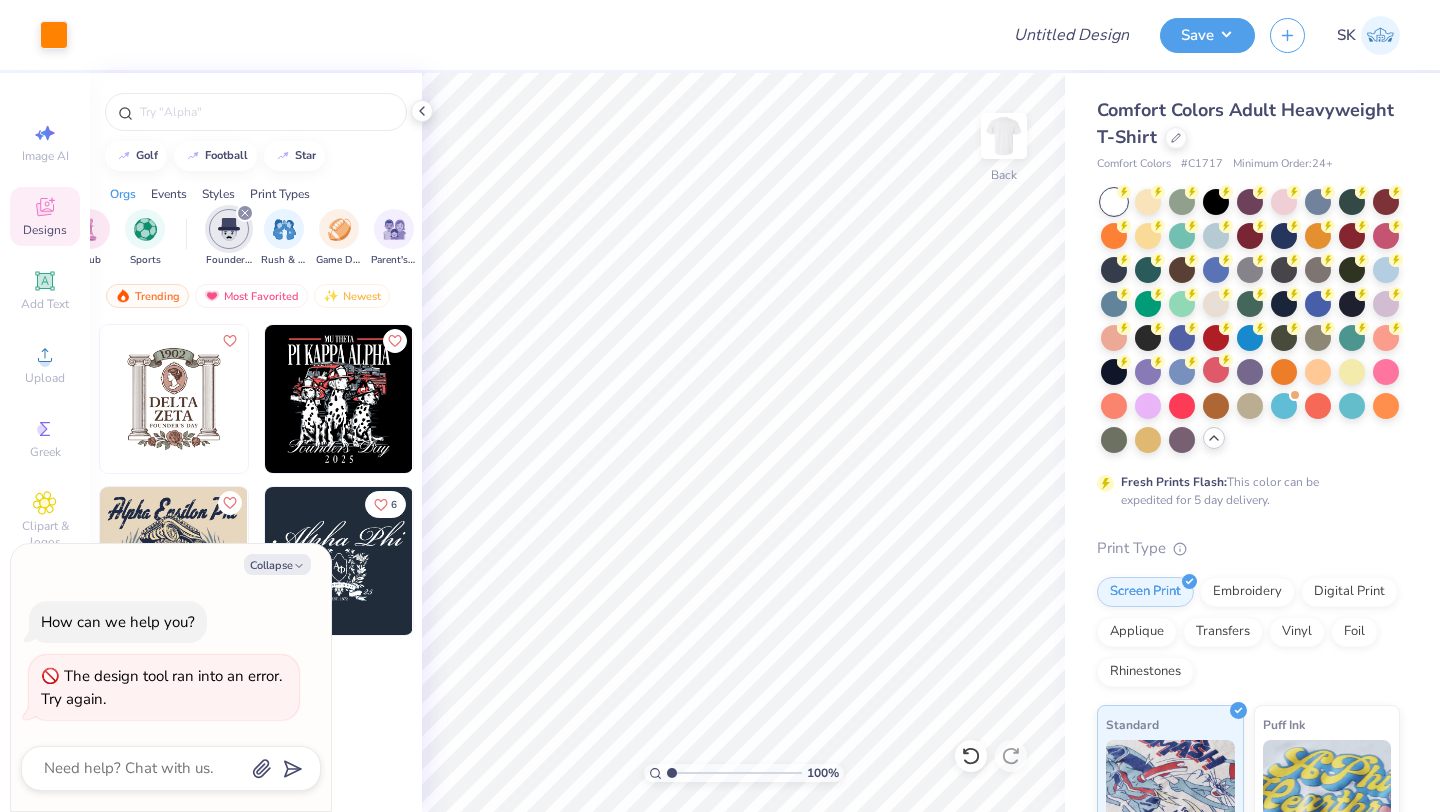 click at bounding box center (245, 213) 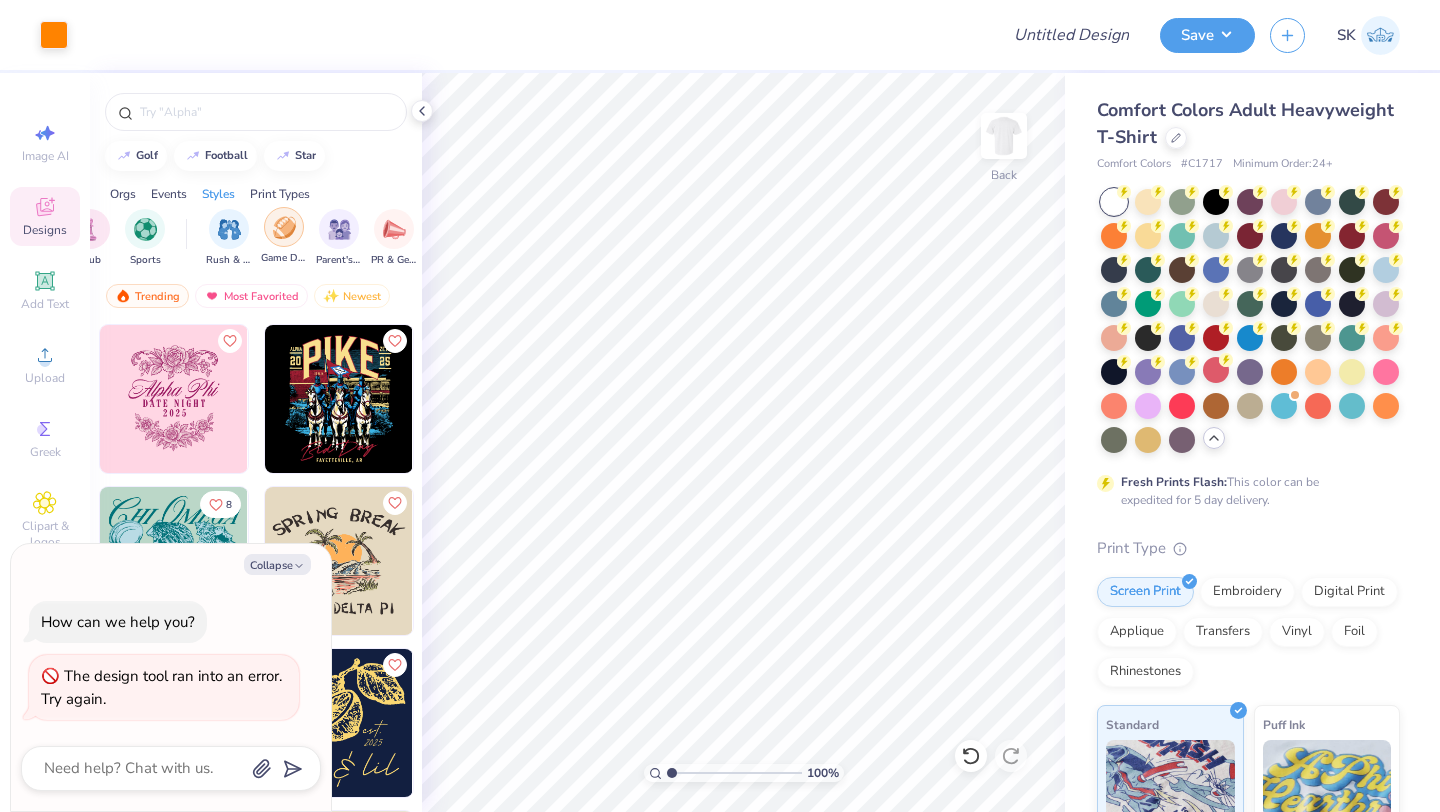 scroll, scrollTop: 0, scrollLeft: 963, axis: horizontal 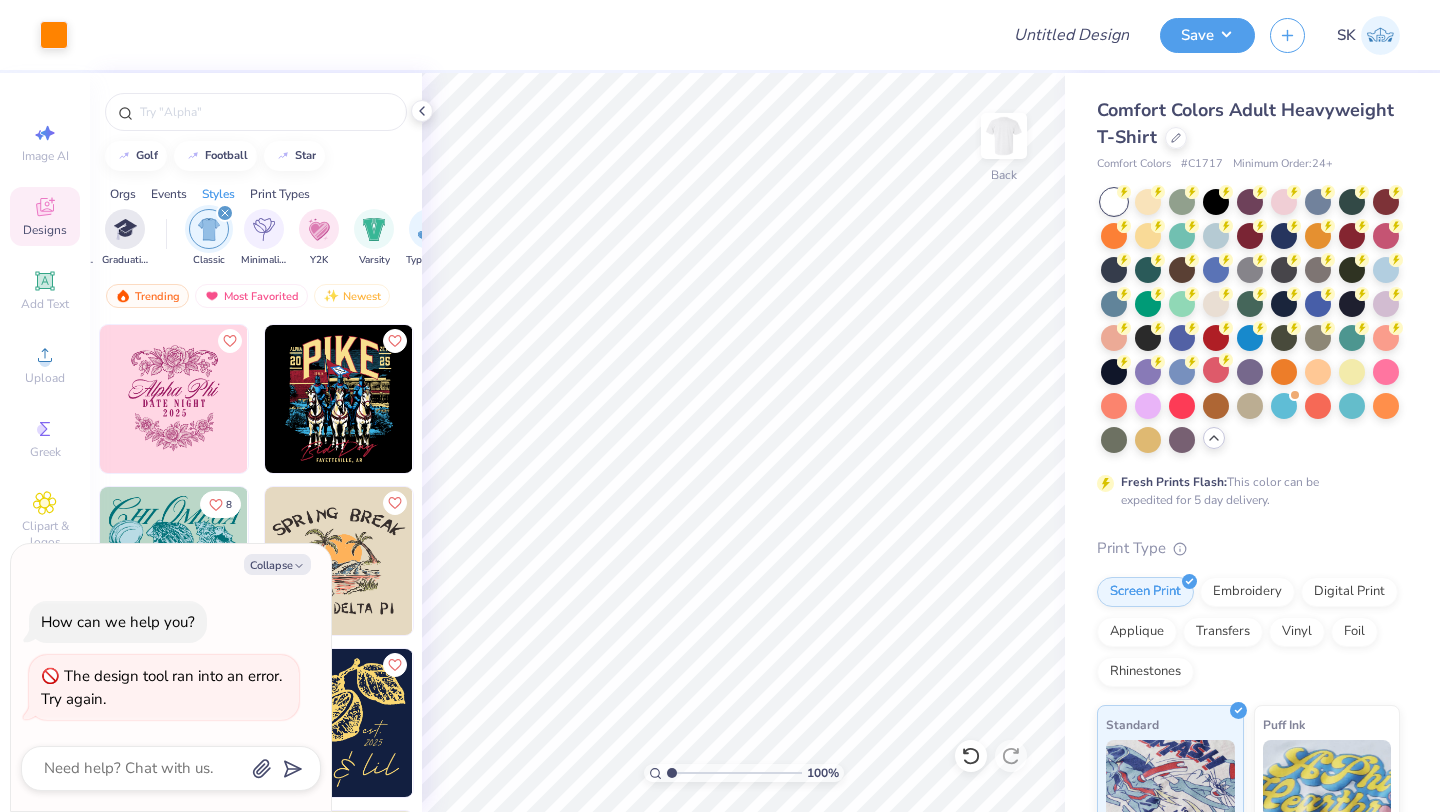 click 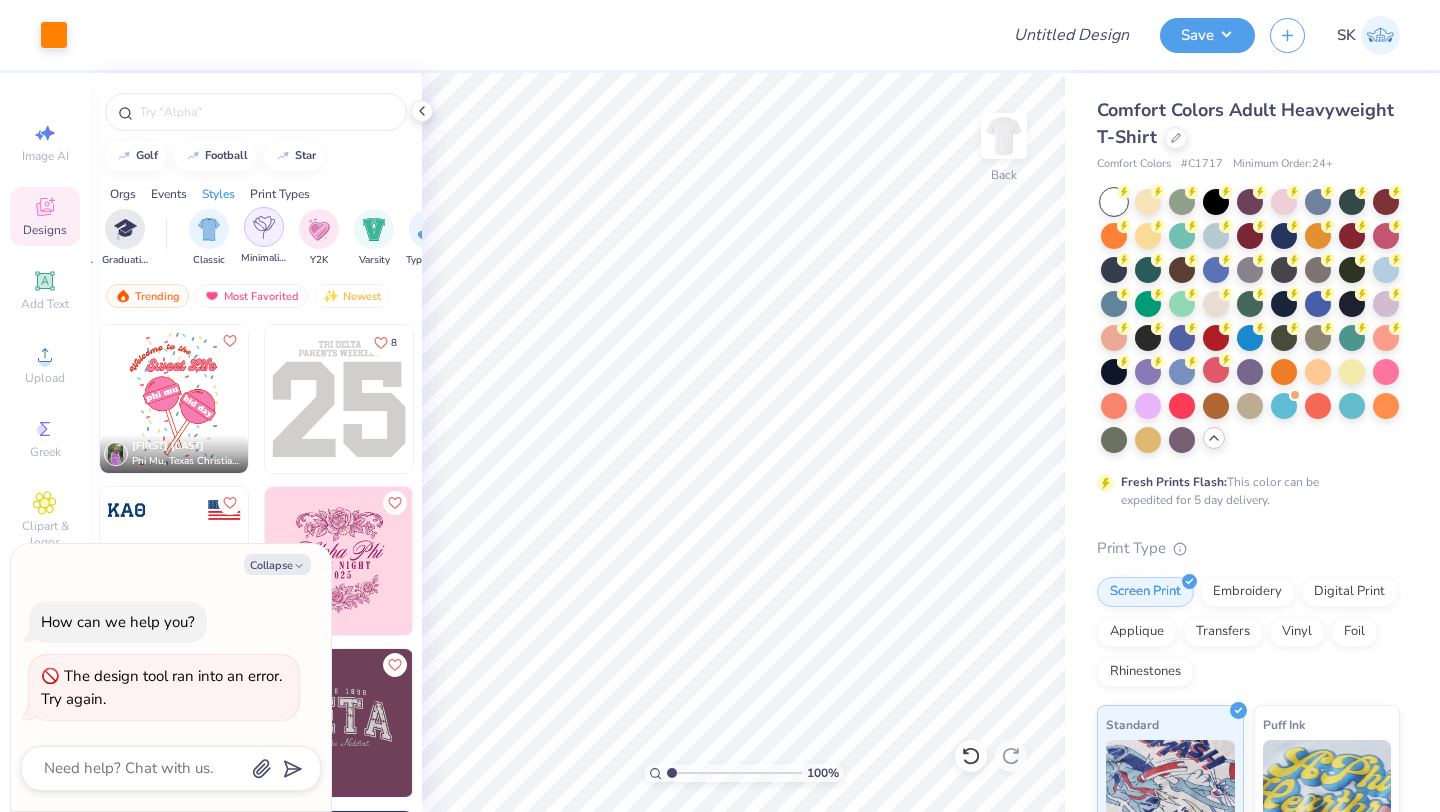 click at bounding box center (264, 227) 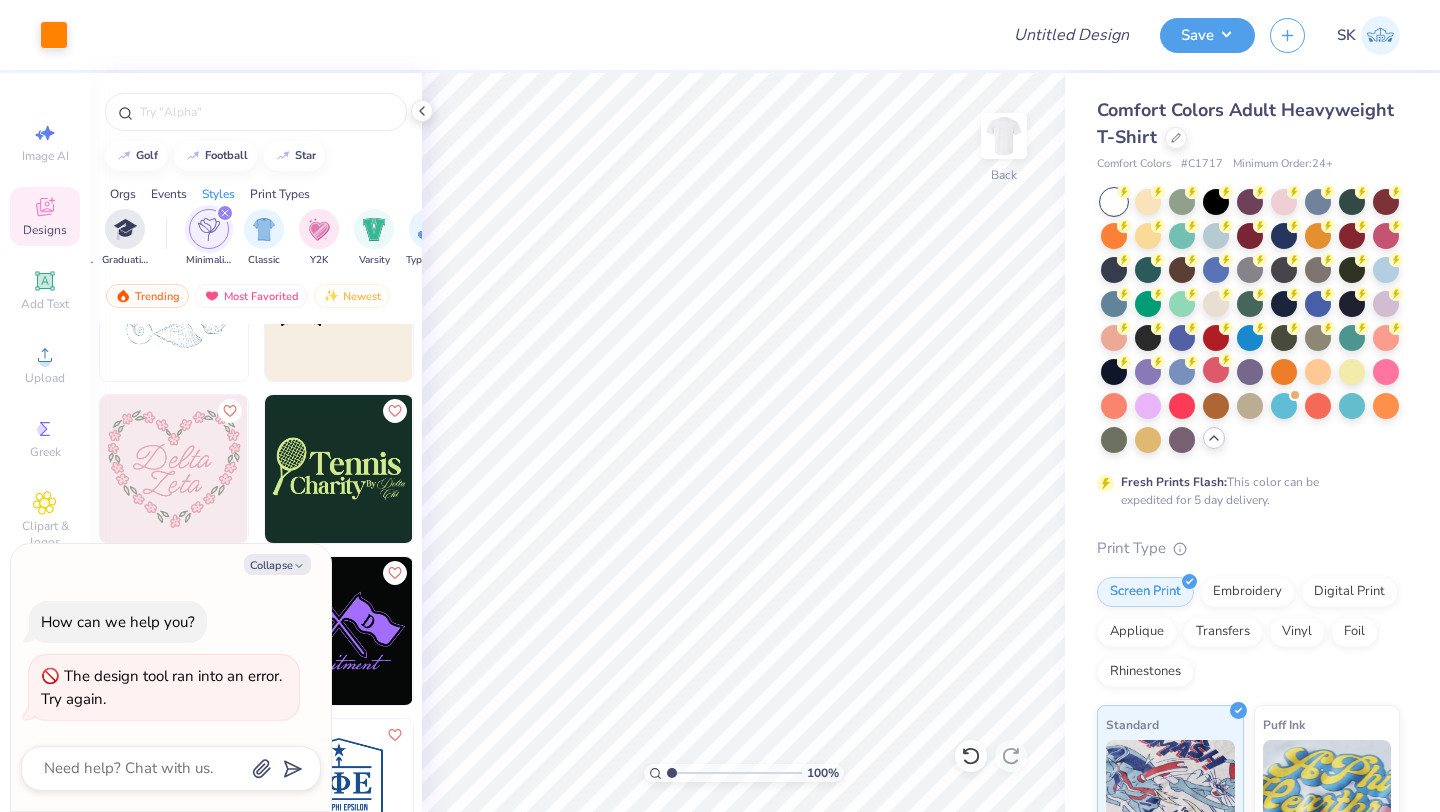 scroll, scrollTop: 583, scrollLeft: 0, axis: vertical 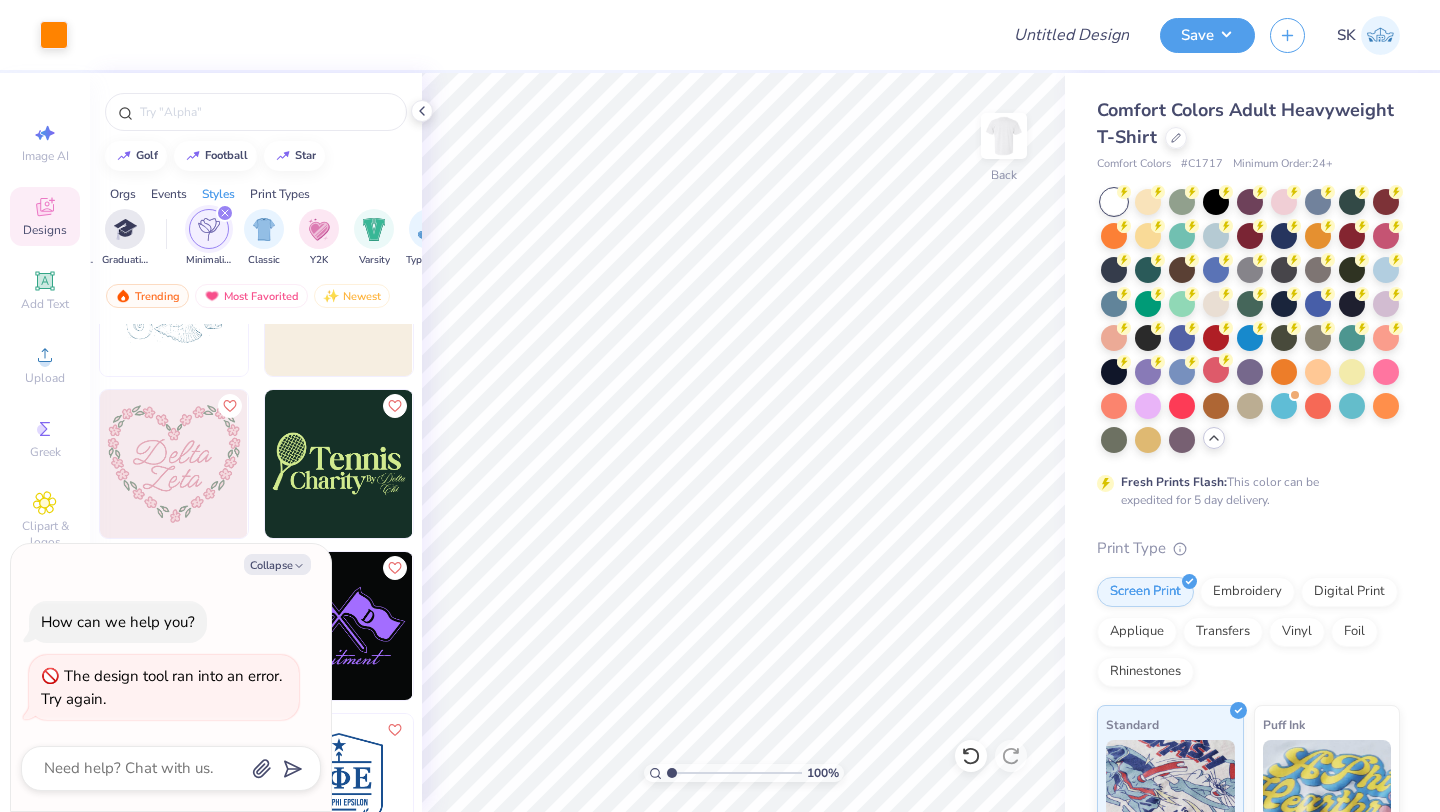 click 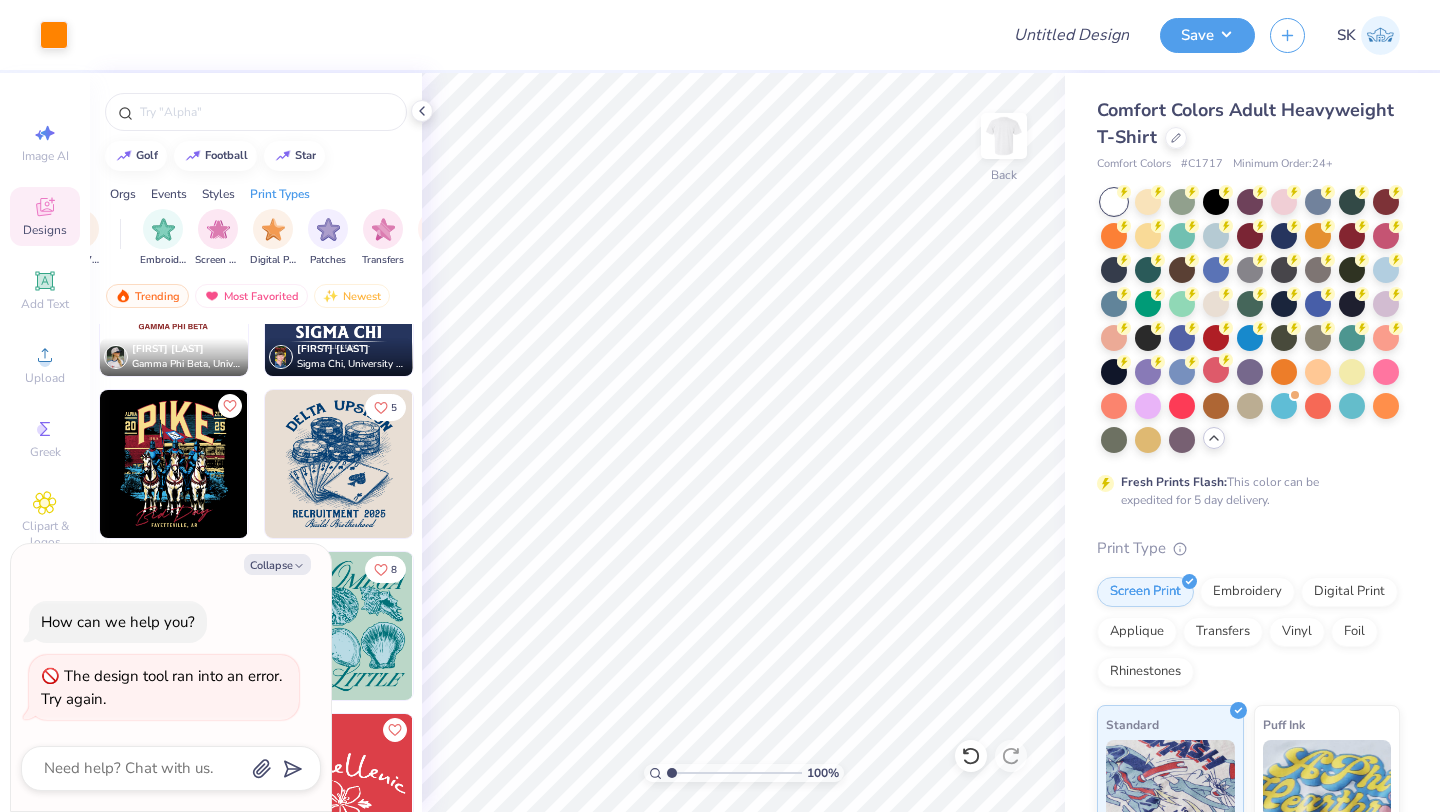 scroll, scrollTop: 0, scrollLeft: 1594, axis: horizontal 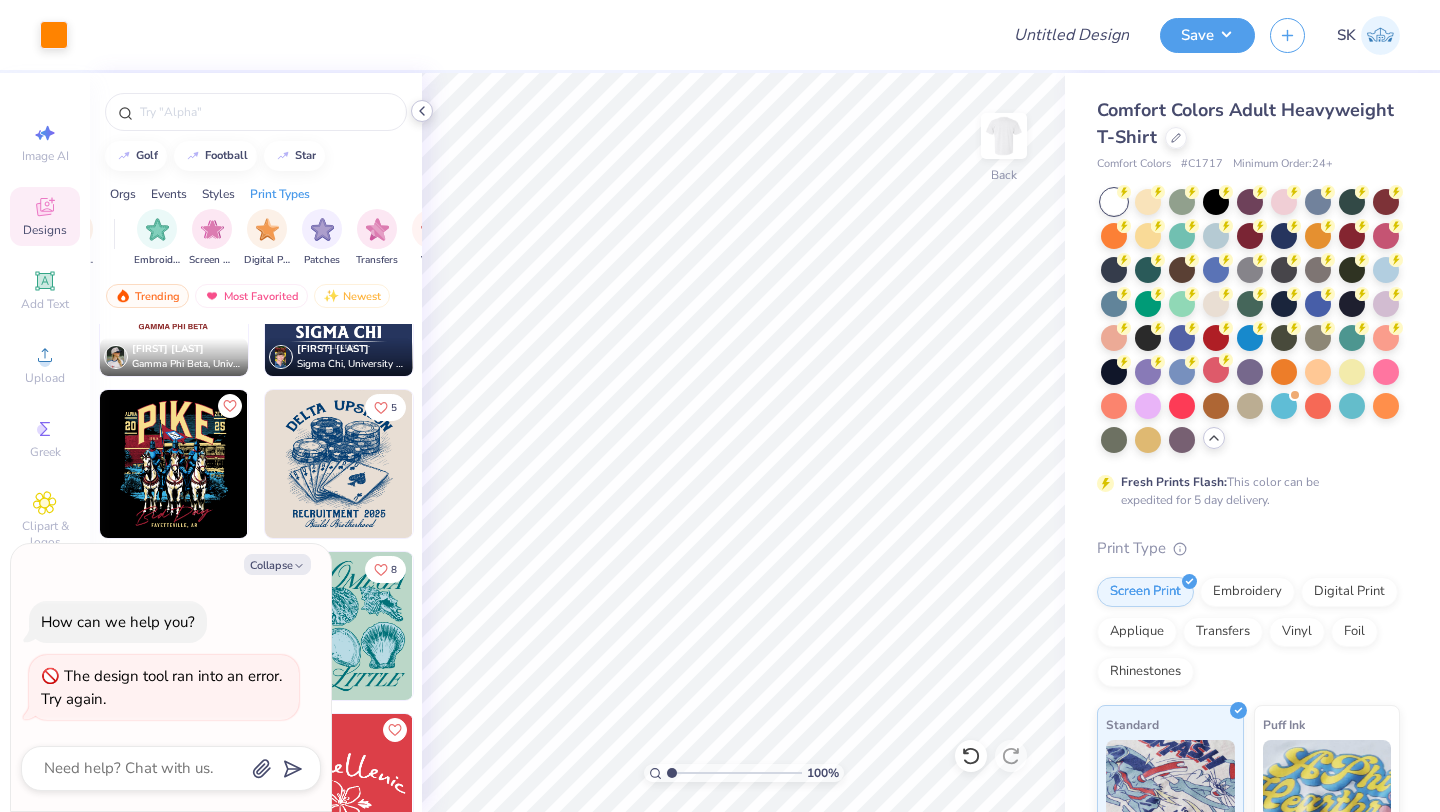 click 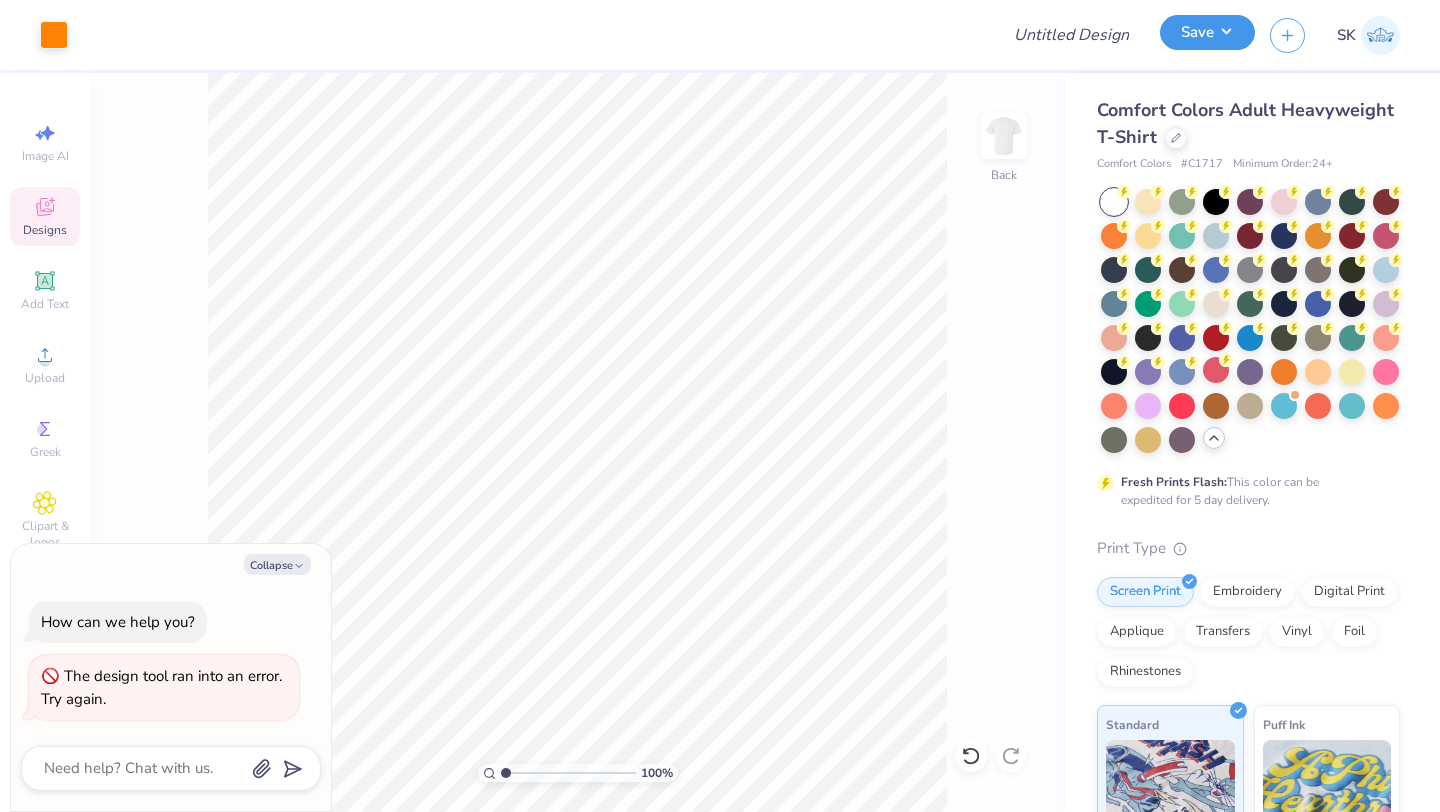 click on "Save" at bounding box center [1207, 32] 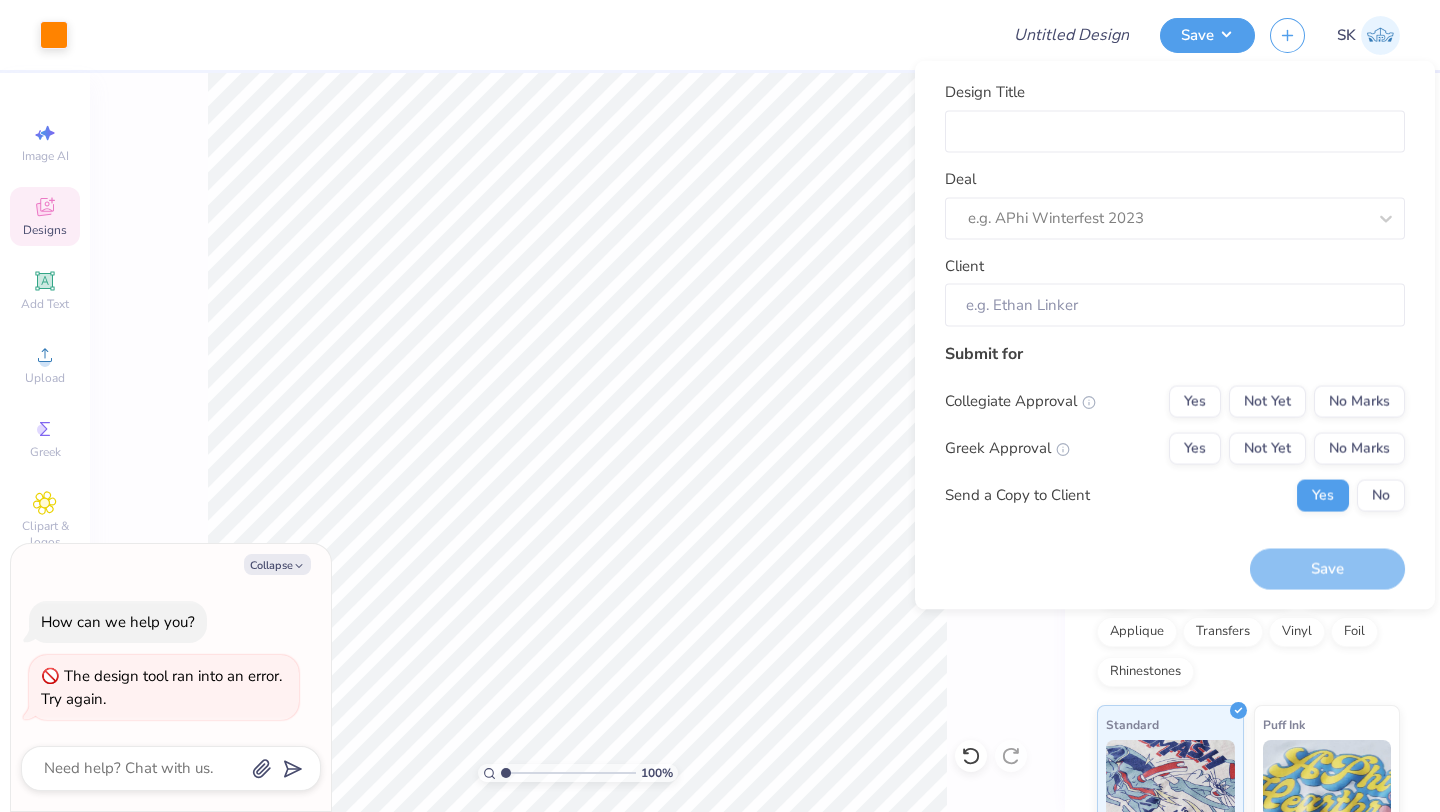 click at bounding box center [533, 35] 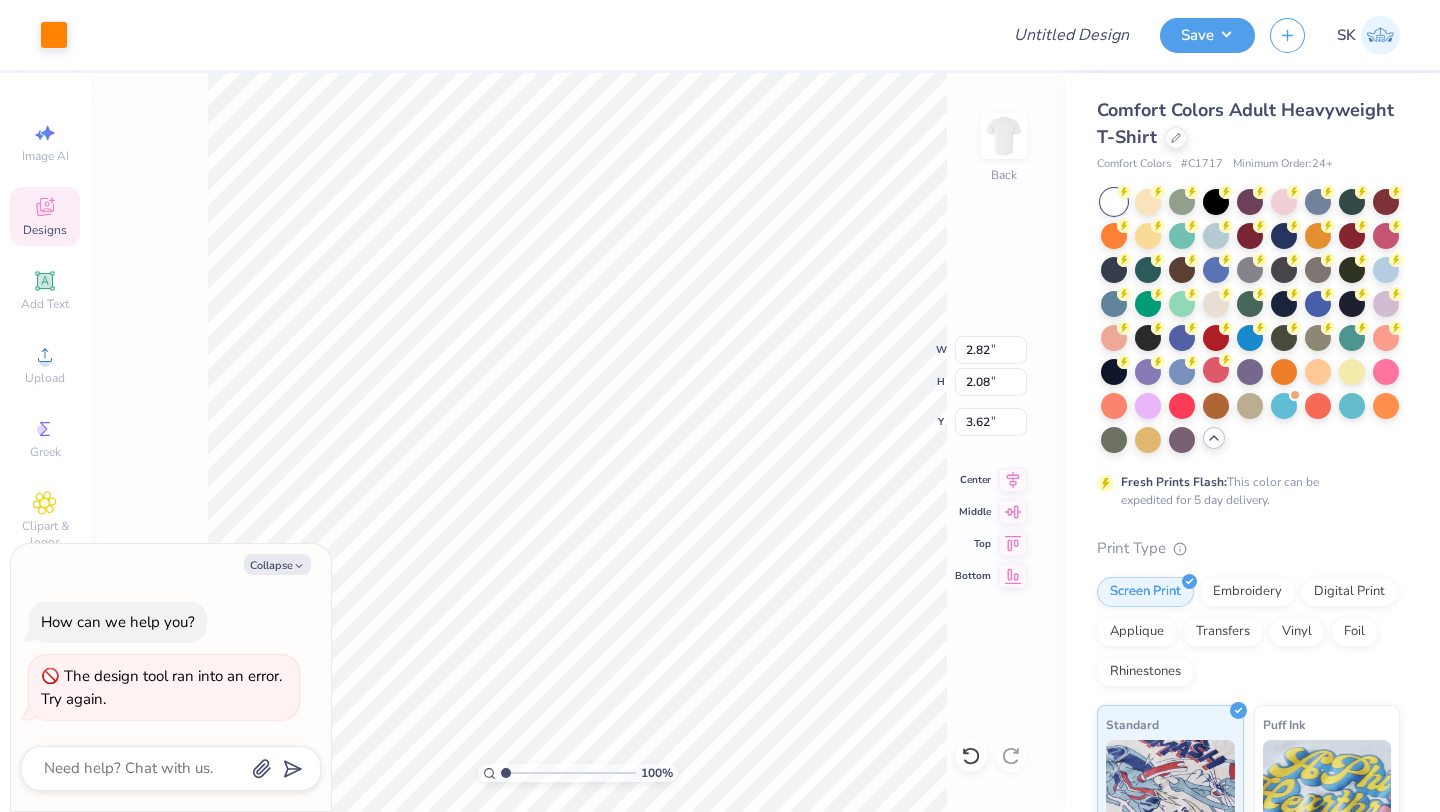 type on "x" 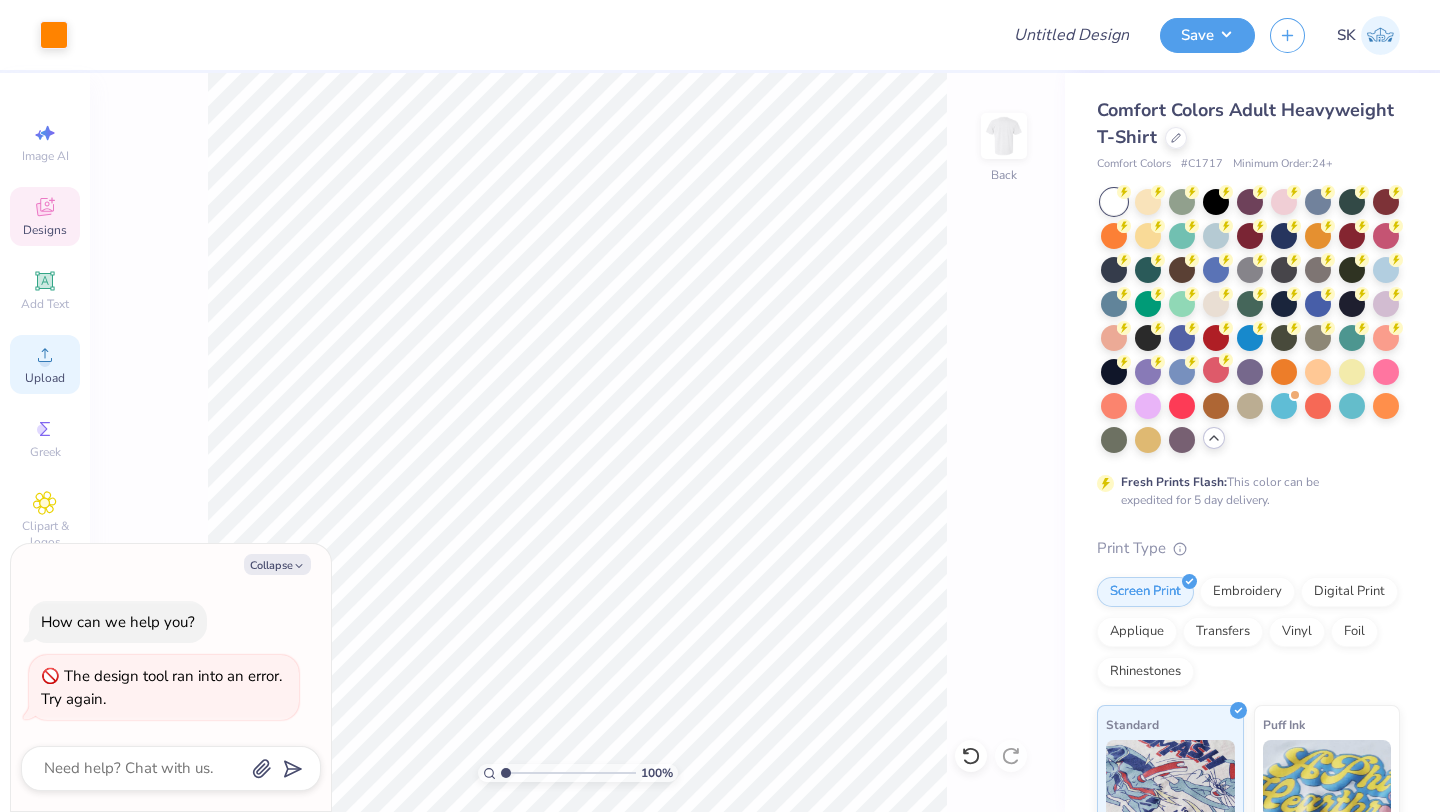 click on "Upload" at bounding box center (45, 364) 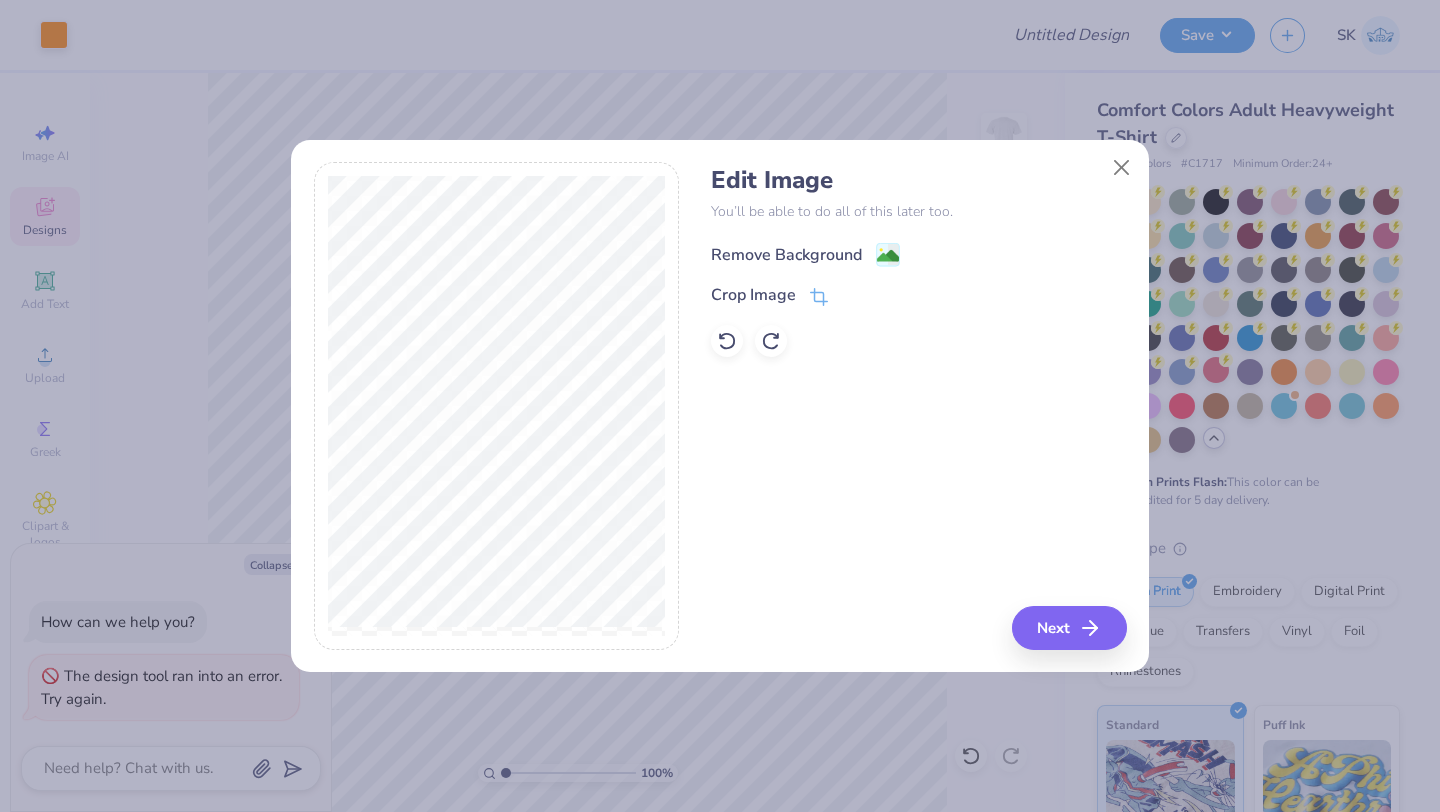 click 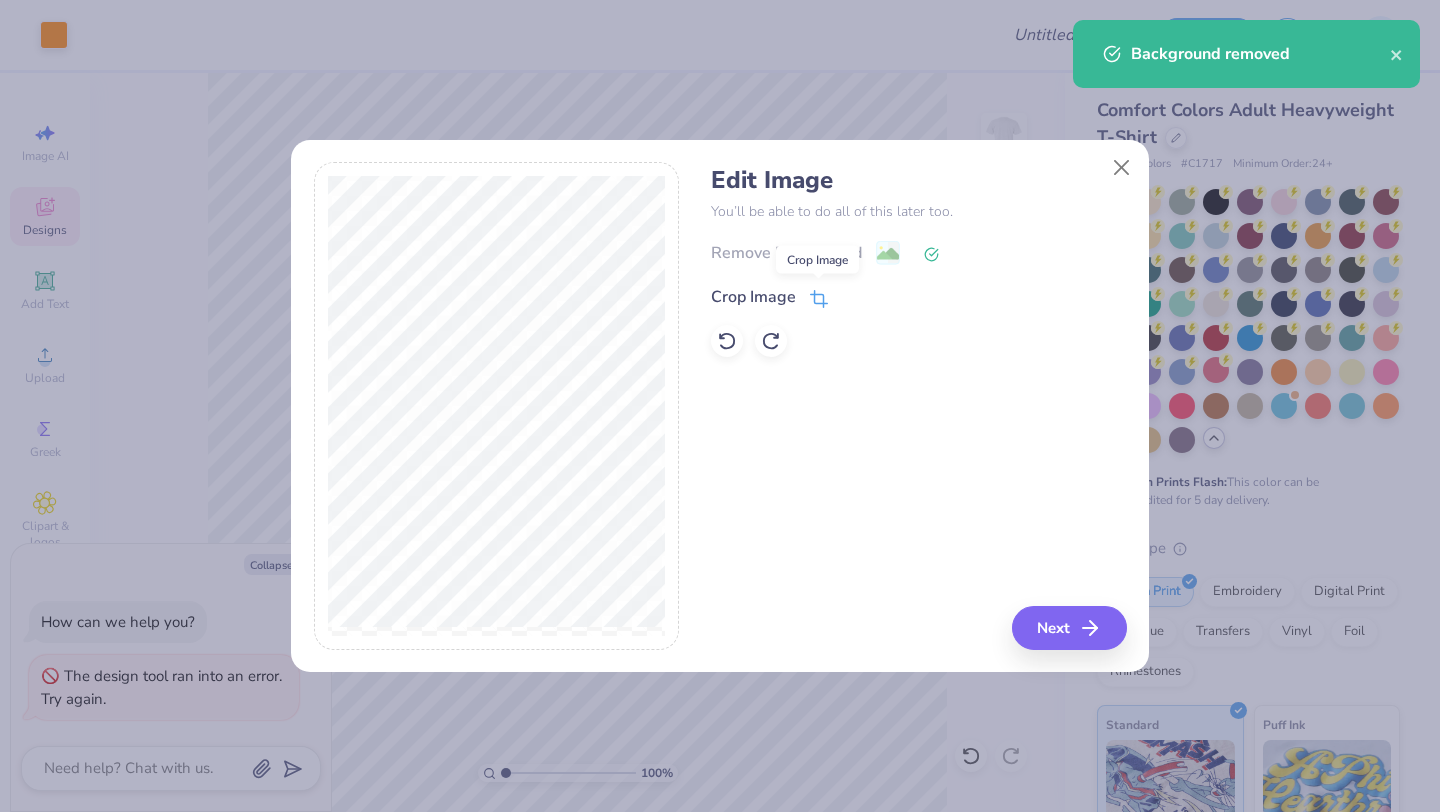 click 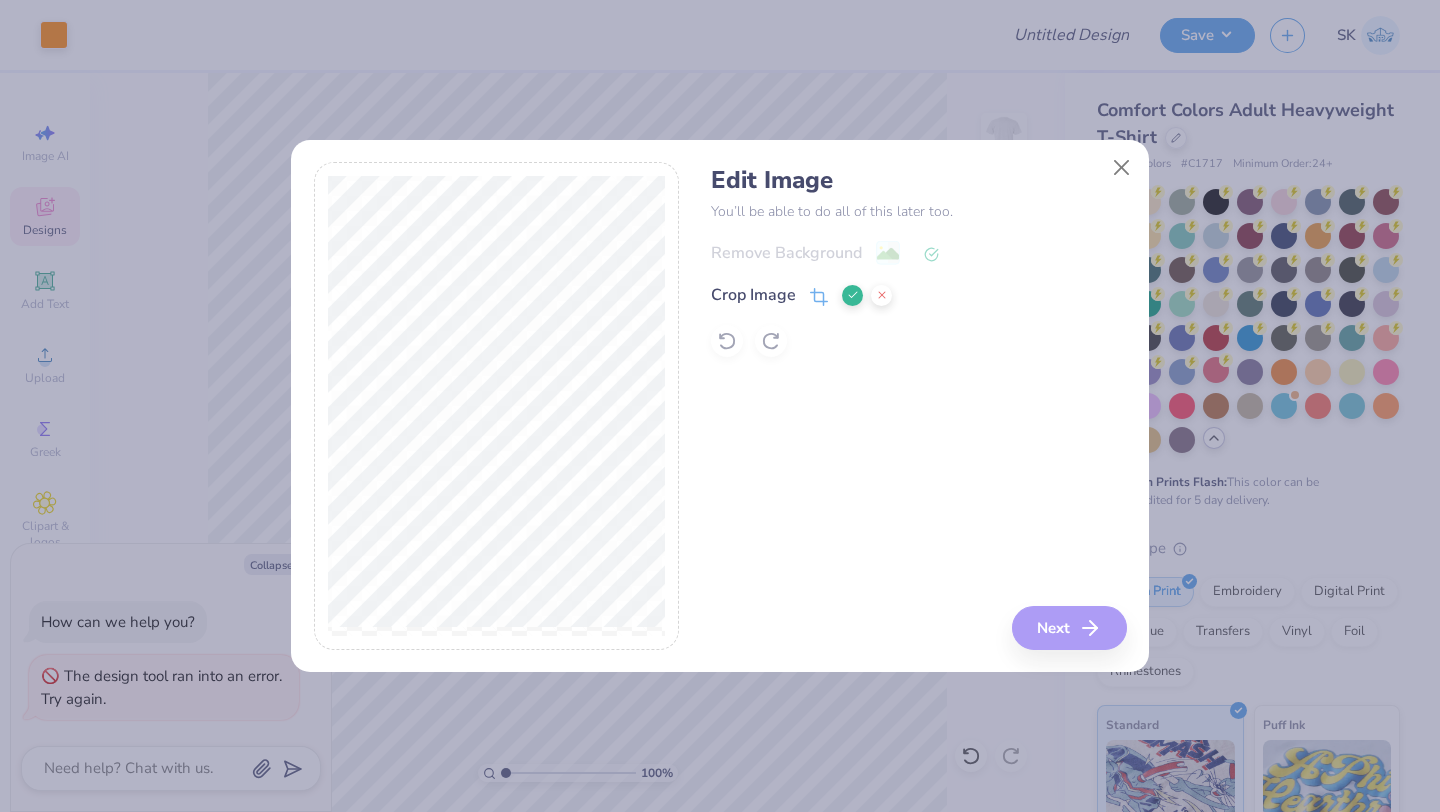 click 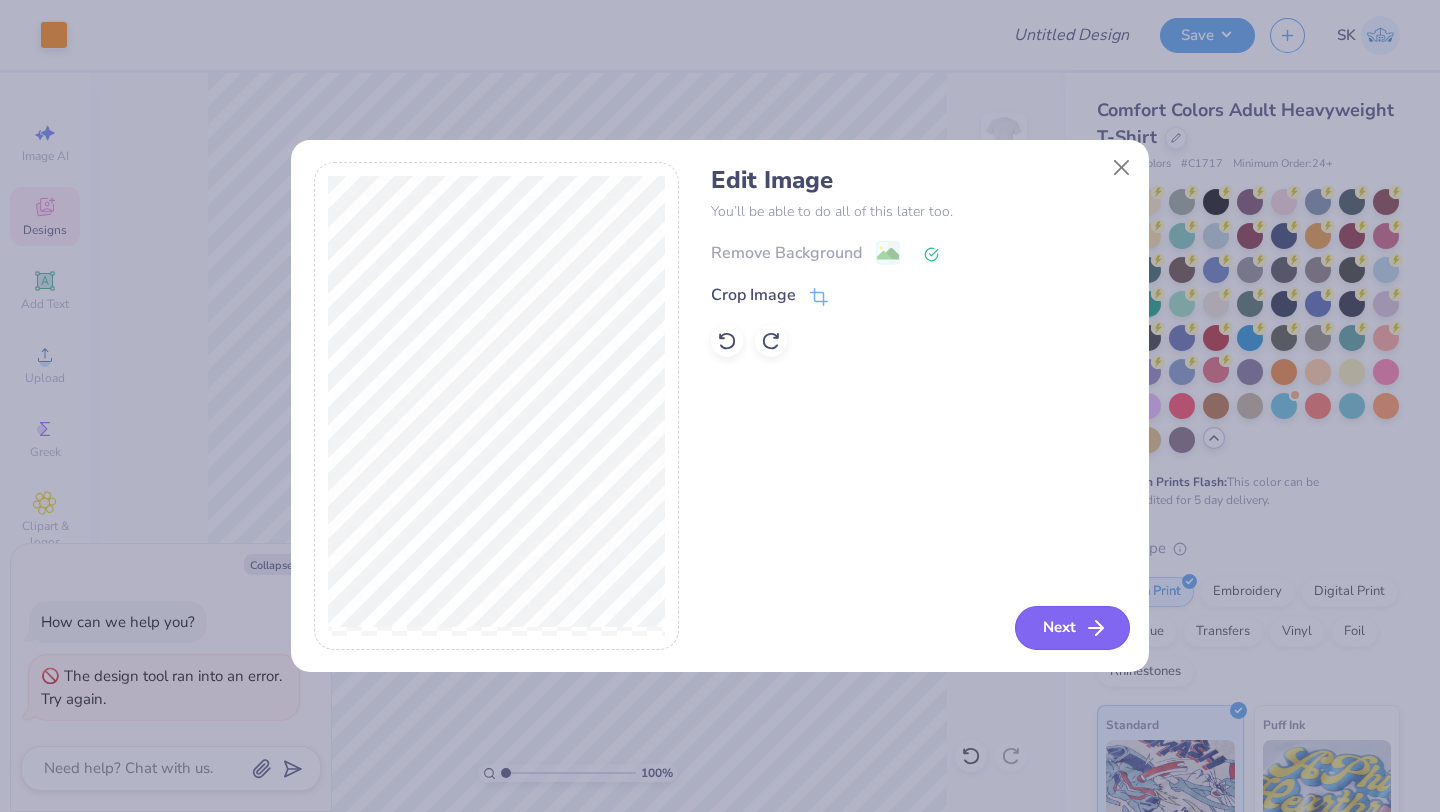 click on "Next" at bounding box center [1072, 628] 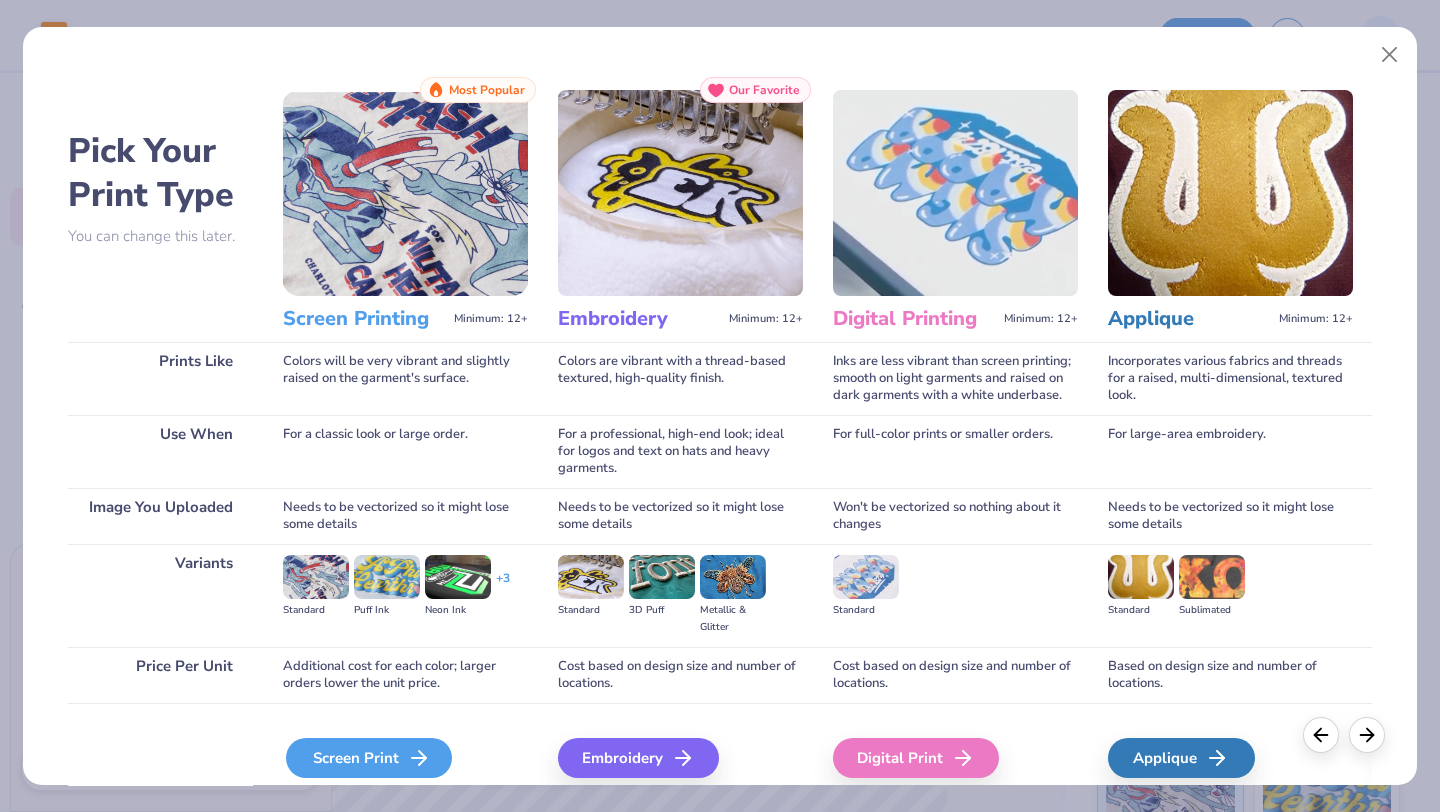 click 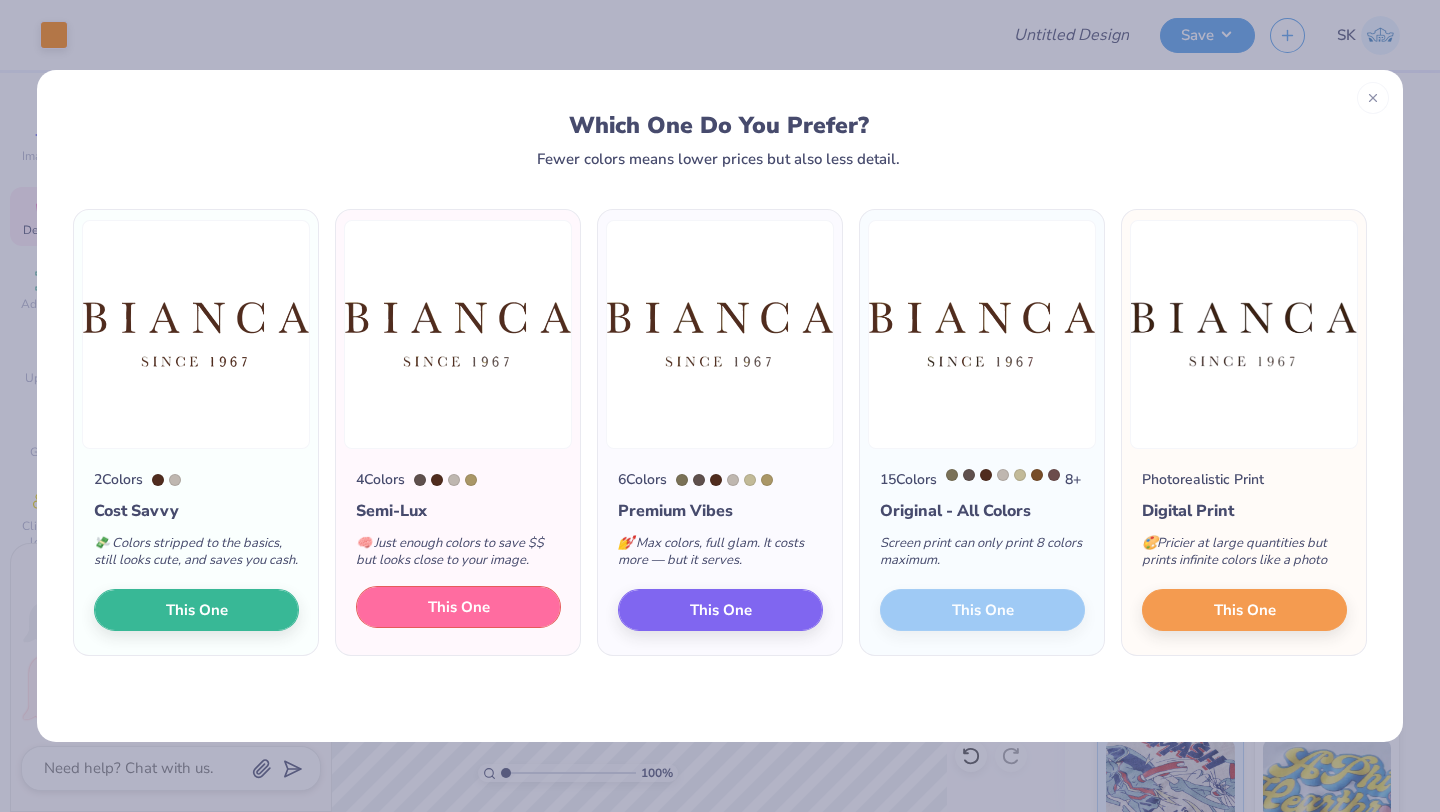 click on "This One" at bounding box center [458, 607] 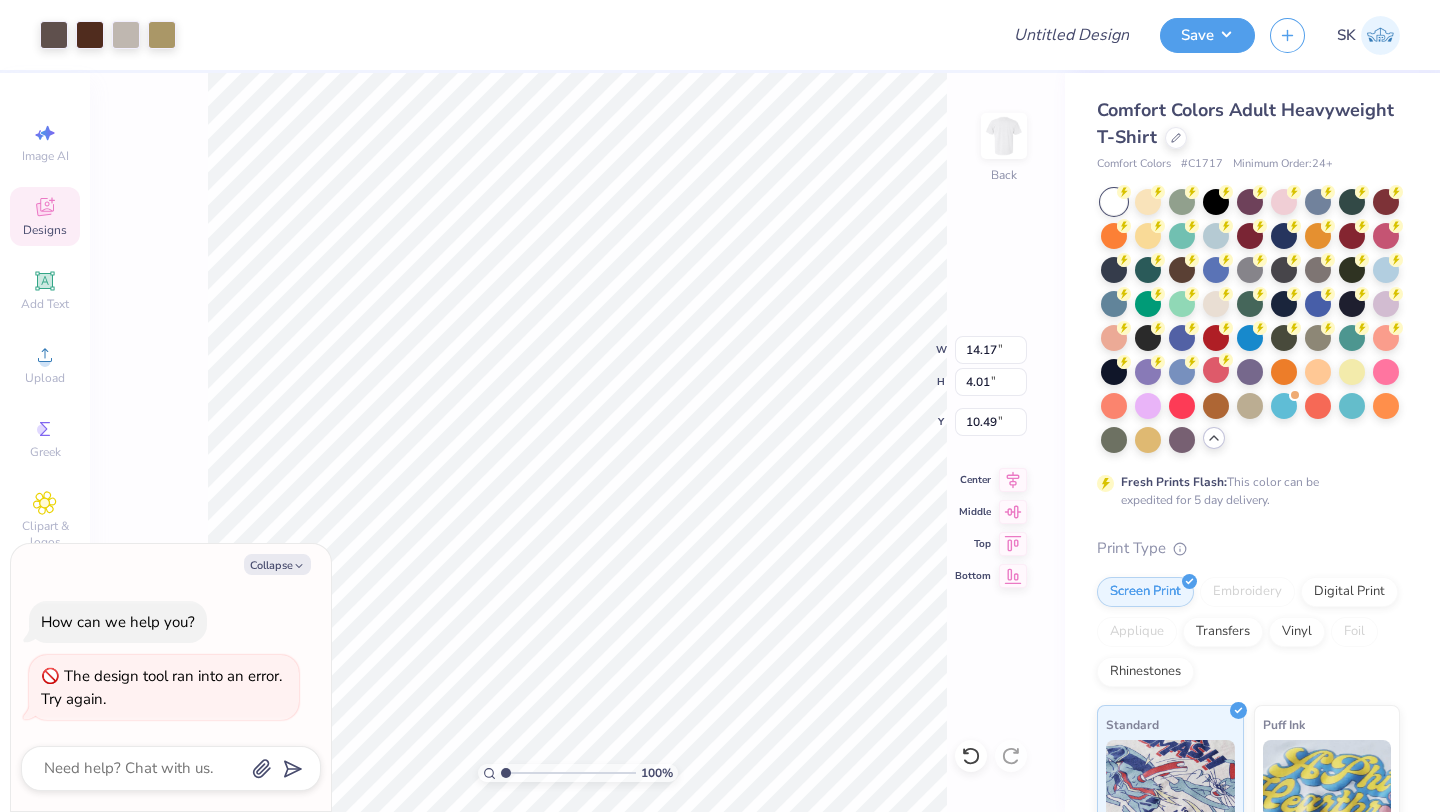 type on "x" 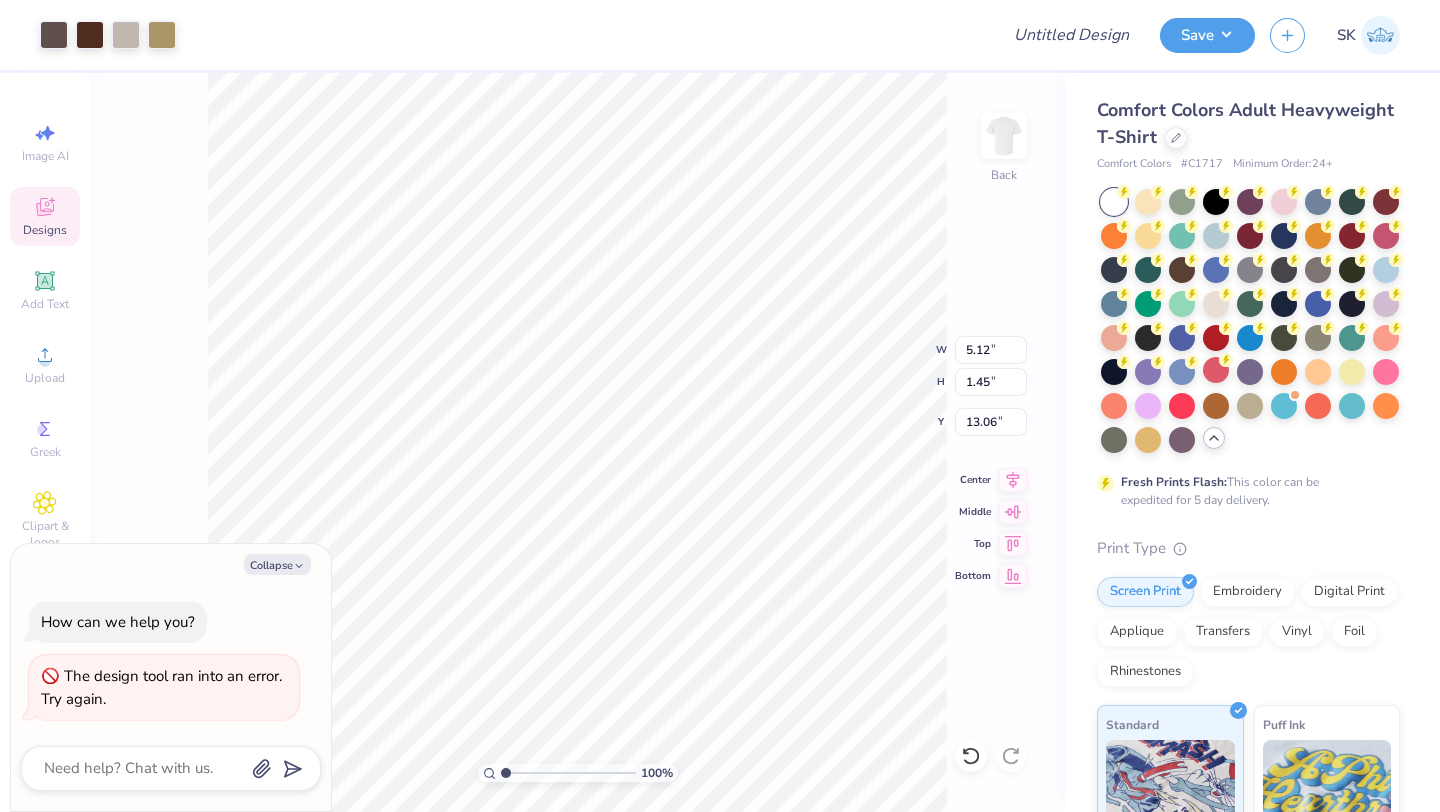 type on "x" 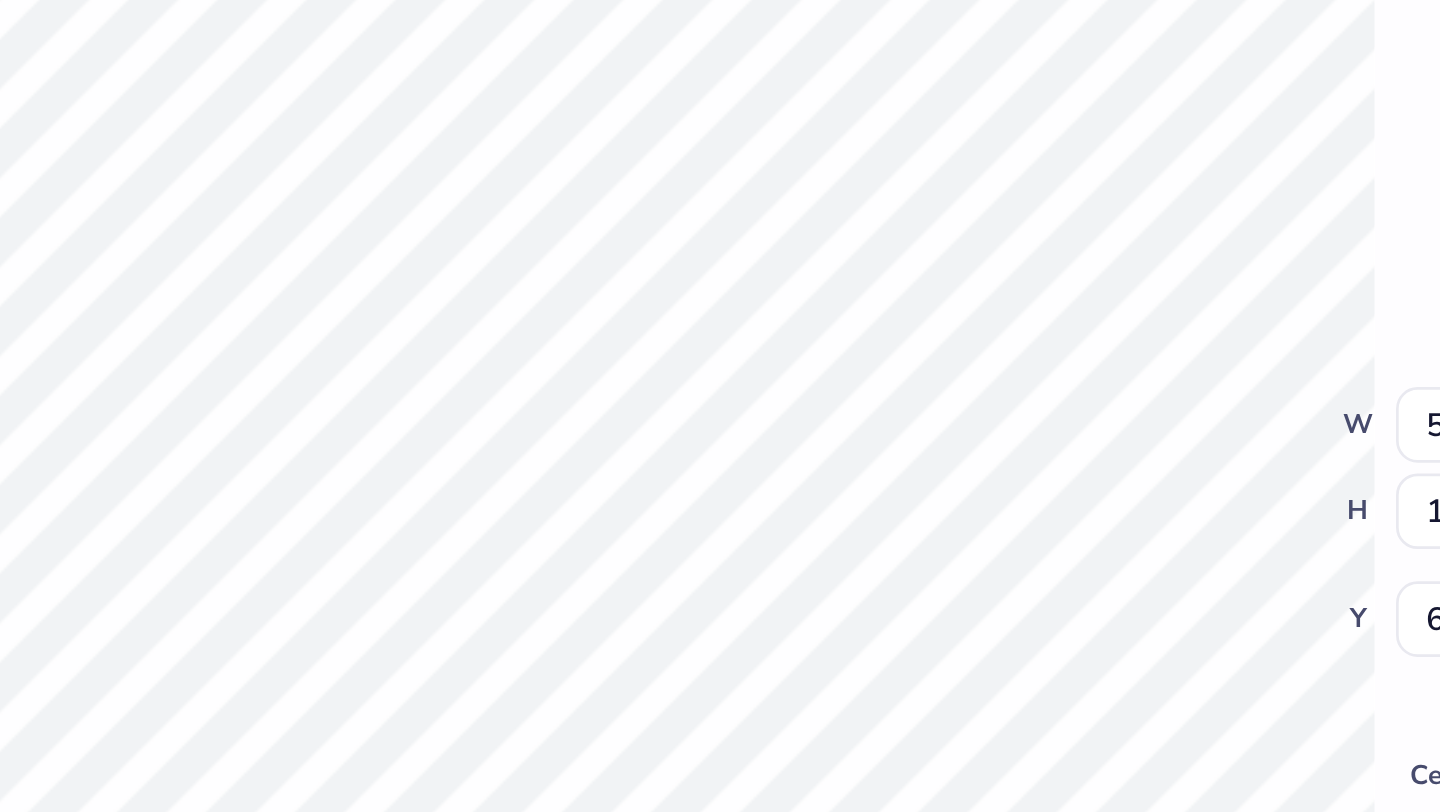 type on "x" 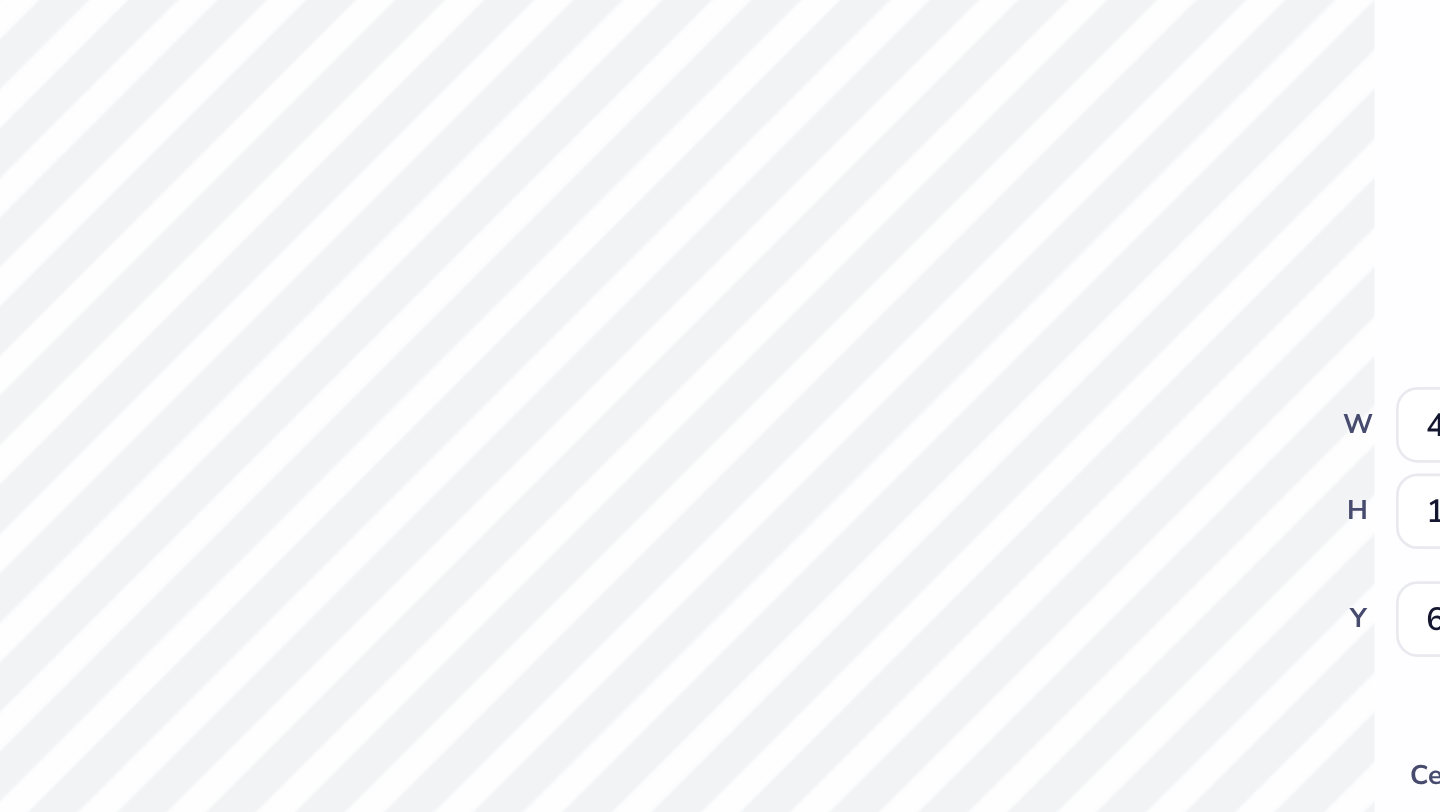 type on "x" 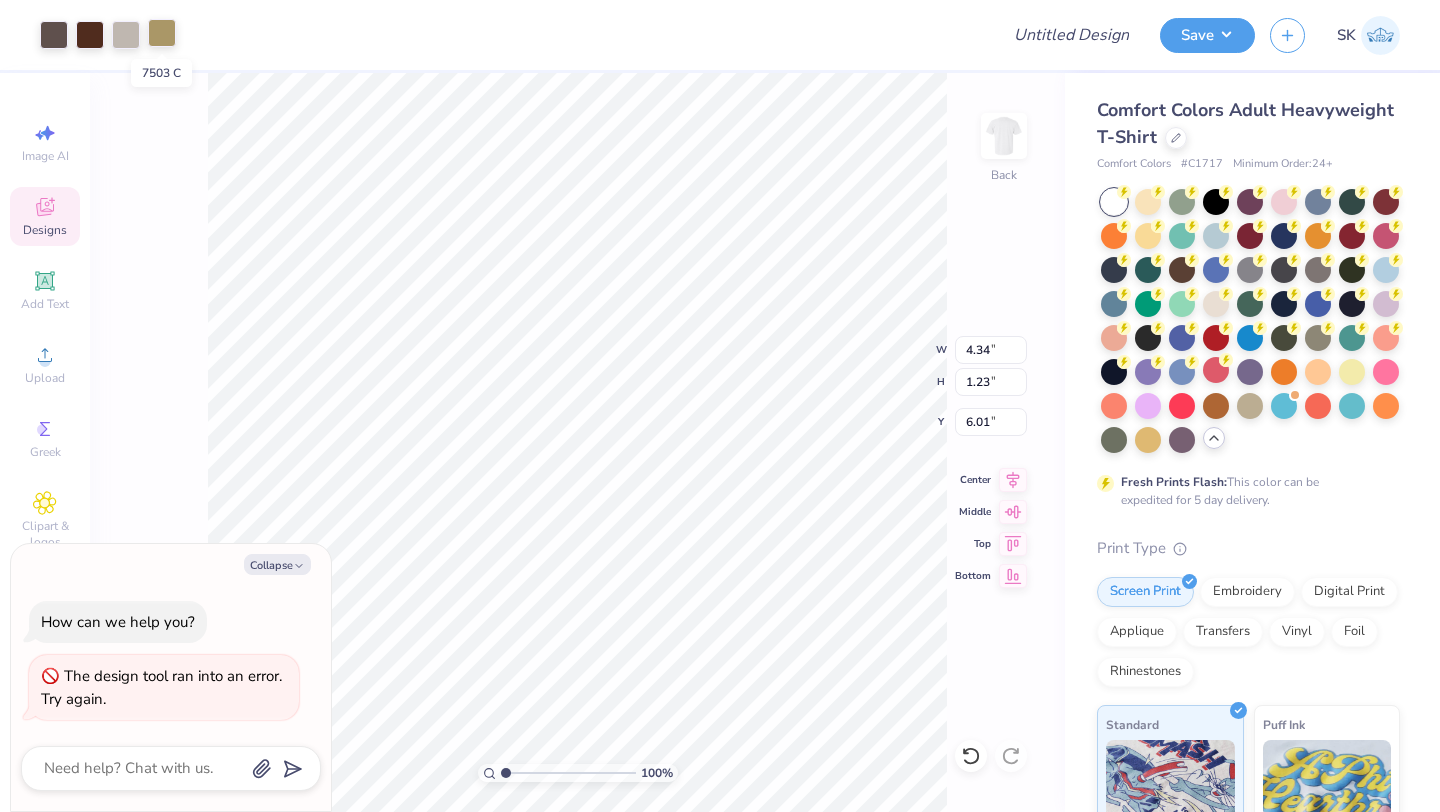 click at bounding box center (162, 33) 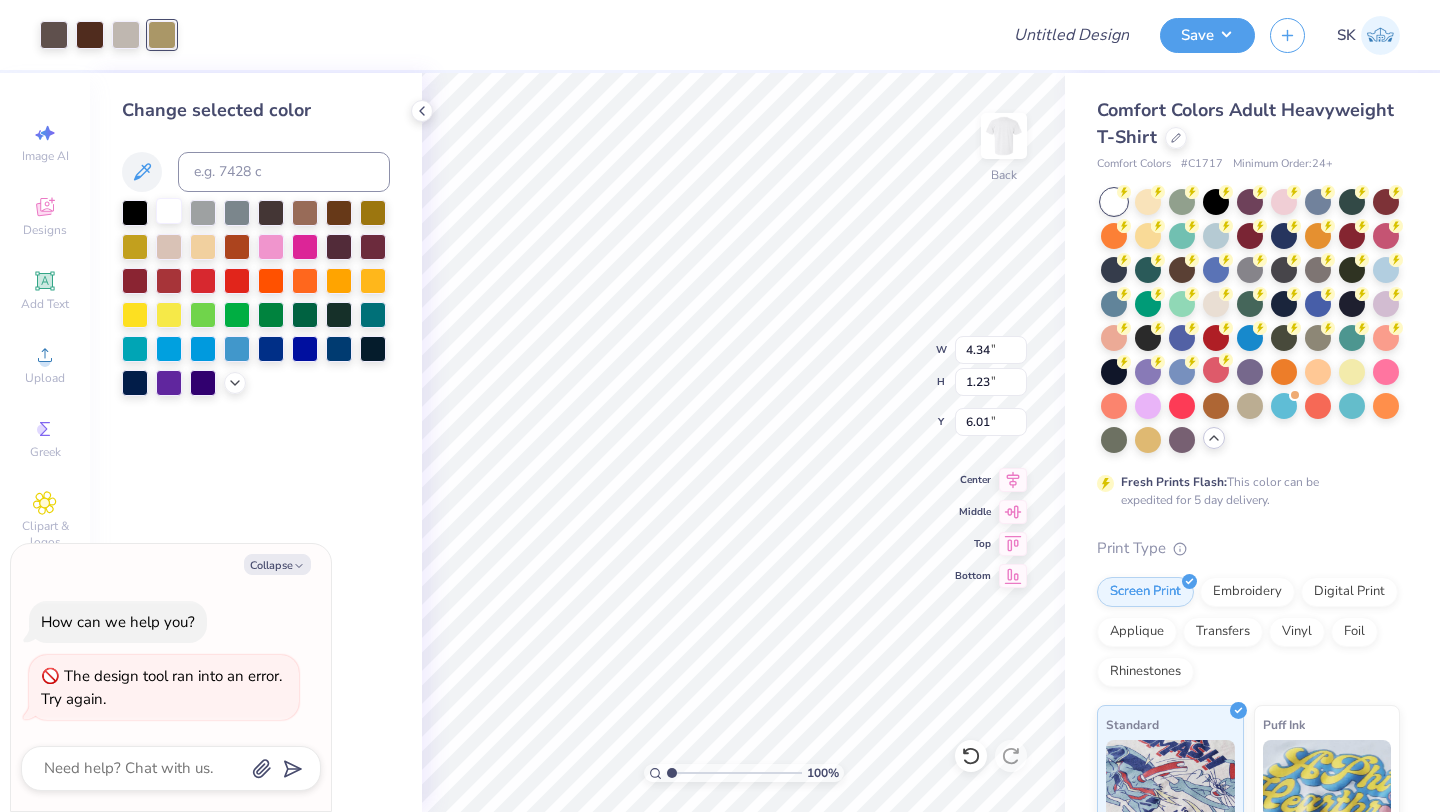 click at bounding box center (169, 211) 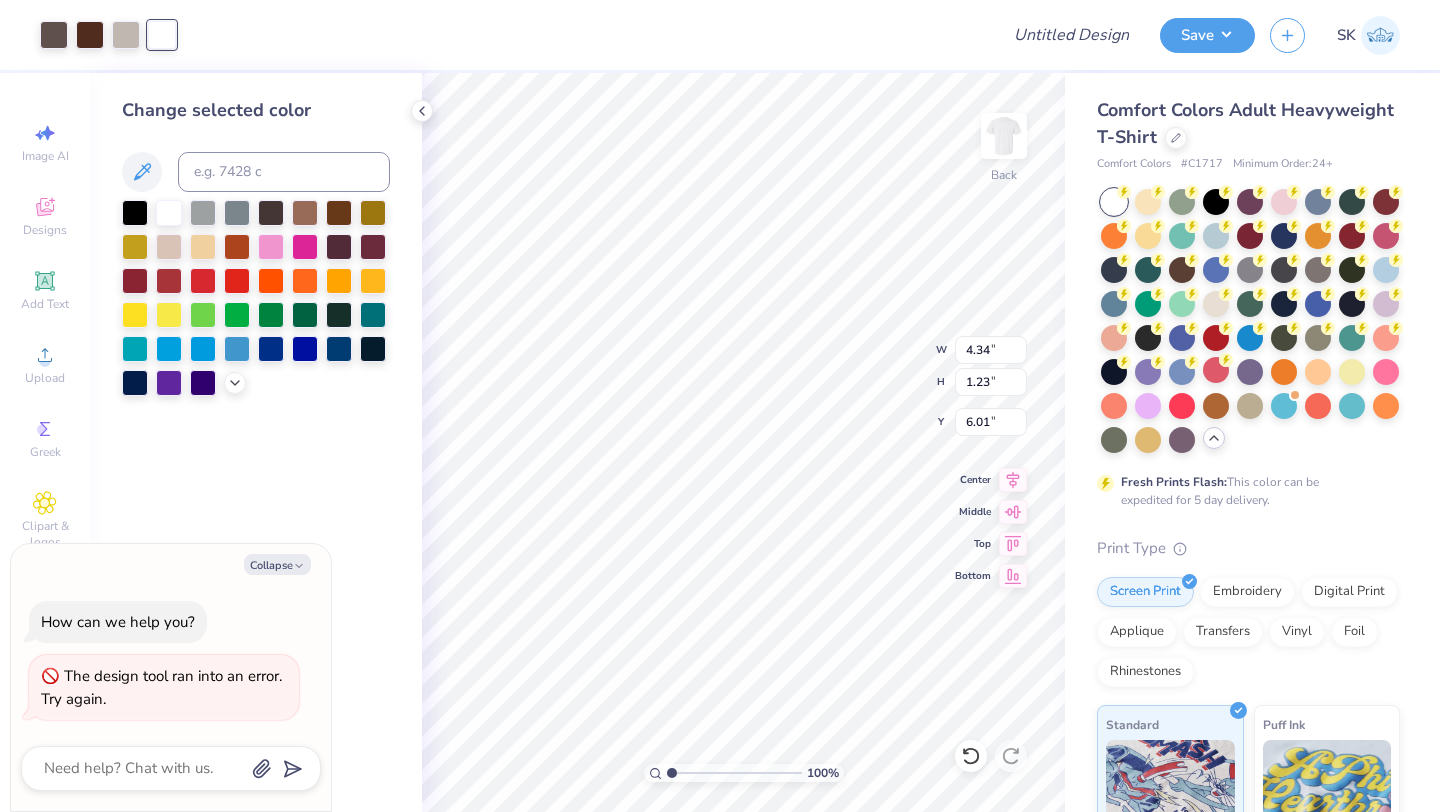 click at bounding box center (135, 213) 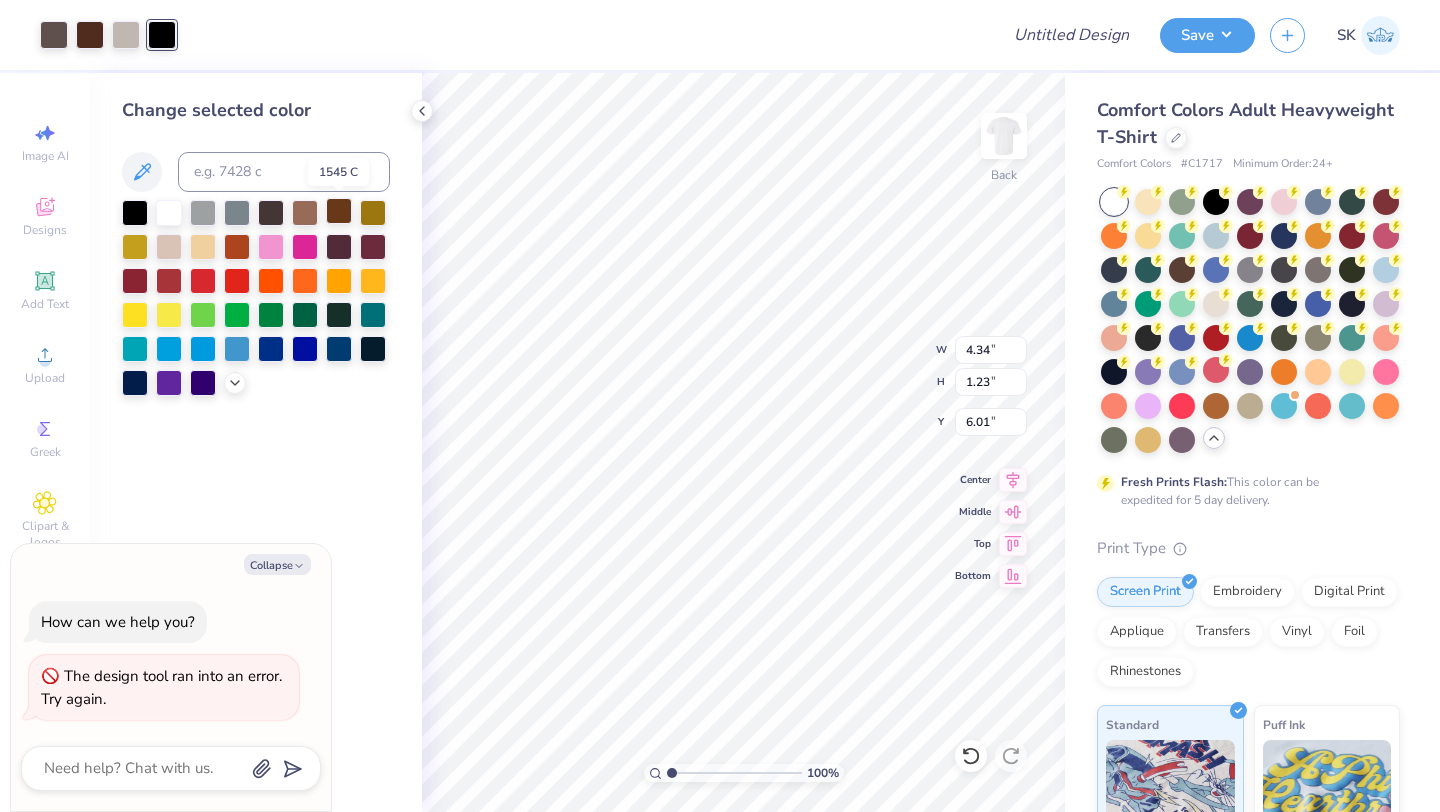 click at bounding box center (339, 211) 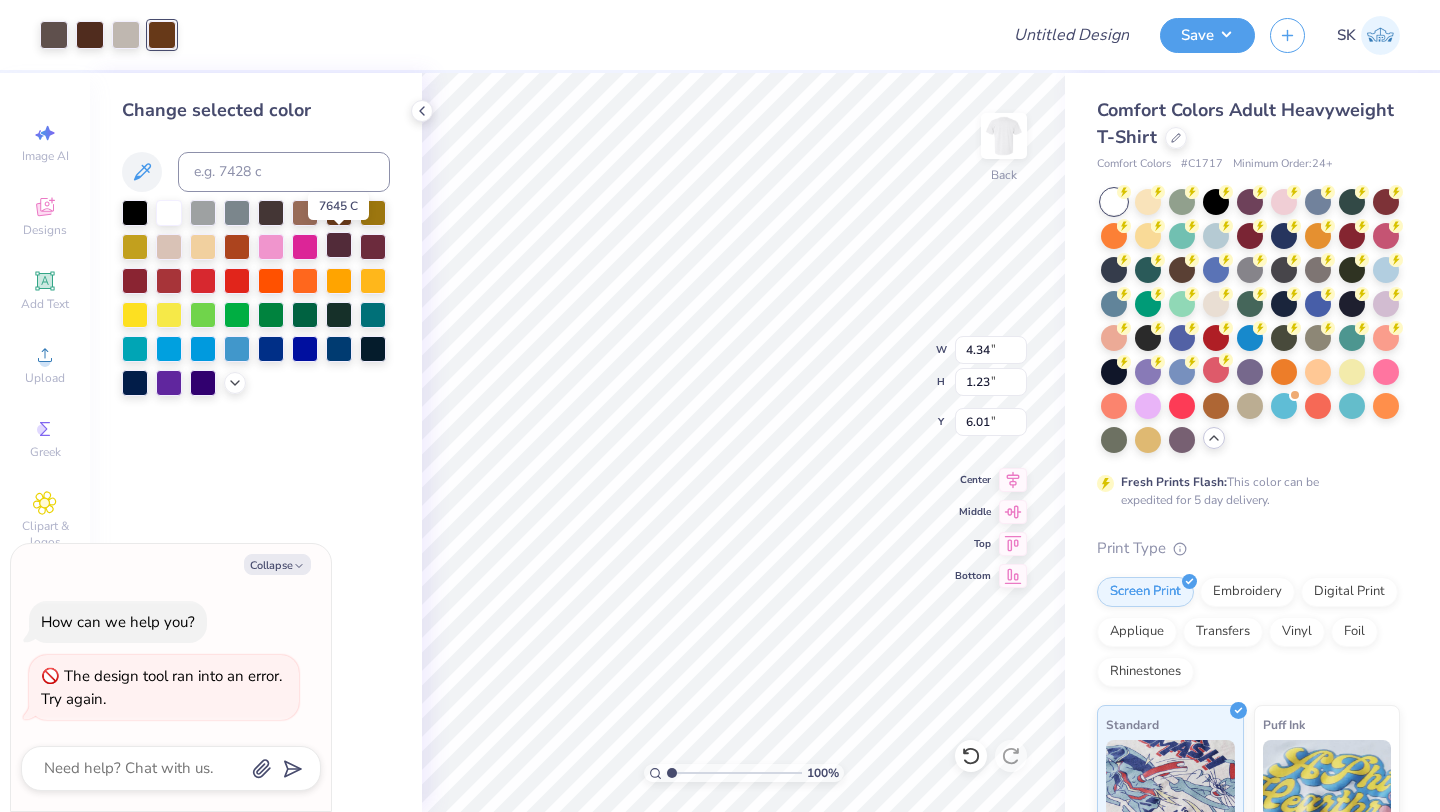 click at bounding box center [339, 245] 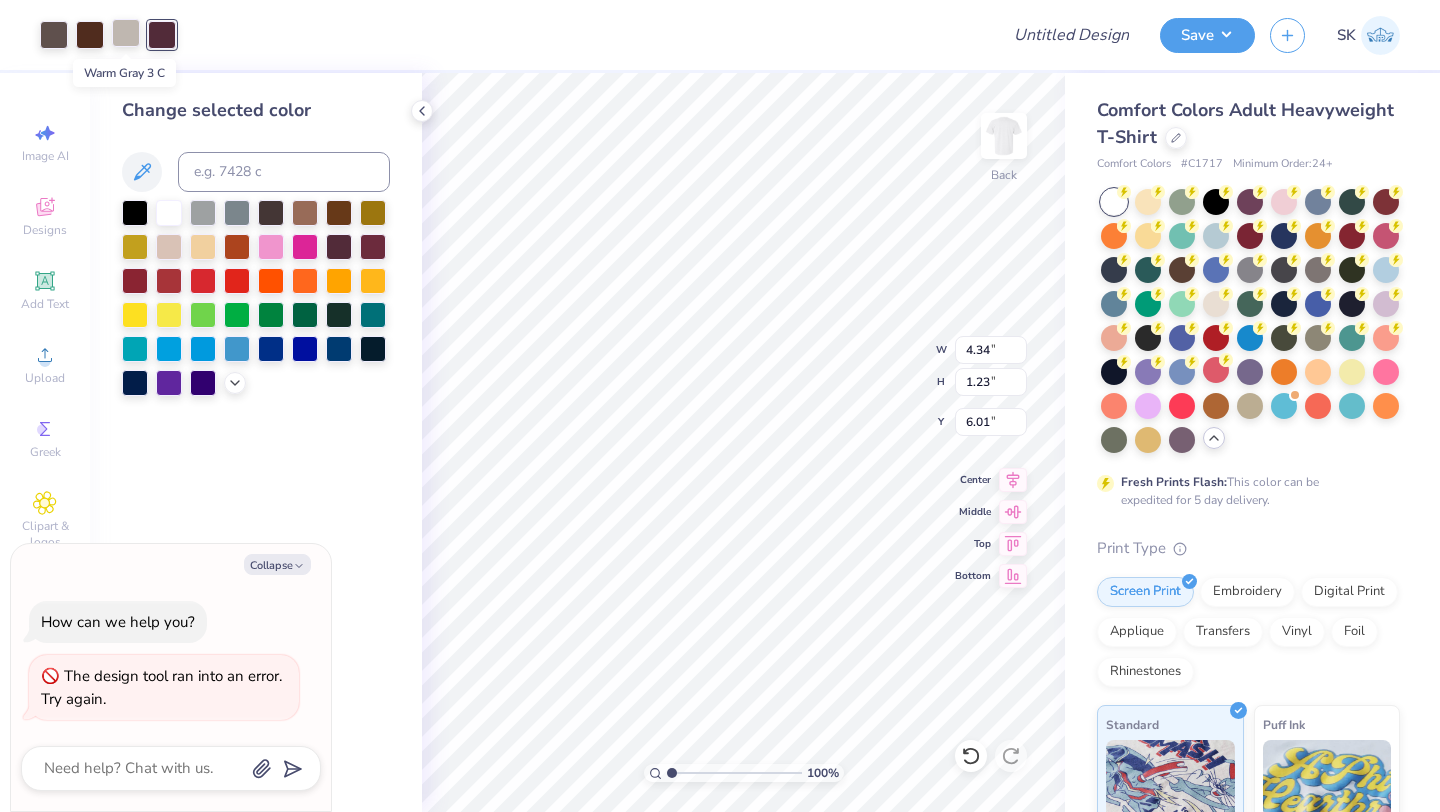 click at bounding box center (126, 33) 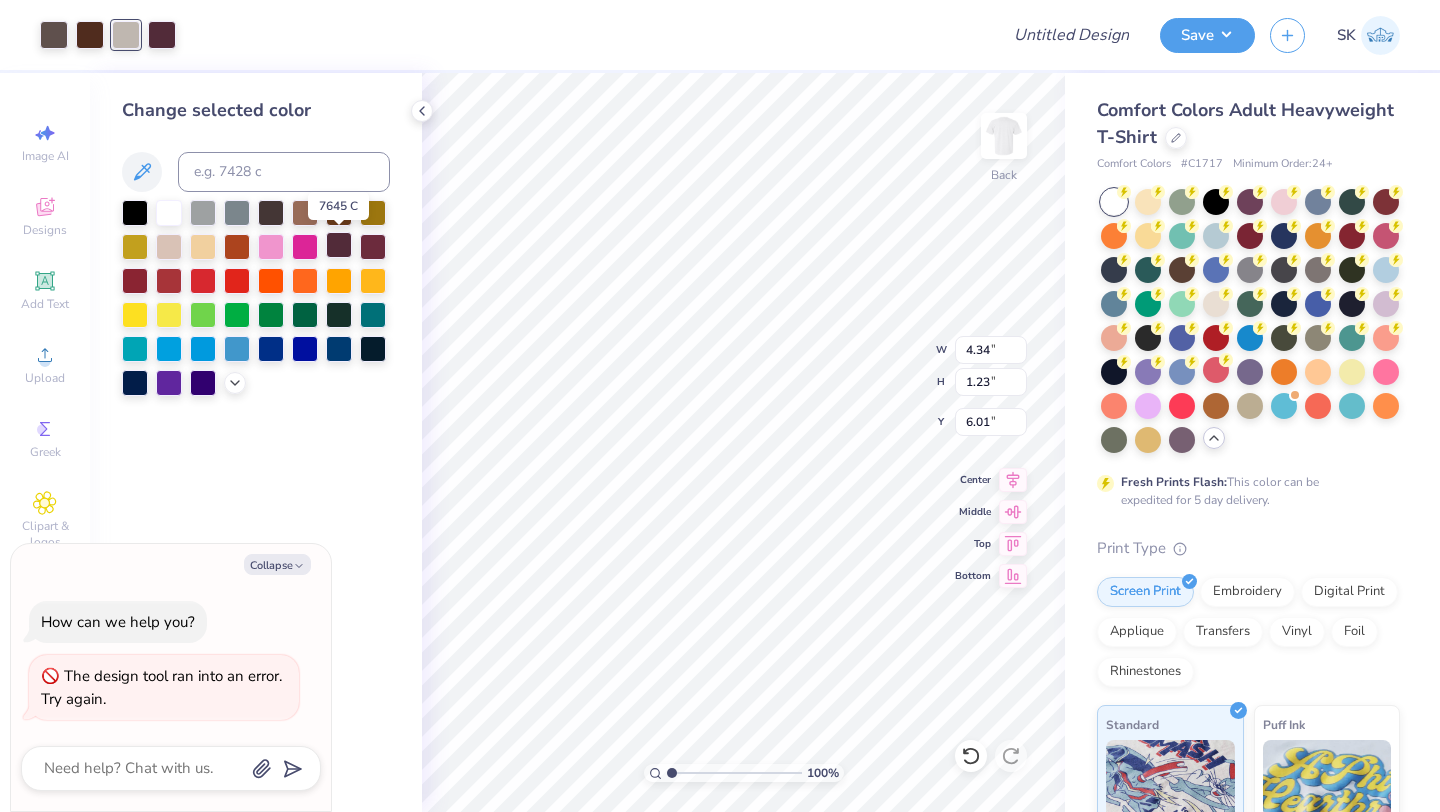 click at bounding box center (339, 245) 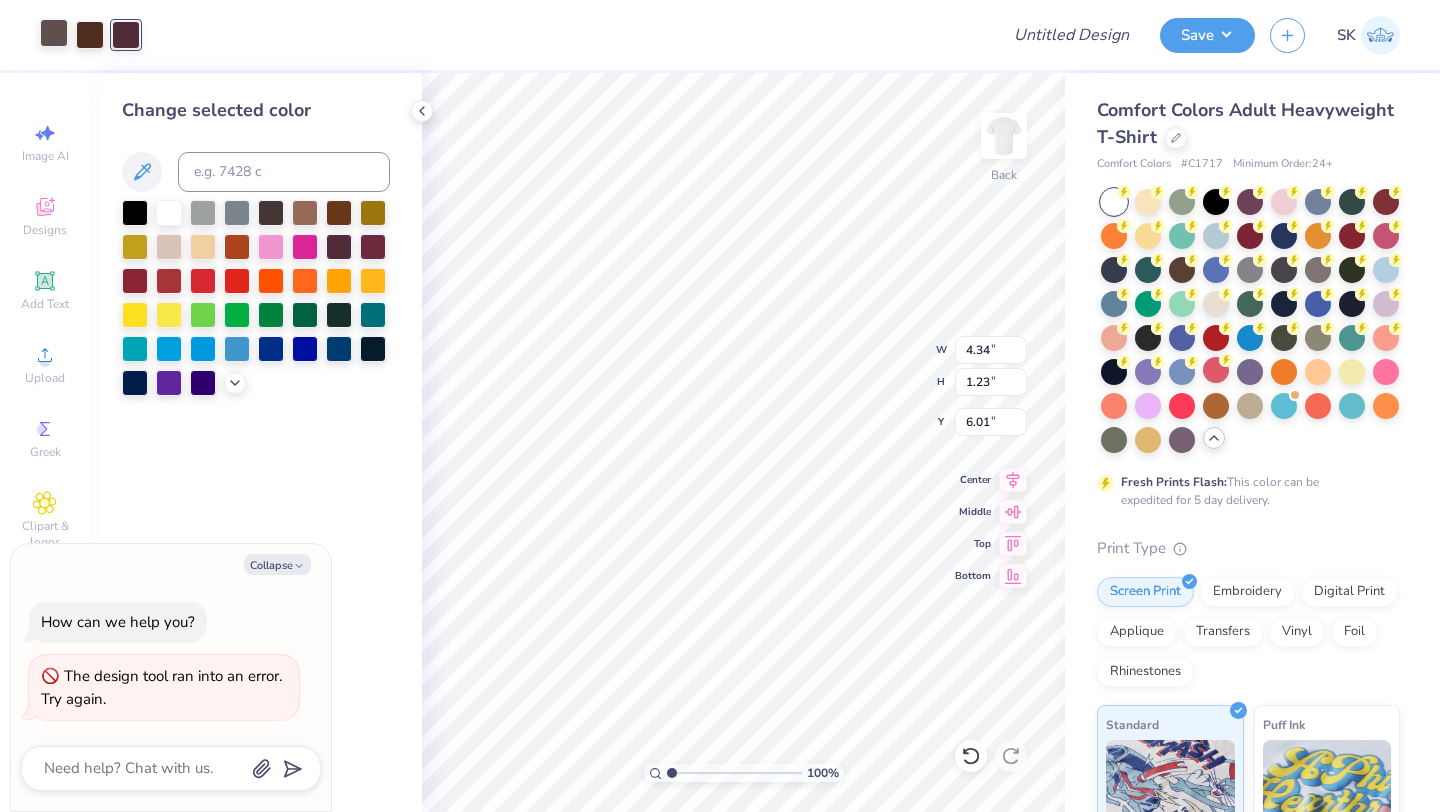 click at bounding box center (54, 33) 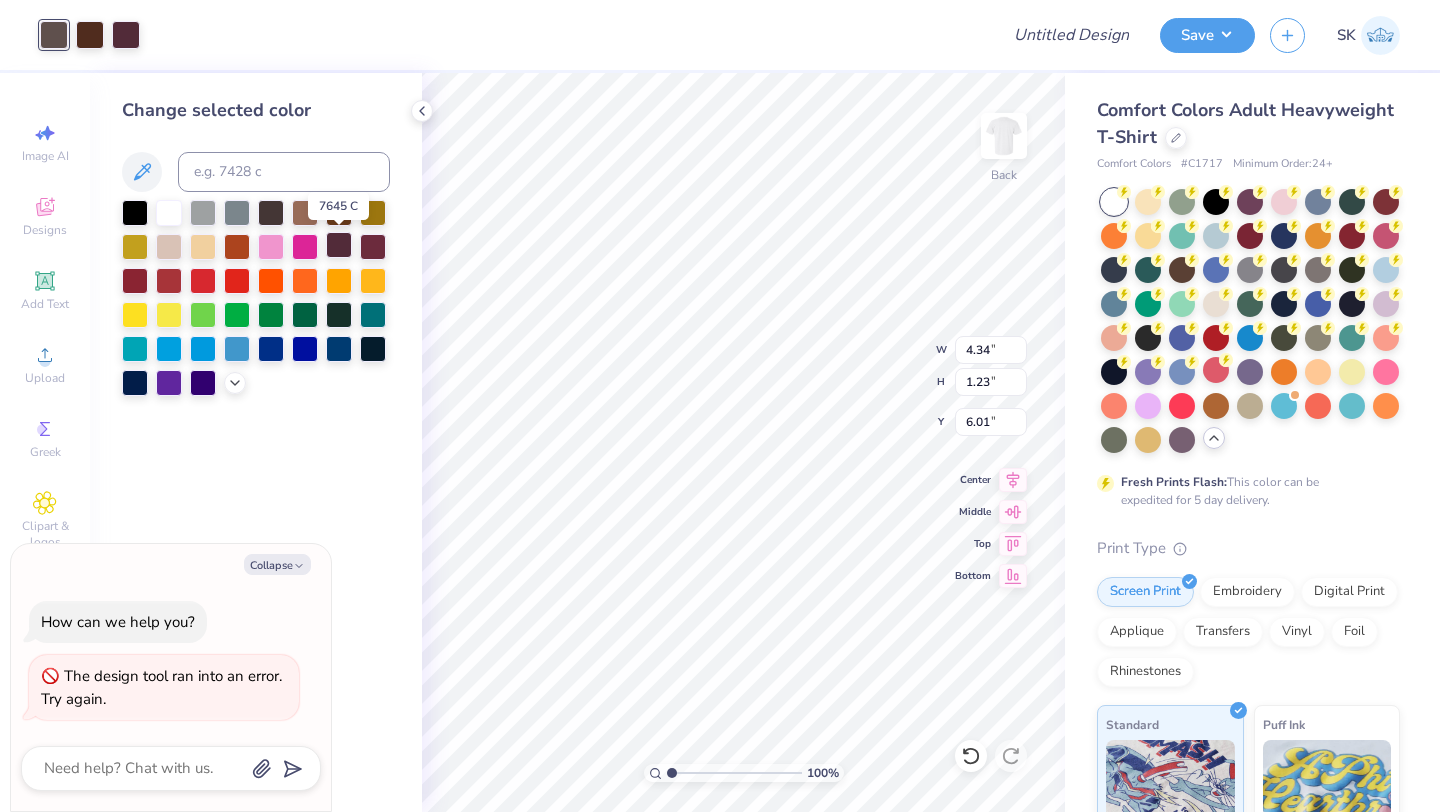 click at bounding box center (339, 245) 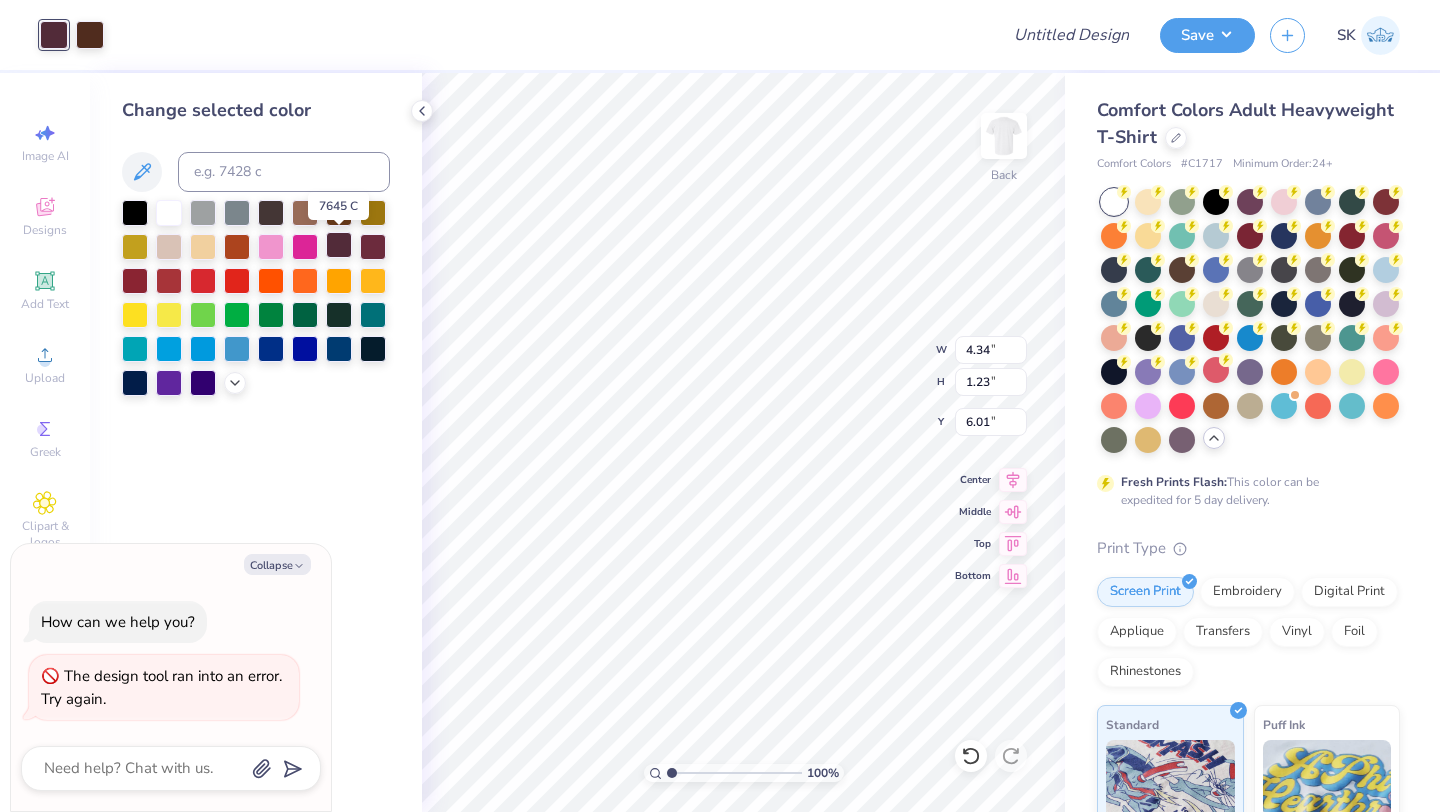 click at bounding box center [339, 245] 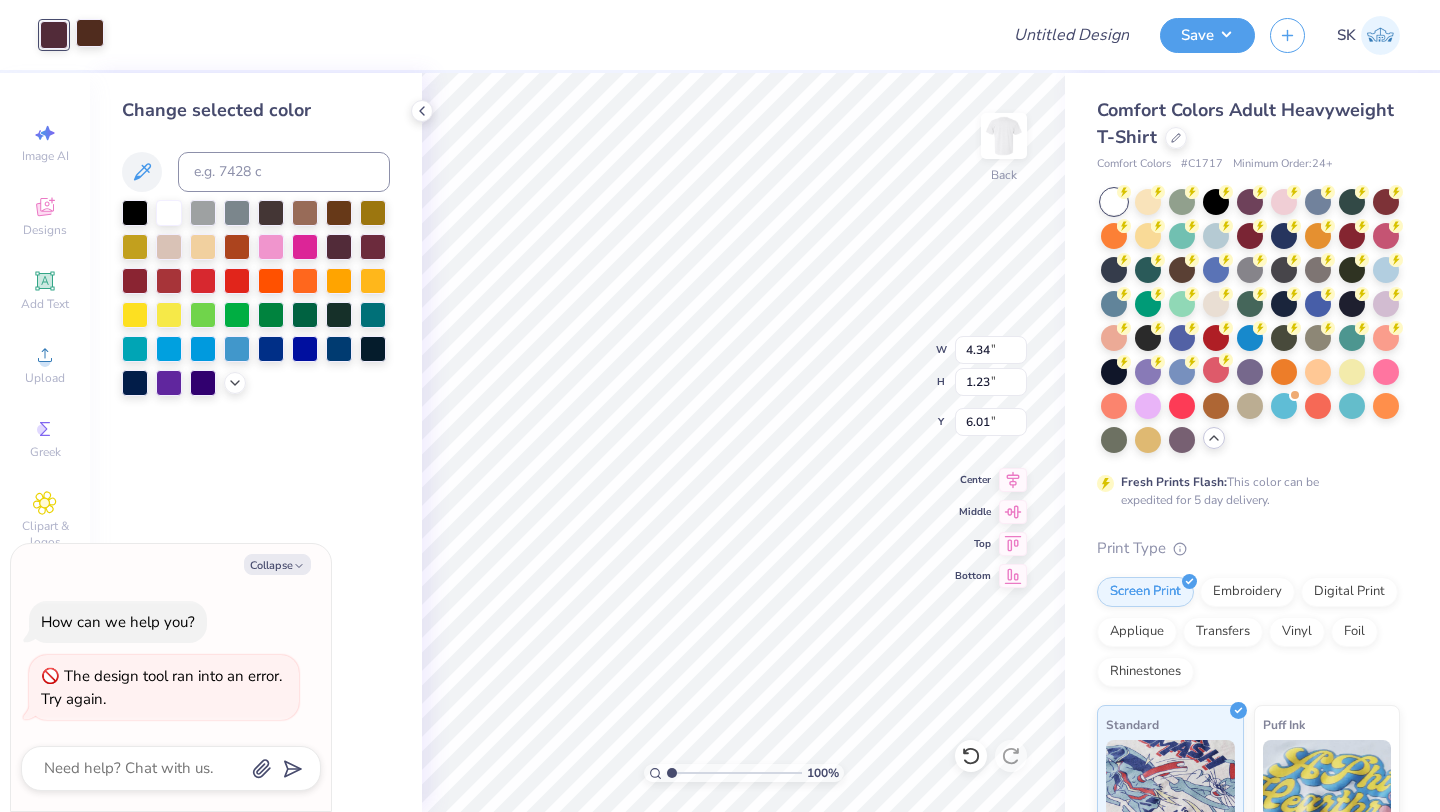 click at bounding box center (90, 33) 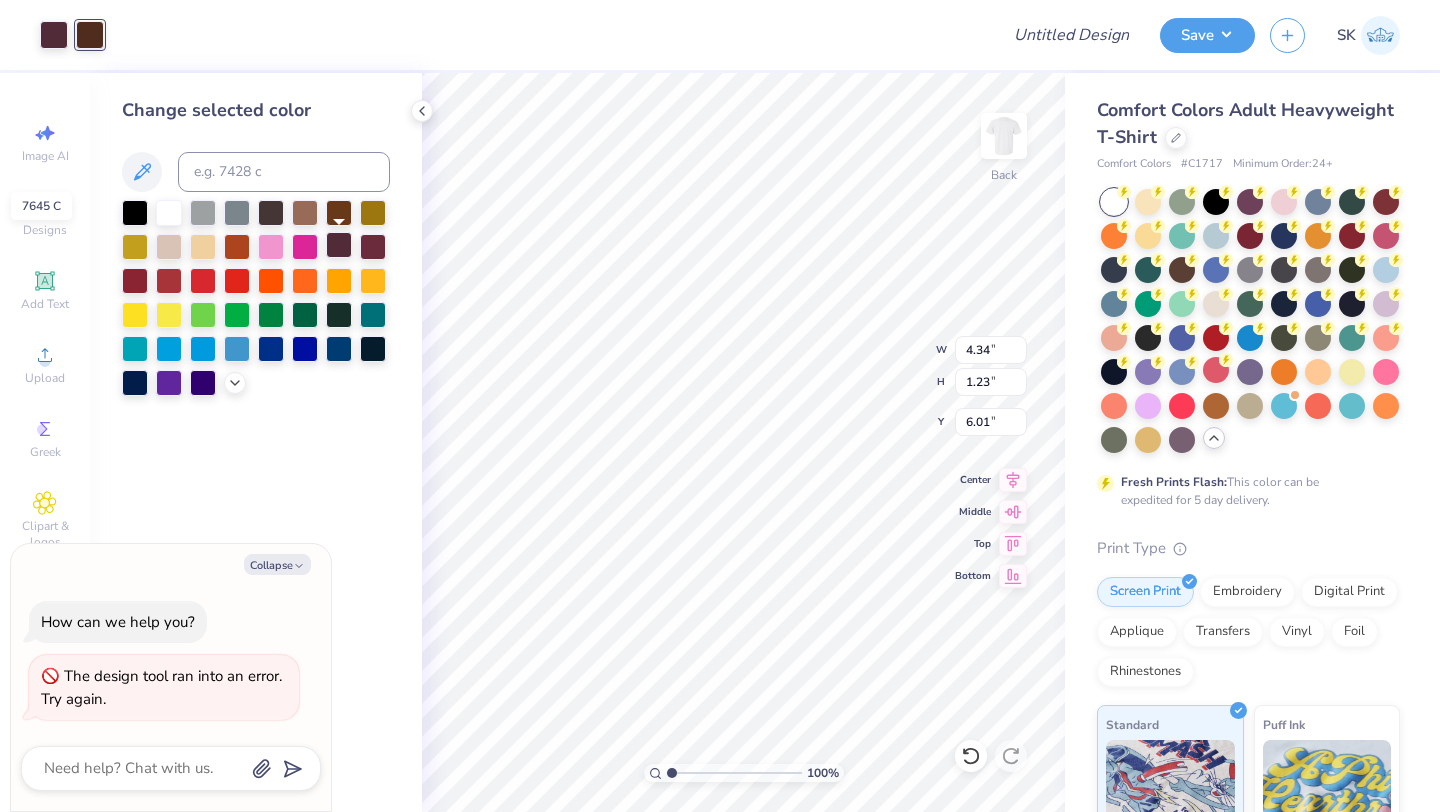 click at bounding box center [339, 245] 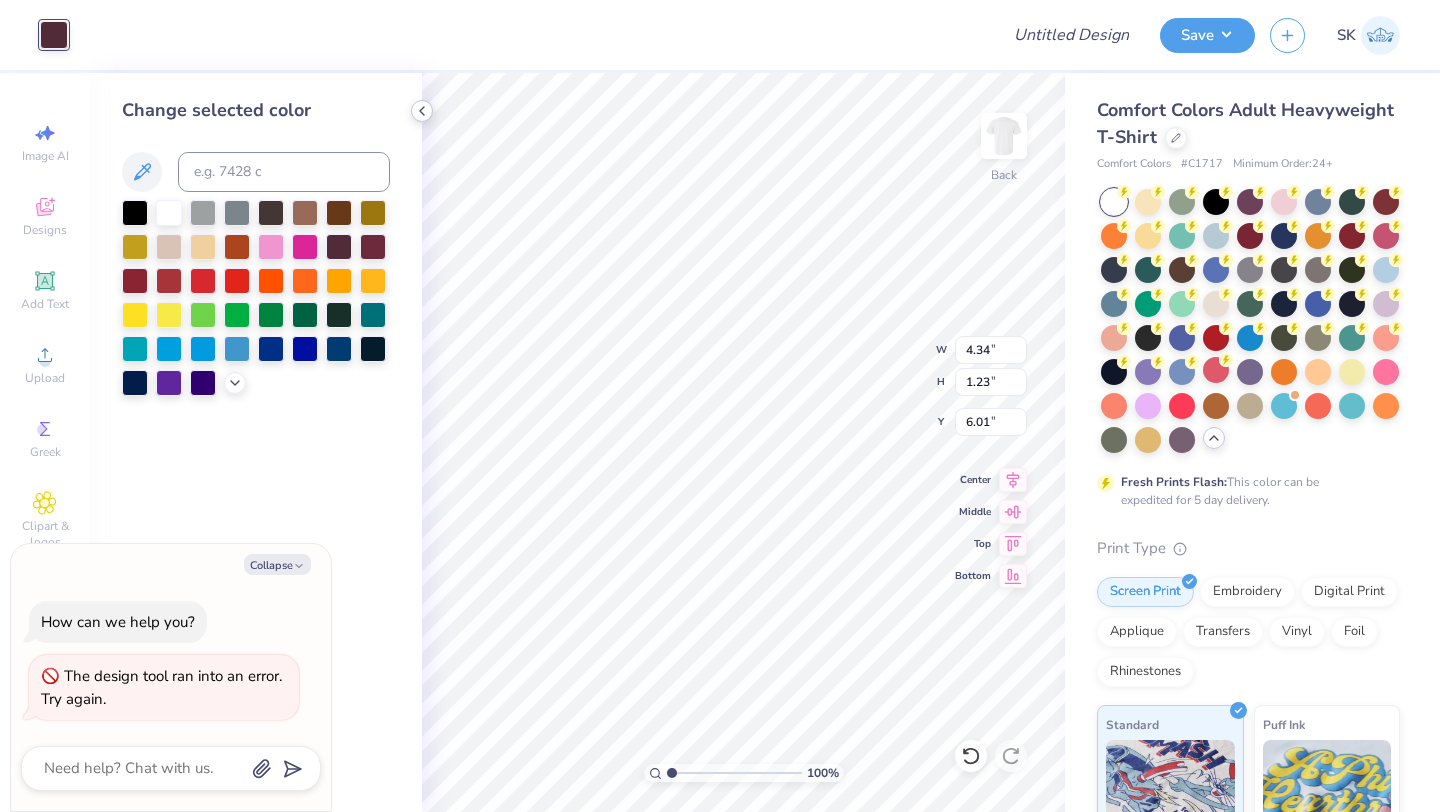 click 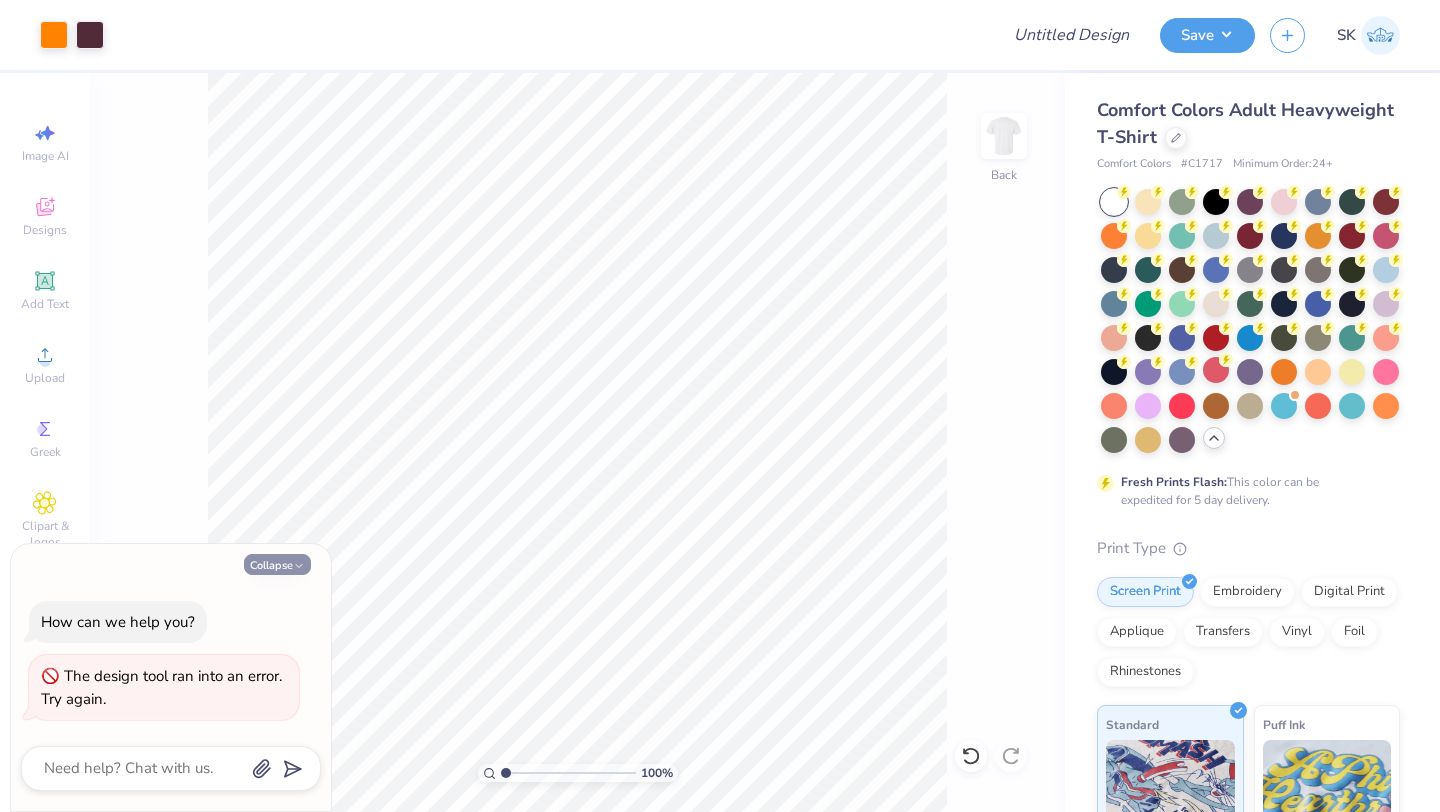 click 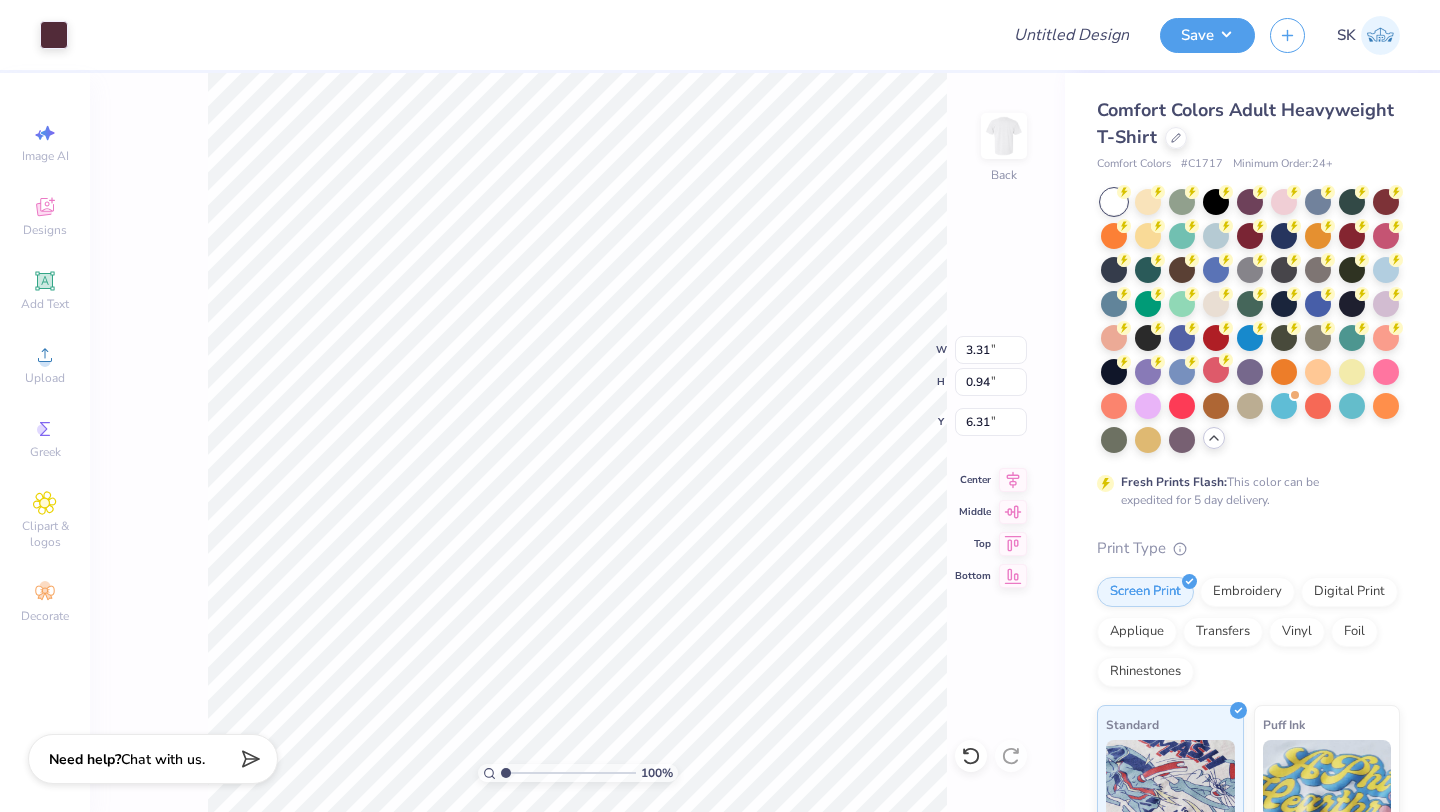 type on "3.31" 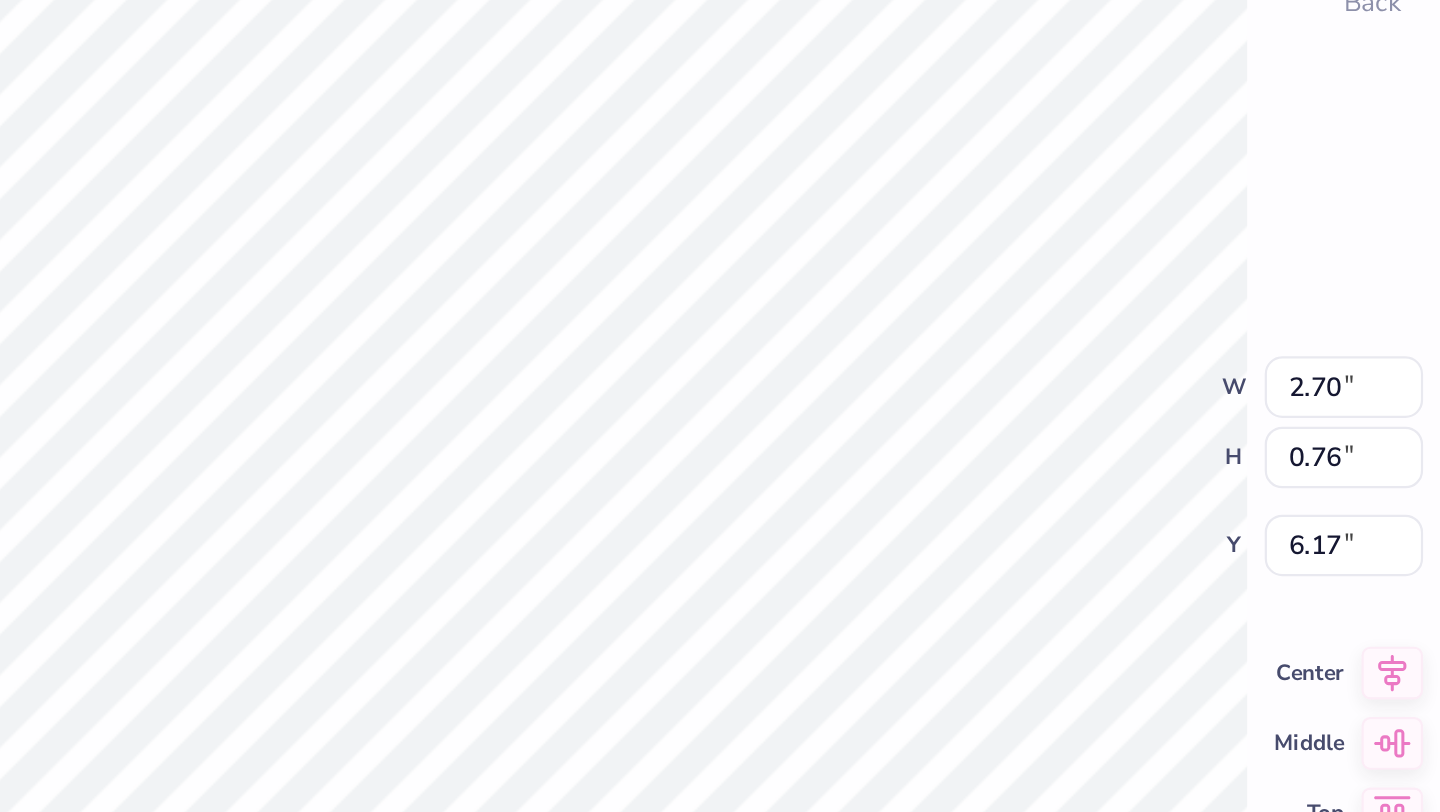 type on "2.70" 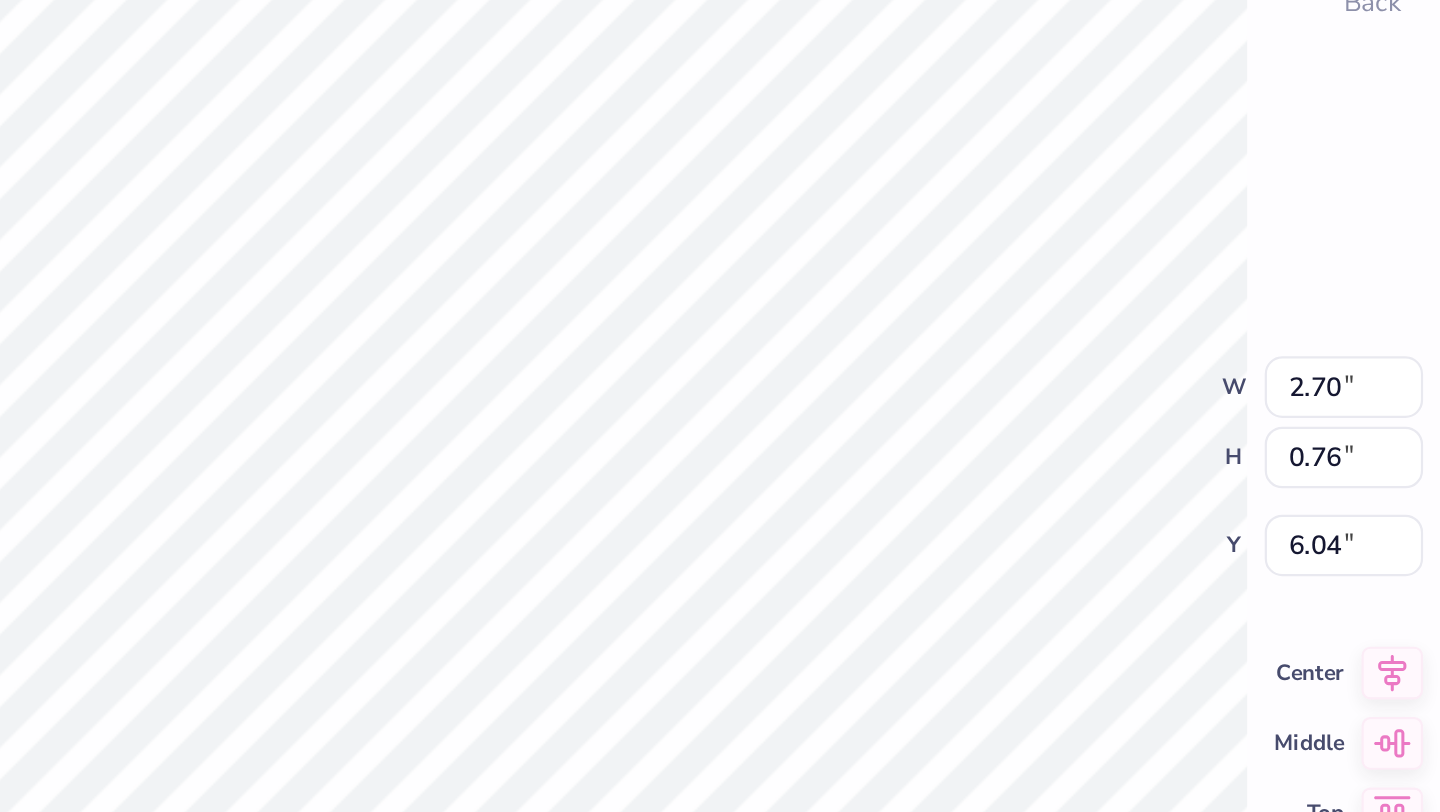 type on "2.87" 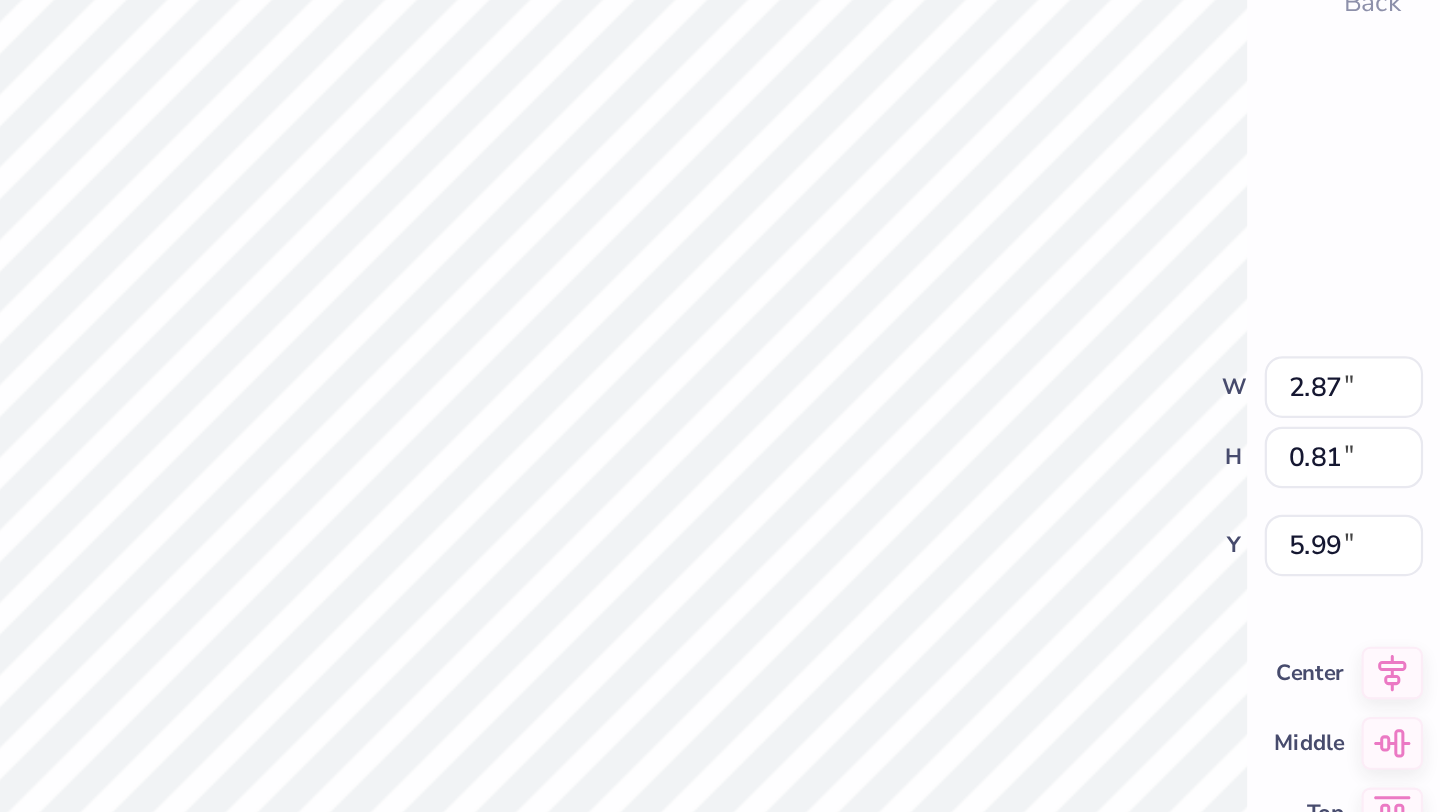 type on "6.00" 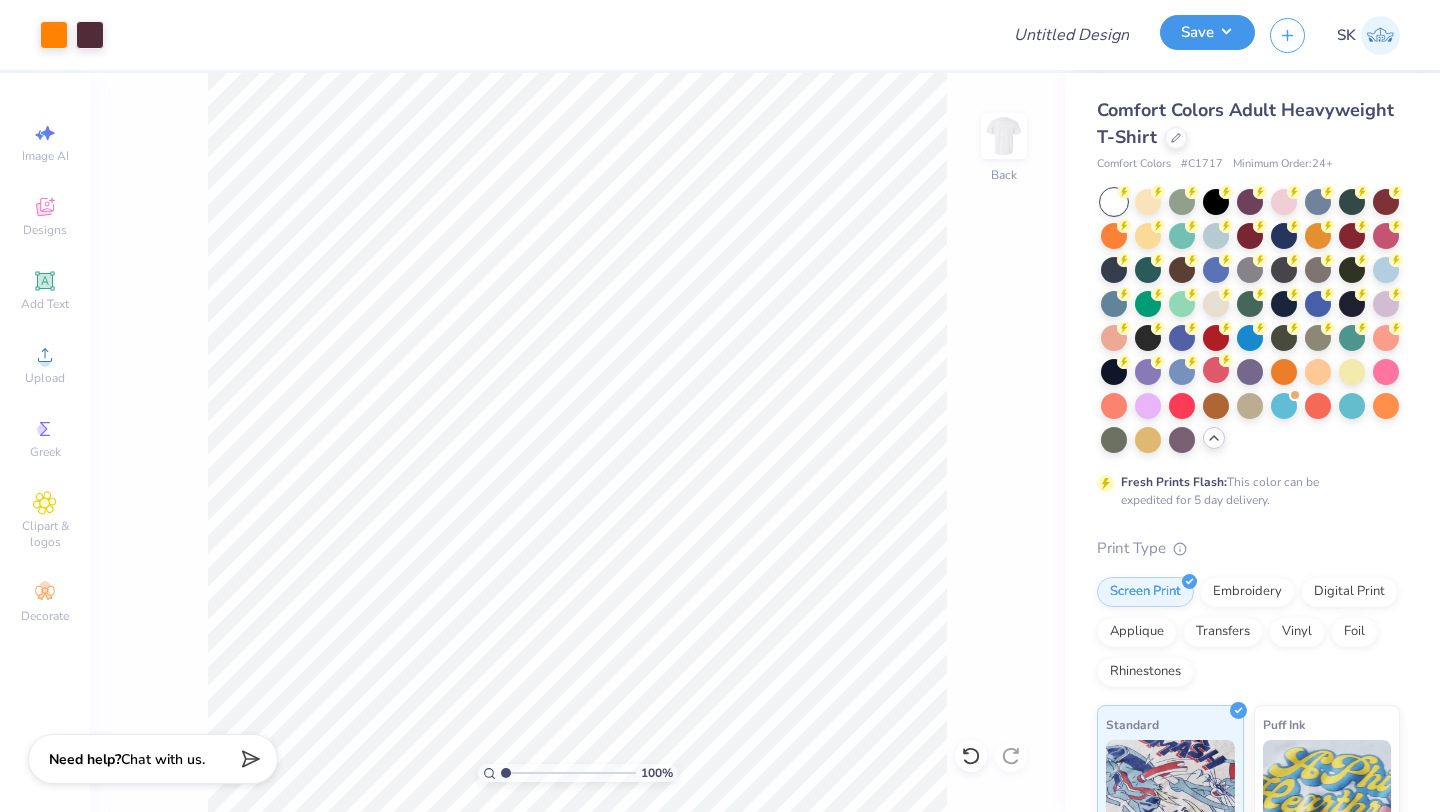click on "Save" at bounding box center (1207, 32) 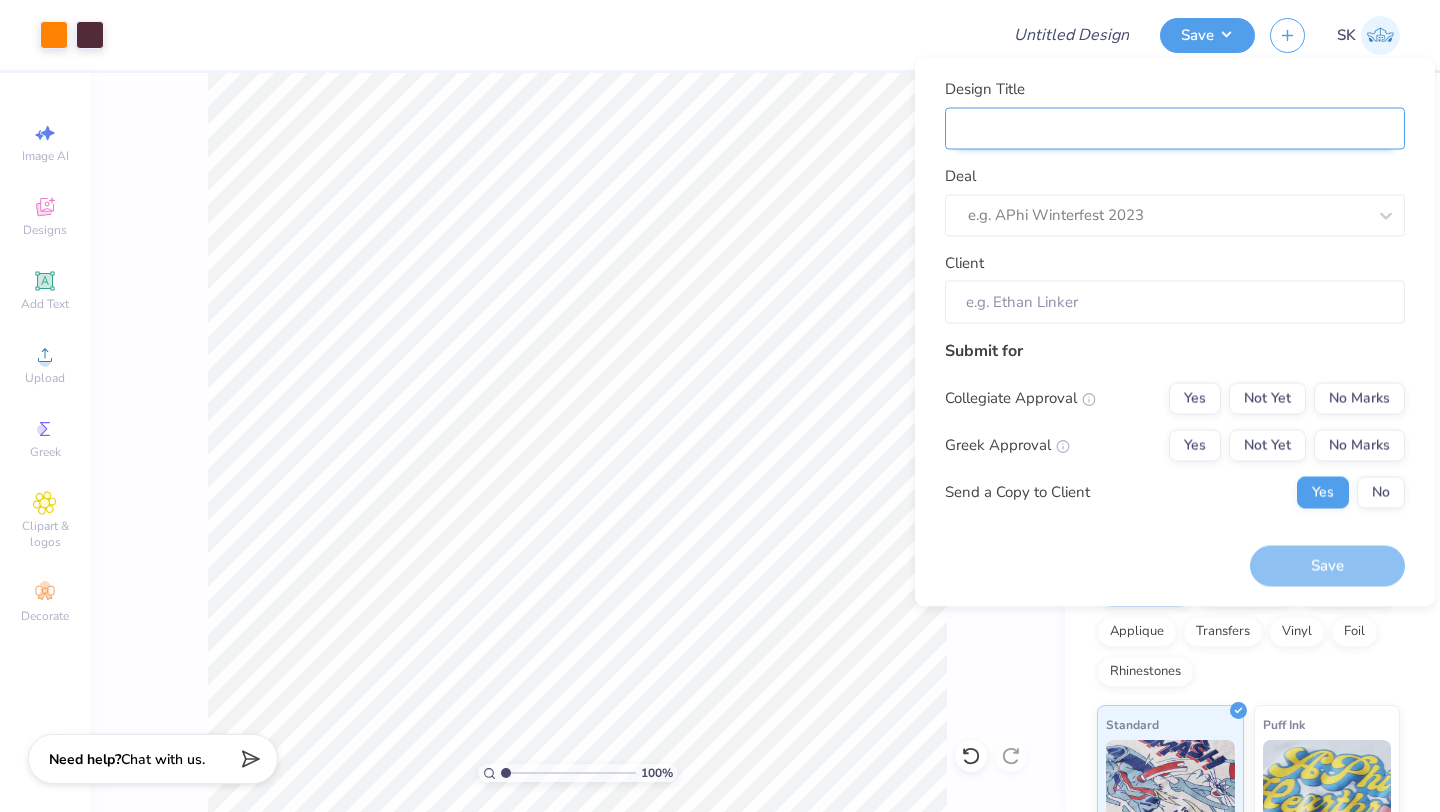 click on "Design Title" at bounding box center (1175, 128) 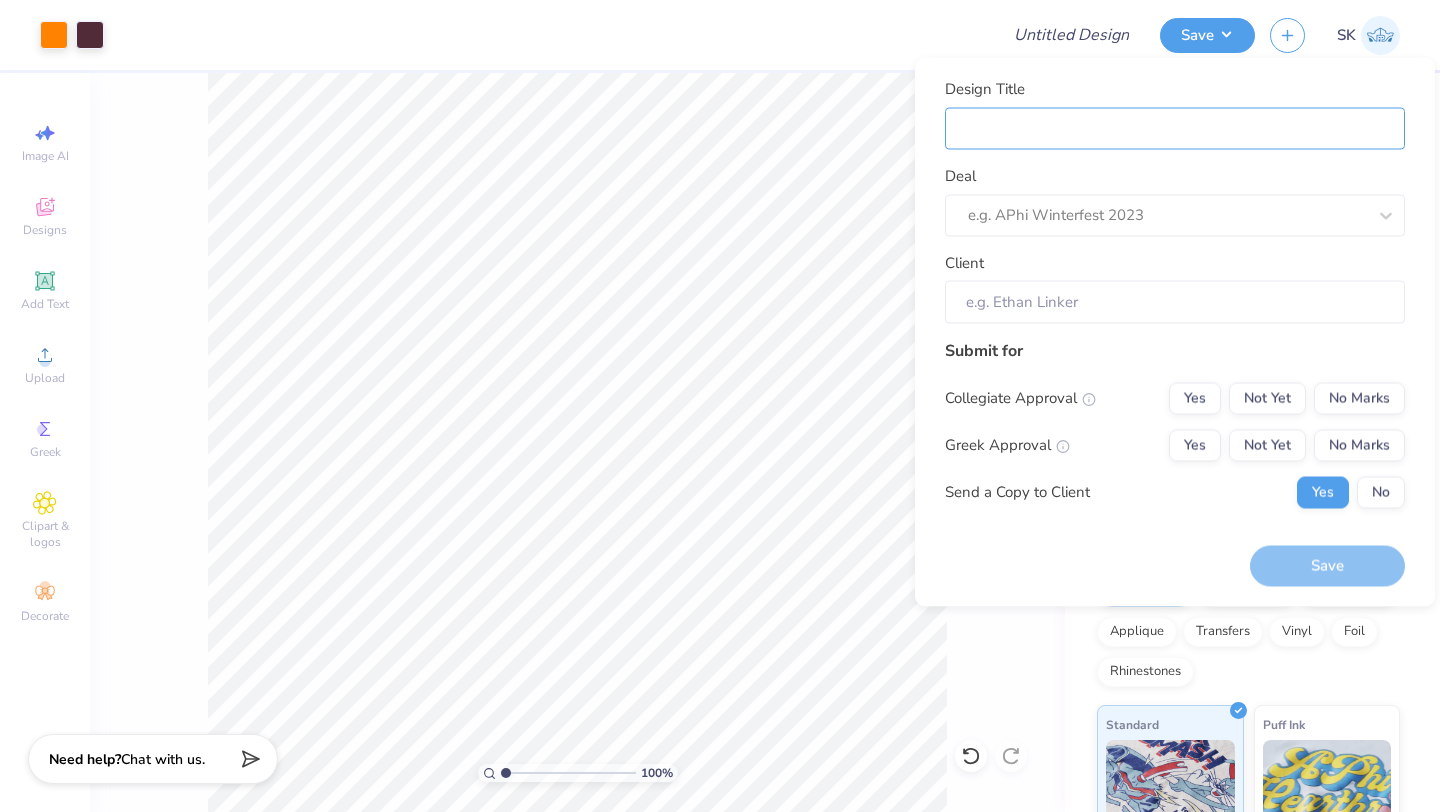 type on "Bianca Jewlers Tank" 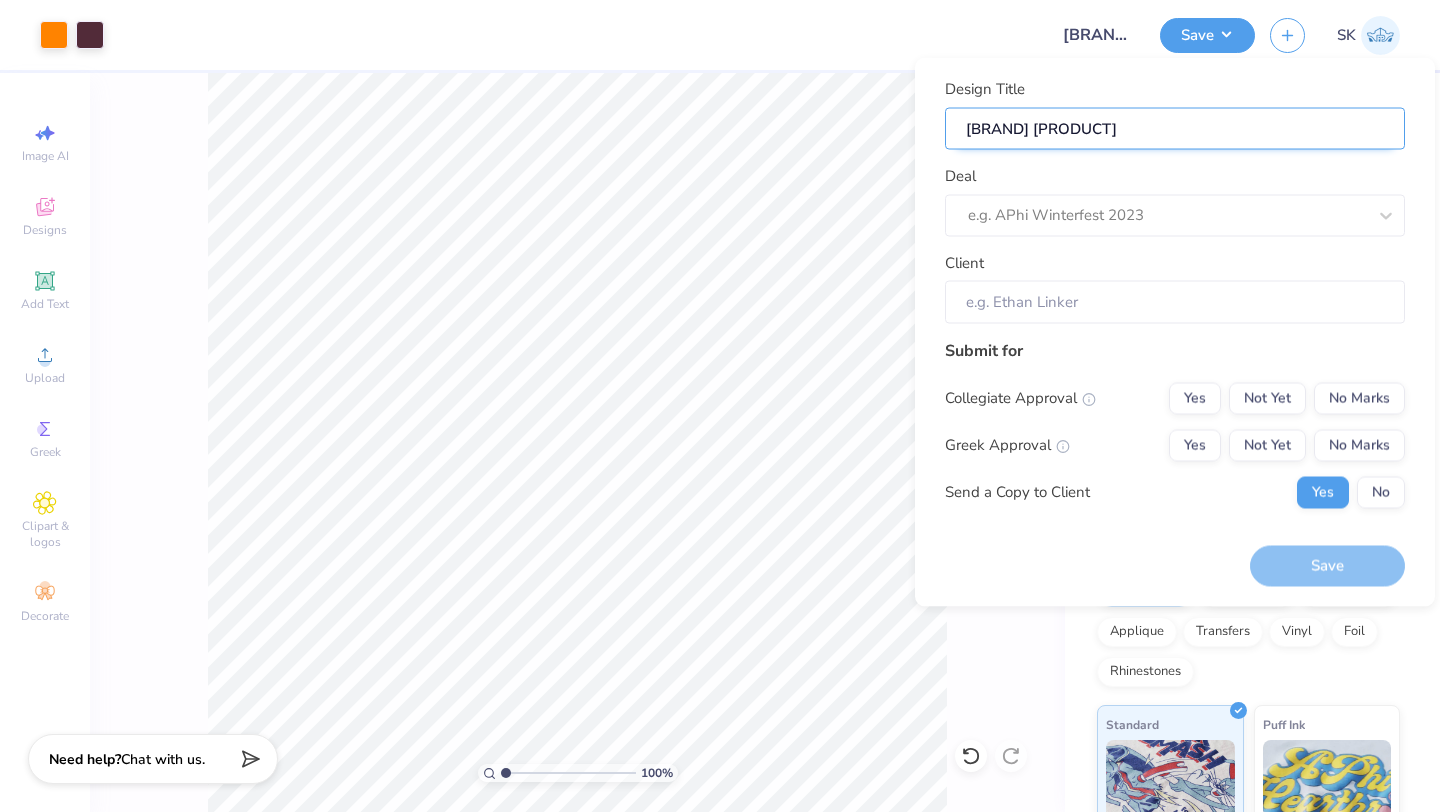 click on "Bianca Jewlers Tank" at bounding box center (1175, 128) 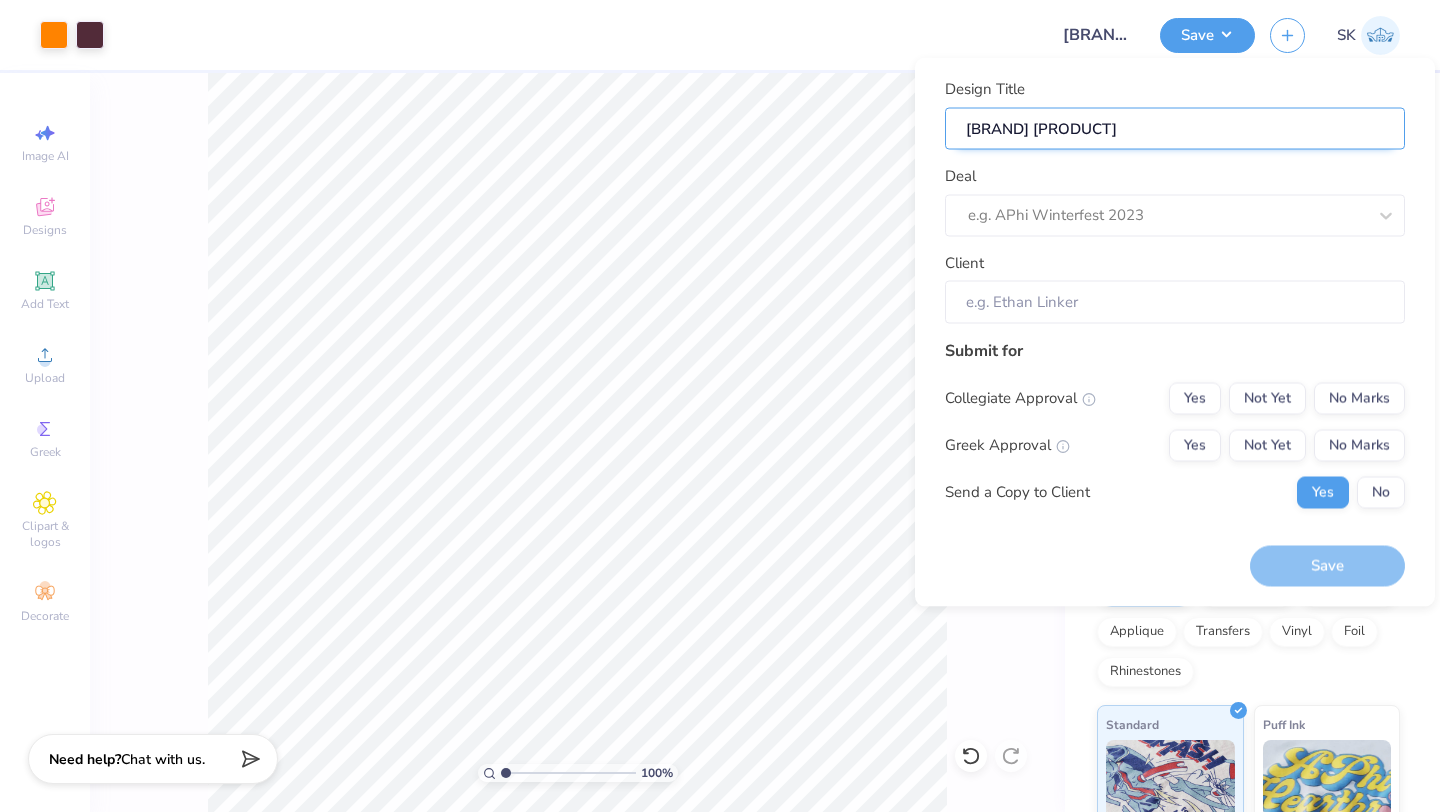 click on "Bianca Jewlers T-SHirt" at bounding box center [1175, 128] 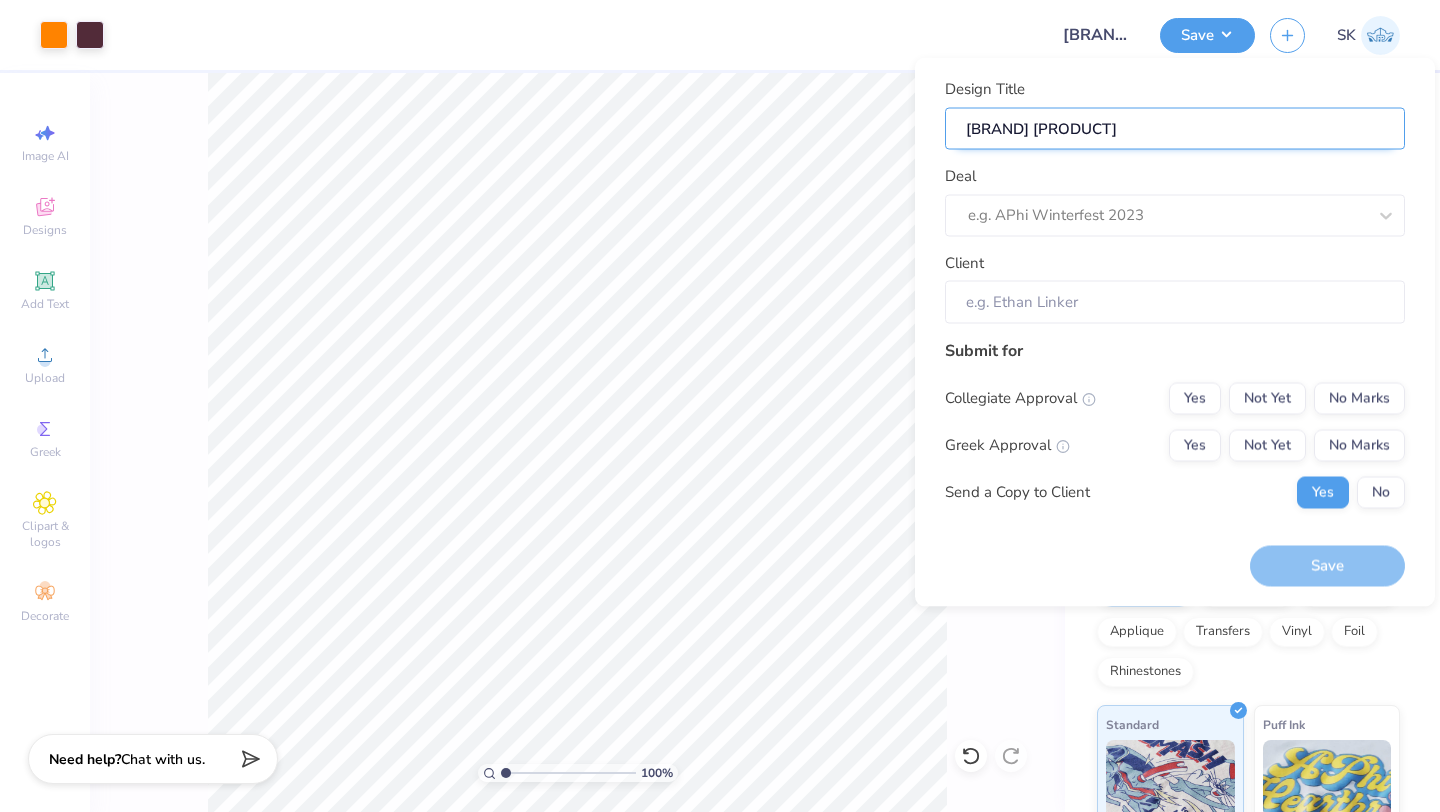 type on "Bianca Jewlers T-Shirt" 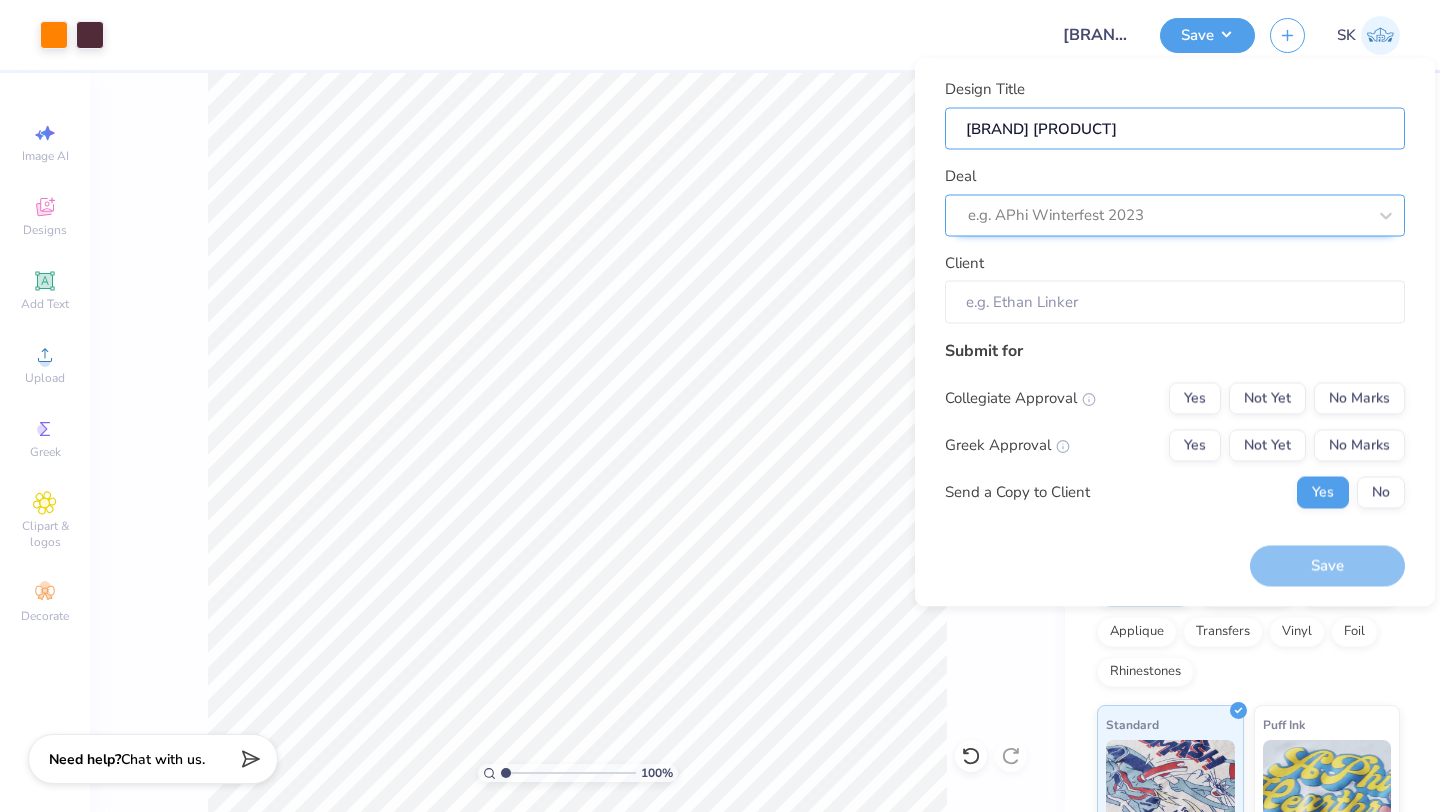type on "Bianca Jewlers T-Shirt" 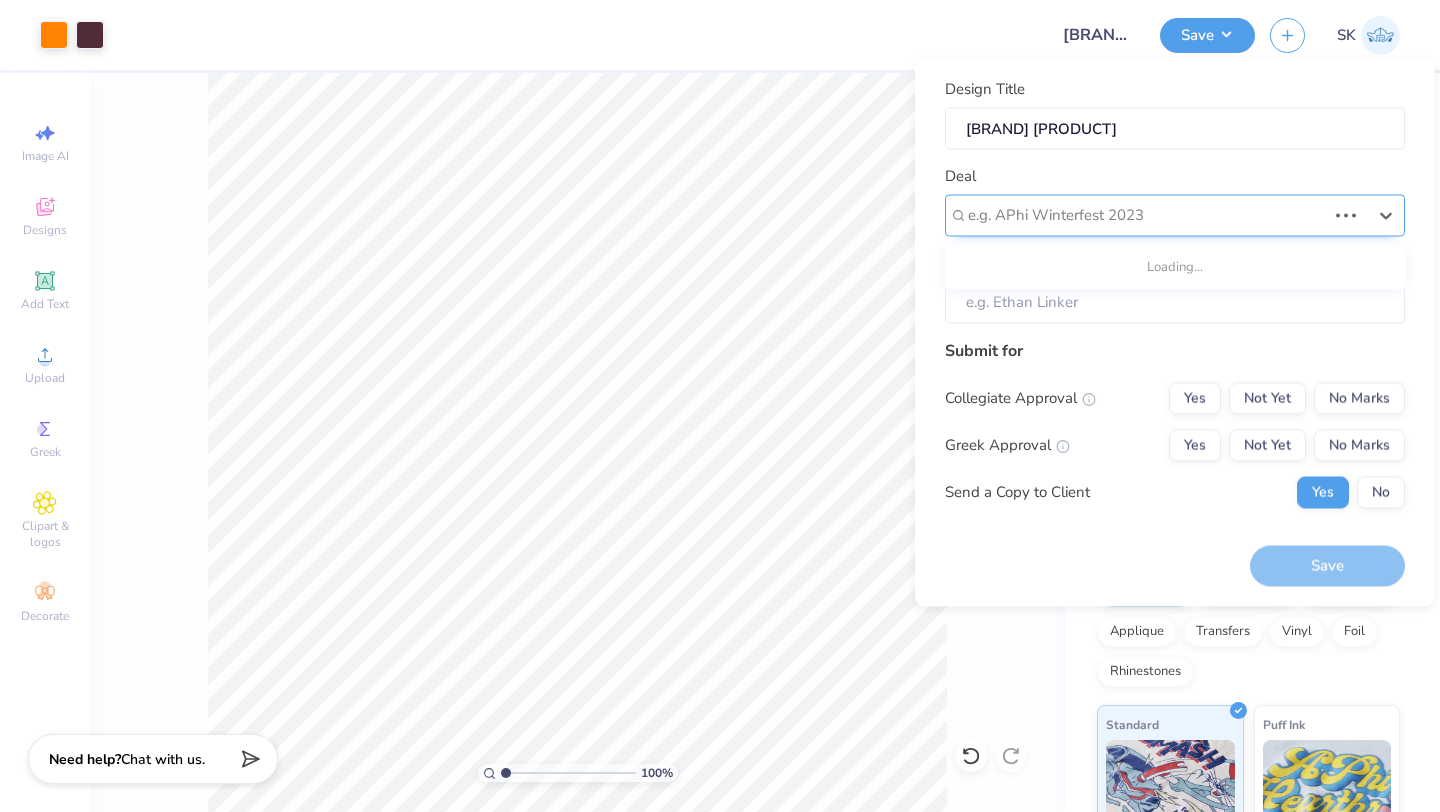 click at bounding box center [1147, 215] 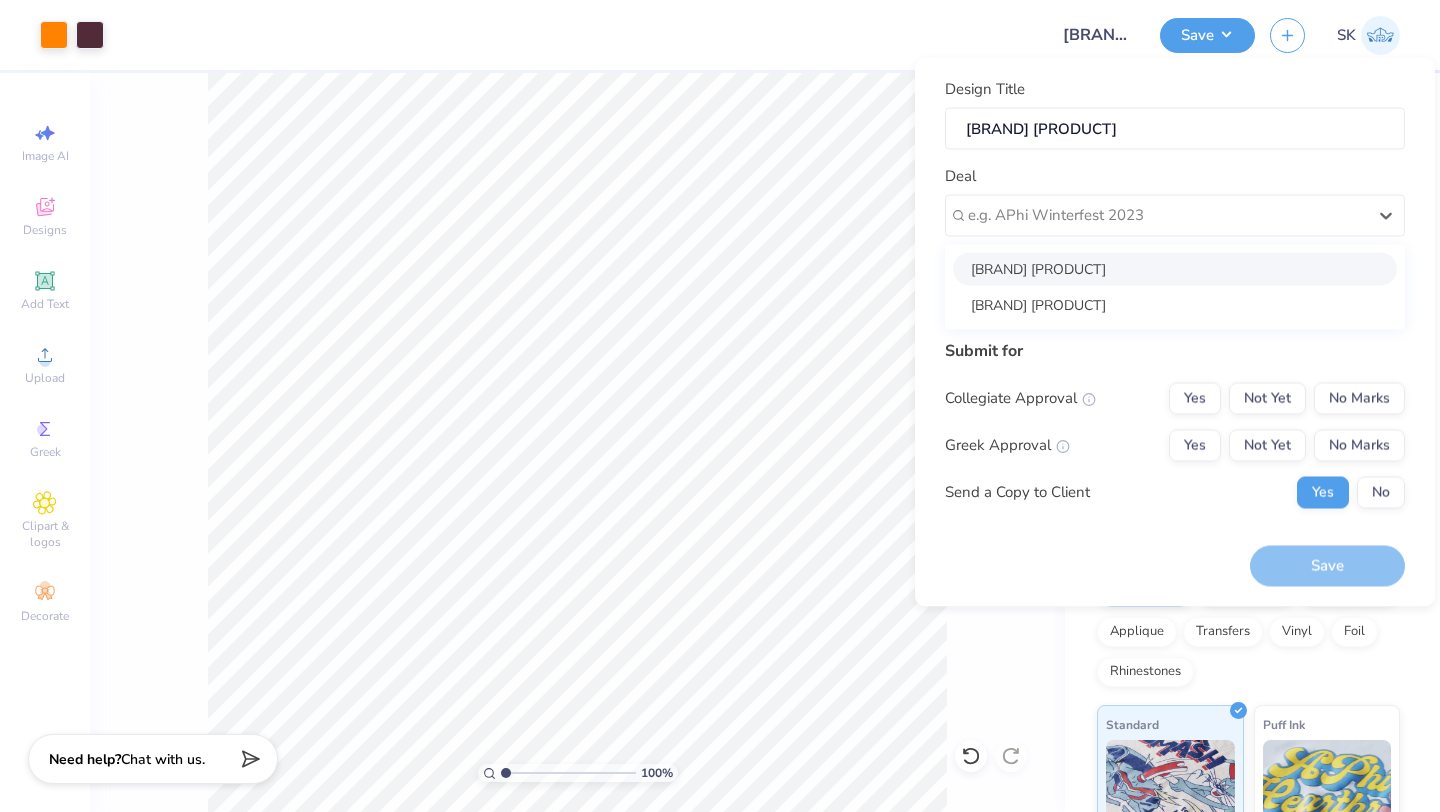 click on "Bianca Jewlers T-shirt merch" at bounding box center [1175, 268] 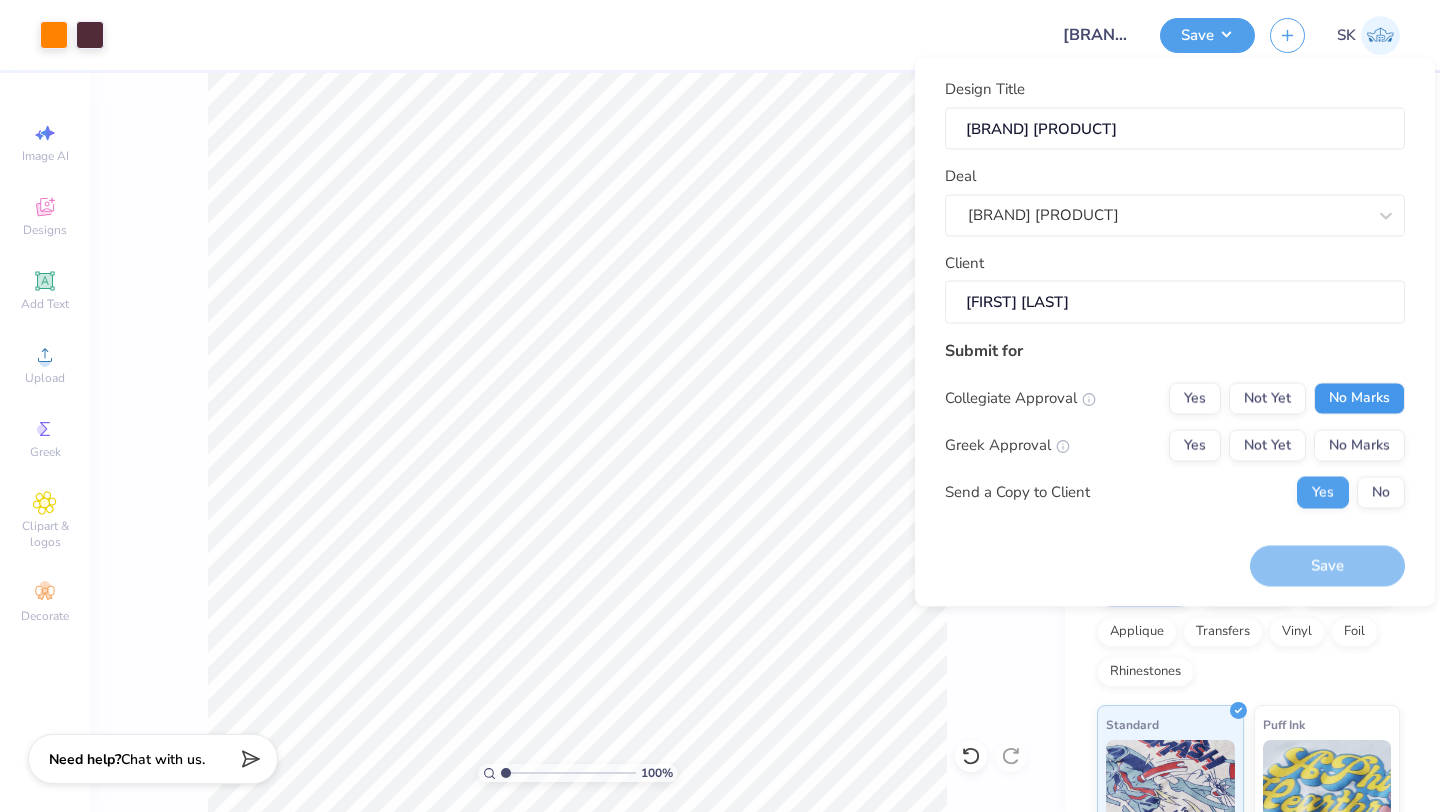 click on "No Marks" at bounding box center [1359, 398] 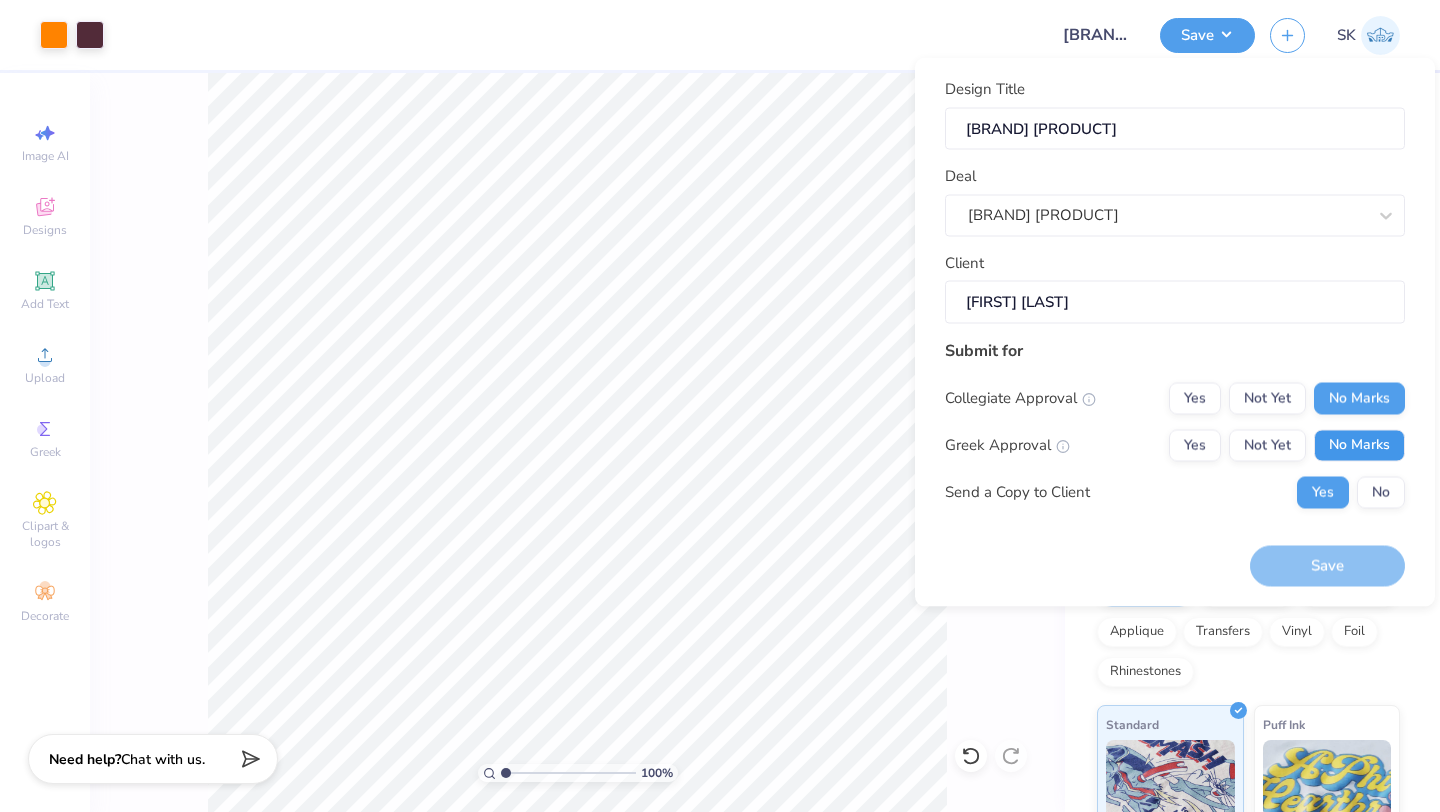 click on "No Marks" at bounding box center (1359, 445) 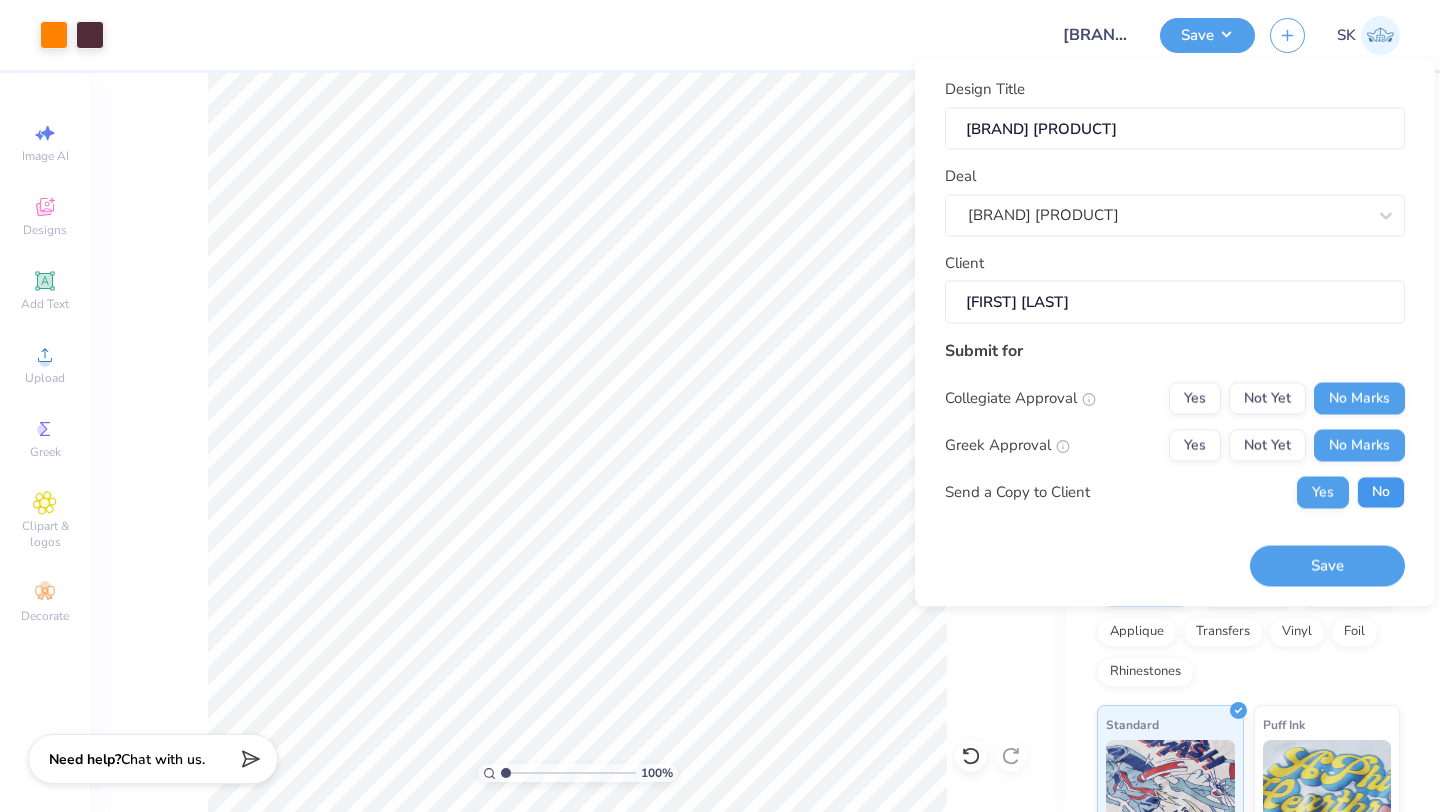 click on "No" at bounding box center [1381, 492] 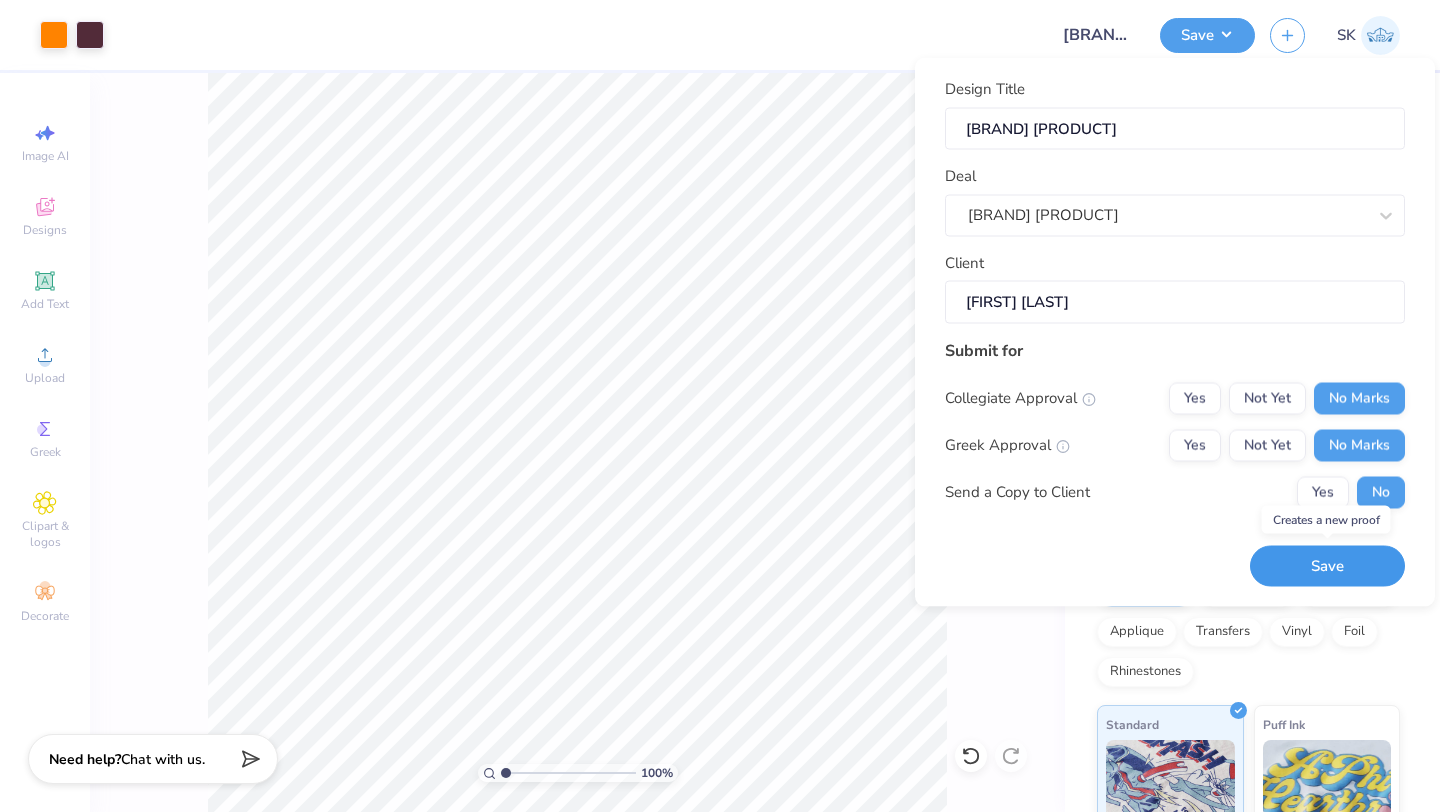 click on "Save" at bounding box center [1327, 566] 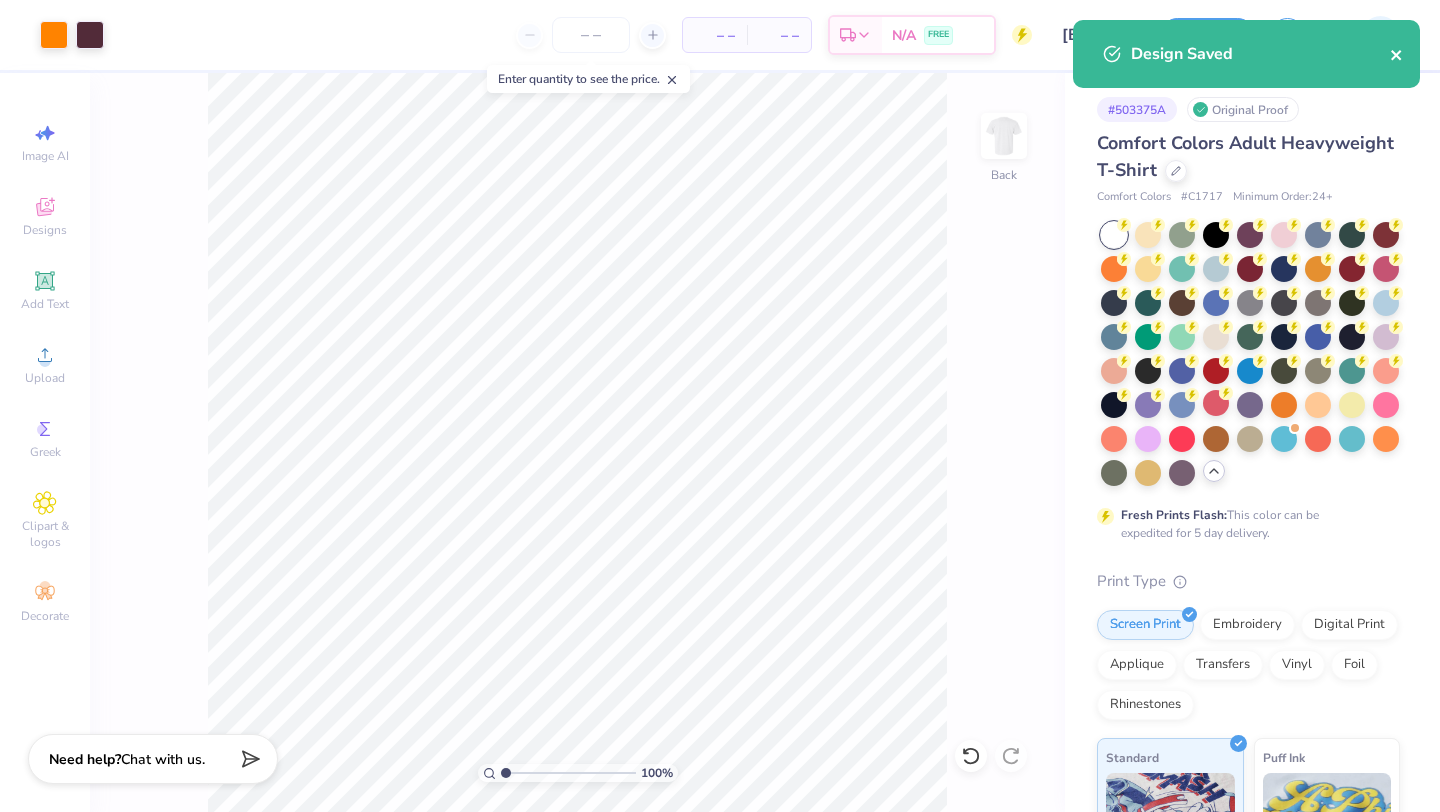 click 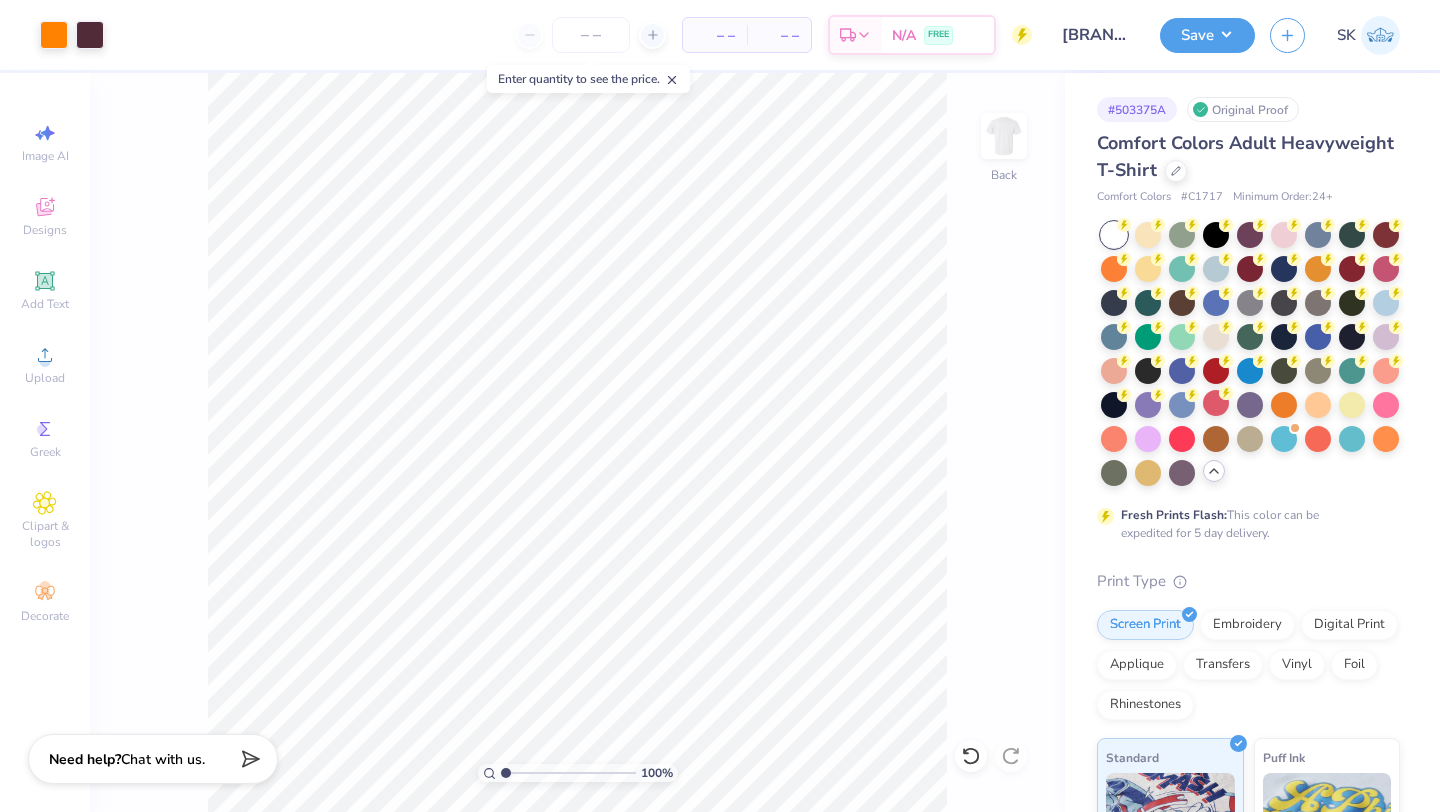 click at bounding box center (1380, 35) 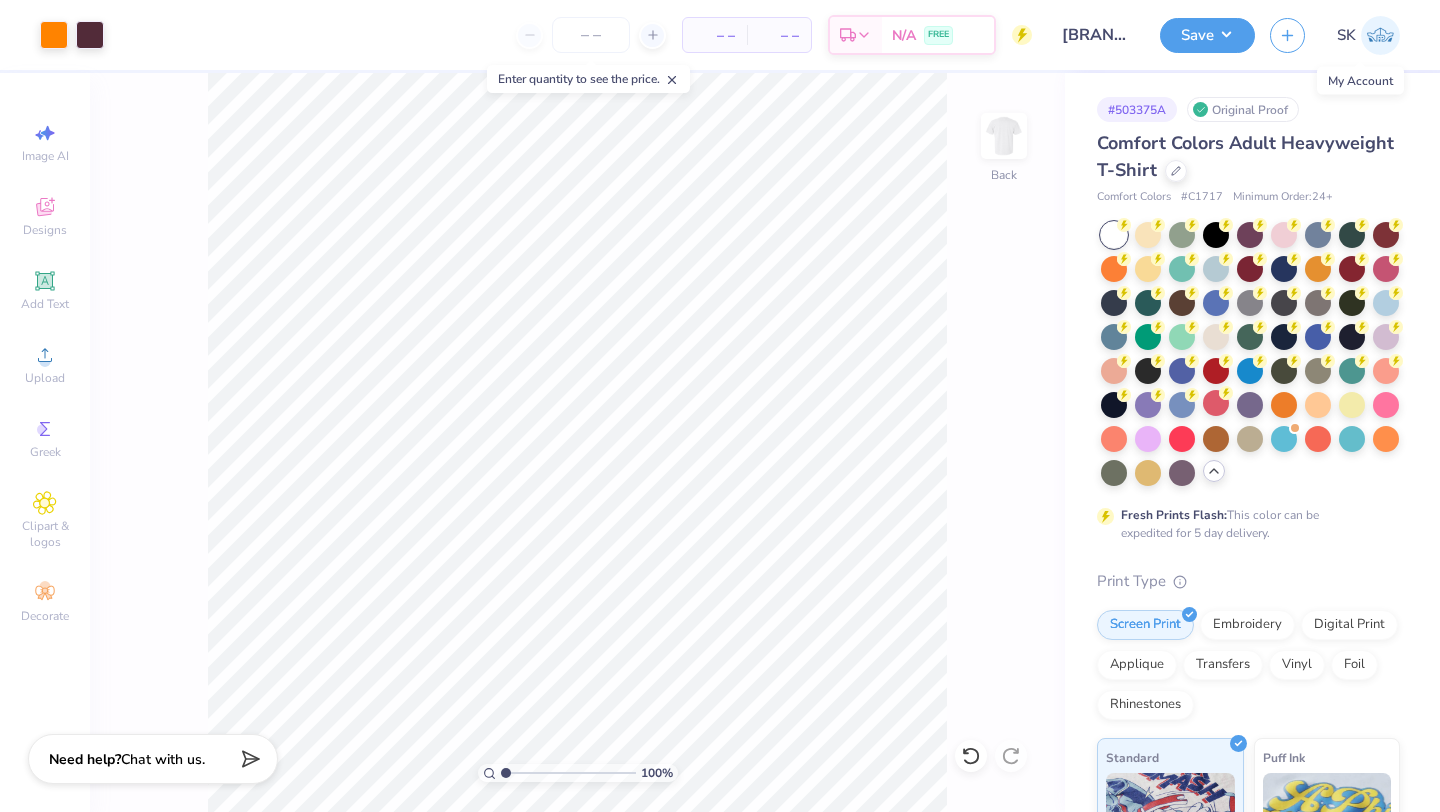 click at bounding box center (1380, 35) 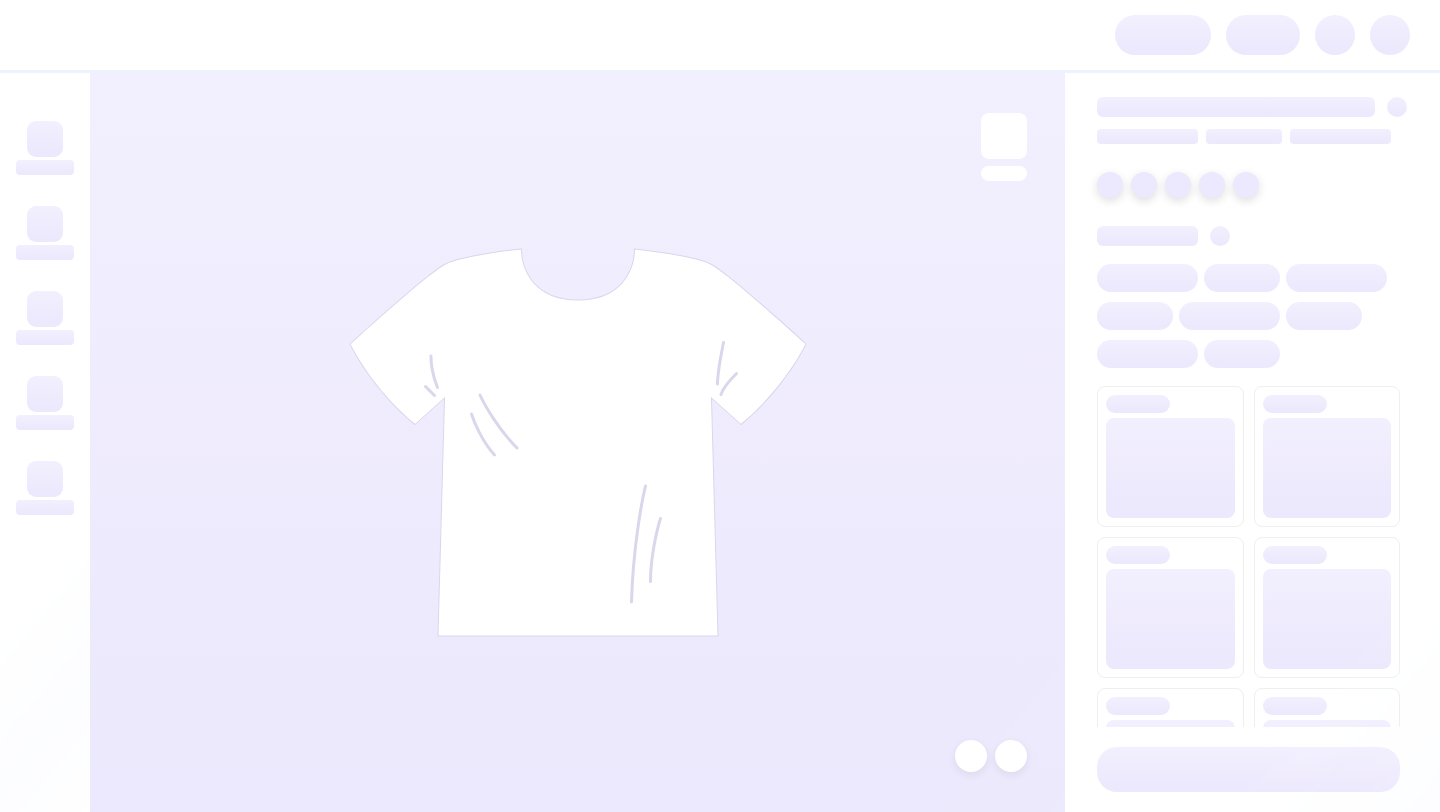 scroll, scrollTop: 0, scrollLeft: 0, axis: both 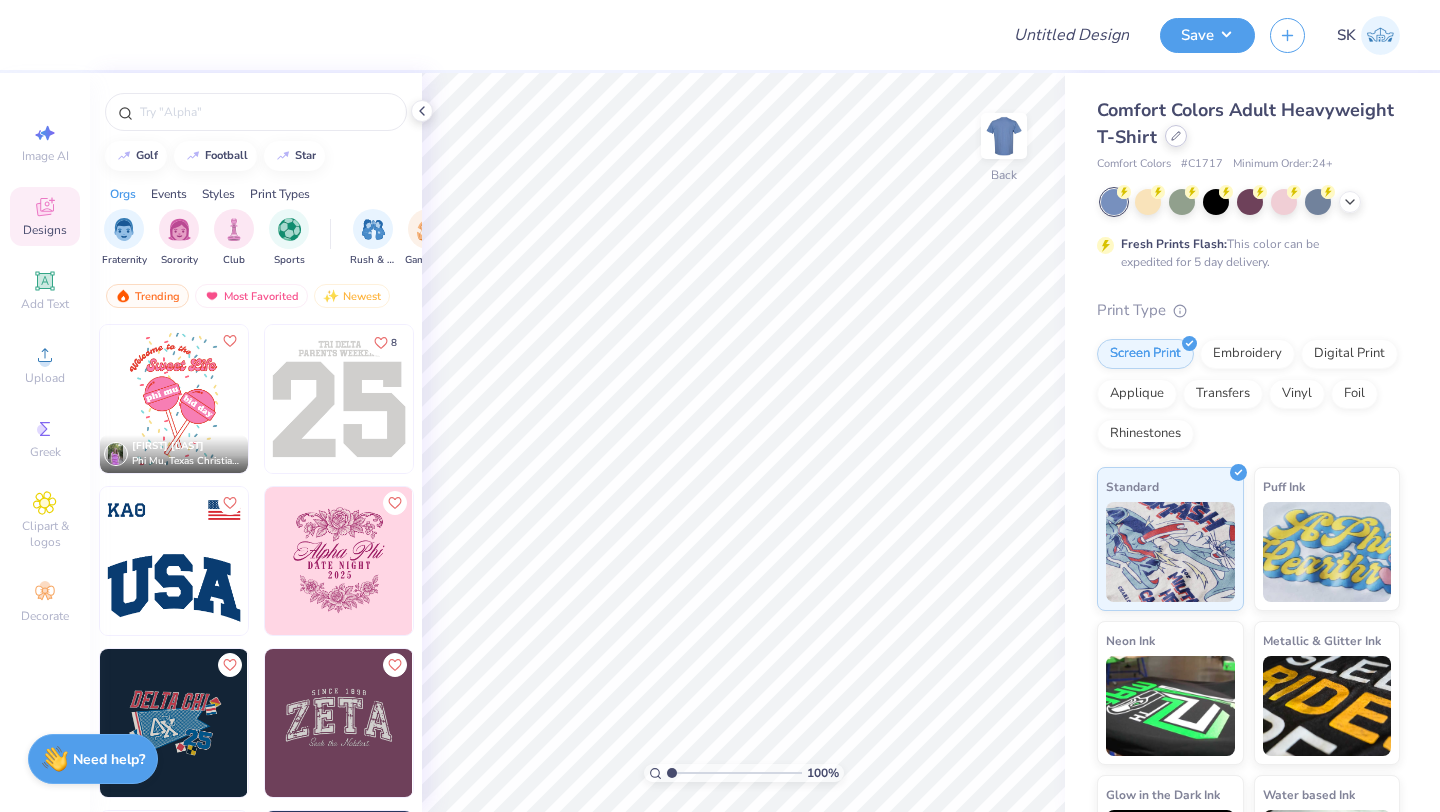 click 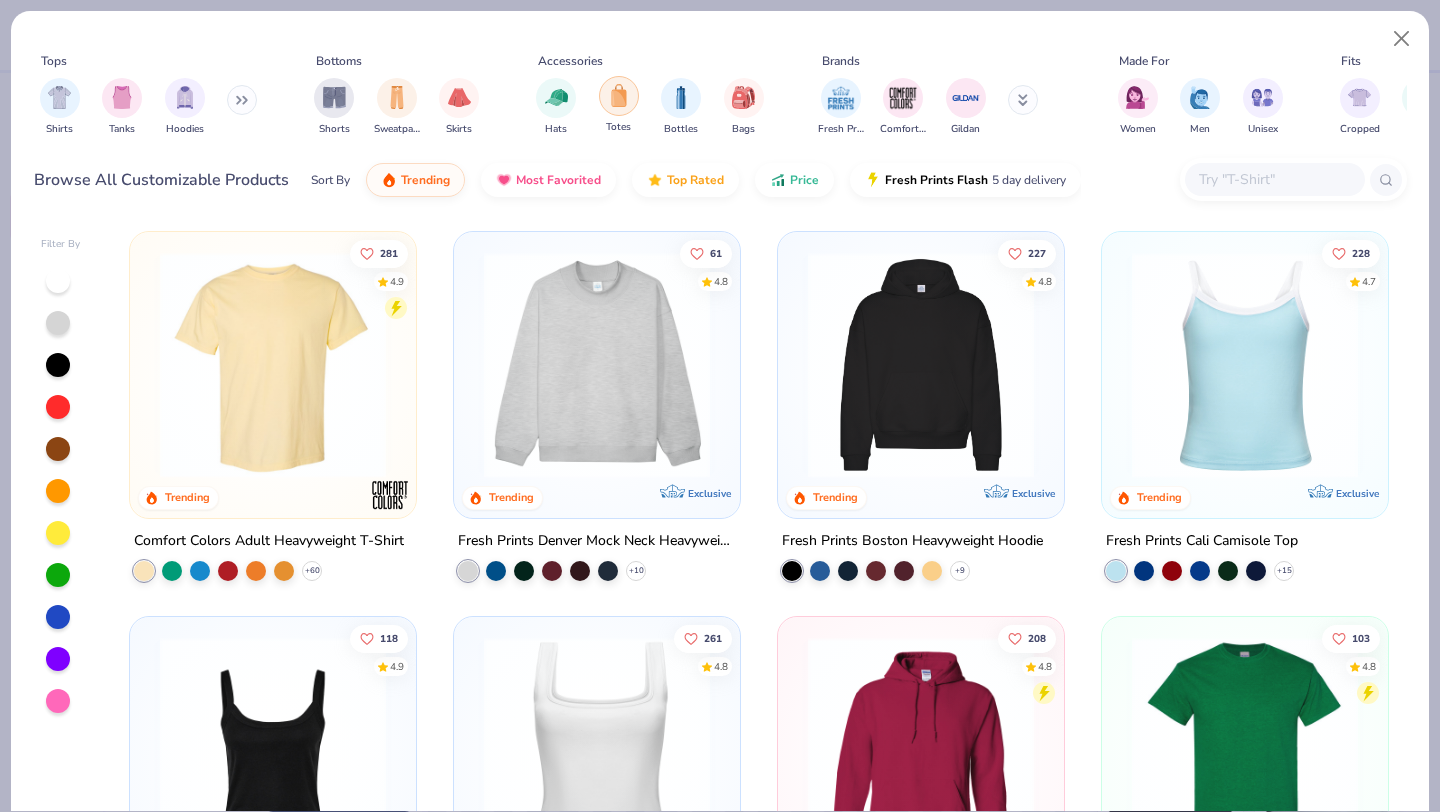 click at bounding box center [619, 95] 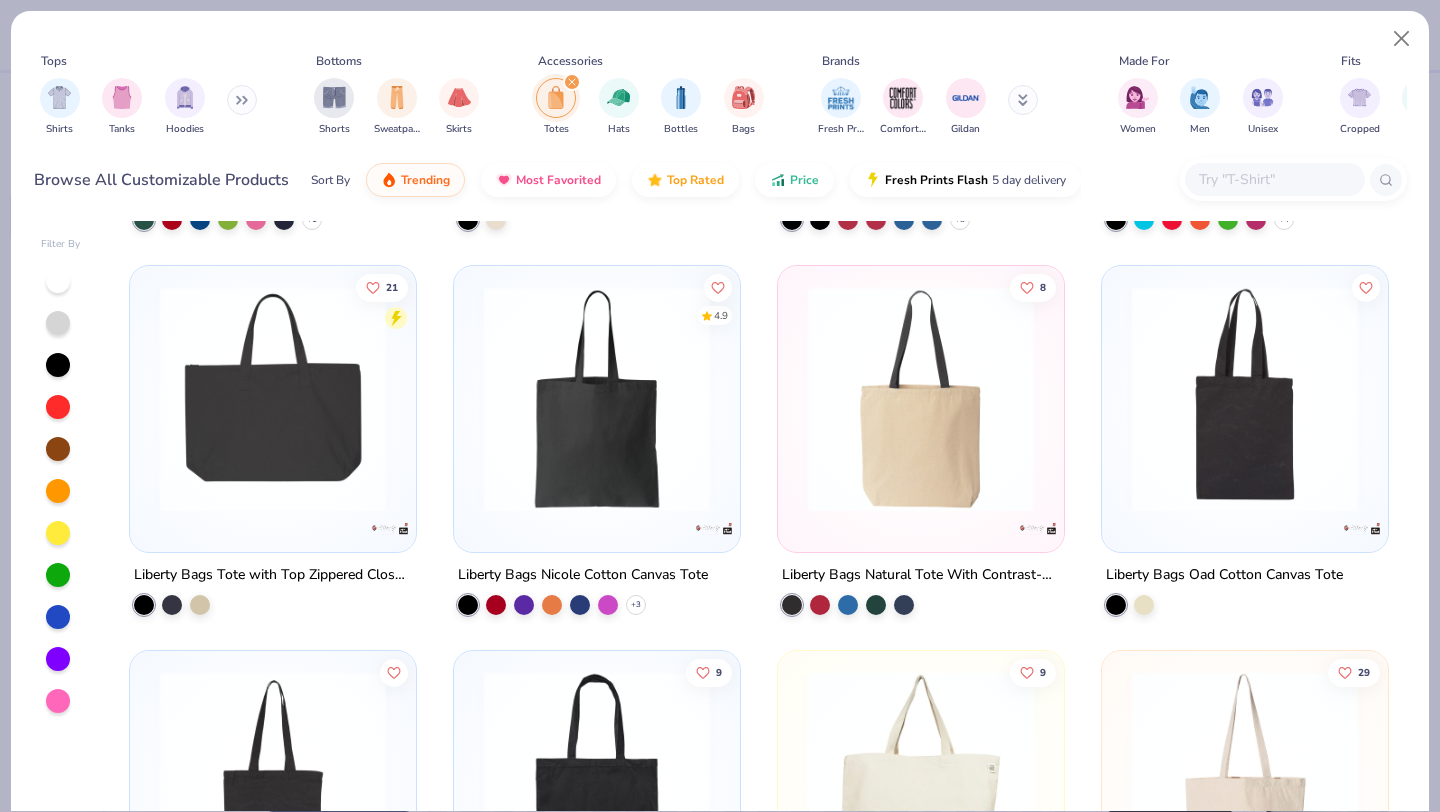 scroll, scrollTop: 0, scrollLeft: 0, axis: both 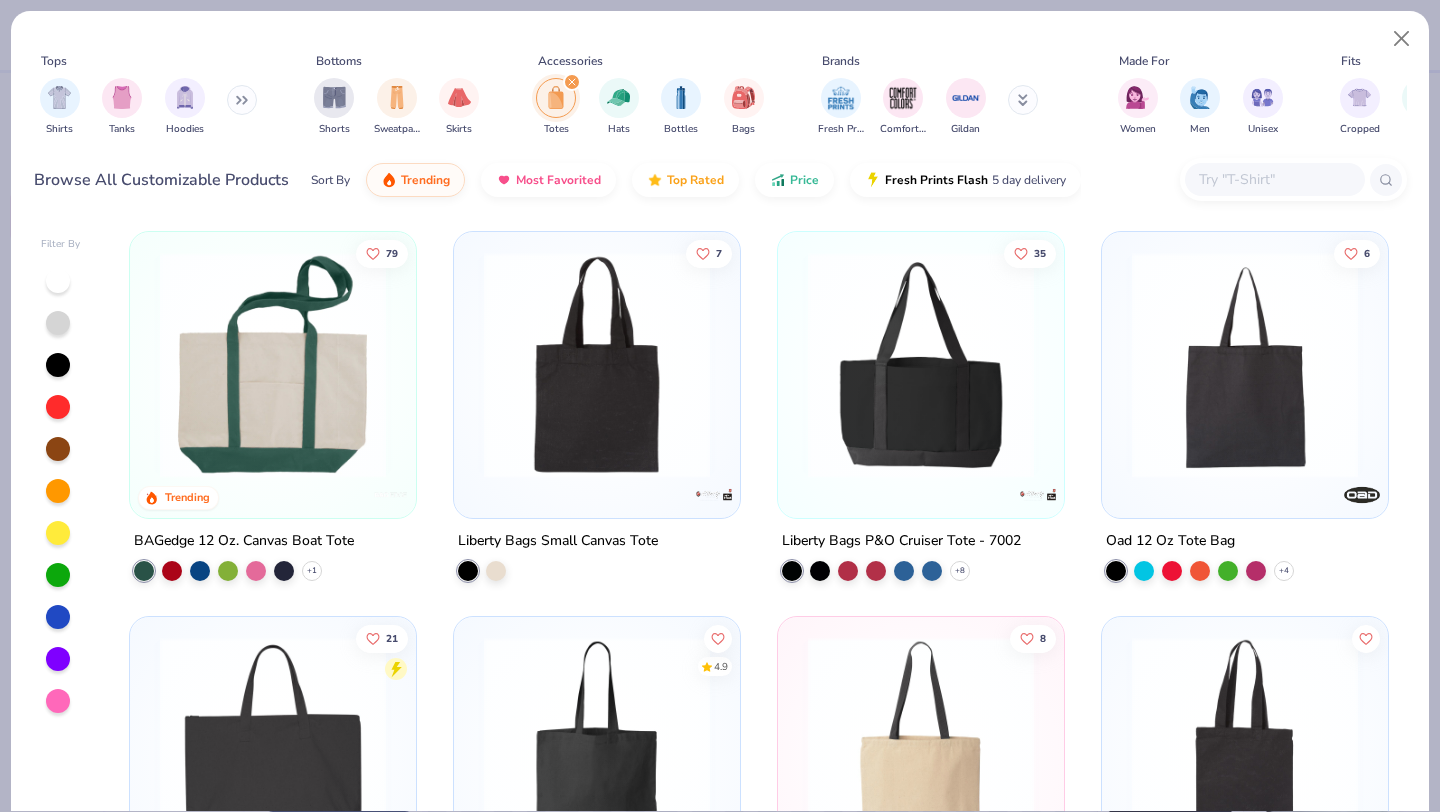 click at bounding box center [921, 365] 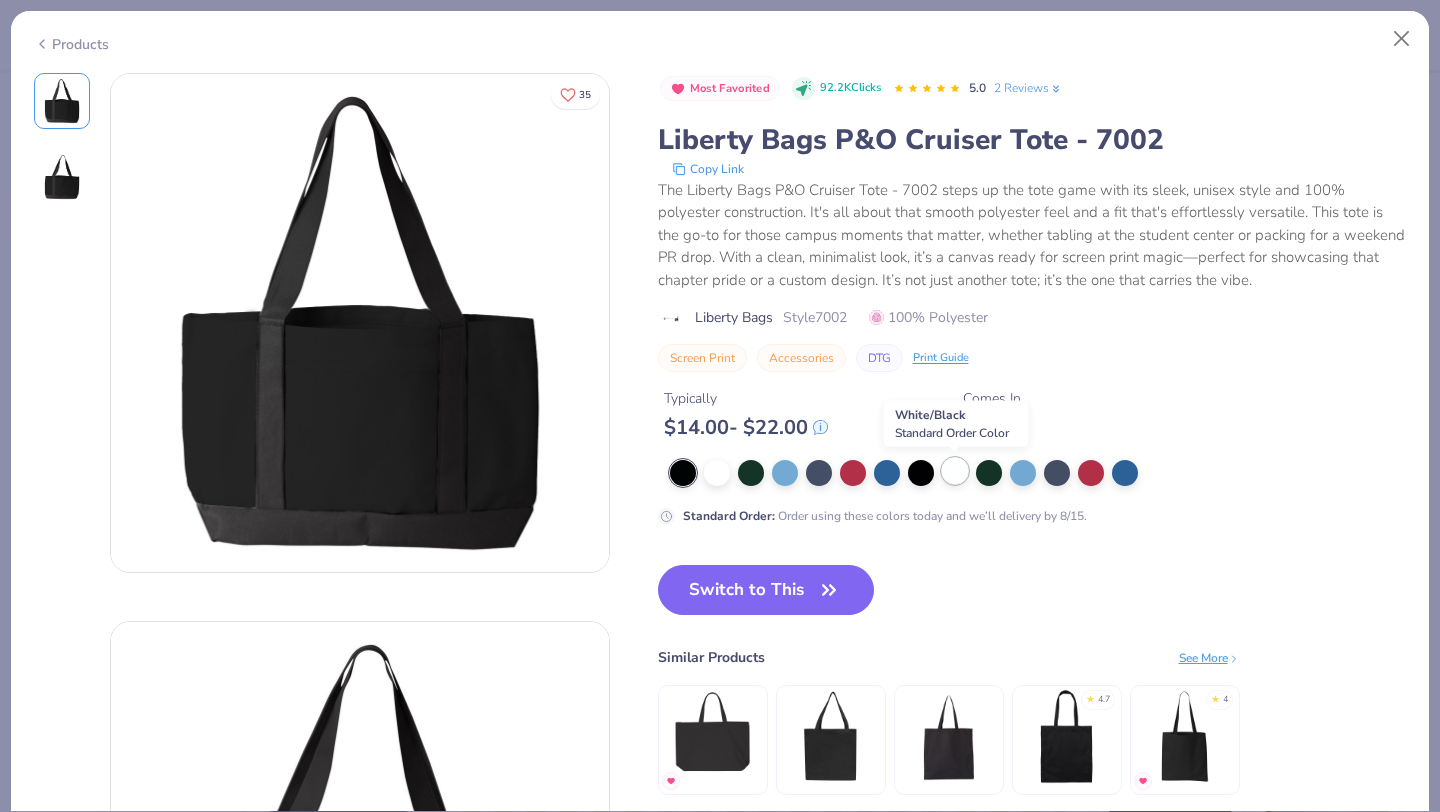 click at bounding box center [955, 471] 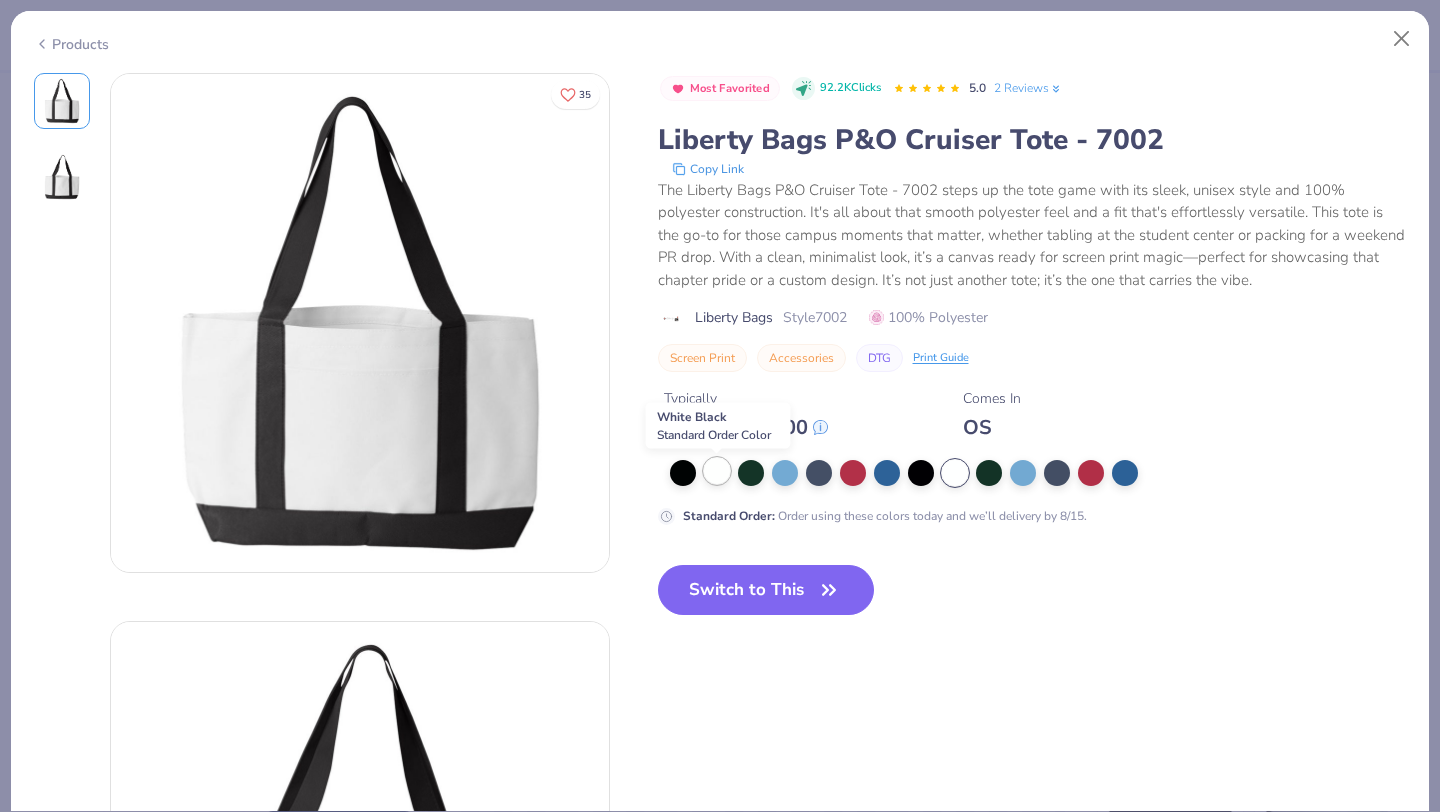 click at bounding box center [717, 471] 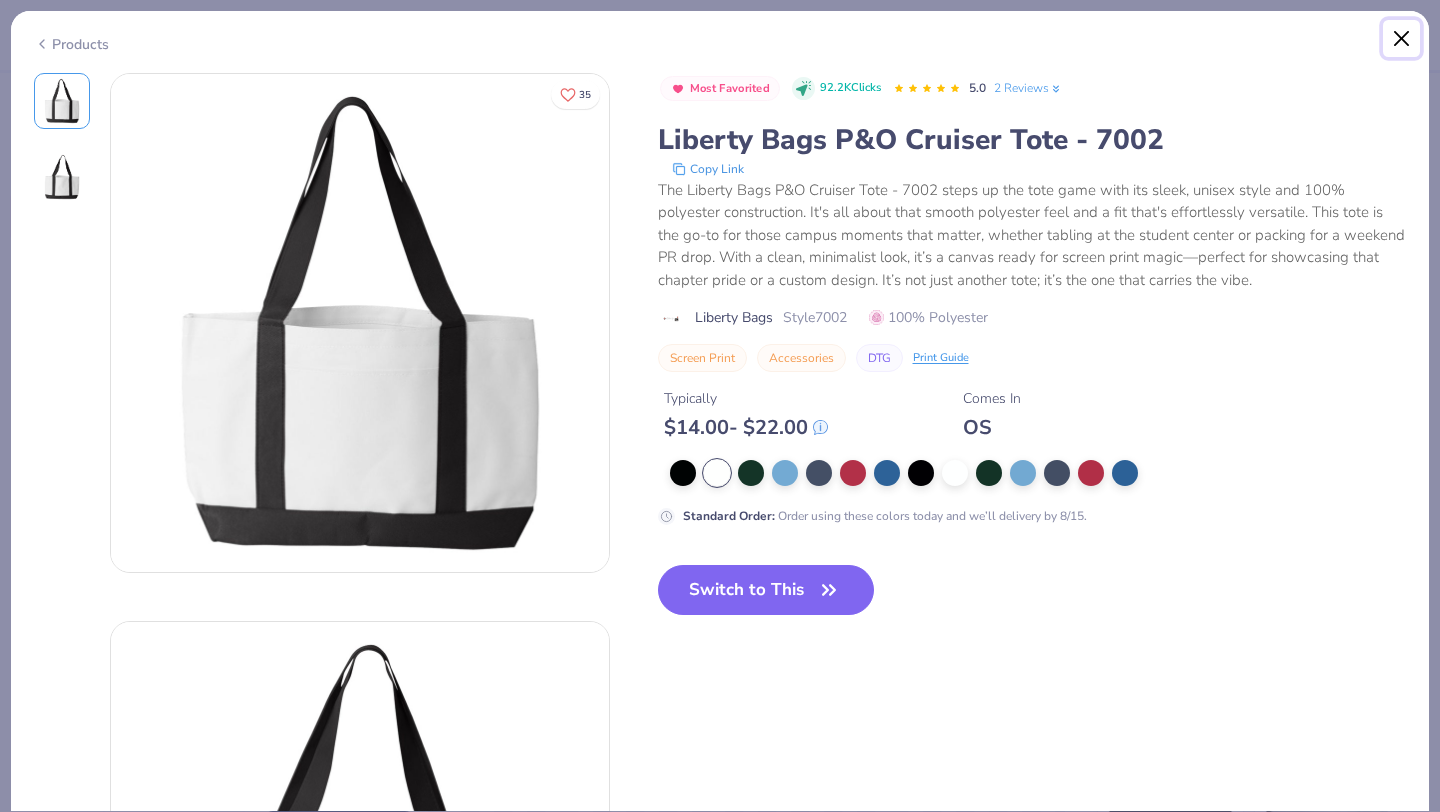 click at bounding box center [1402, 39] 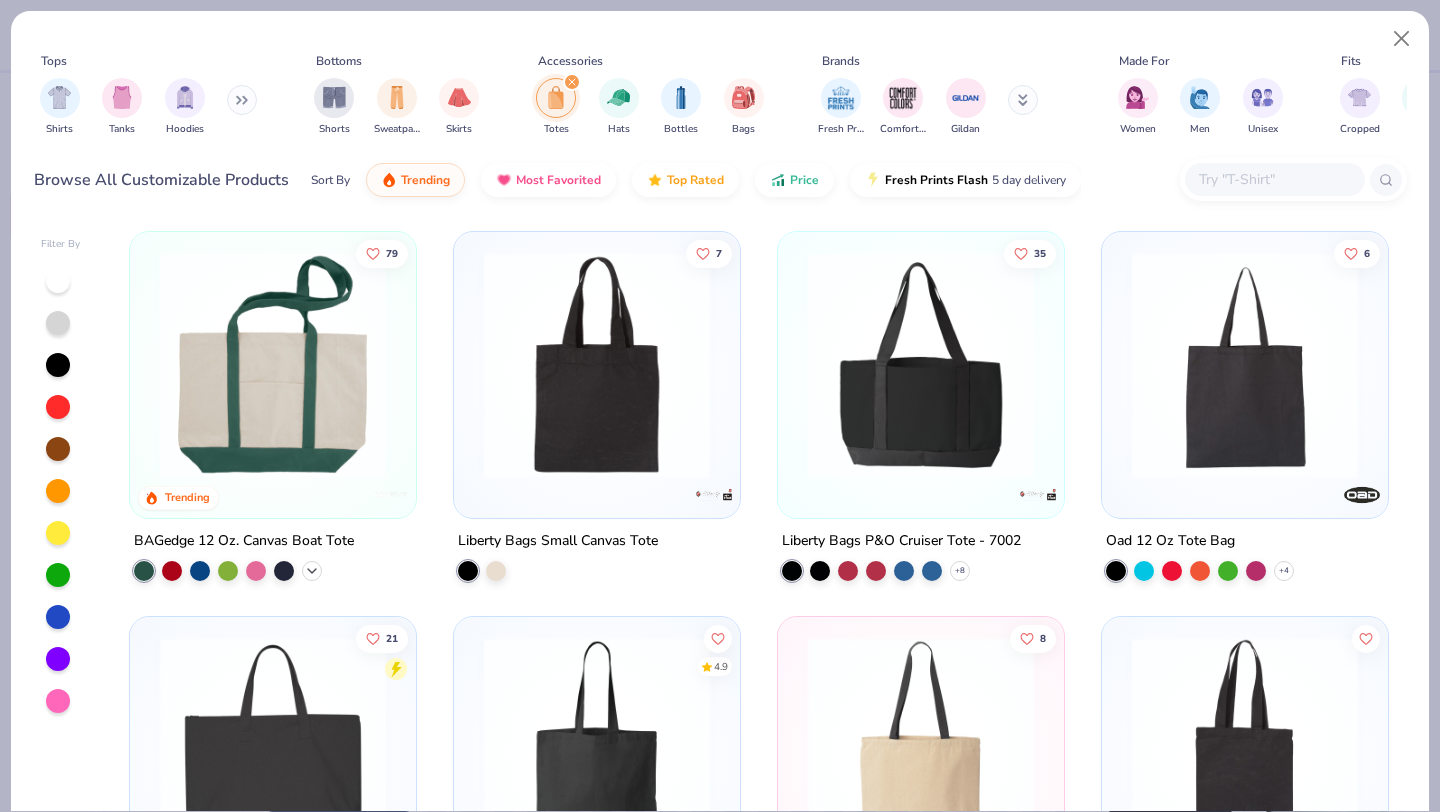 click 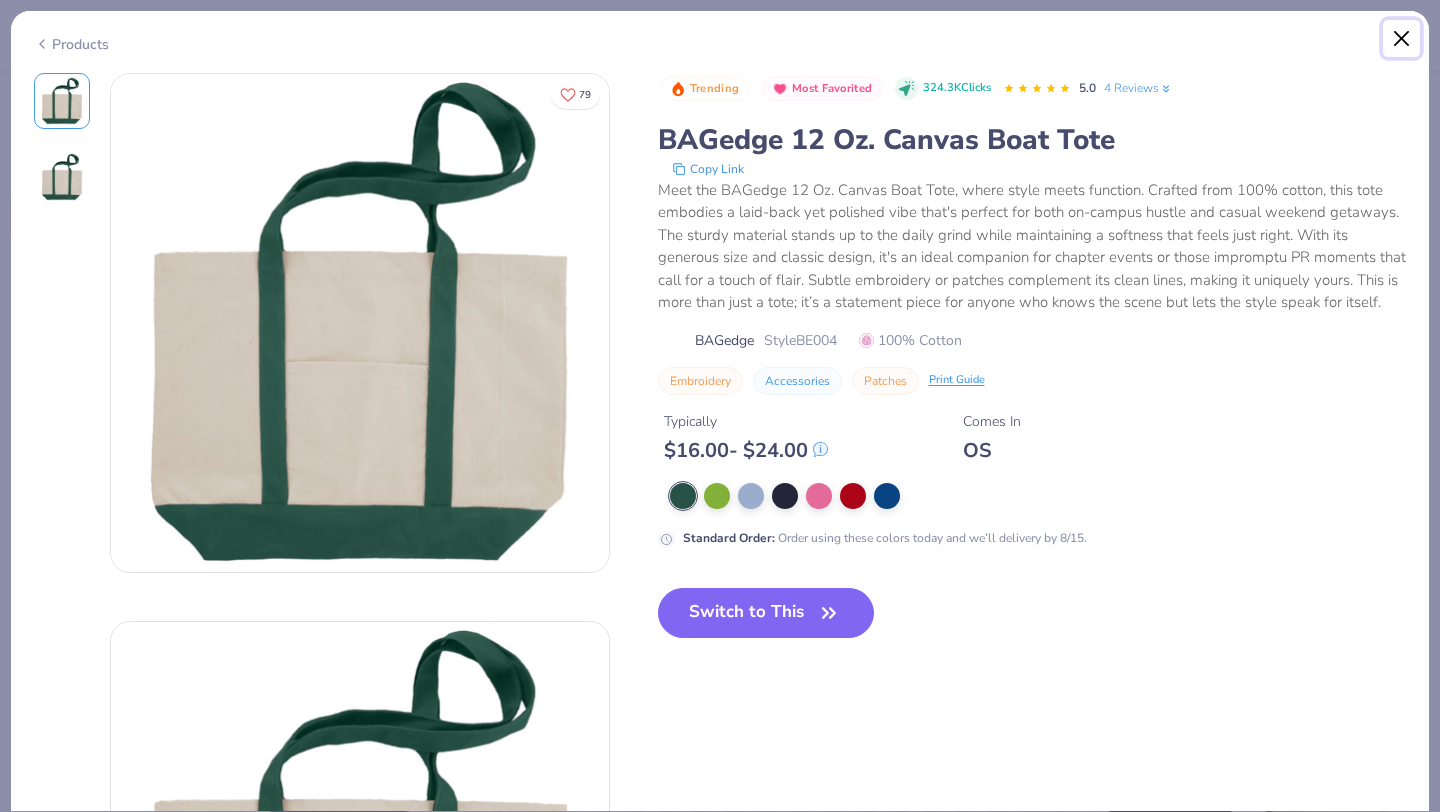 click at bounding box center (1402, 39) 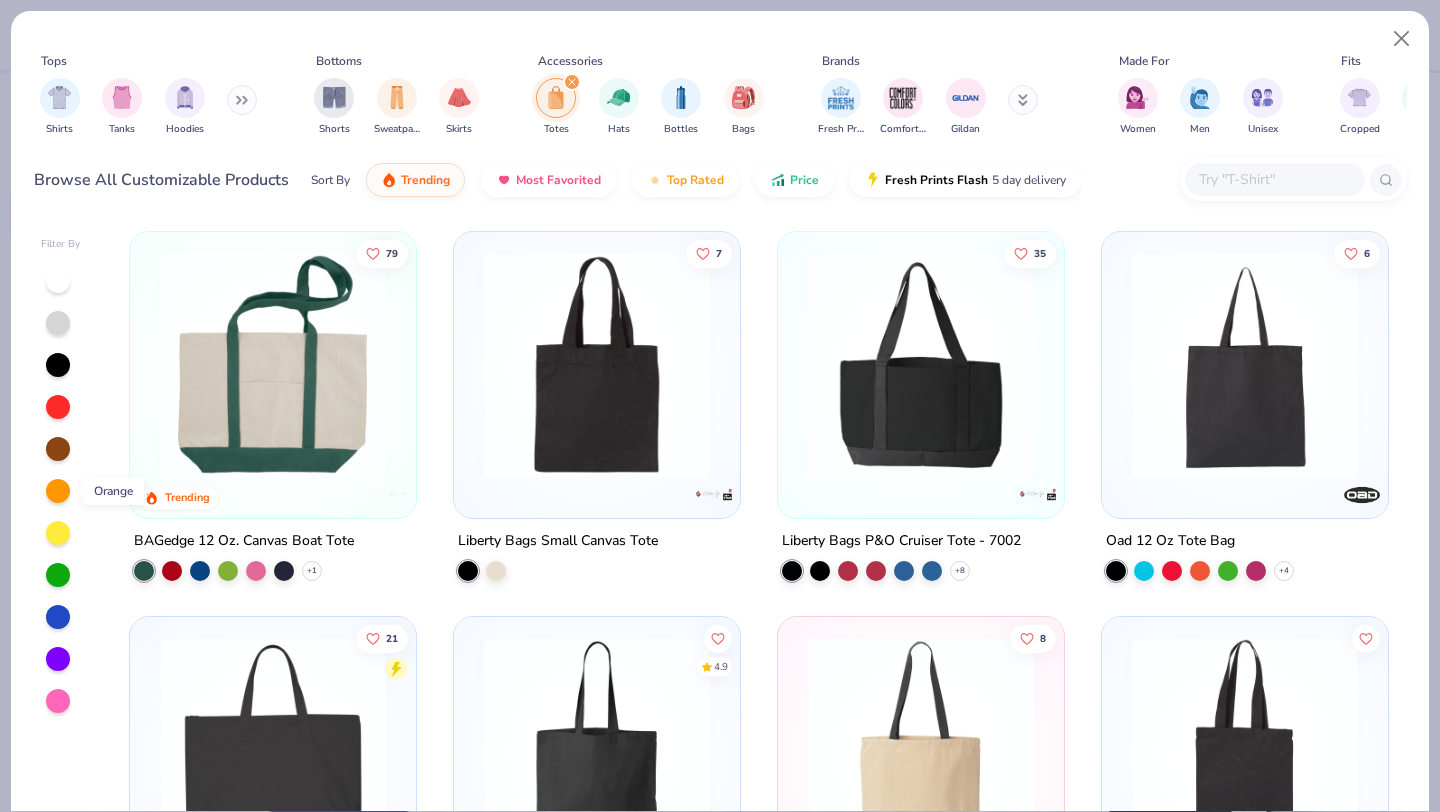 click at bounding box center (58, 491) 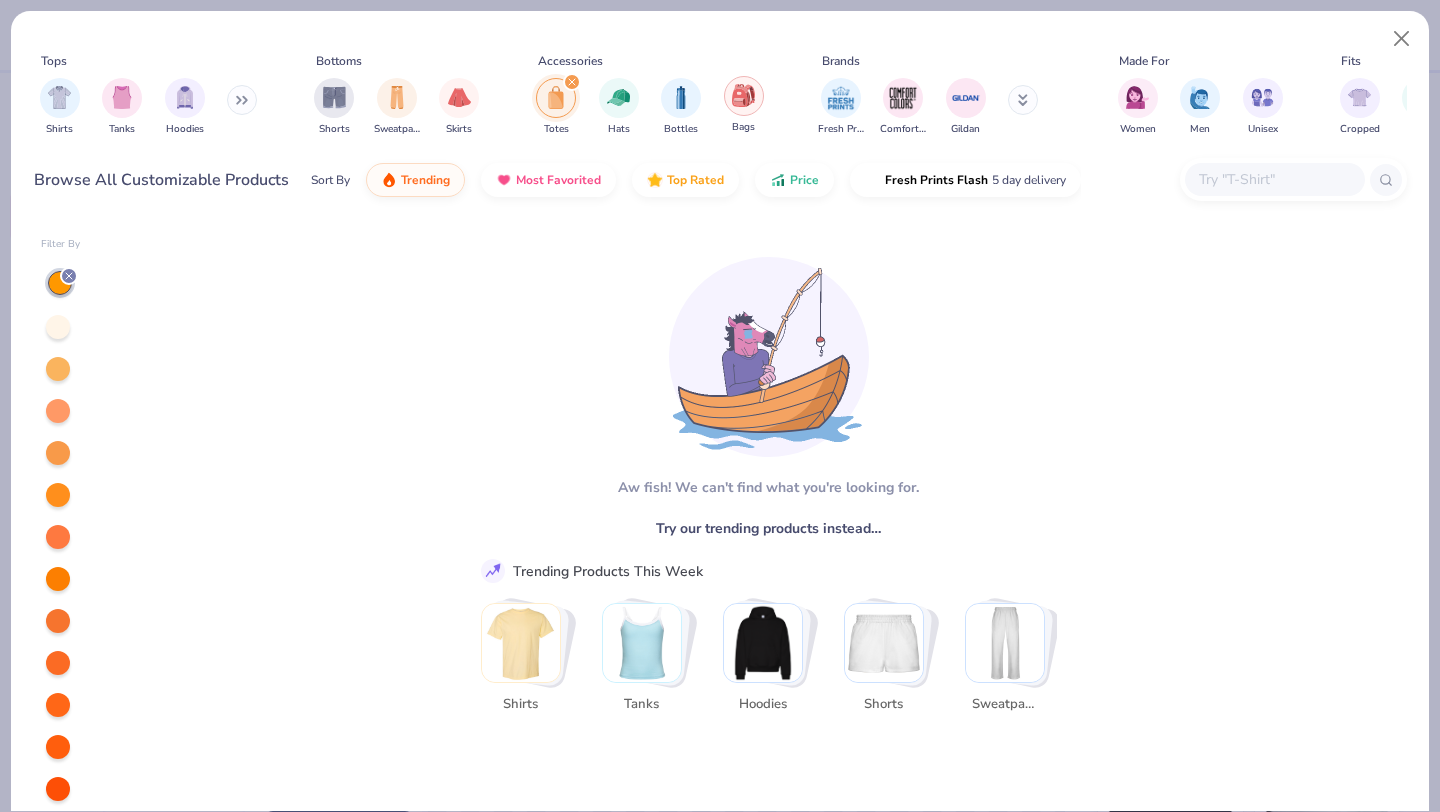 click at bounding box center (743, 95) 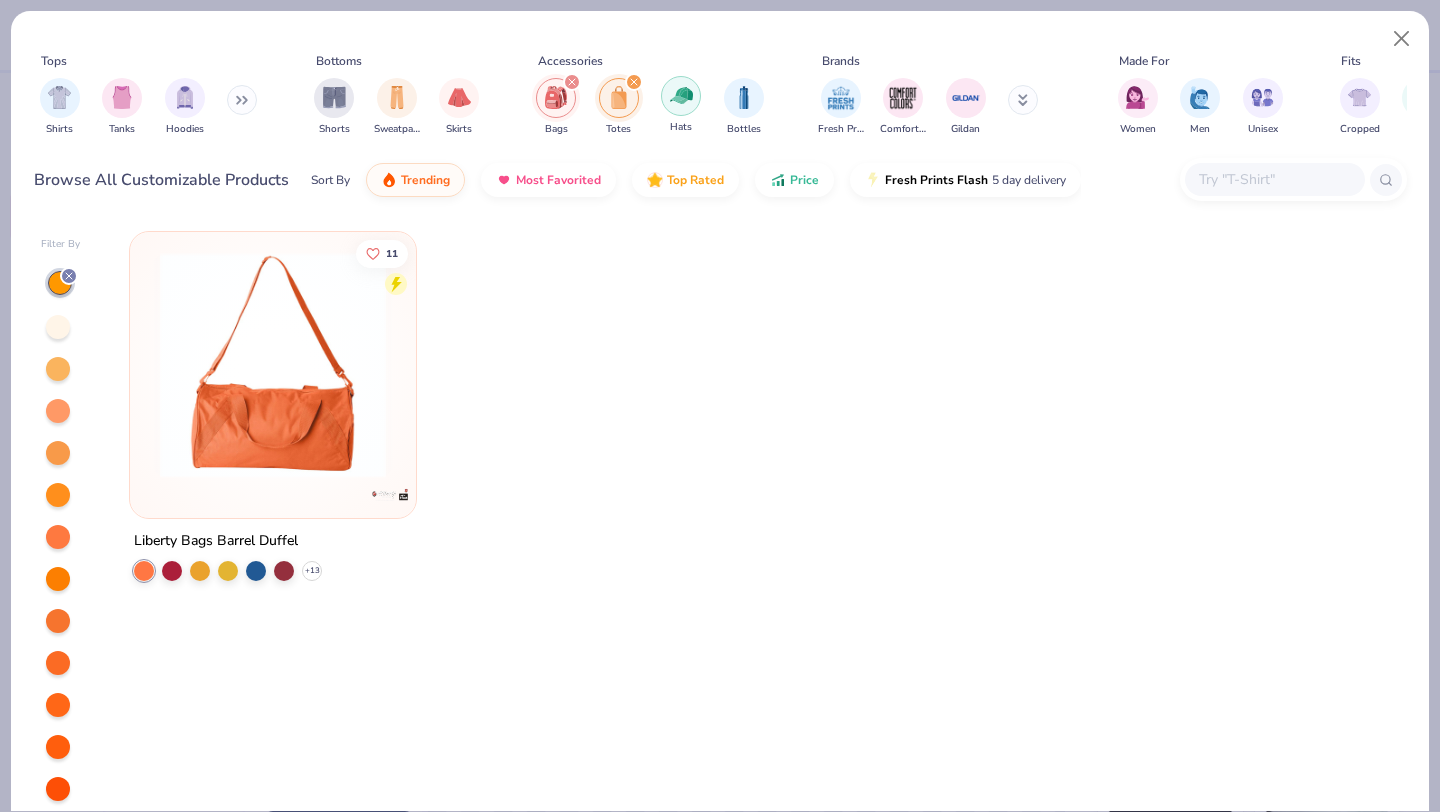 click at bounding box center [681, 95] 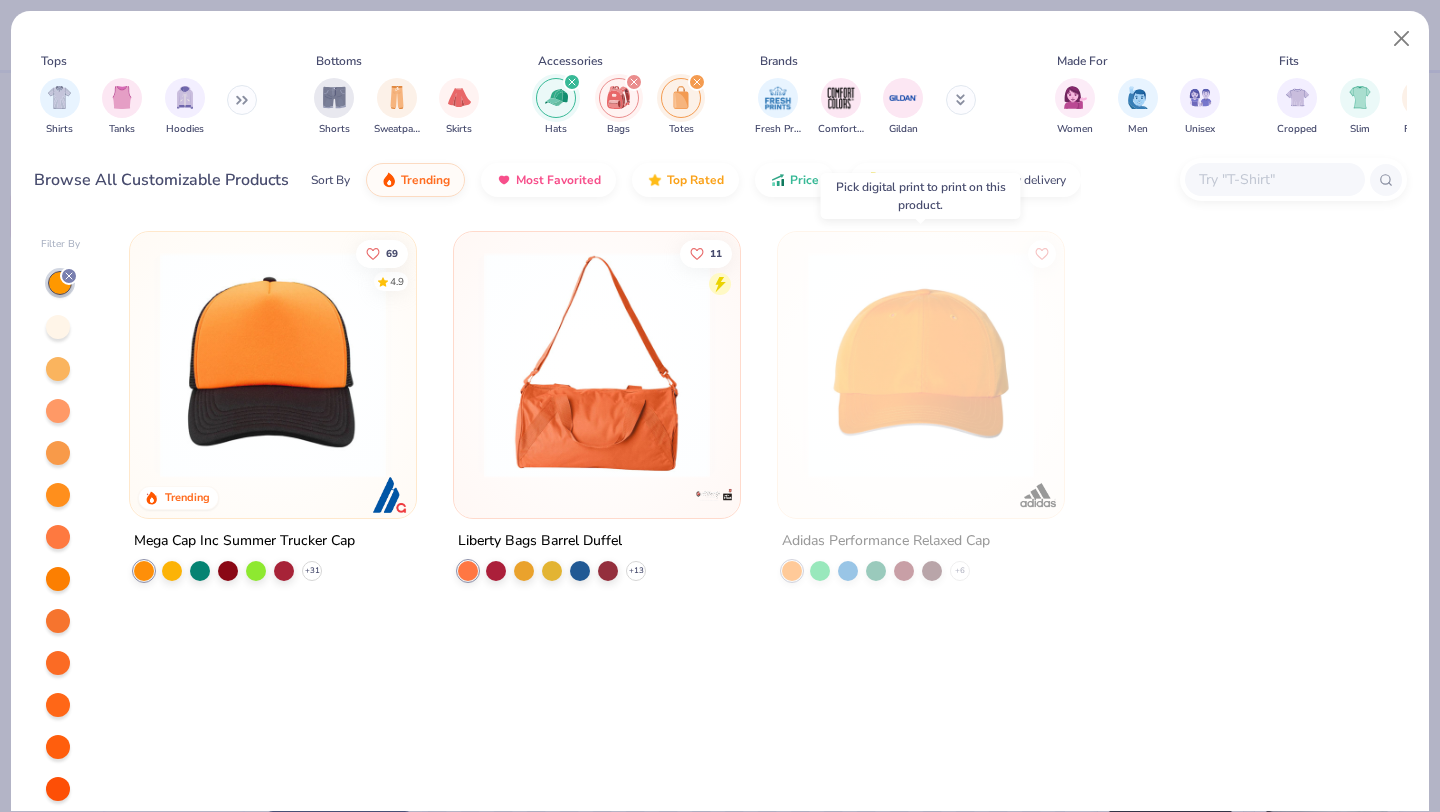 click at bounding box center (921, 365) 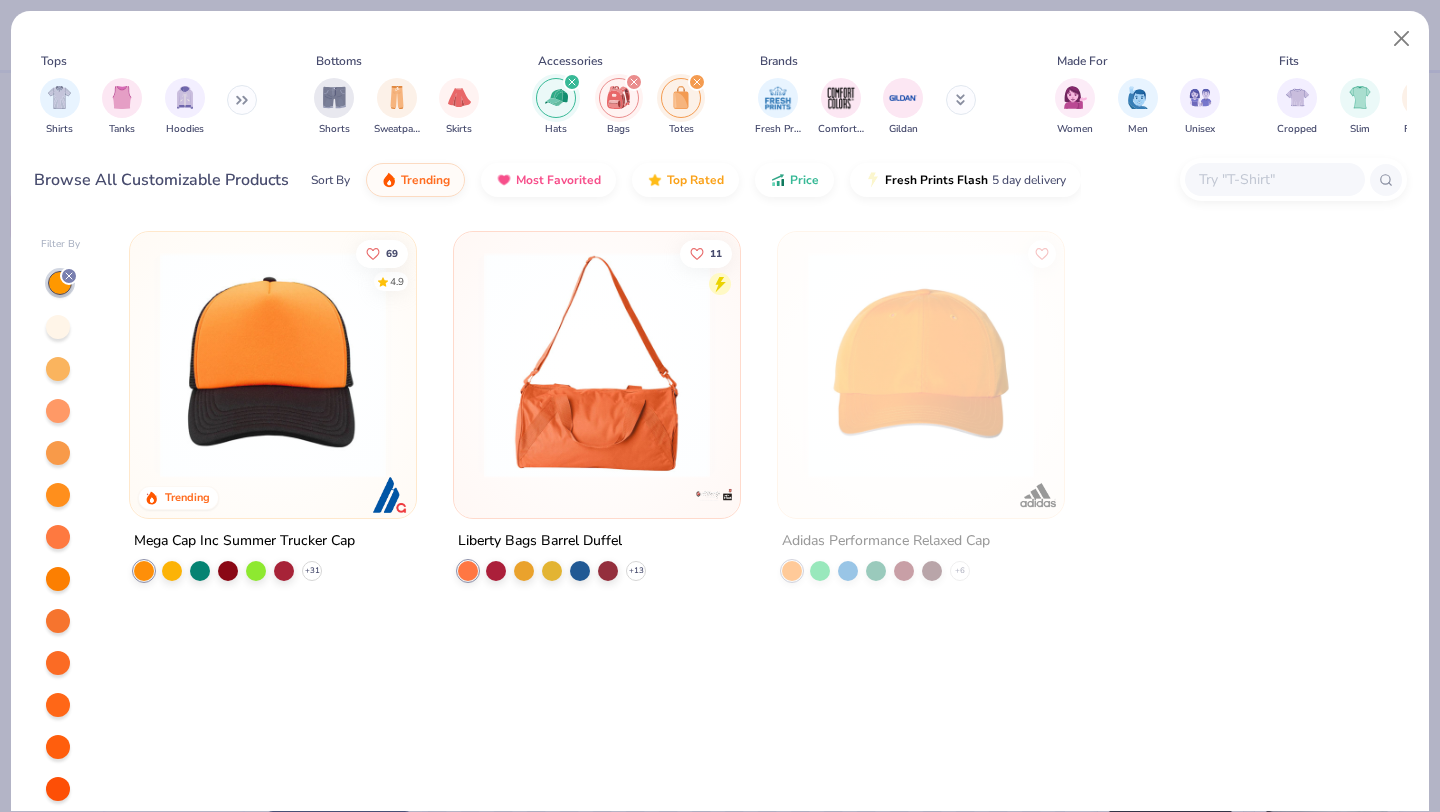click 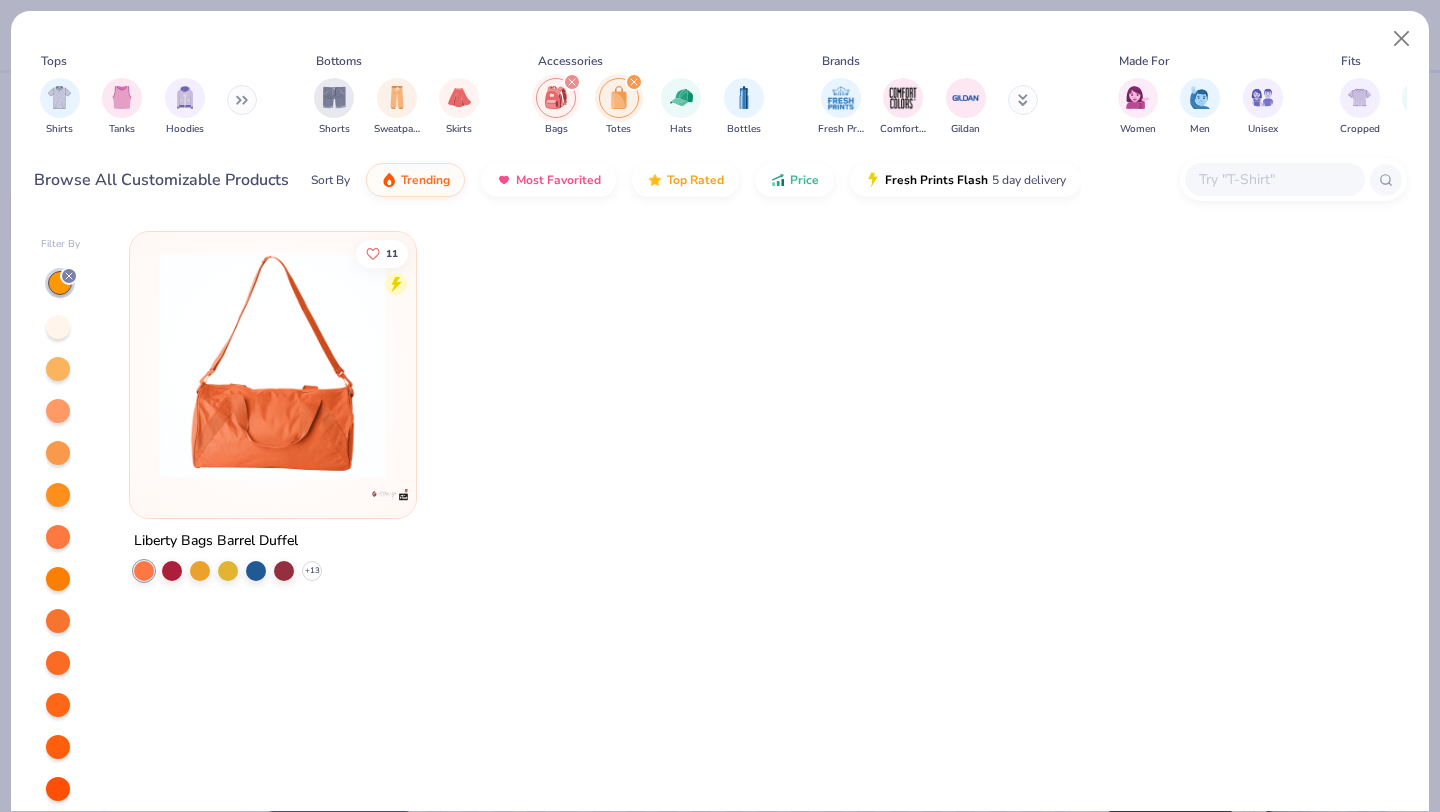 click 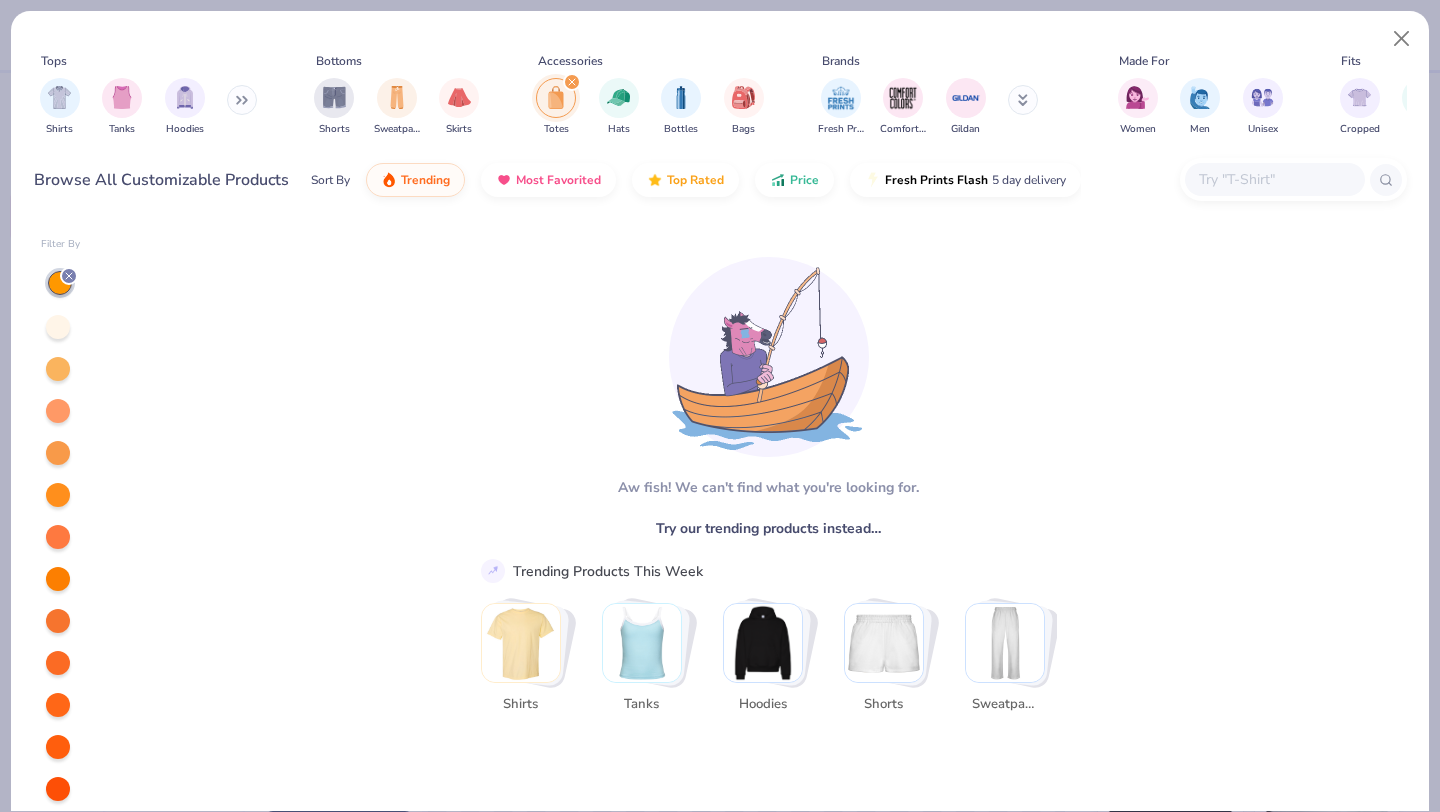 click 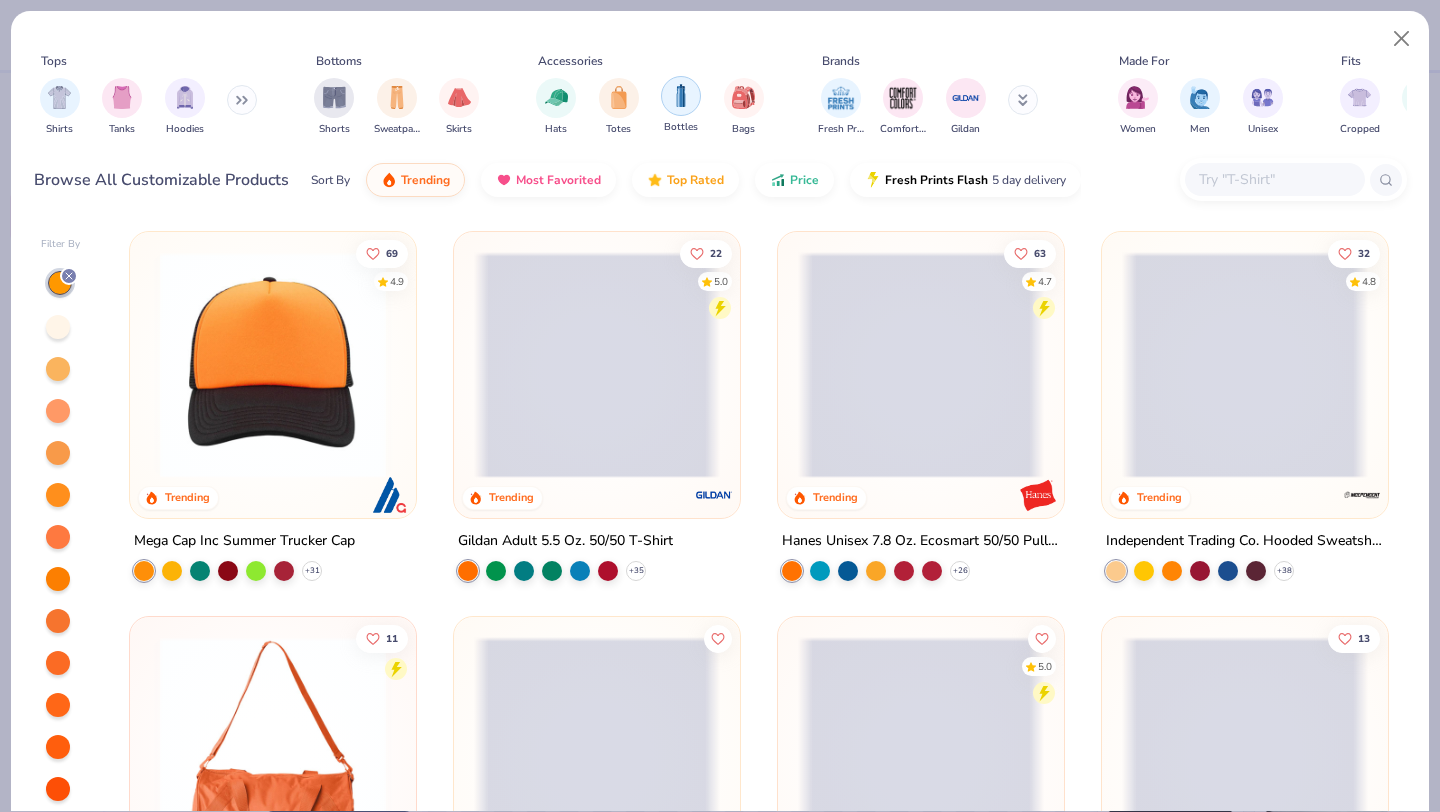 click at bounding box center (681, 95) 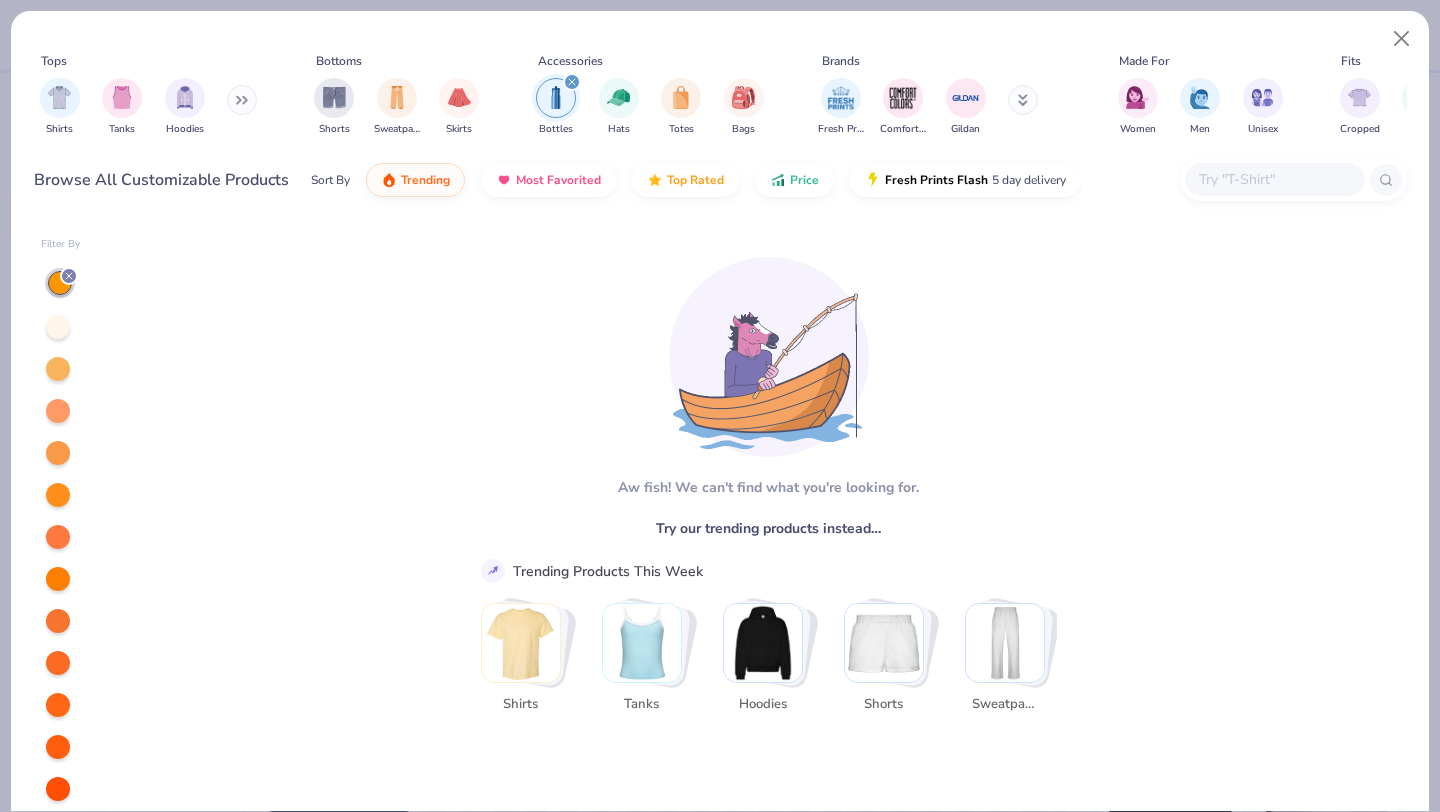 click 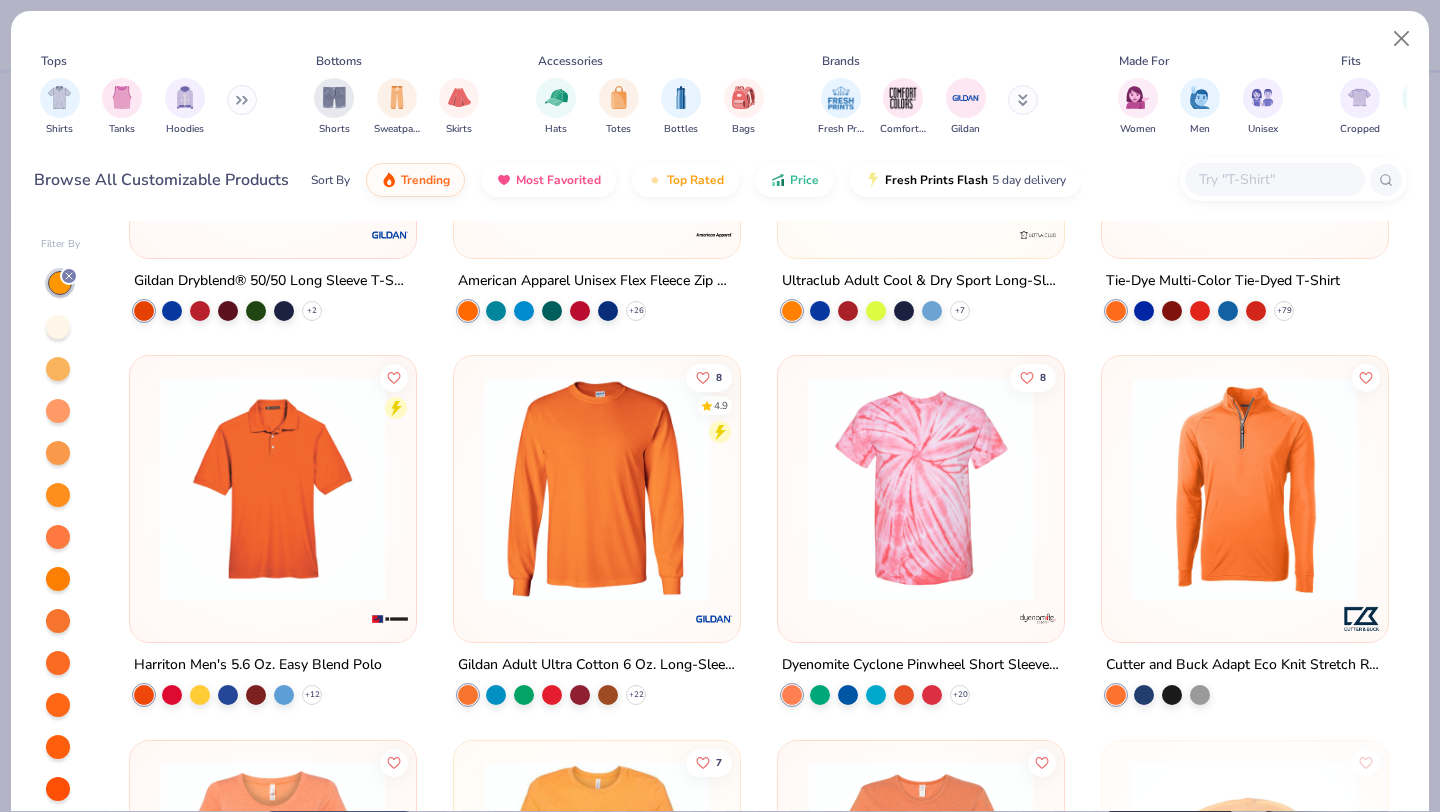 scroll, scrollTop: 1332, scrollLeft: 0, axis: vertical 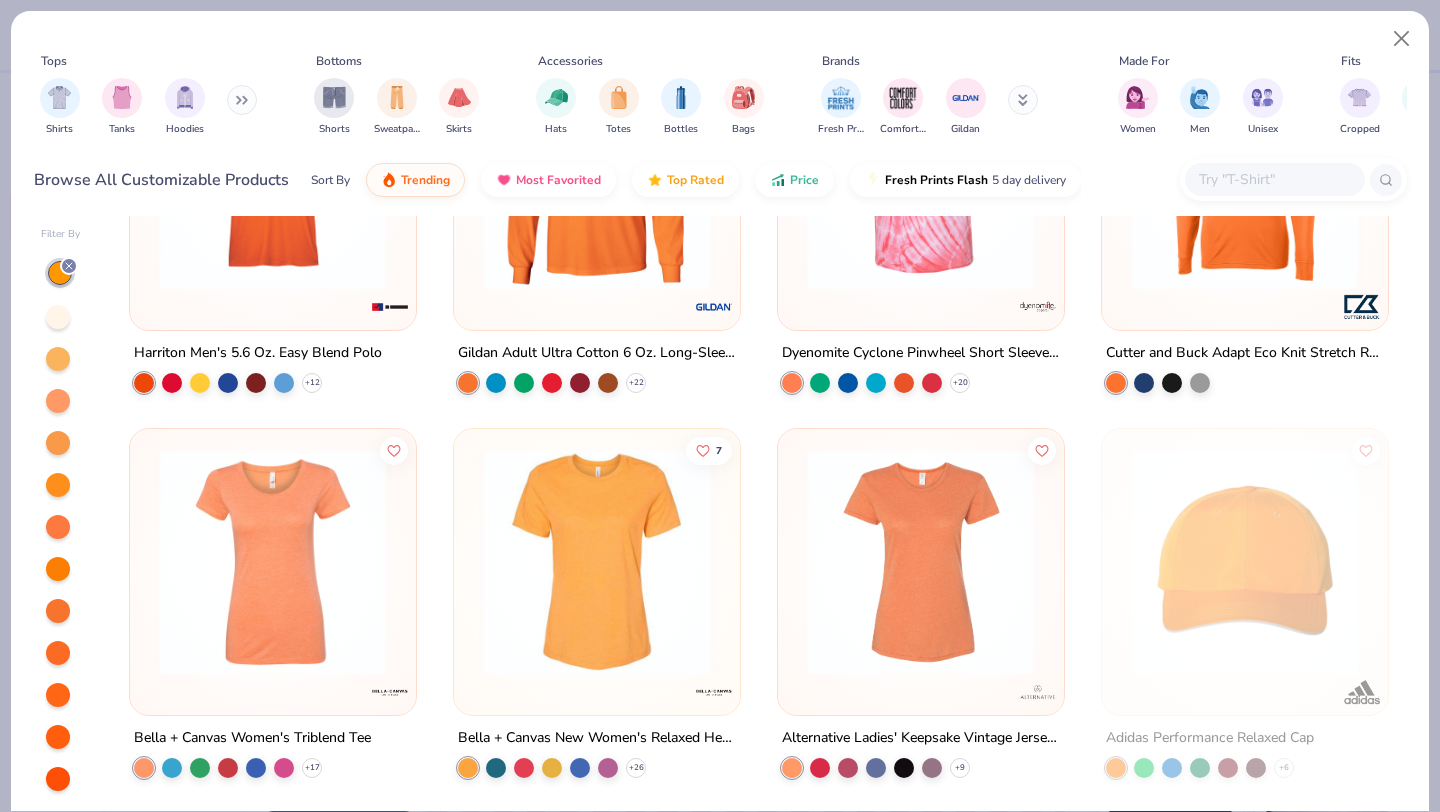 click 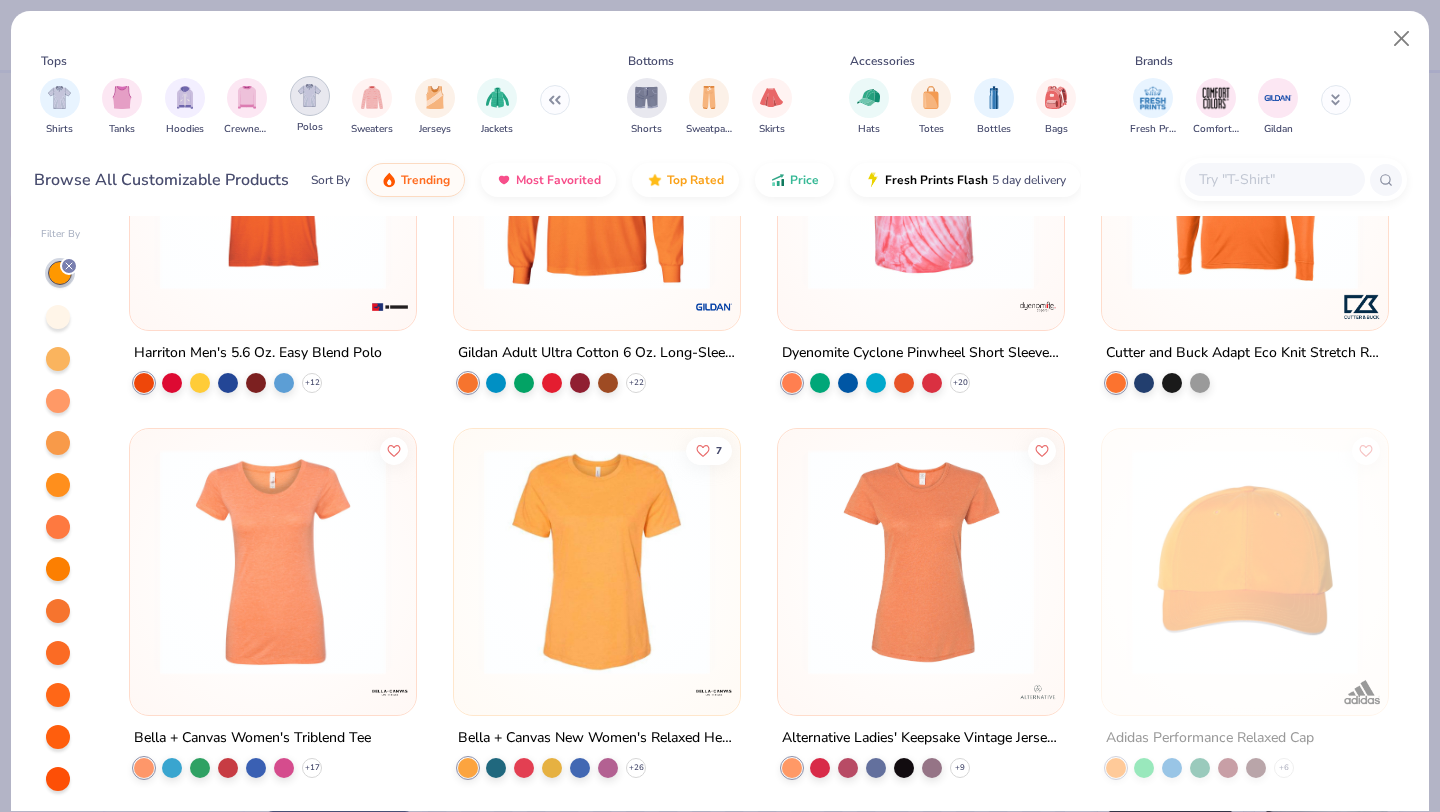 click at bounding box center [309, 95] 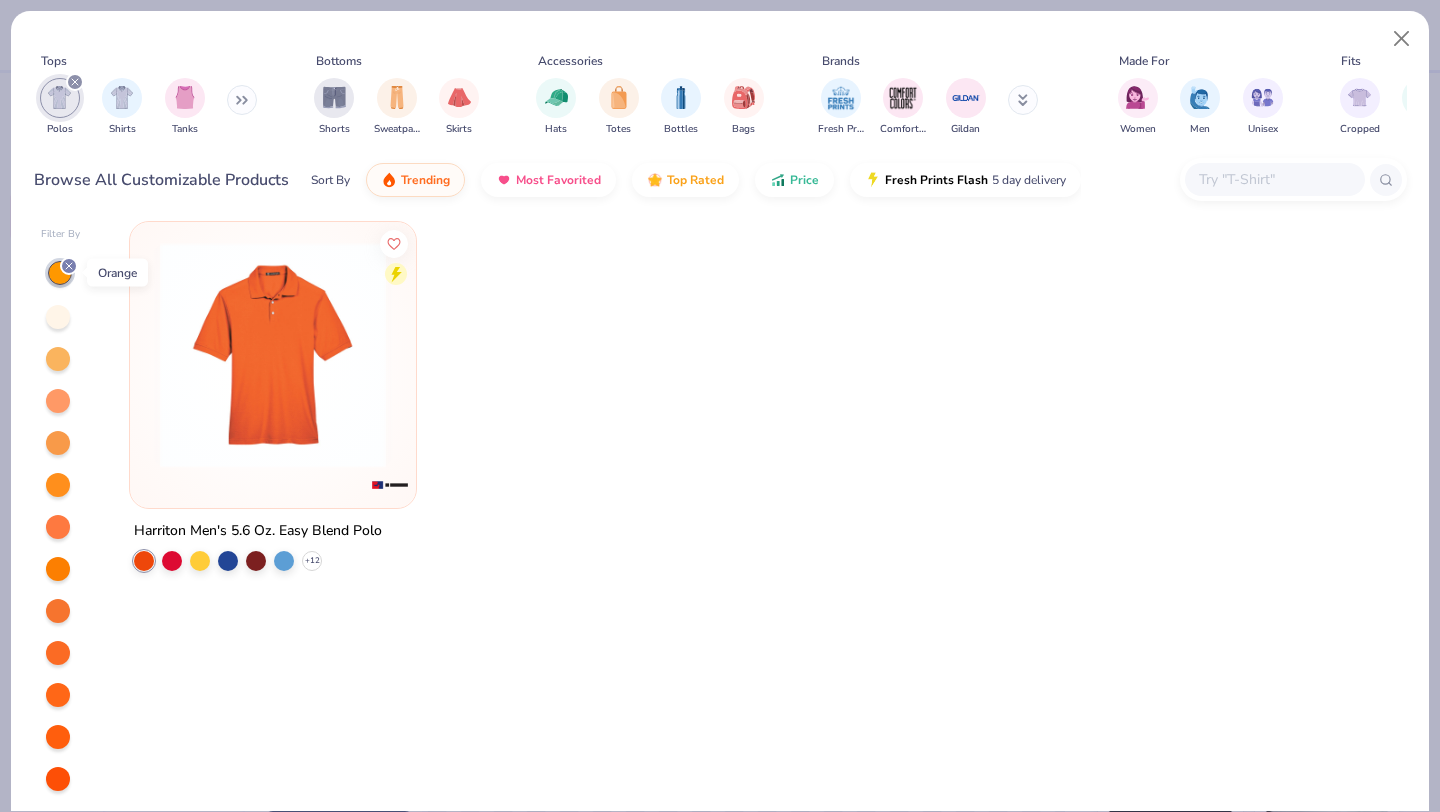click 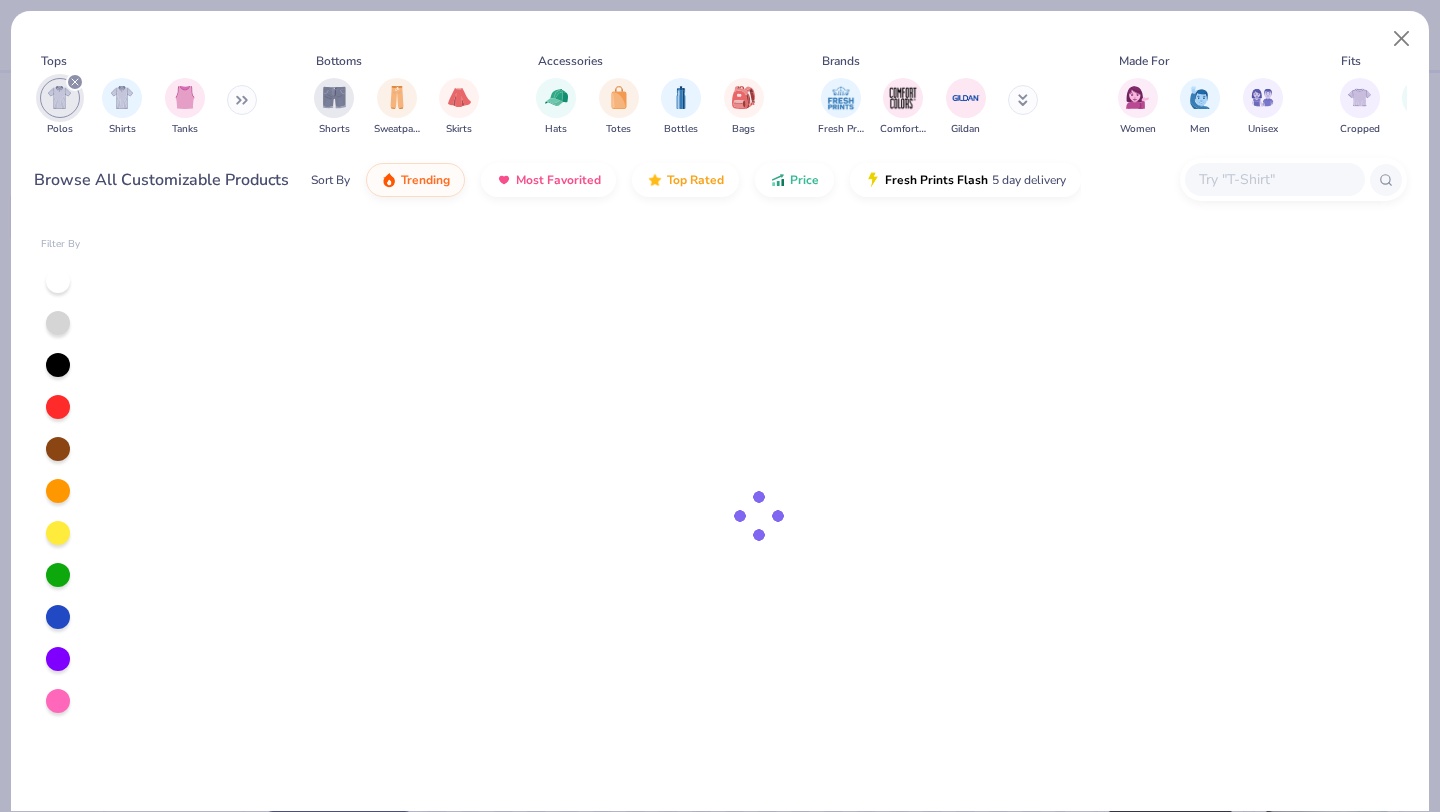 scroll, scrollTop: 0, scrollLeft: 0, axis: both 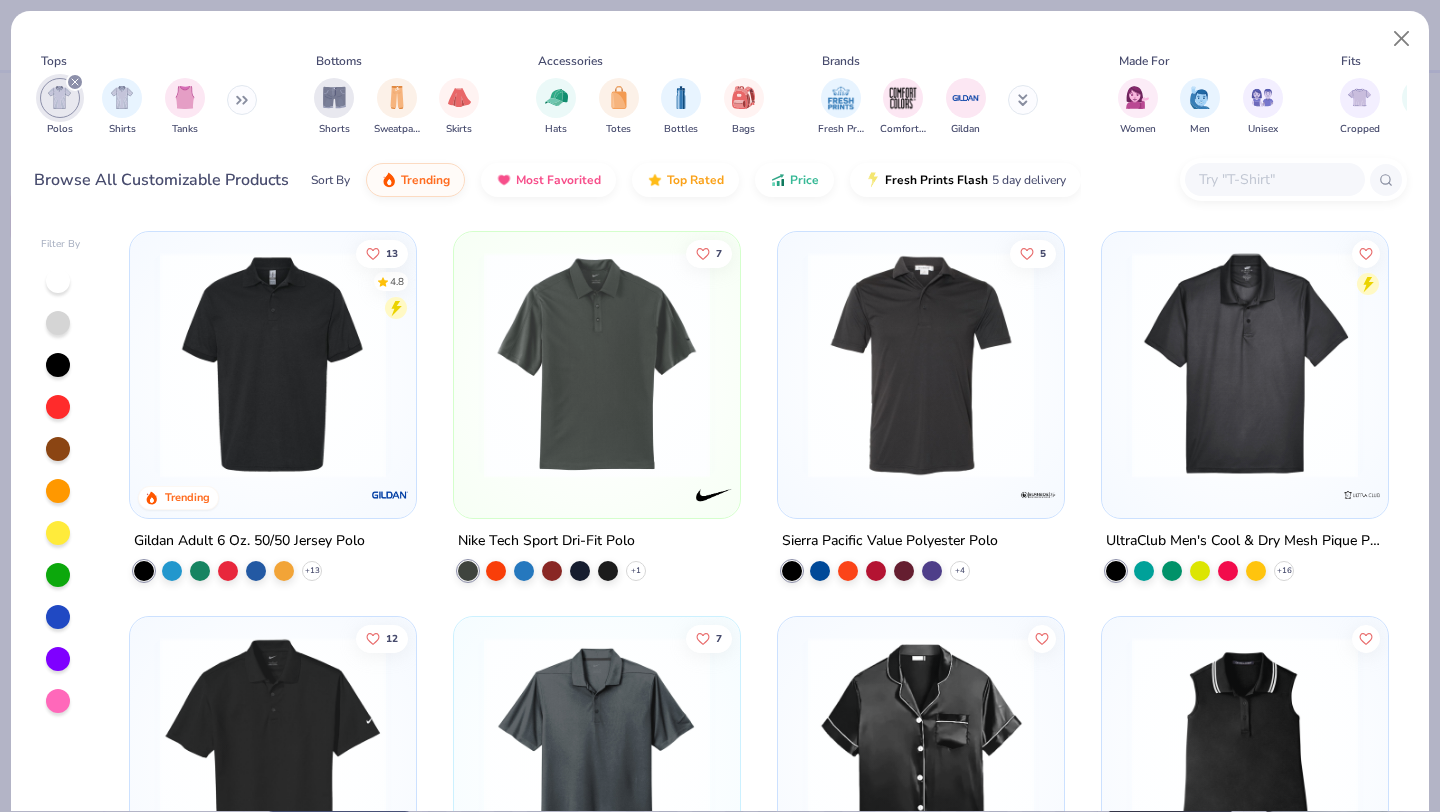 click 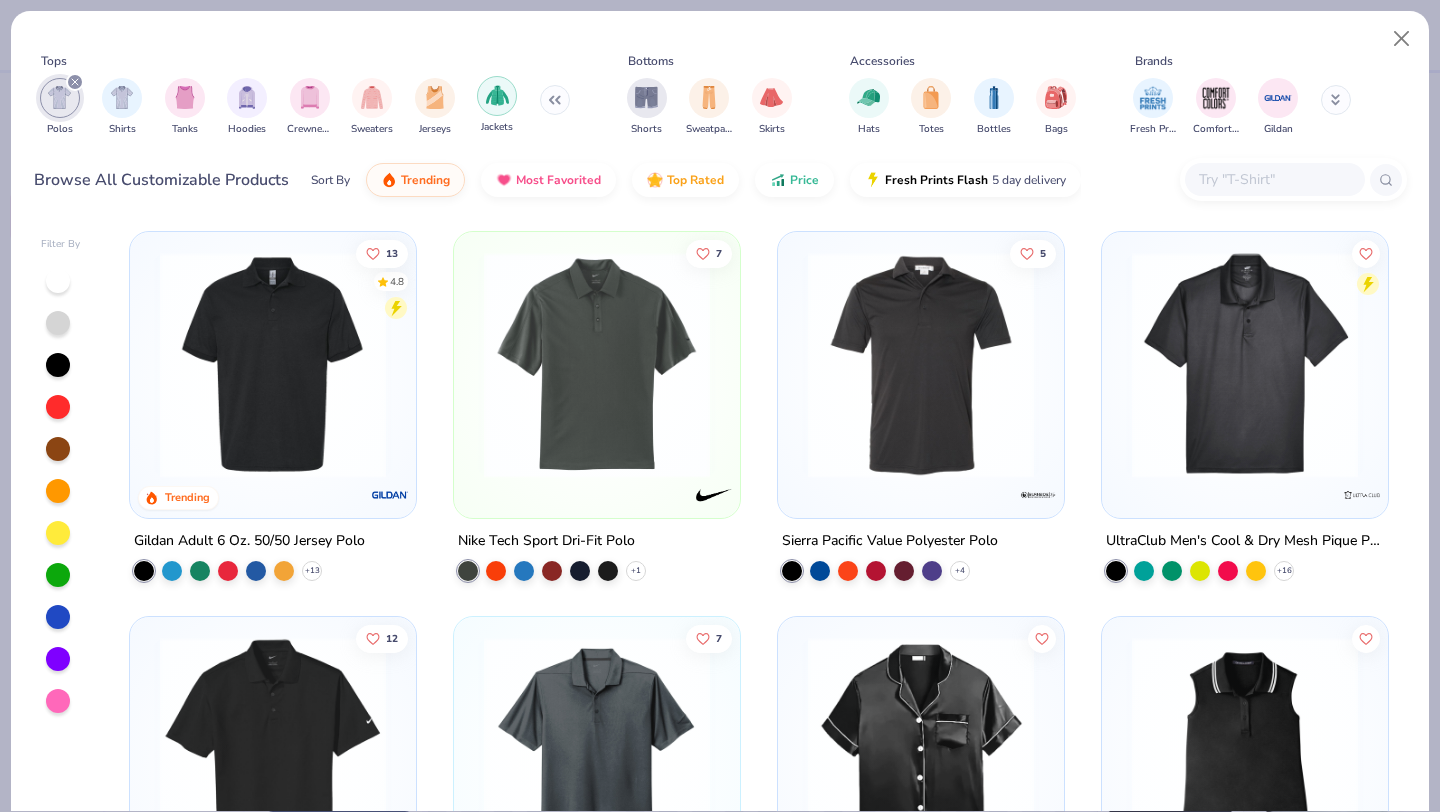 click at bounding box center (497, 95) 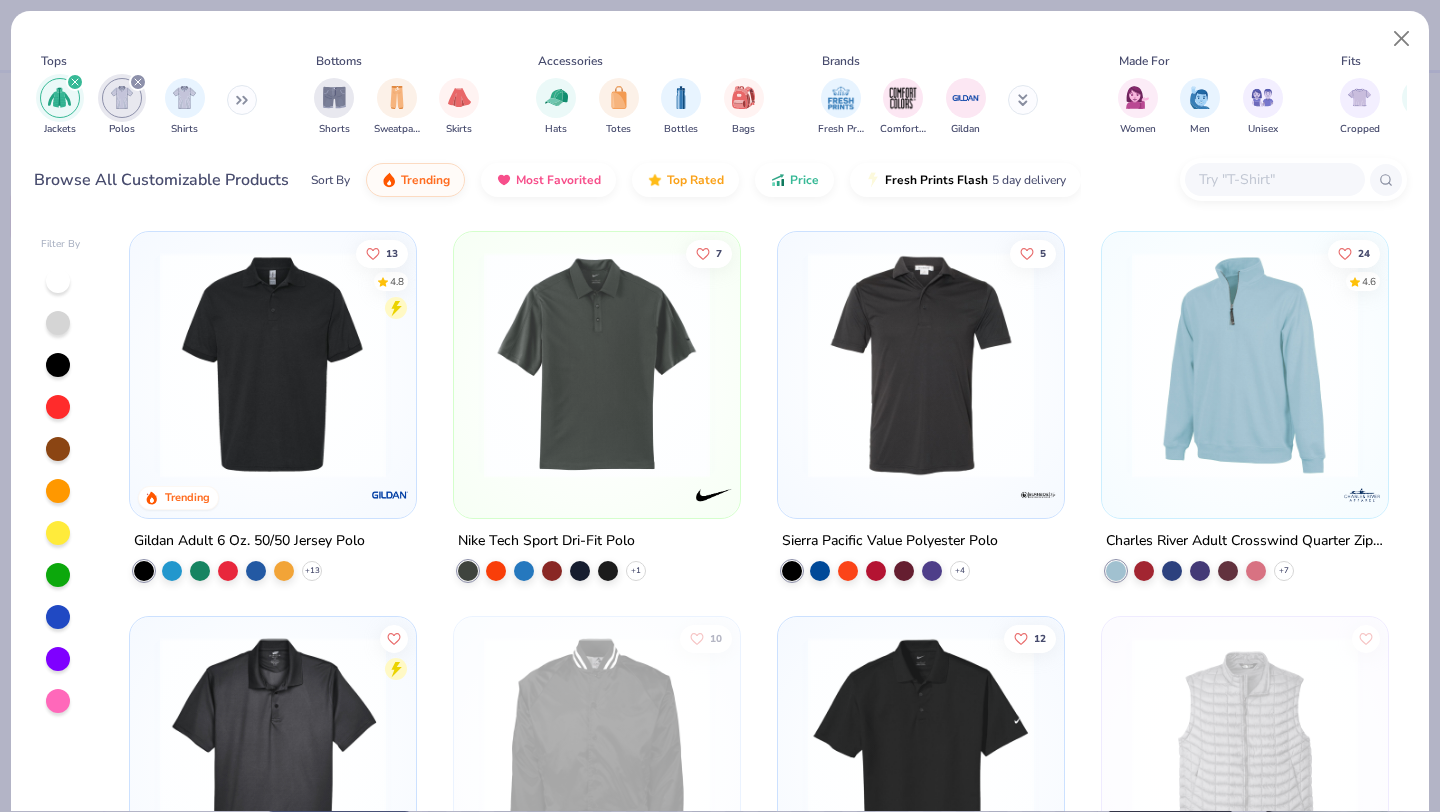 click 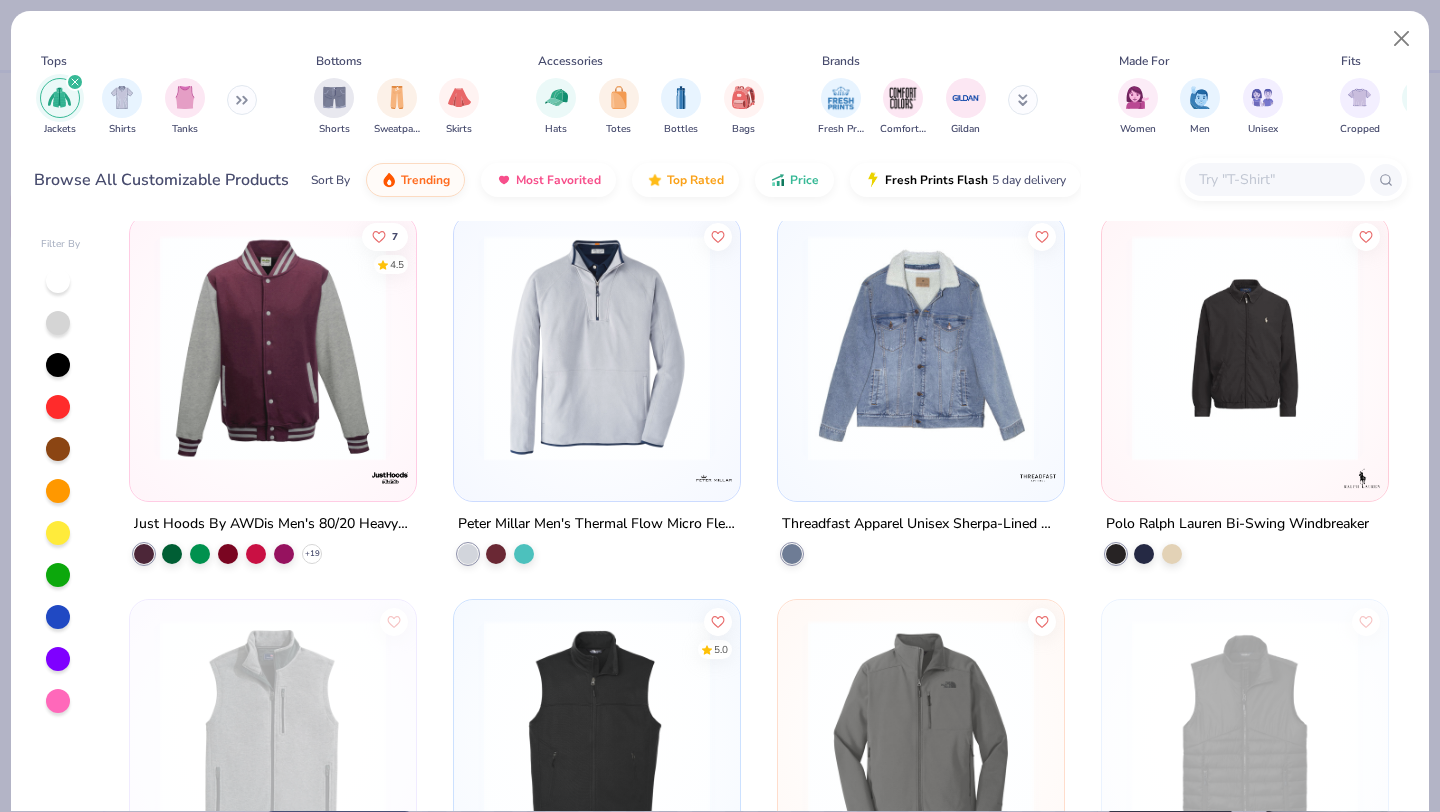 scroll, scrollTop: 405, scrollLeft: 0, axis: vertical 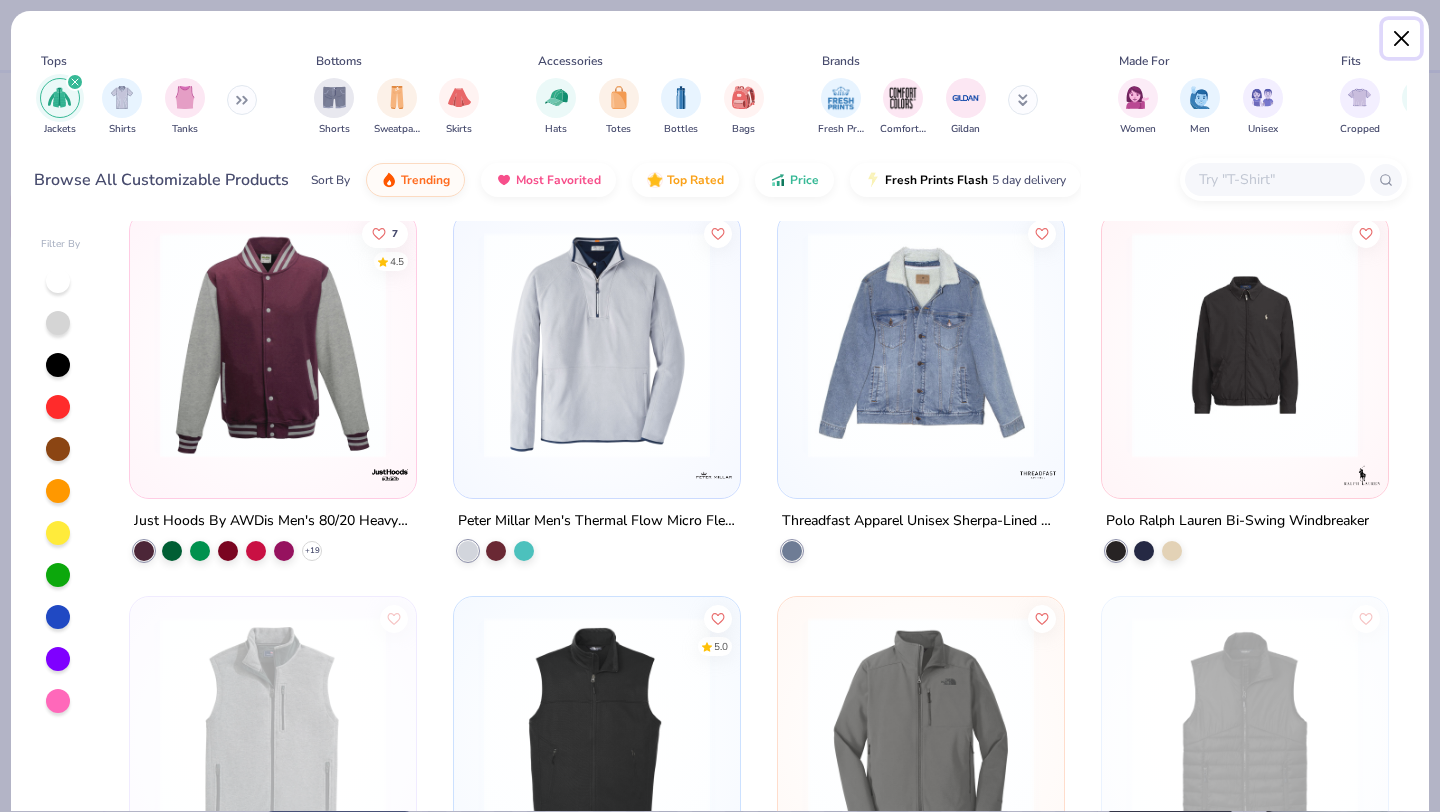 click at bounding box center [1402, 39] 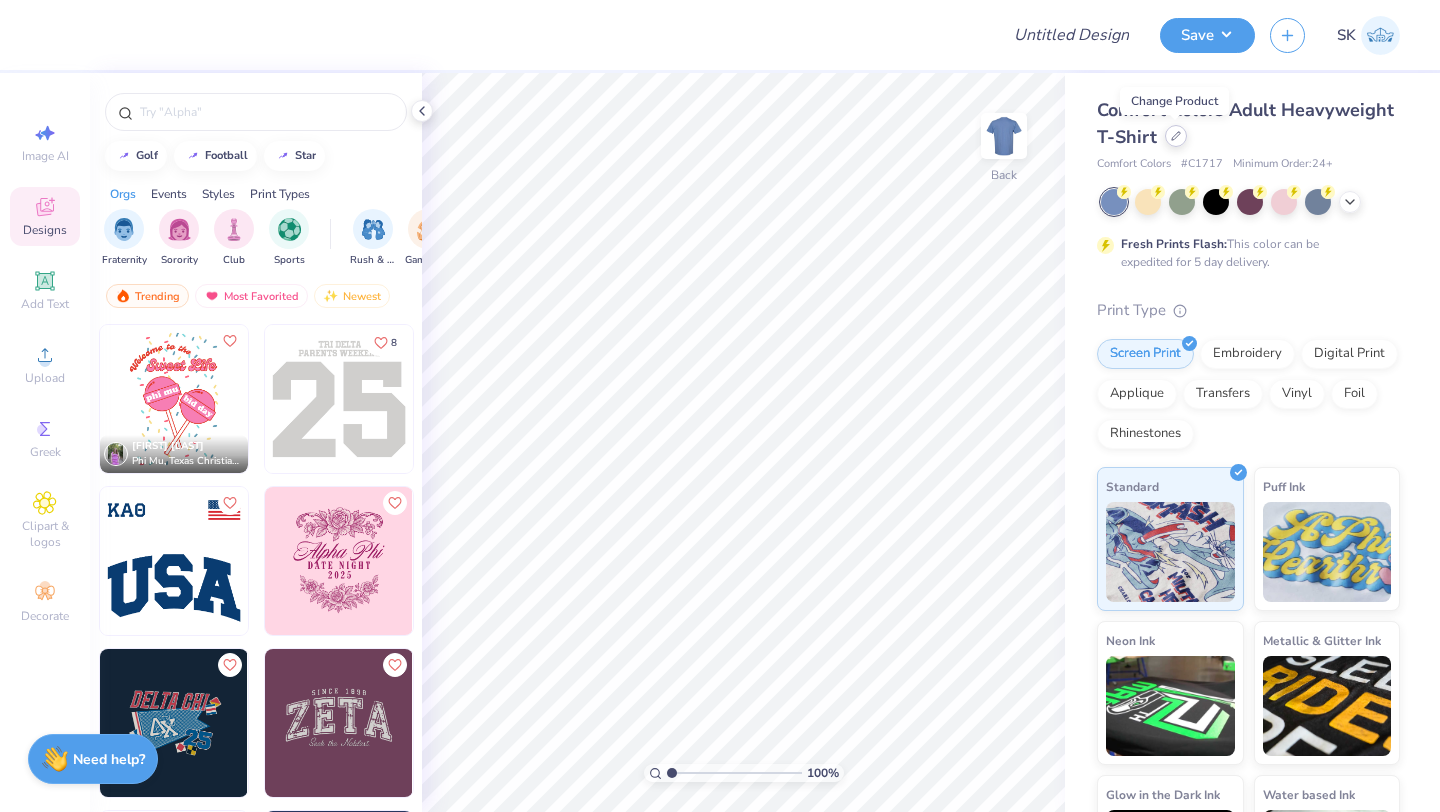 click 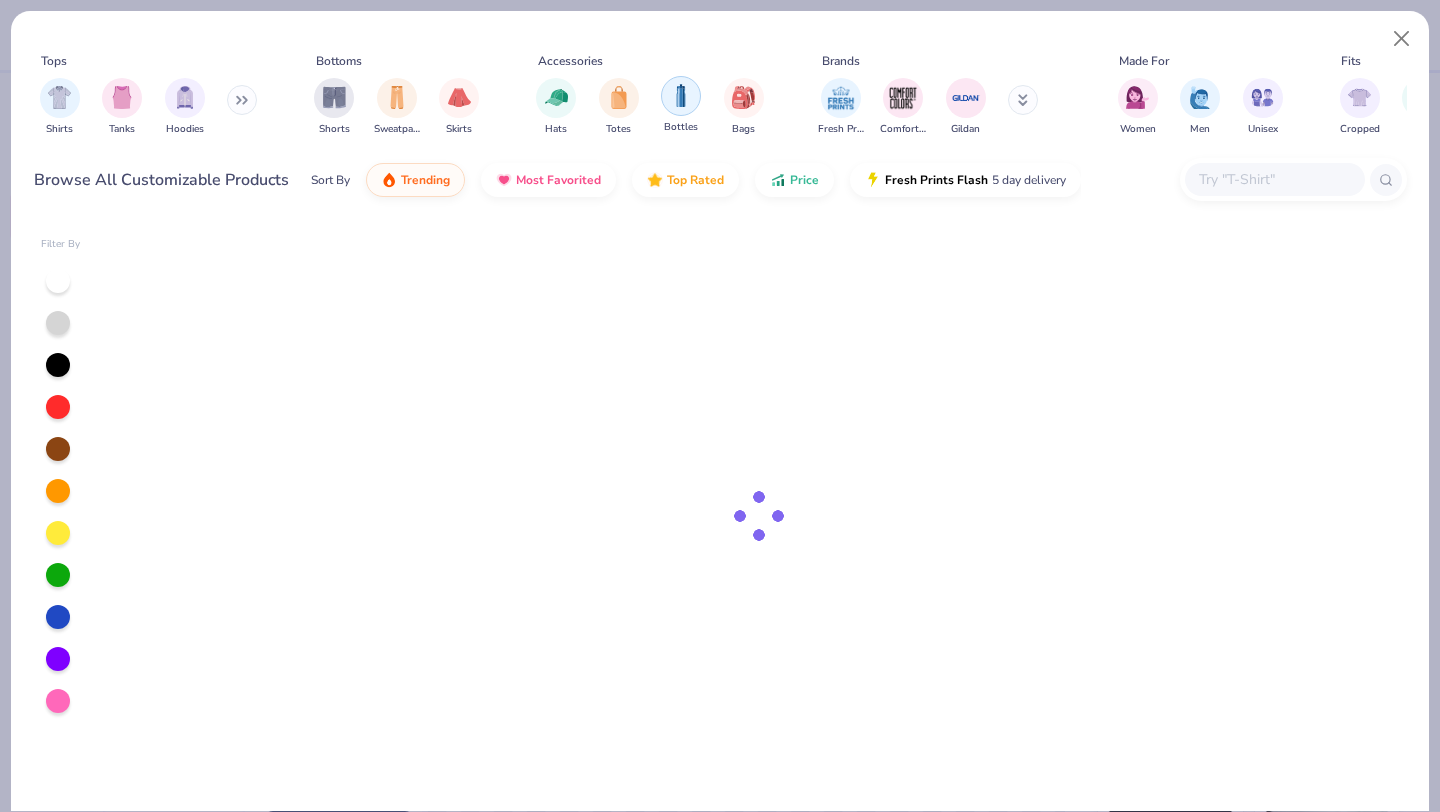 click at bounding box center [681, 95] 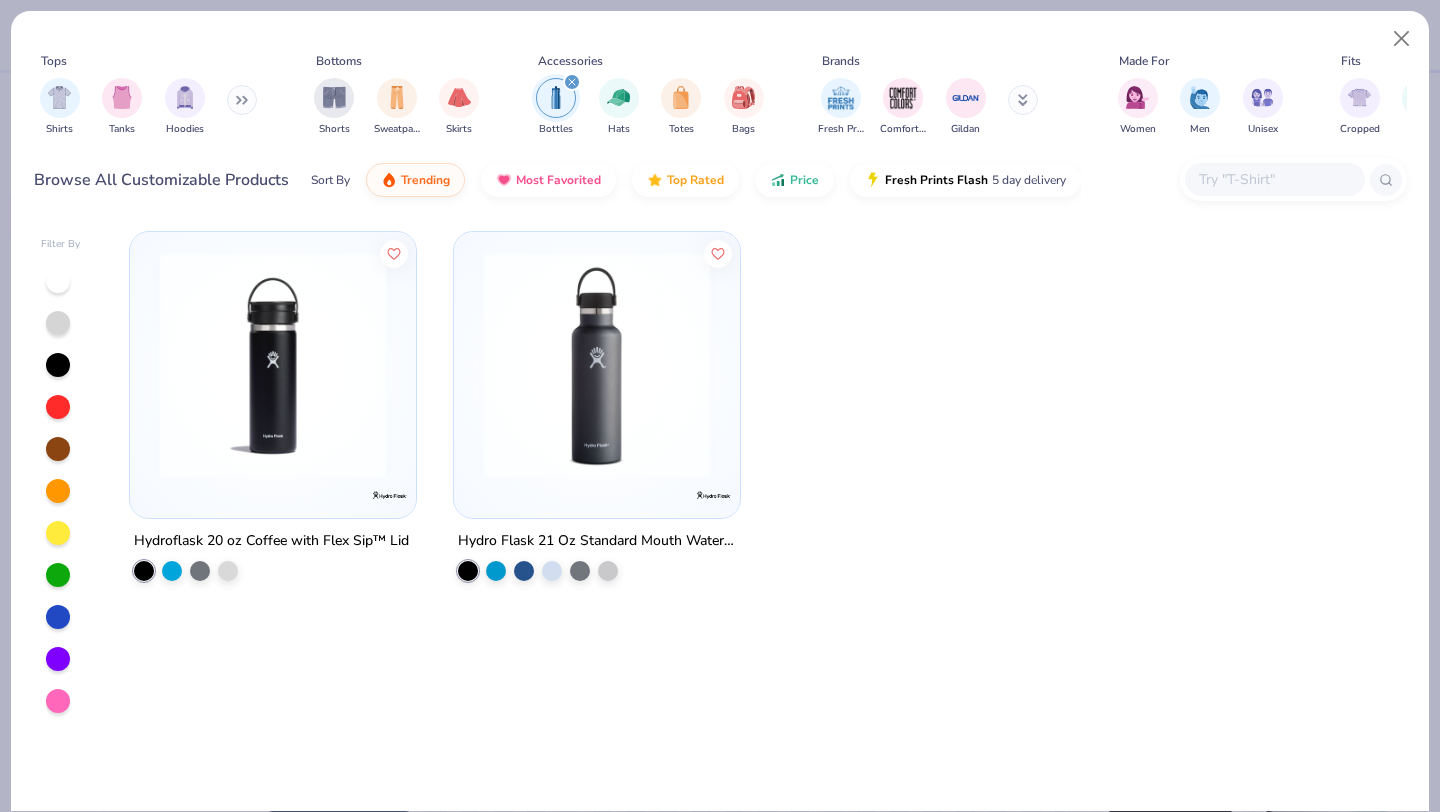 click at bounding box center (273, 365) 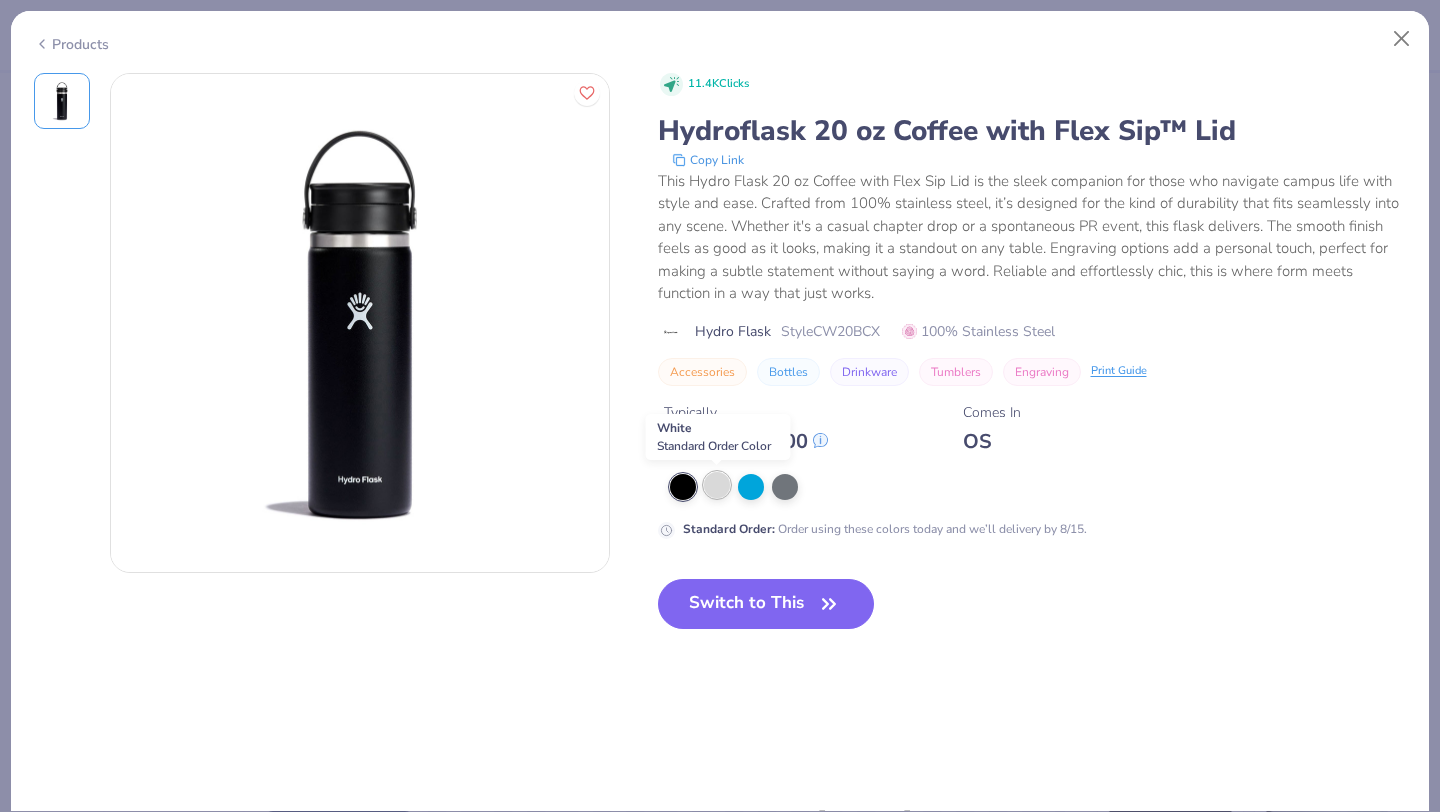 click at bounding box center [717, 485] 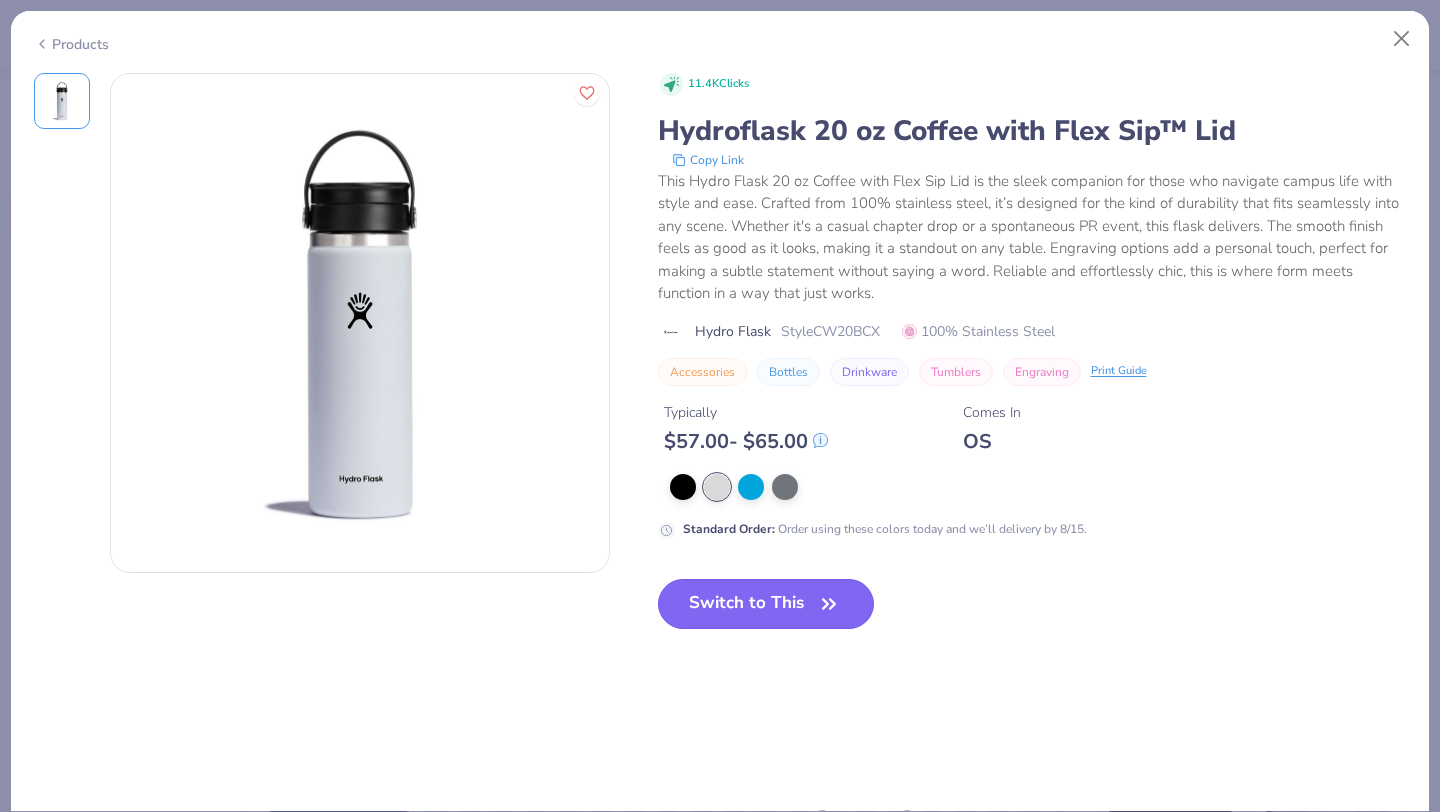 click on "Switch to This" at bounding box center (766, 604) 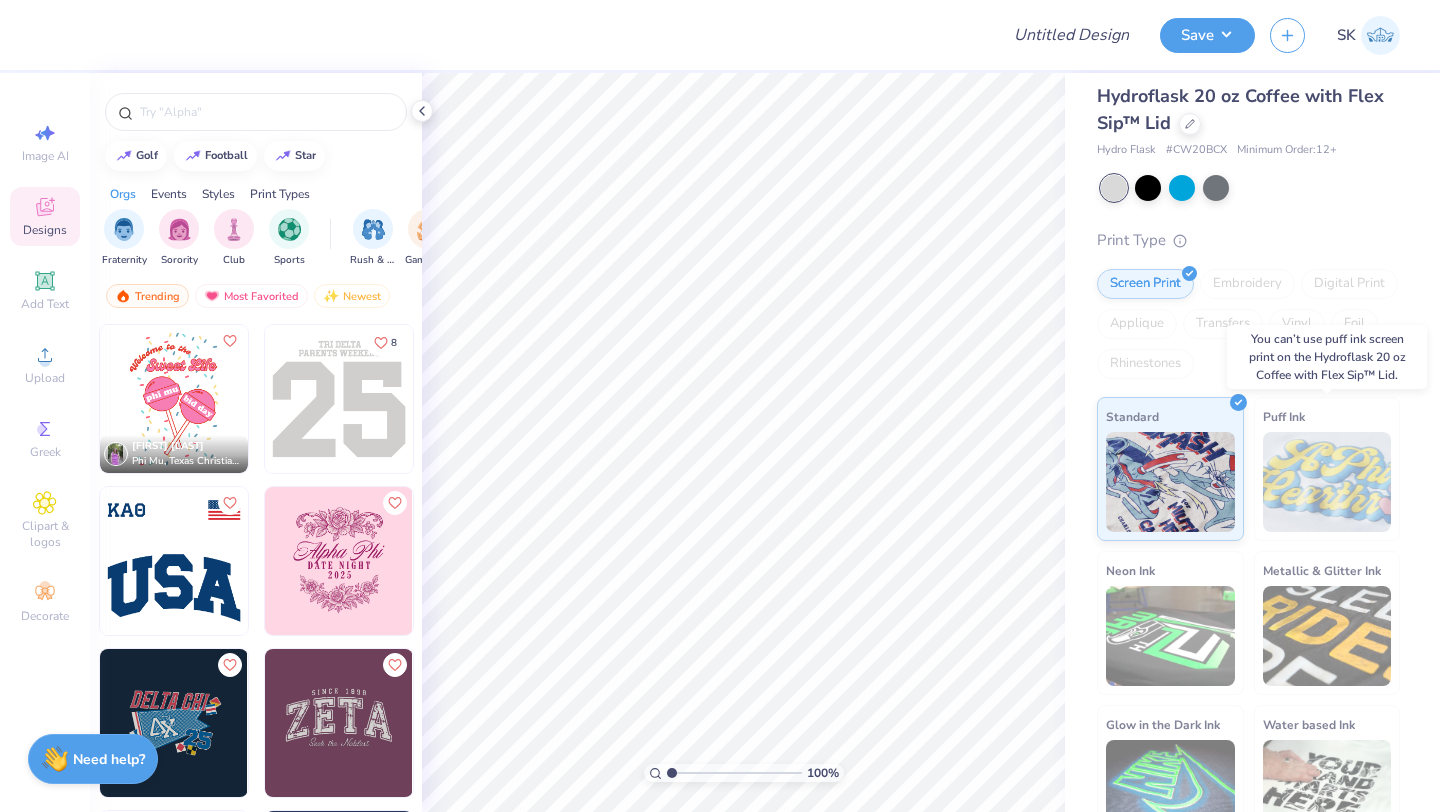 scroll, scrollTop: 0, scrollLeft: 0, axis: both 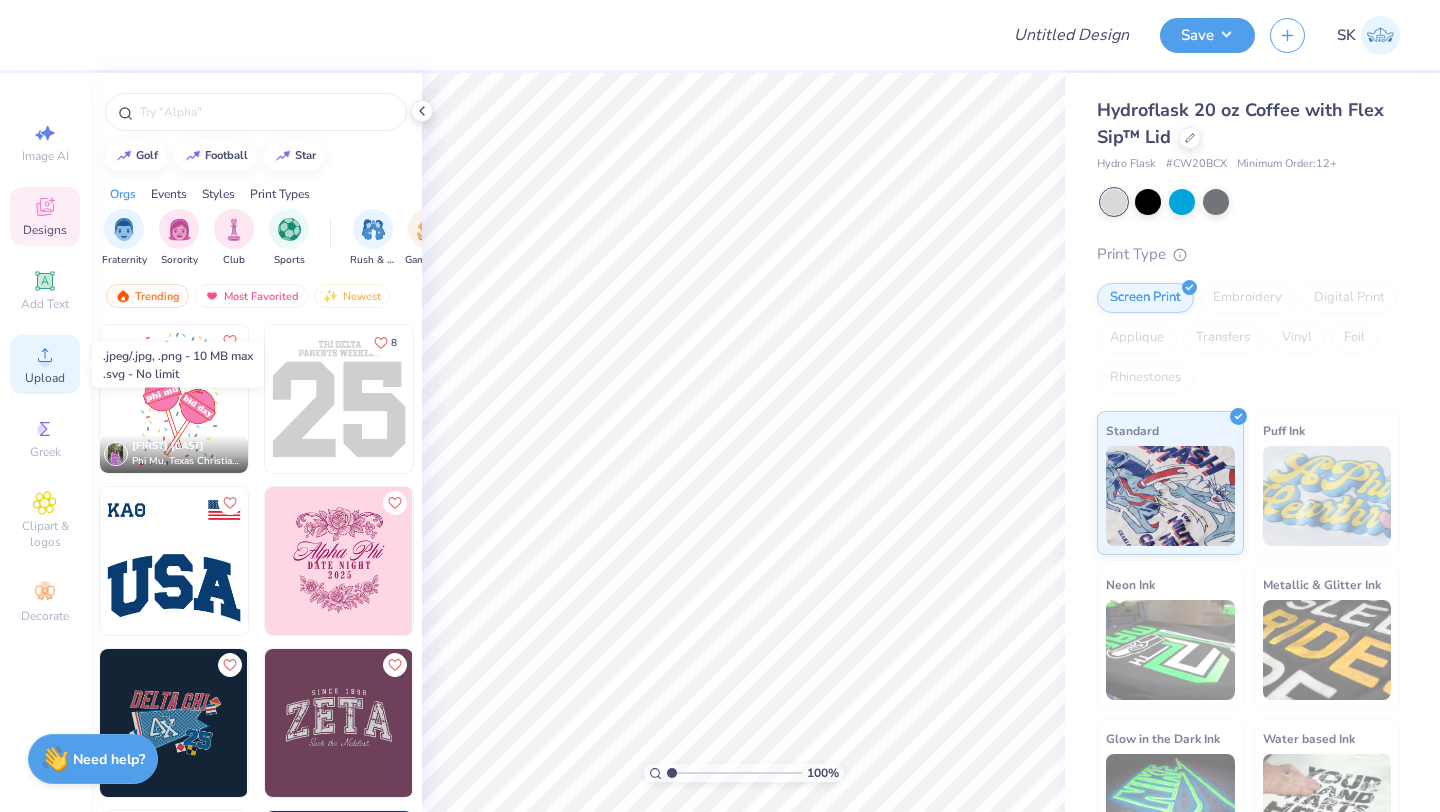 click on "Upload" at bounding box center [45, 378] 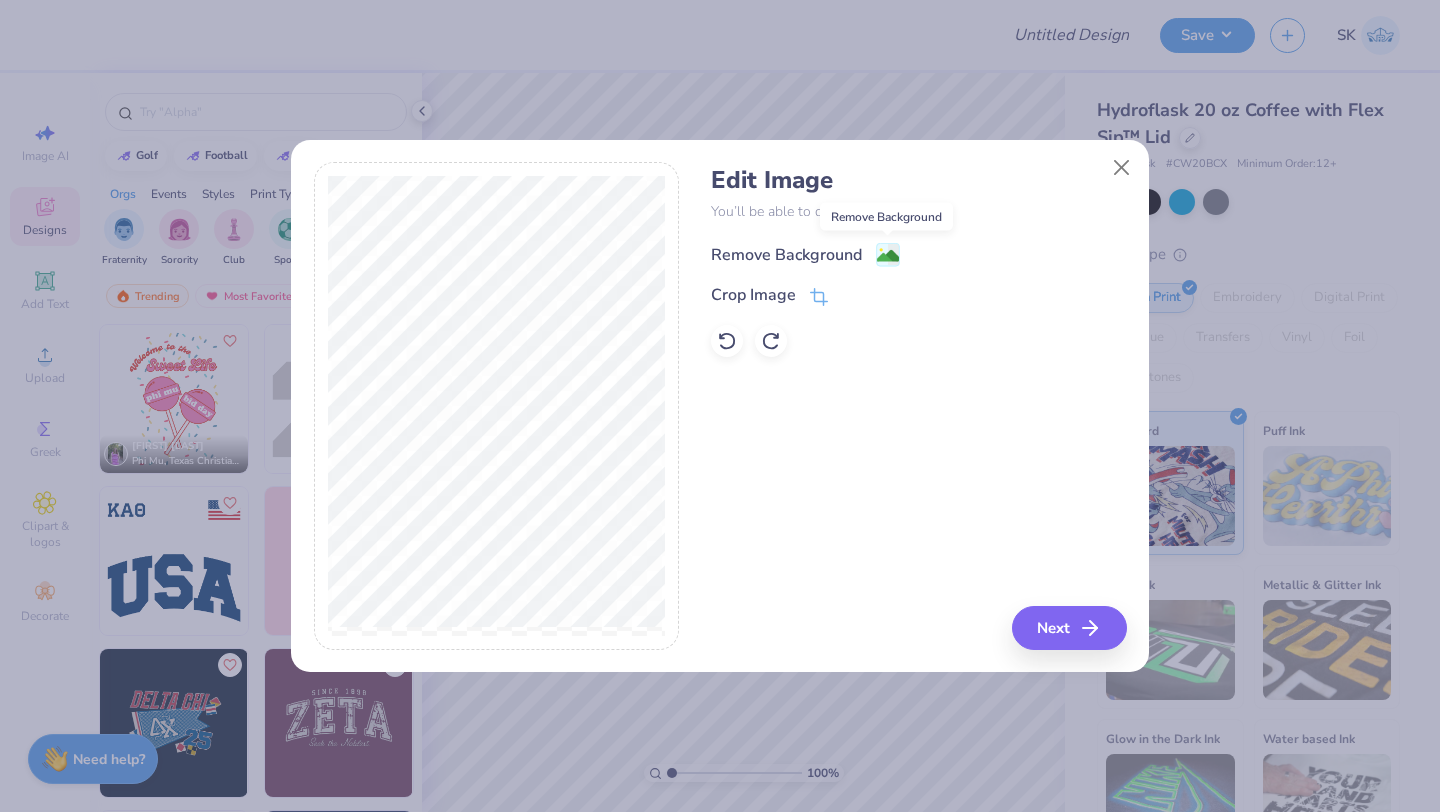 click 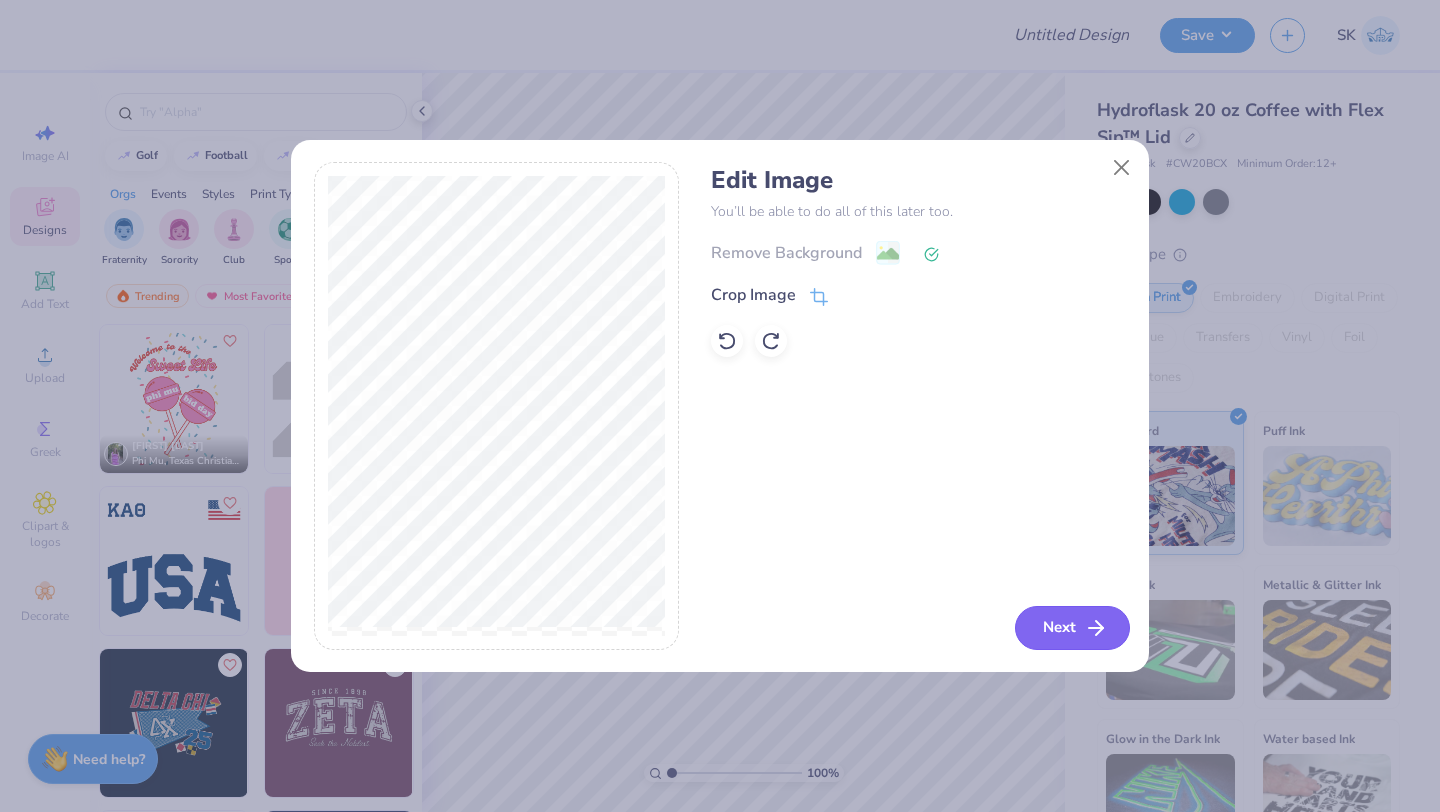 click on "Next" at bounding box center [1072, 628] 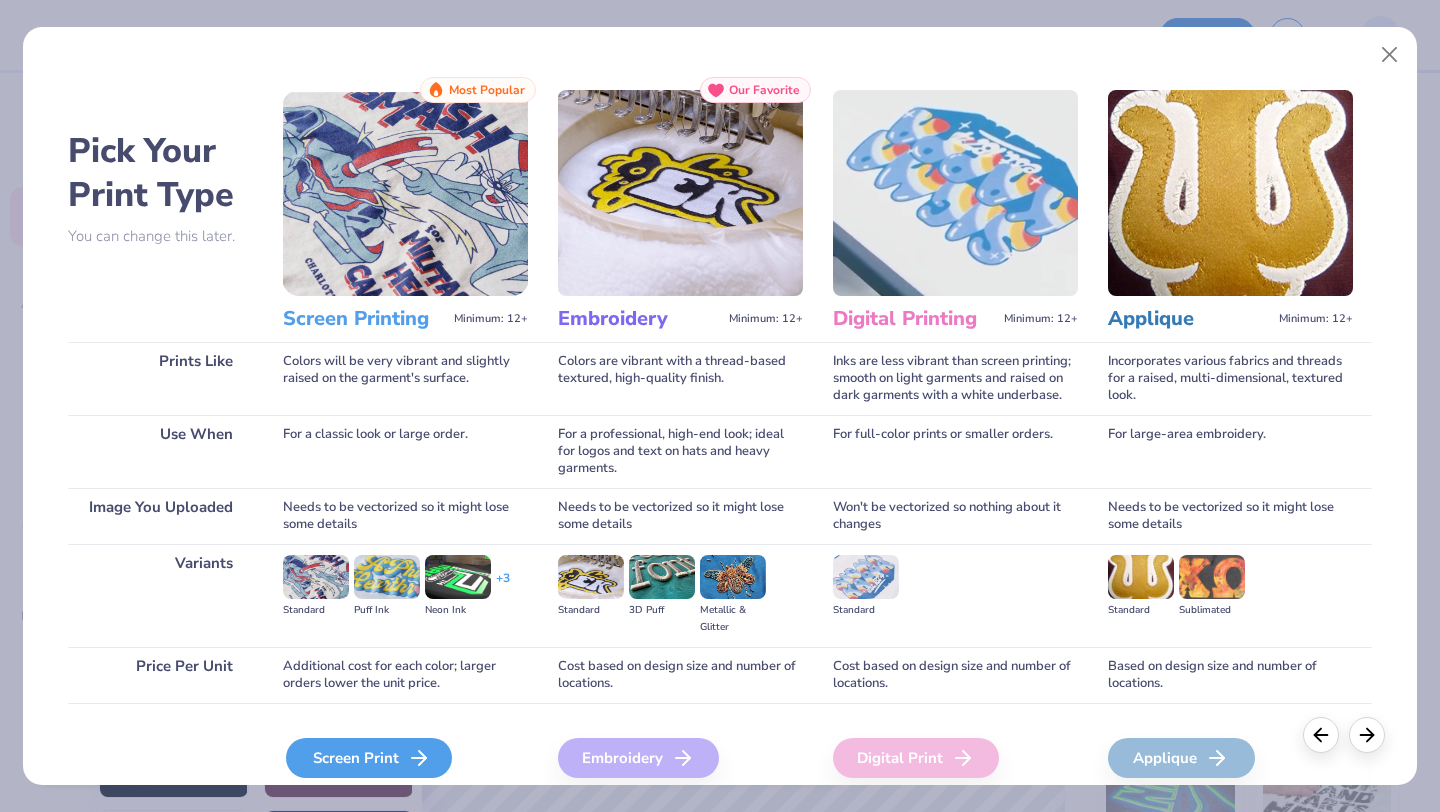 click on "Screen Print" at bounding box center (369, 758) 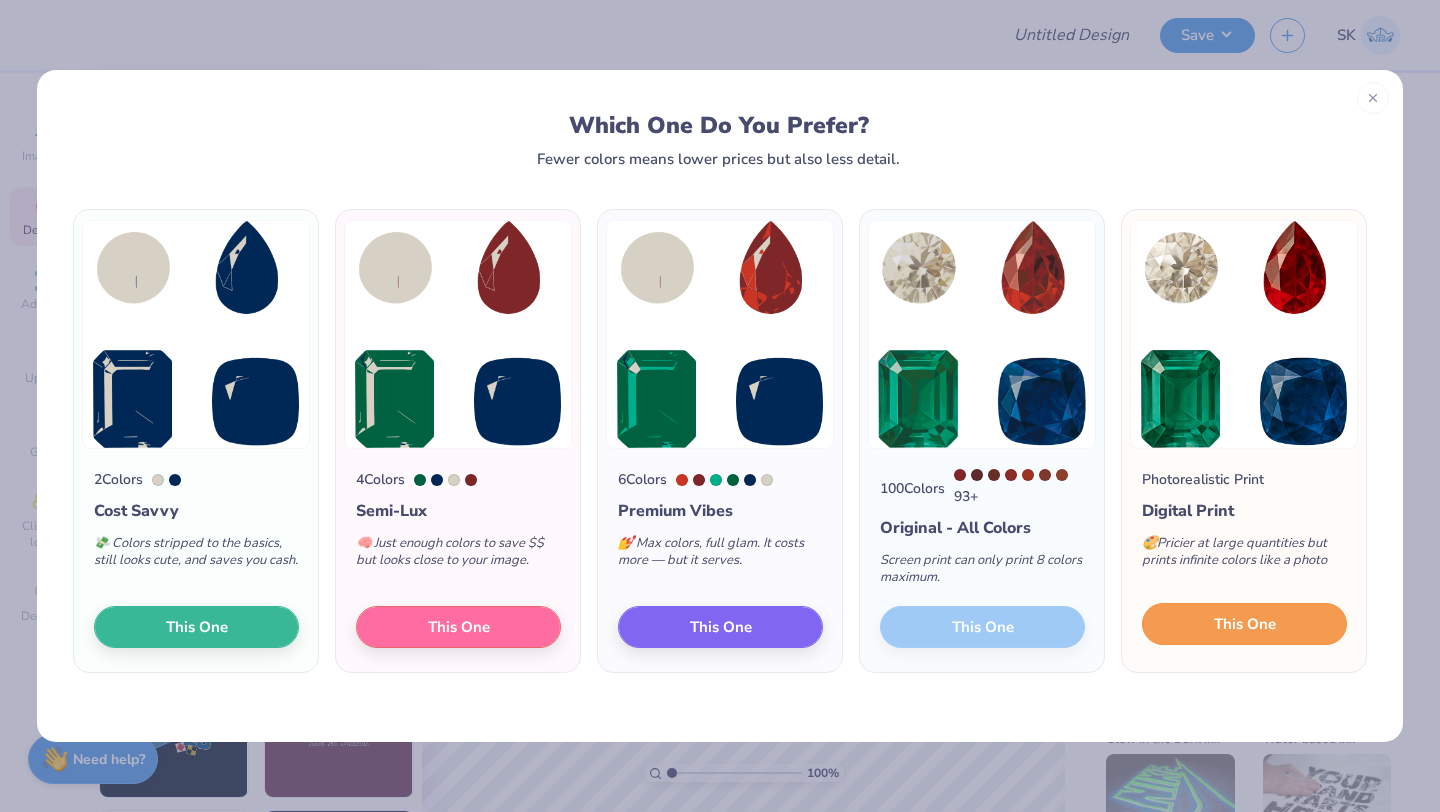 click on "This One" at bounding box center [1244, 624] 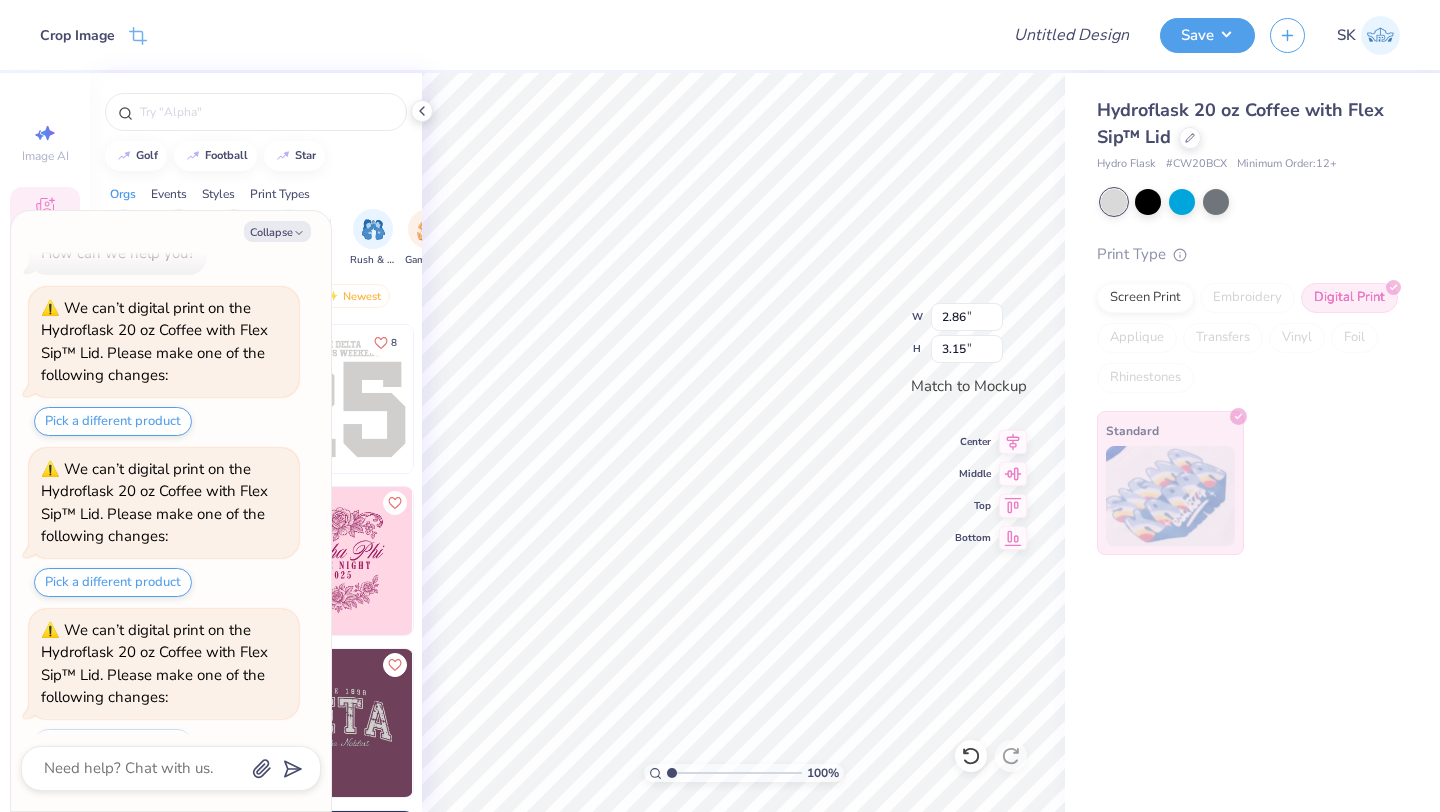 scroll, scrollTop: 73, scrollLeft: 0, axis: vertical 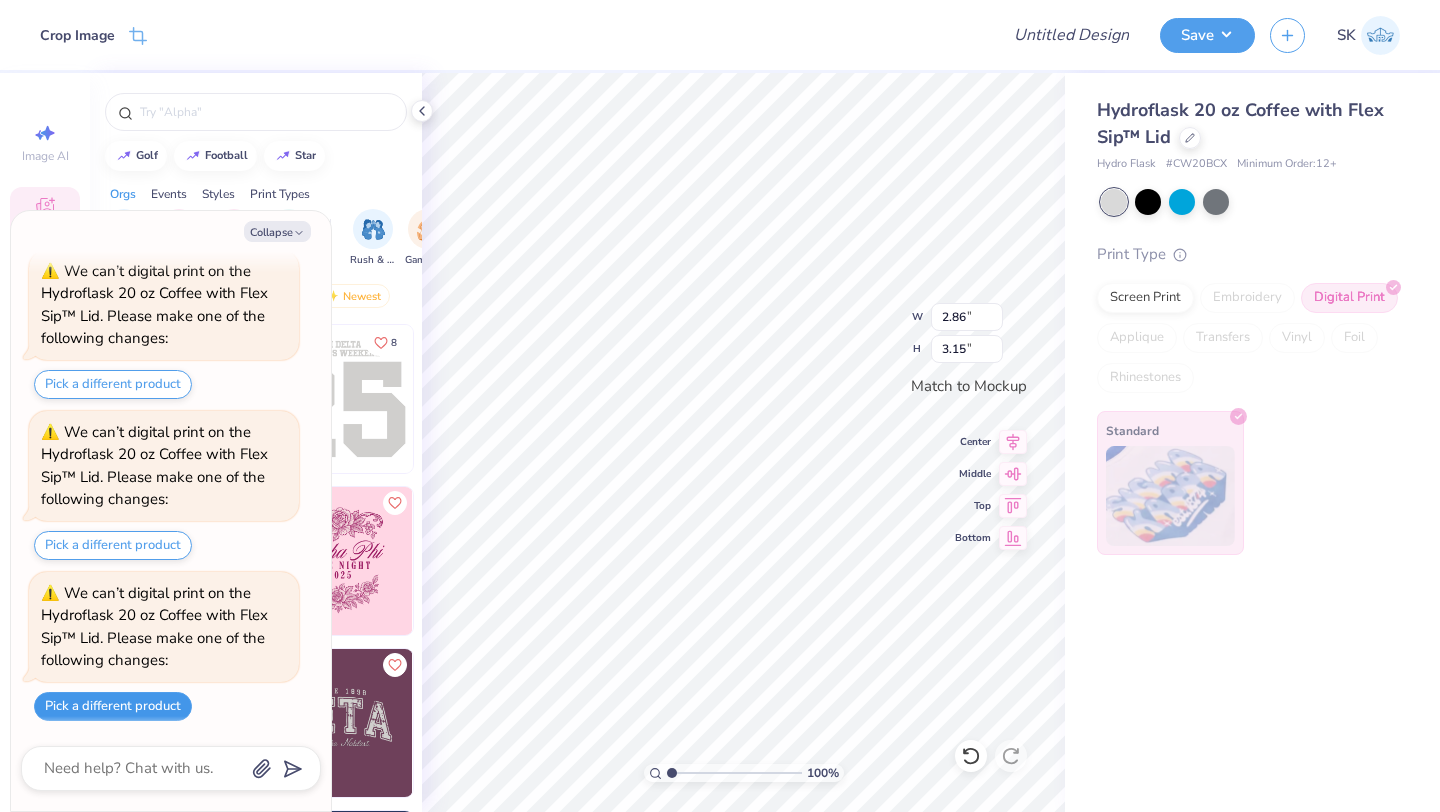 click on "Pick a different product" at bounding box center (113, 706) 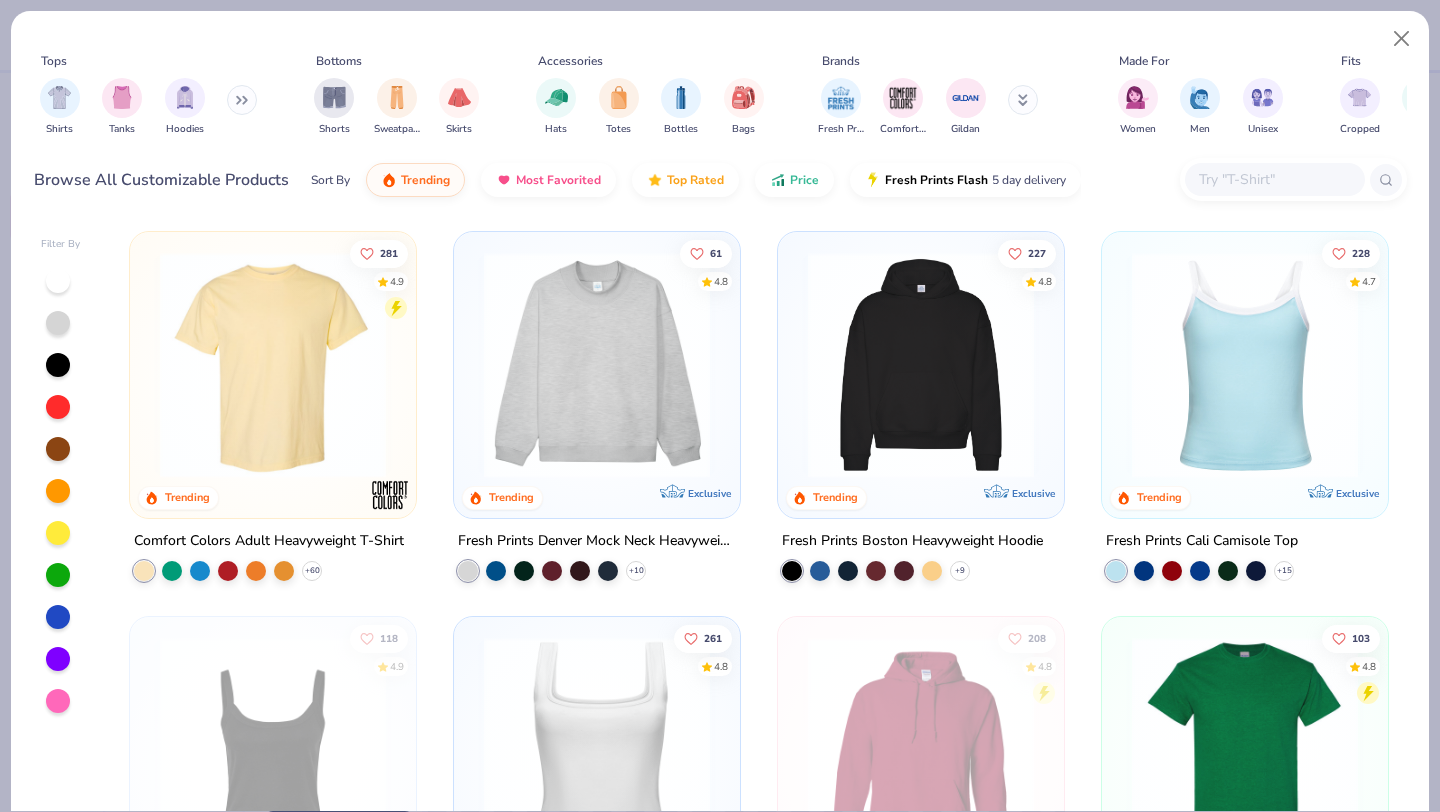 type on "x" 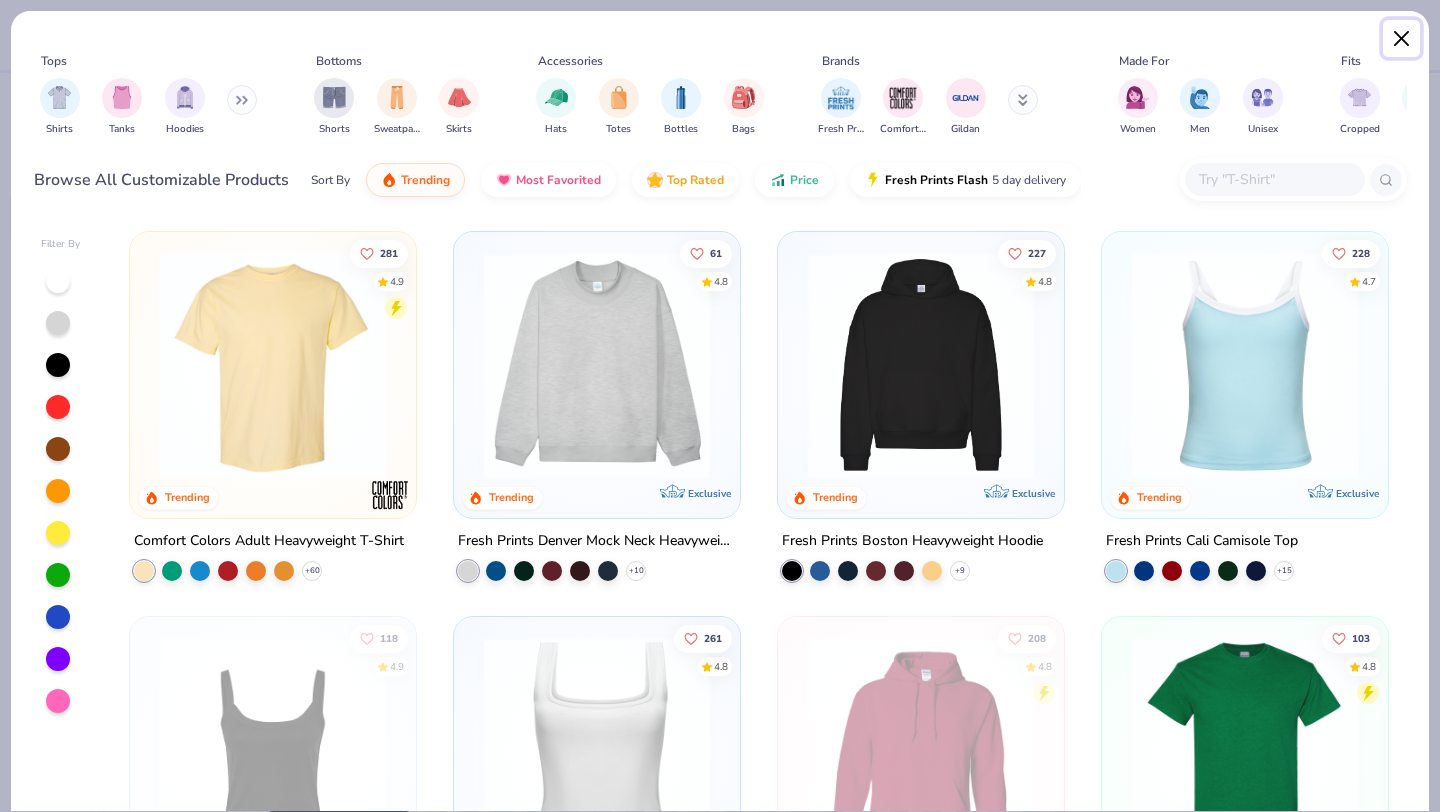 click at bounding box center [1402, 39] 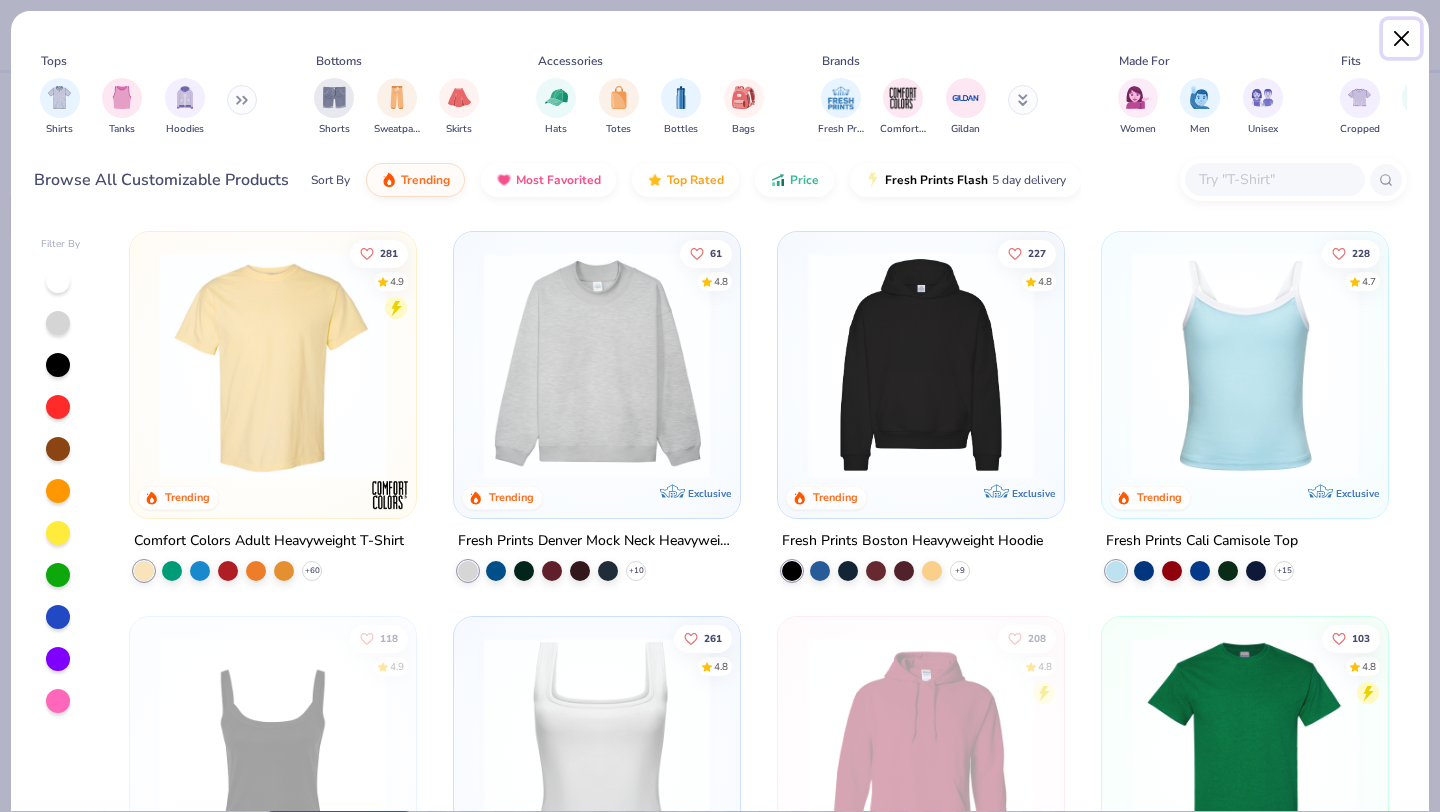 click at bounding box center [1402, 39] 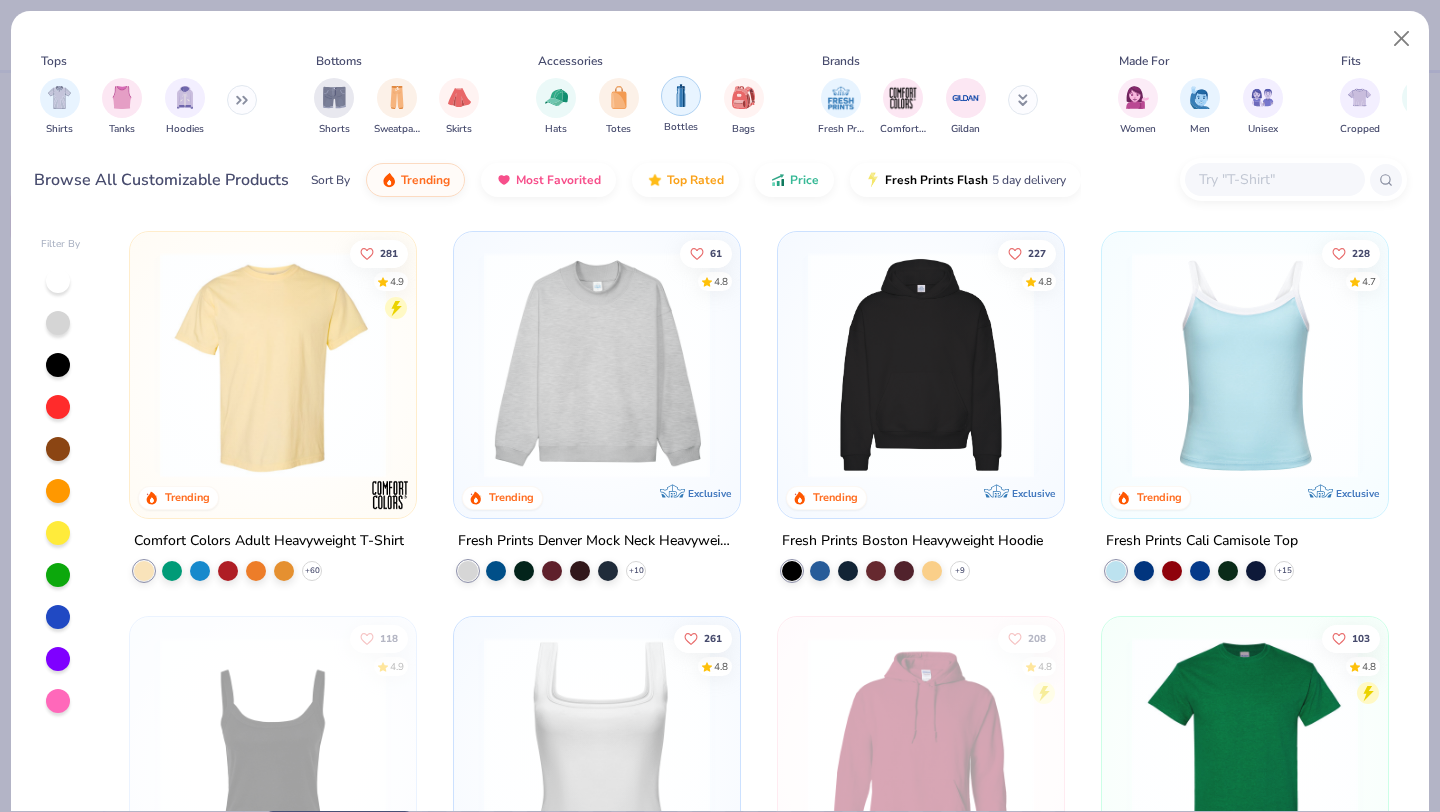 click at bounding box center (681, 95) 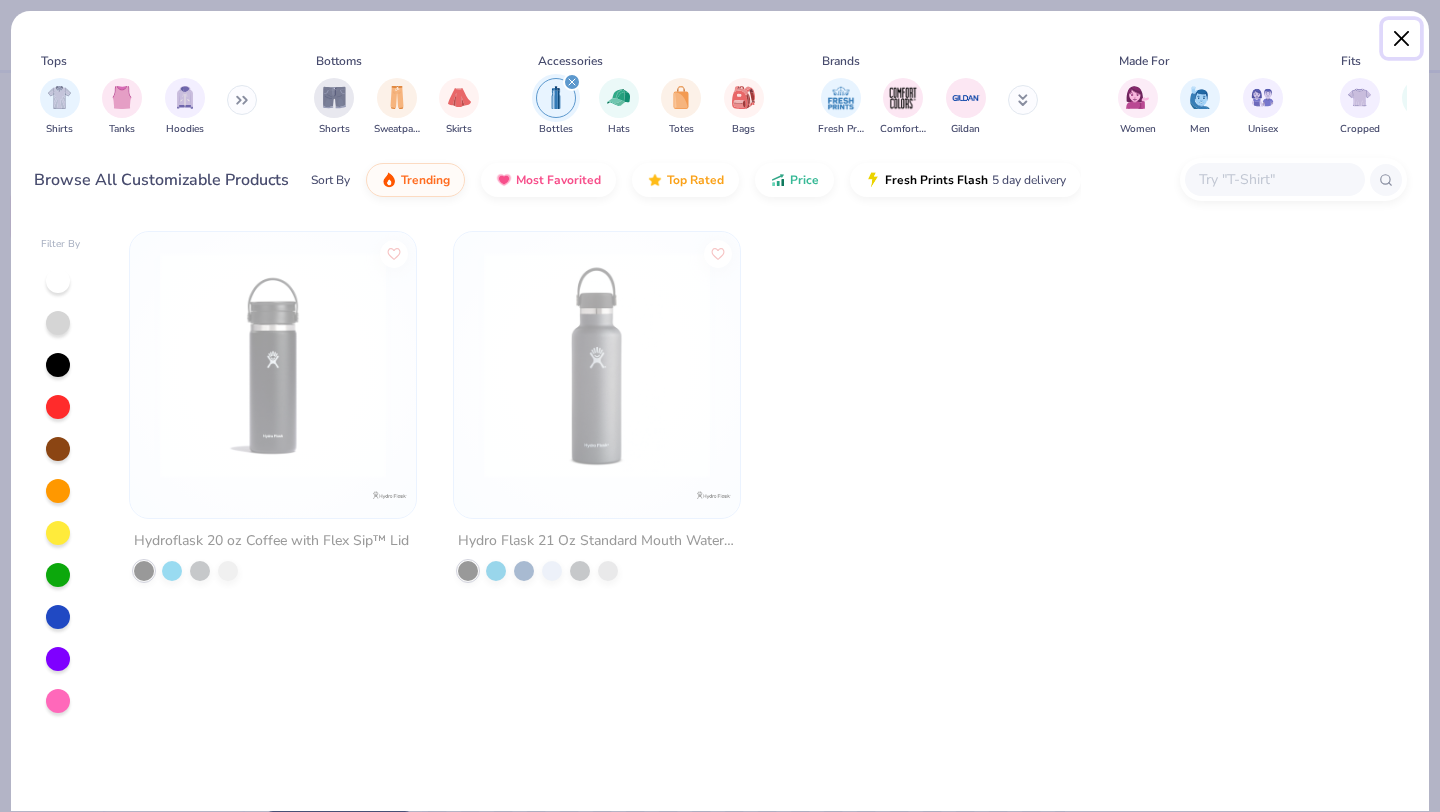 click at bounding box center [1402, 39] 